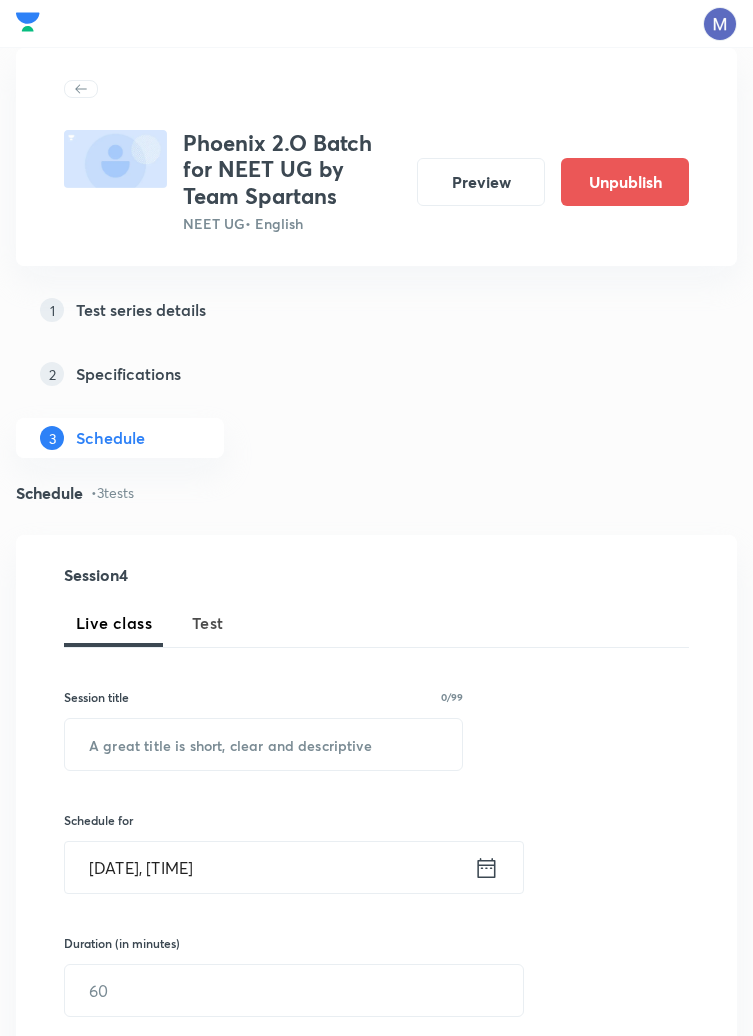 scroll, scrollTop: 905, scrollLeft: 0, axis: vertical 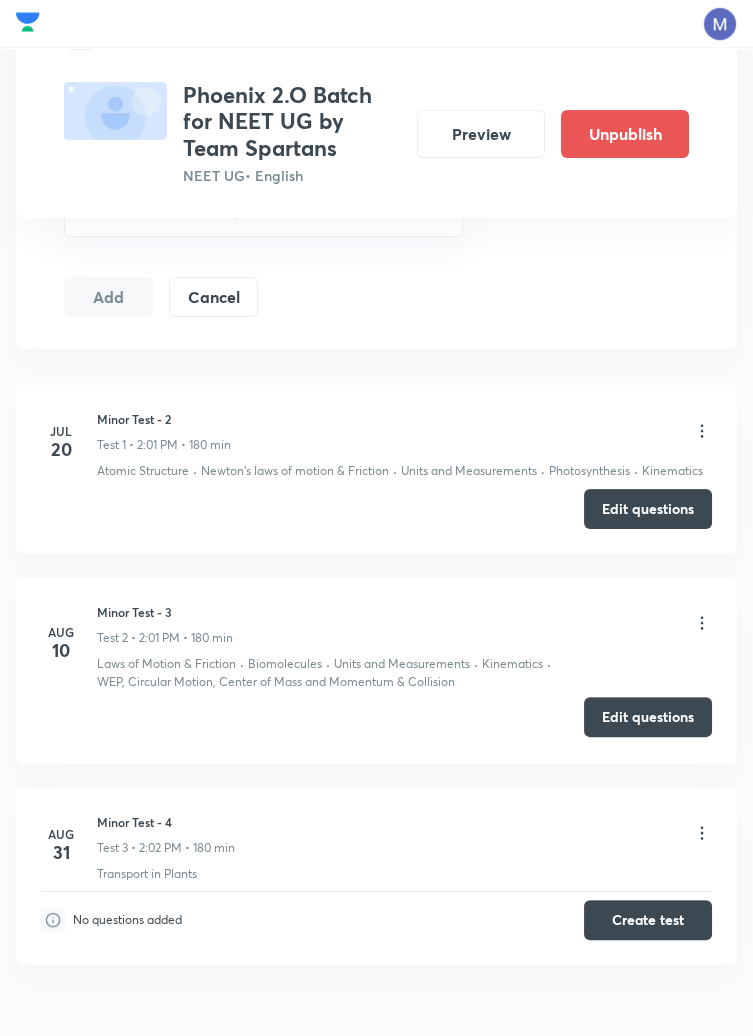 click on "Edit questions" at bounding box center (648, 717) 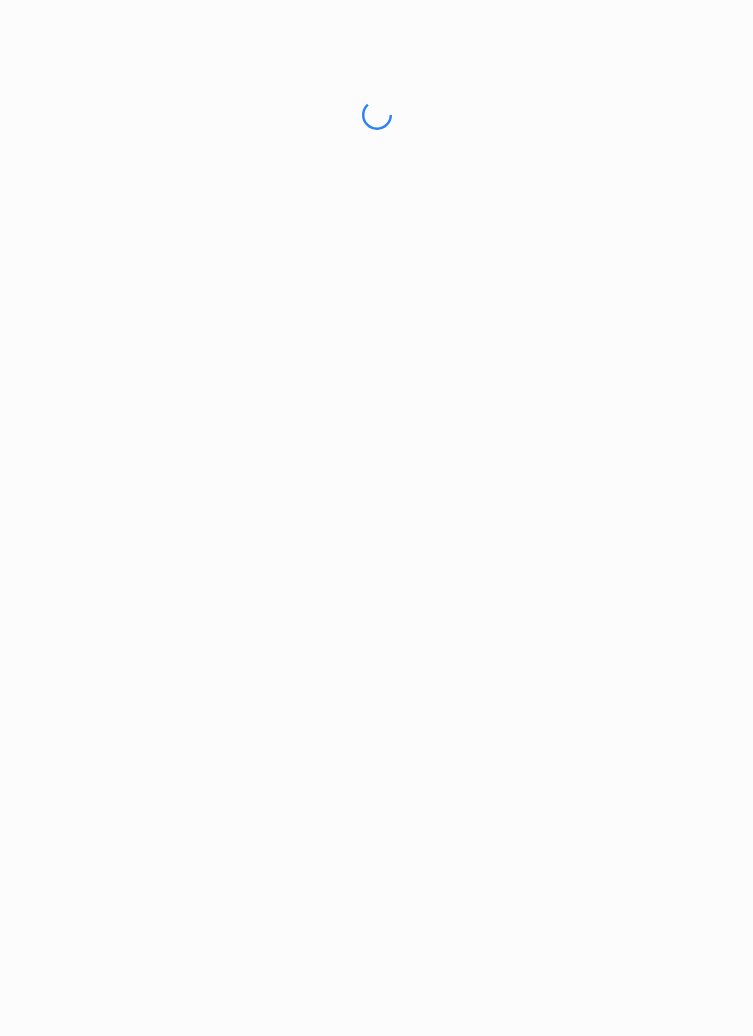 scroll, scrollTop: 0, scrollLeft: 0, axis: both 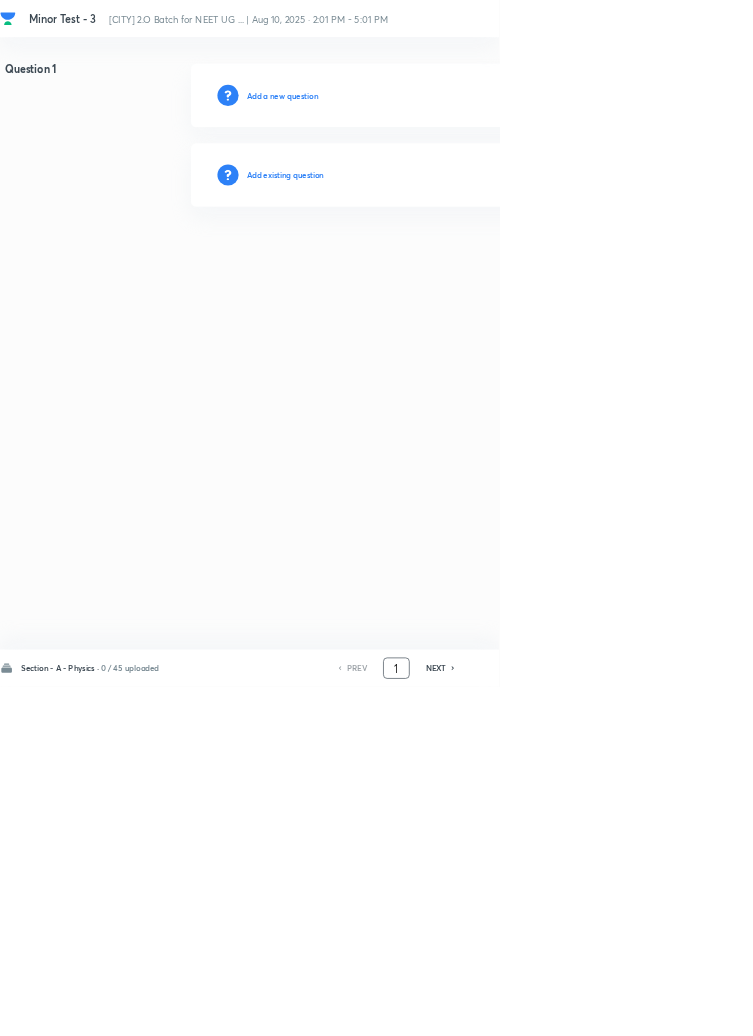 click on "1" at bounding box center (598, 1008) 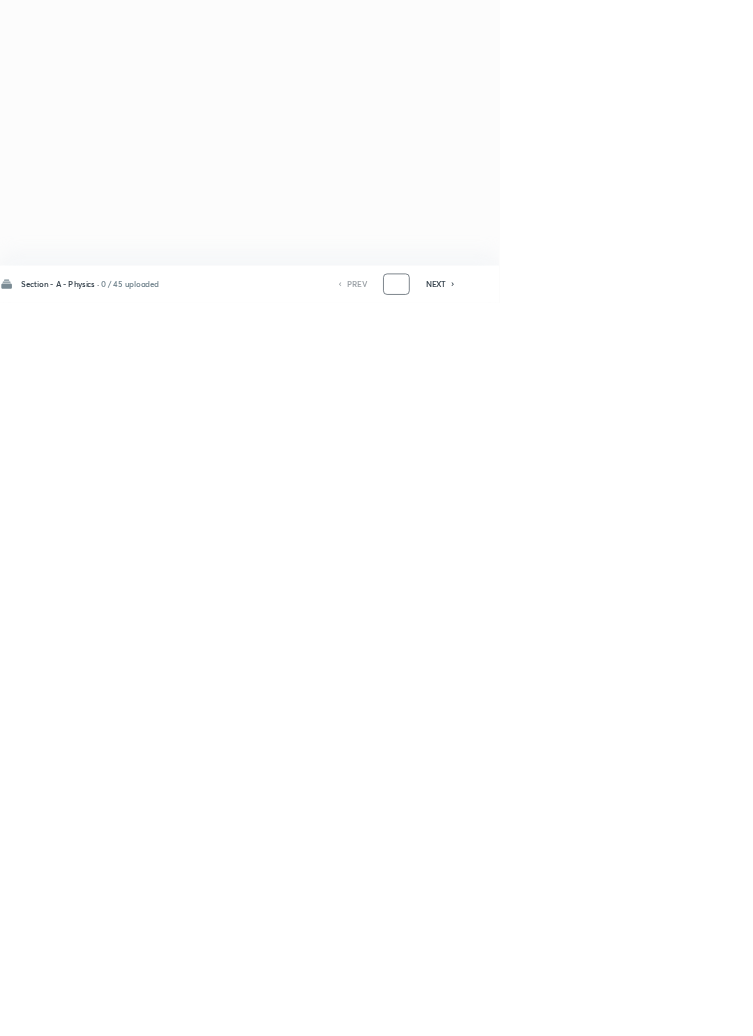 scroll, scrollTop: 0, scrollLeft: 0, axis: both 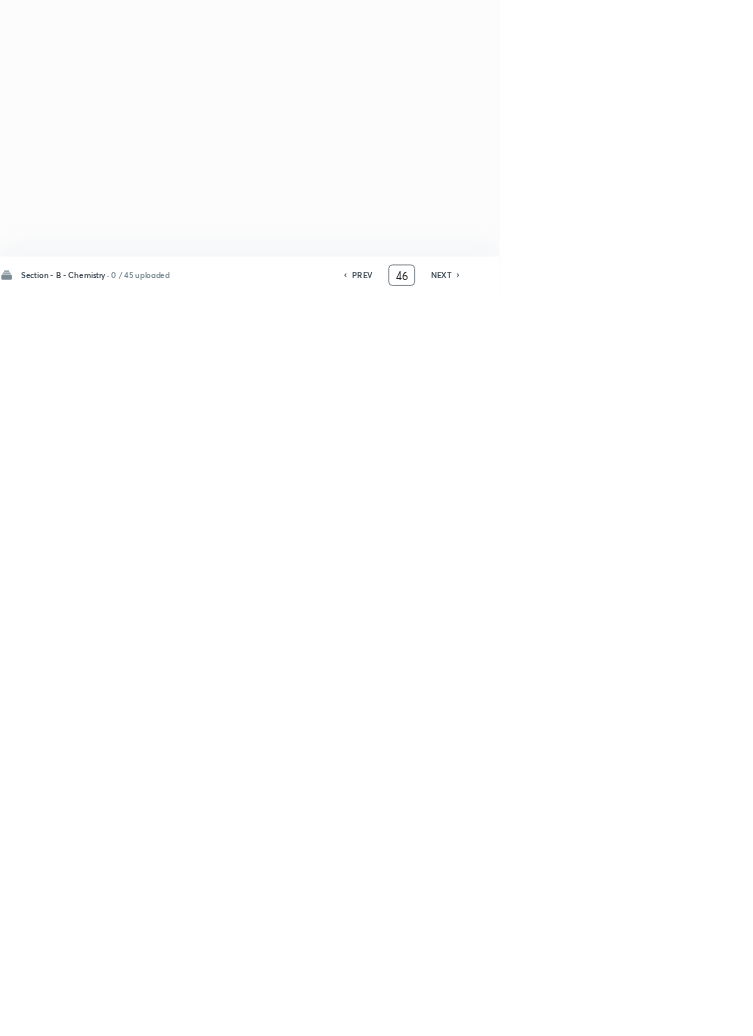 type on "4" 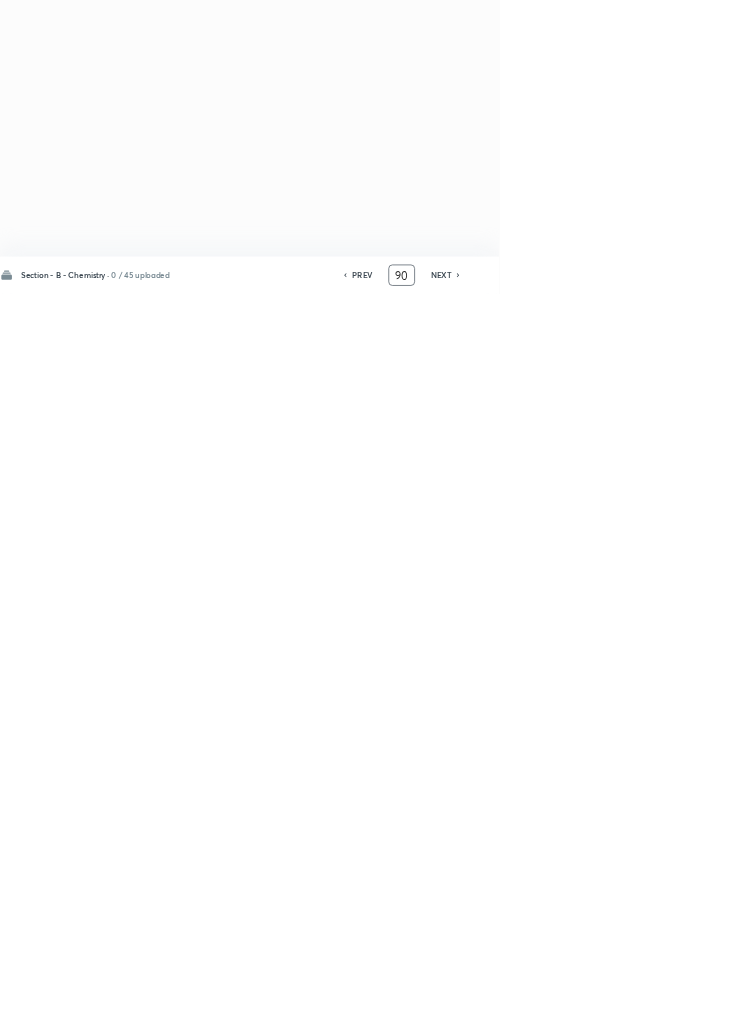 click on "NEXT" at bounding box center [665, 1008] 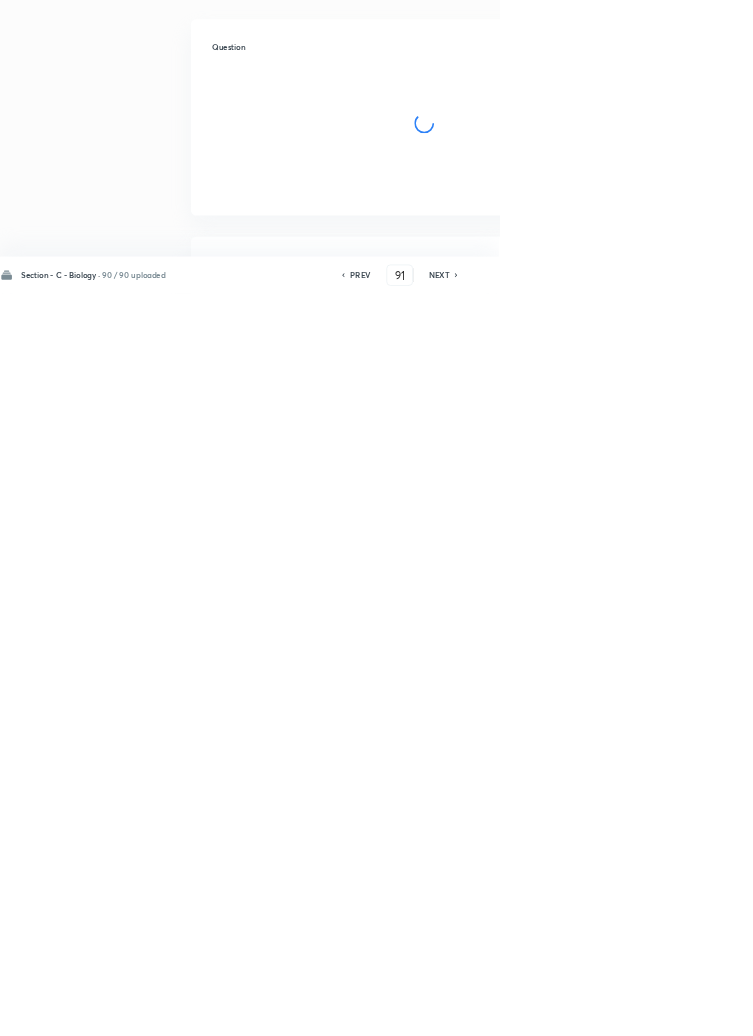 checkbox on "true" 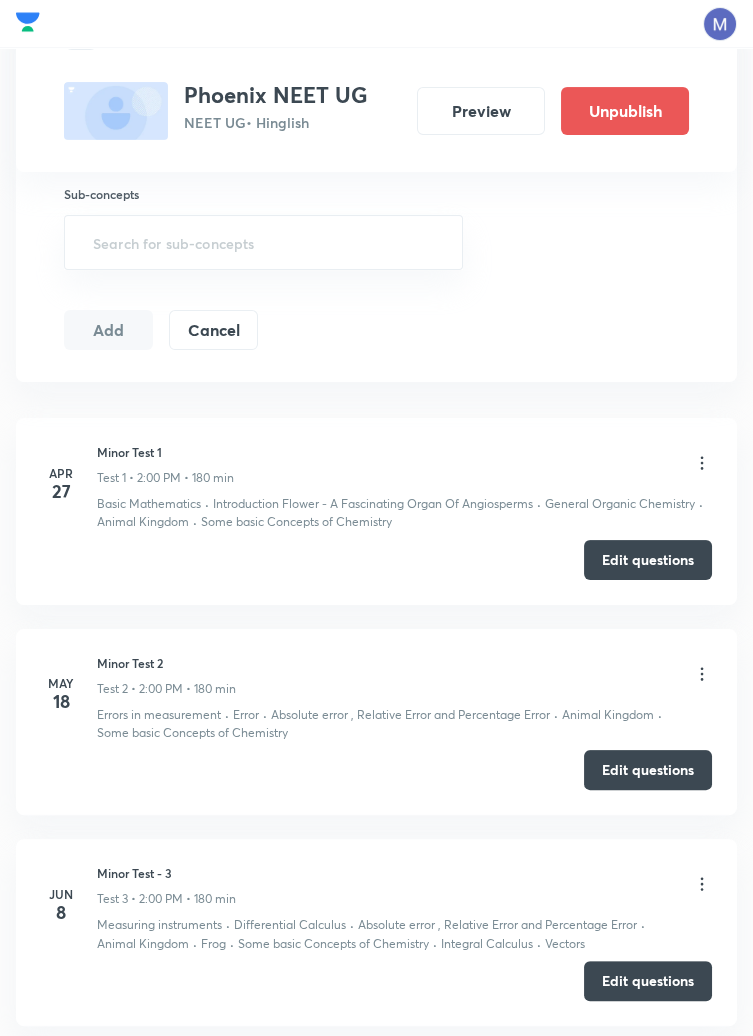 scroll, scrollTop: 0, scrollLeft: 0, axis: both 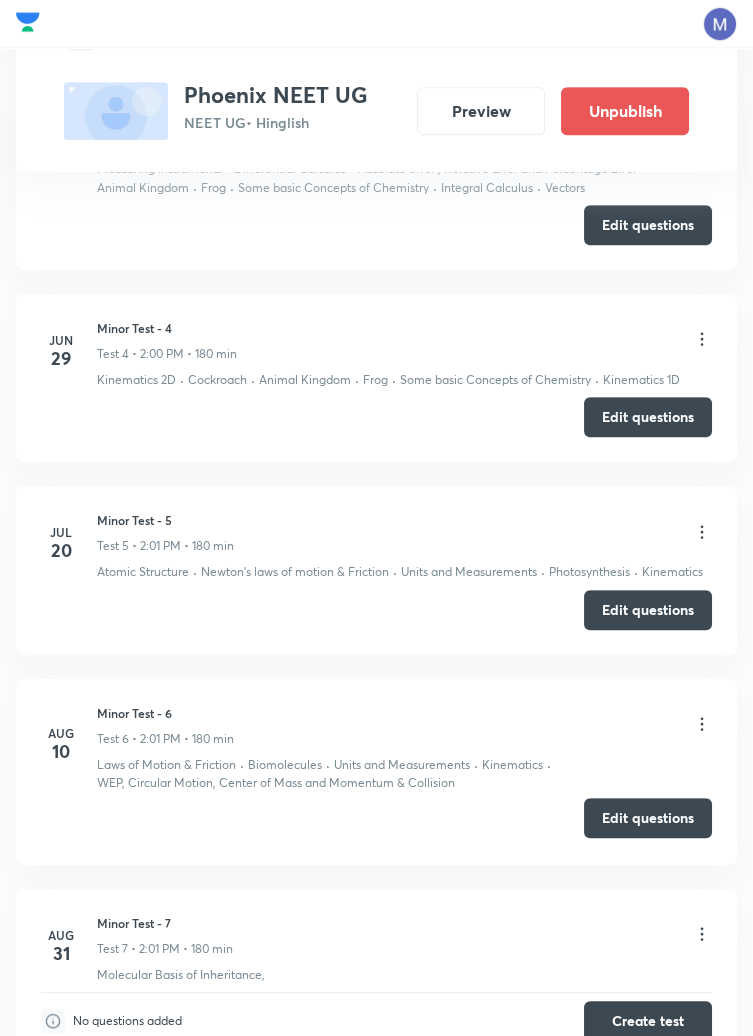 click on "Edit questions" at bounding box center (648, 818) 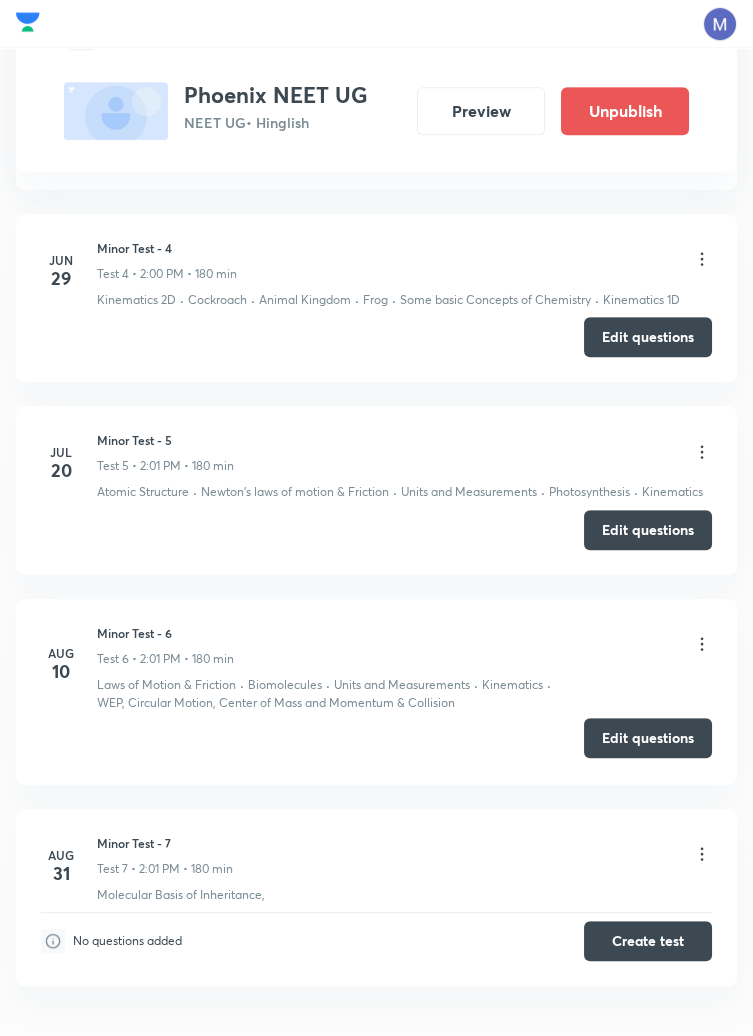 scroll, scrollTop: 1678, scrollLeft: 0, axis: vertical 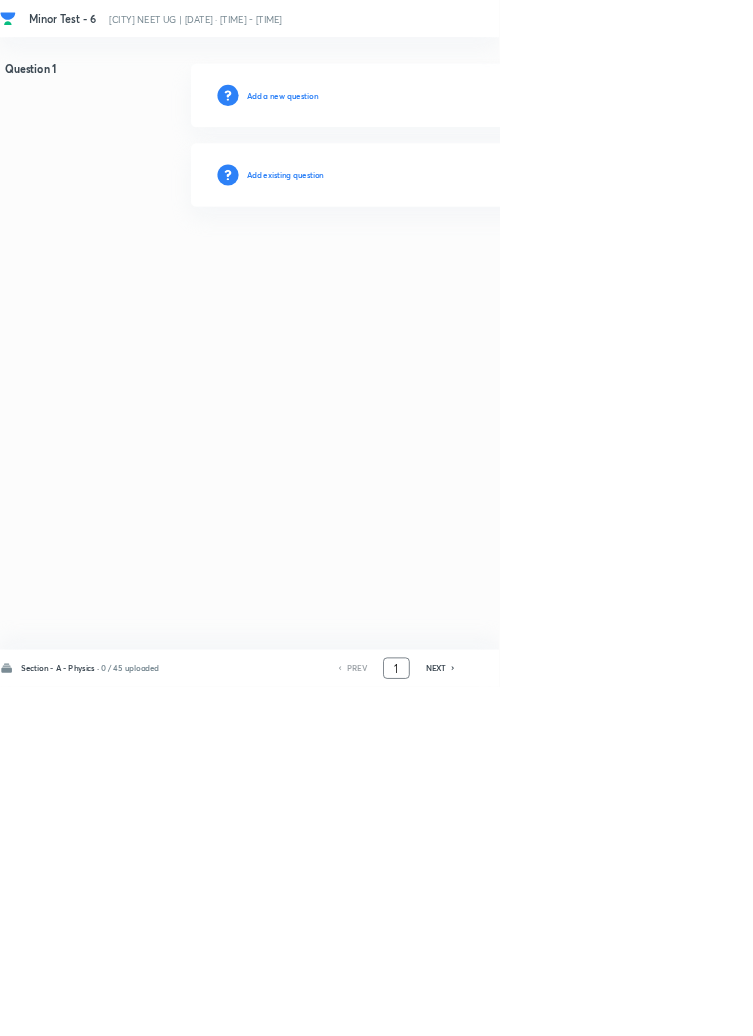 click on "1" at bounding box center [598, 1008] 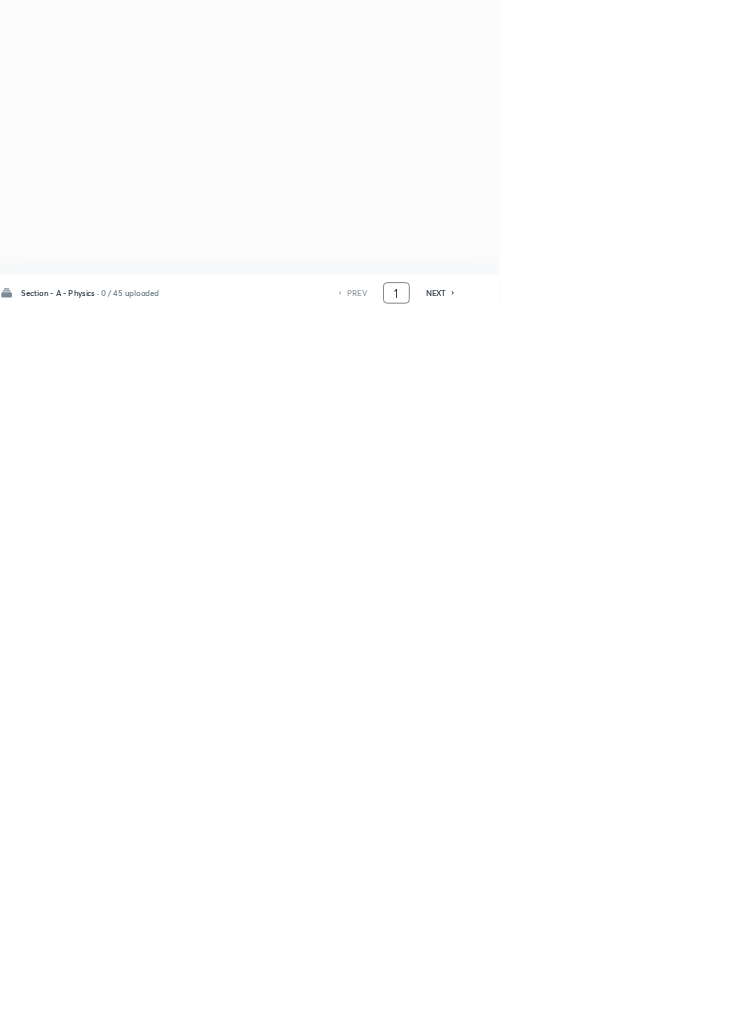 scroll, scrollTop: 0, scrollLeft: 0, axis: both 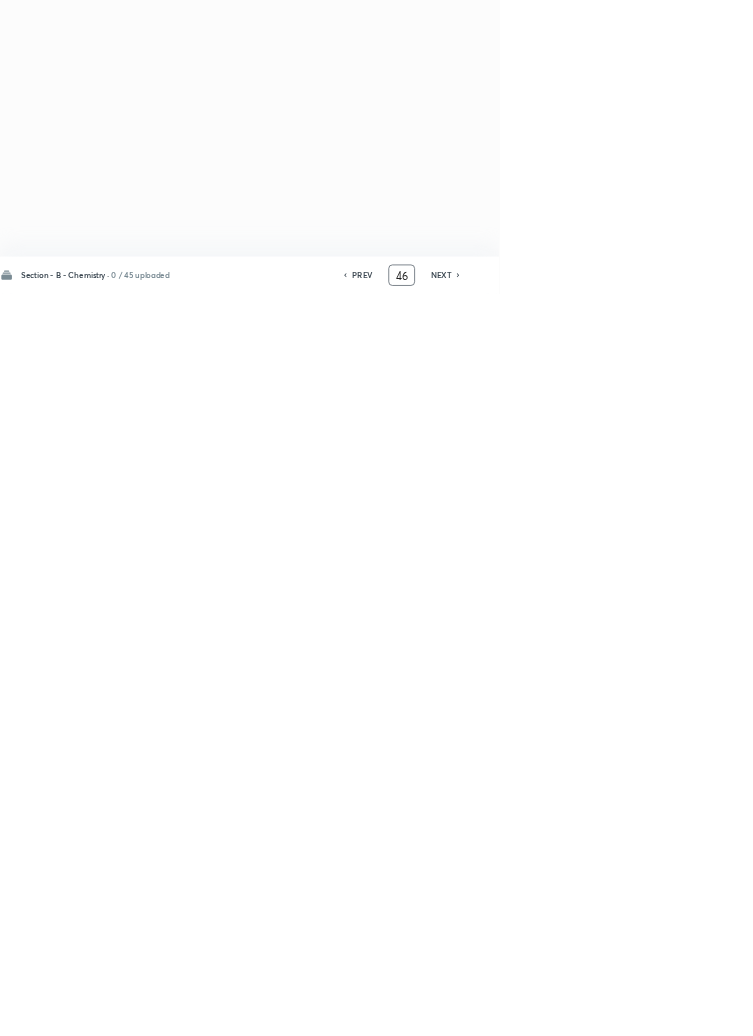 type on "4" 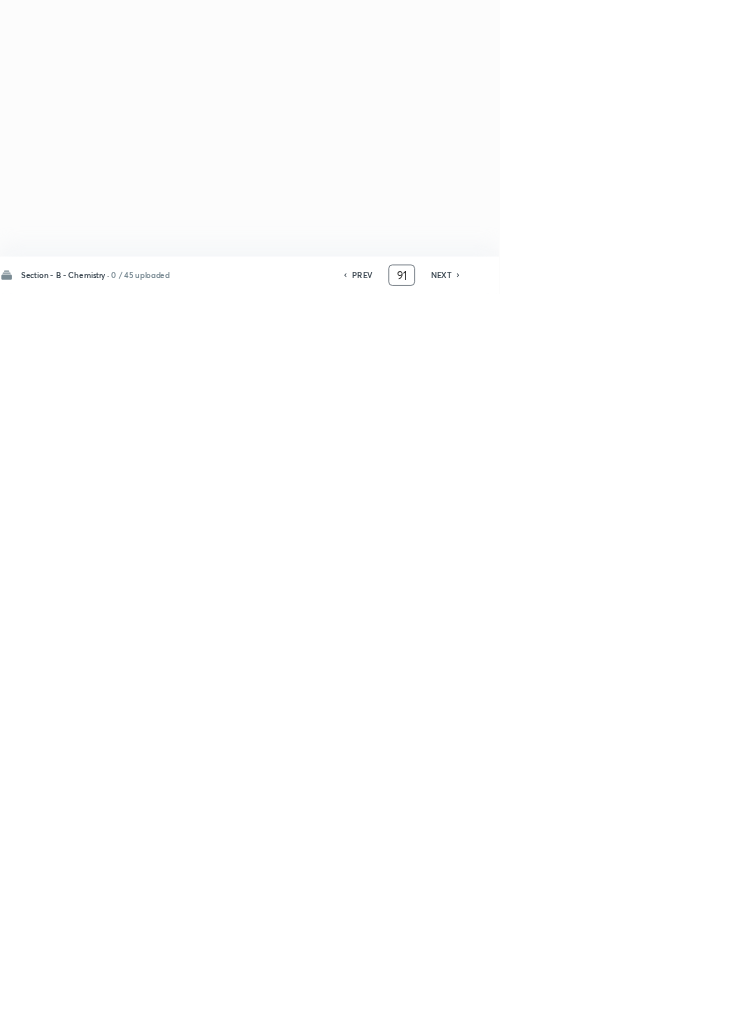 type on "91" 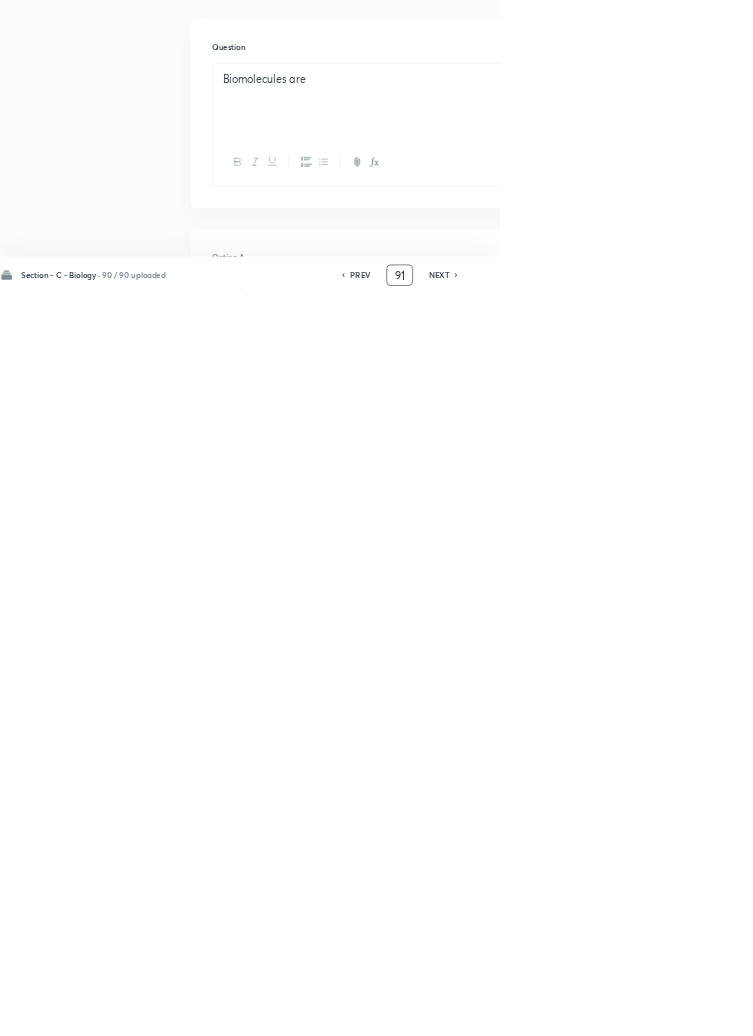 scroll, scrollTop: 0, scrollLeft: 0, axis: both 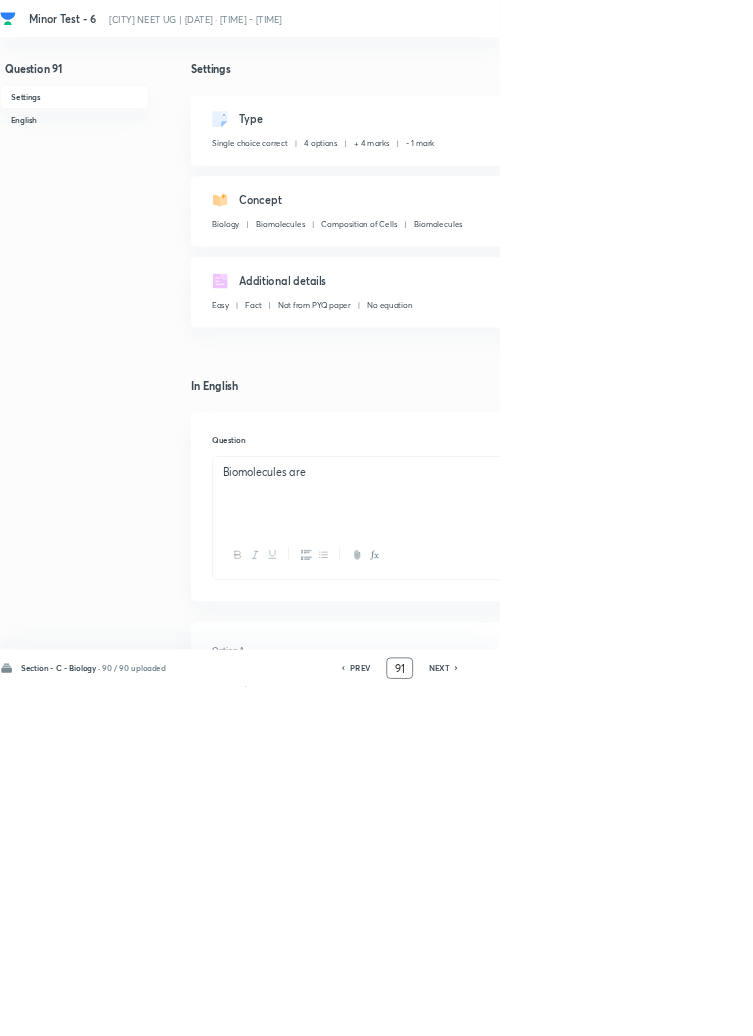 click 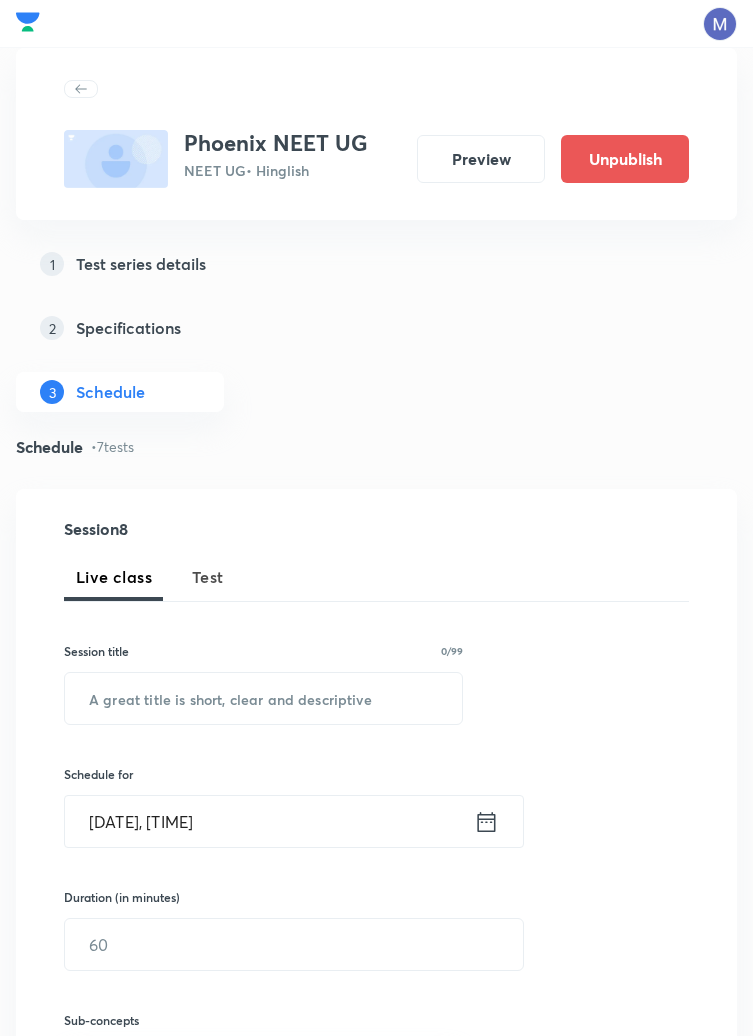 scroll, scrollTop: 0, scrollLeft: 0, axis: both 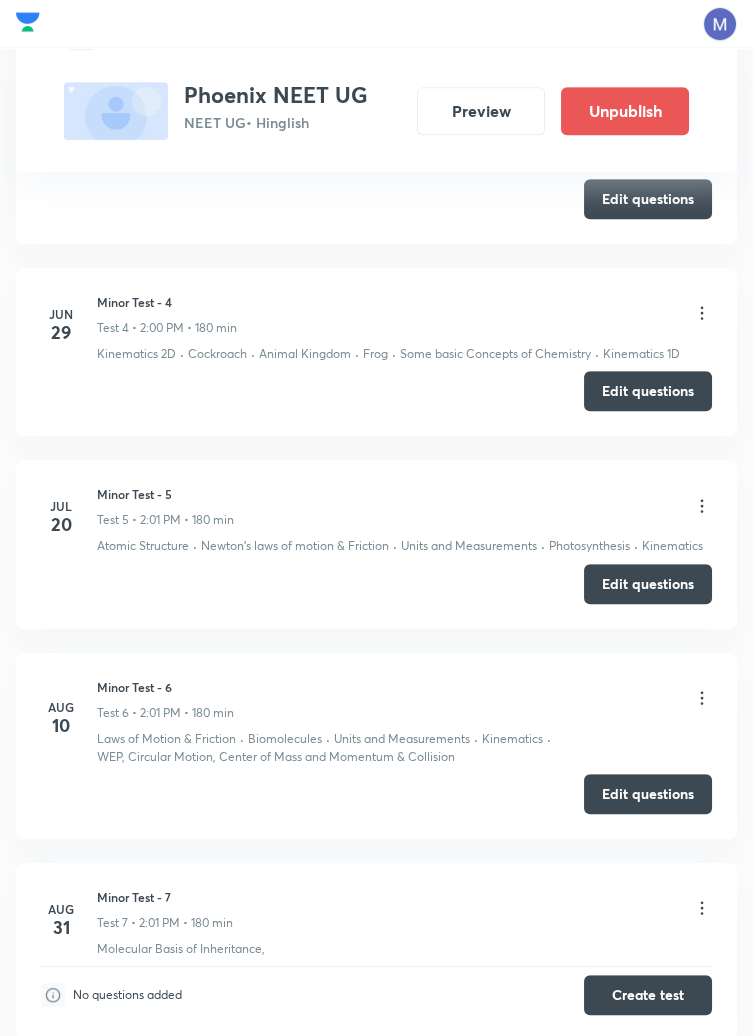click 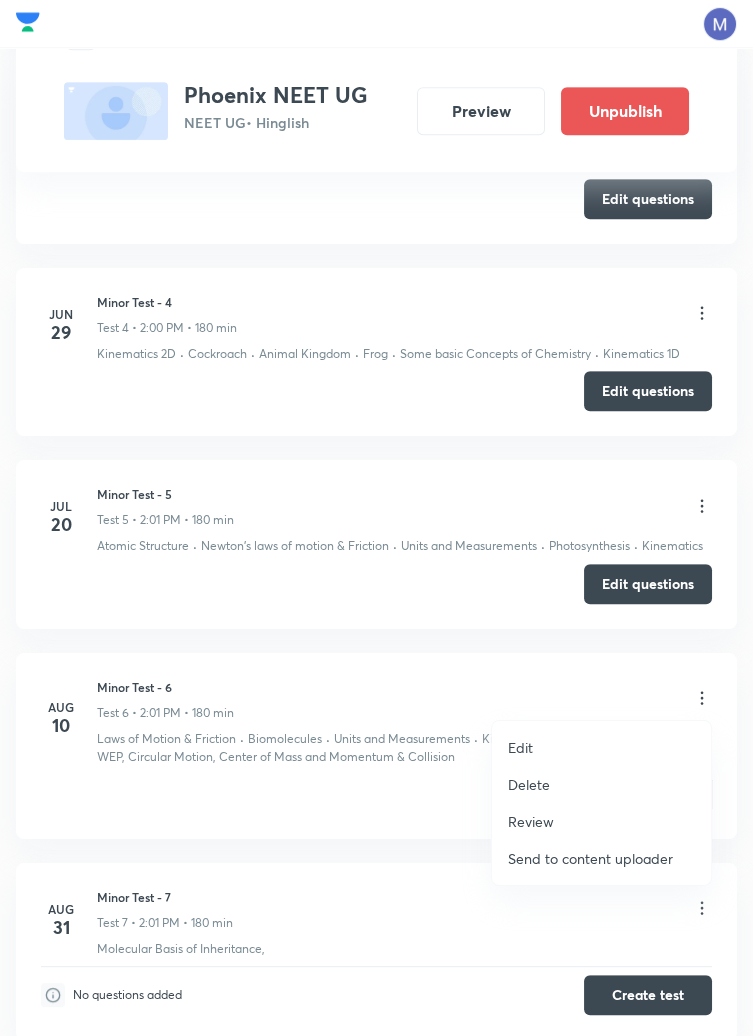 click on "Edit" at bounding box center [520, 747] 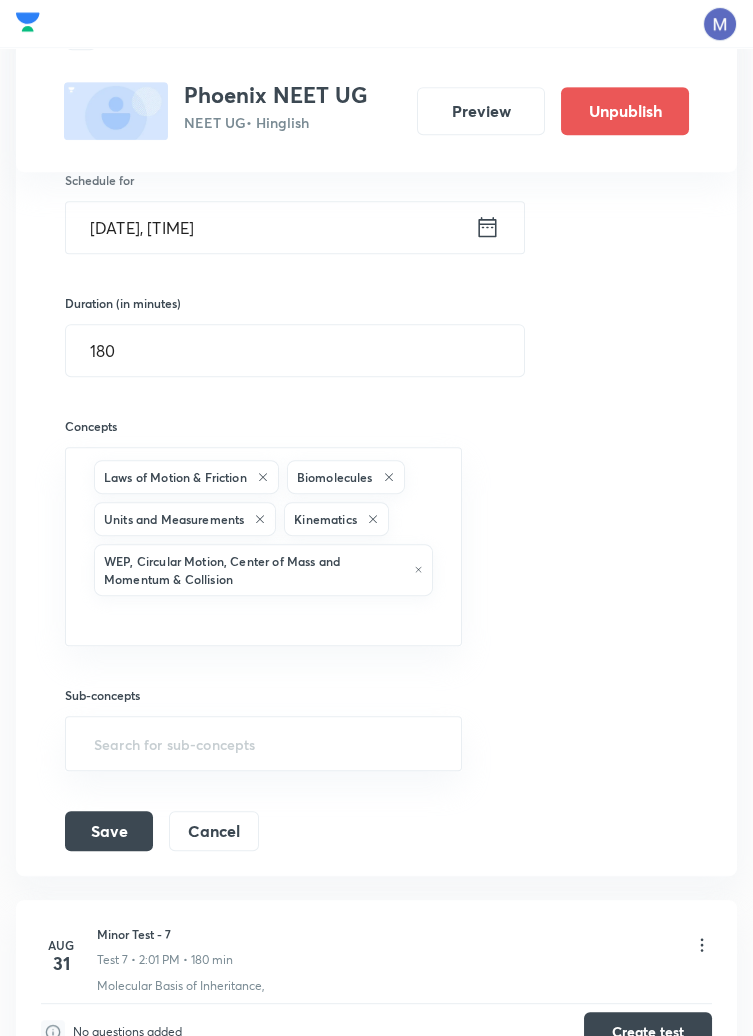 scroll, scrollTop: 861, scrollLeft: 0, axis: vertical 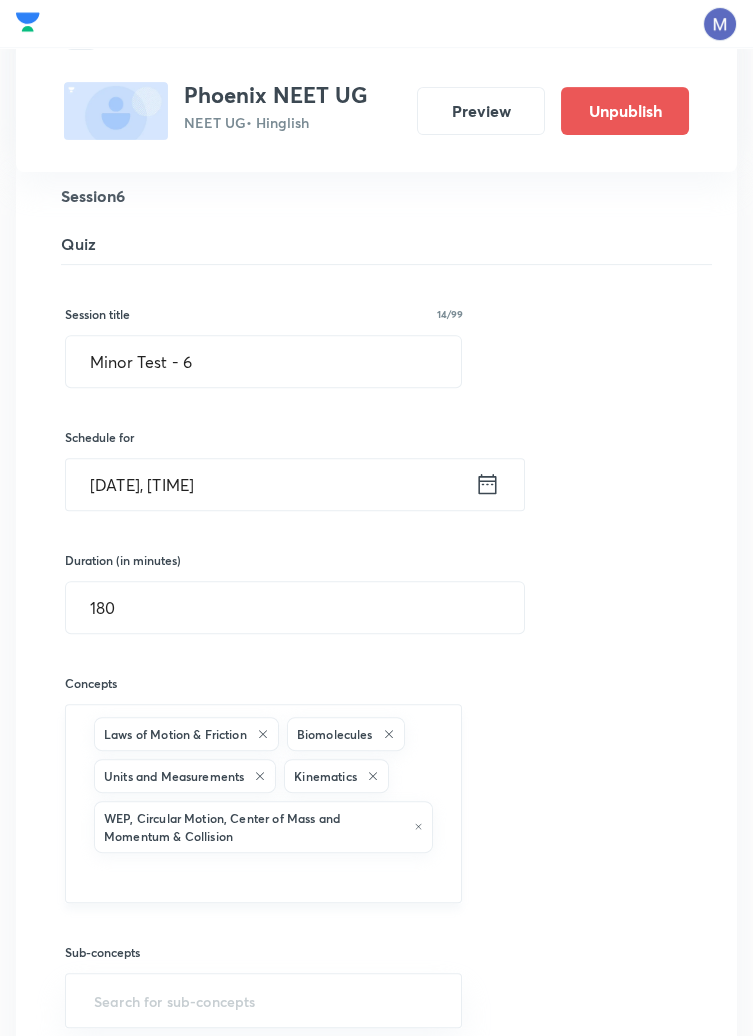 click at bounding box center [263, 875] 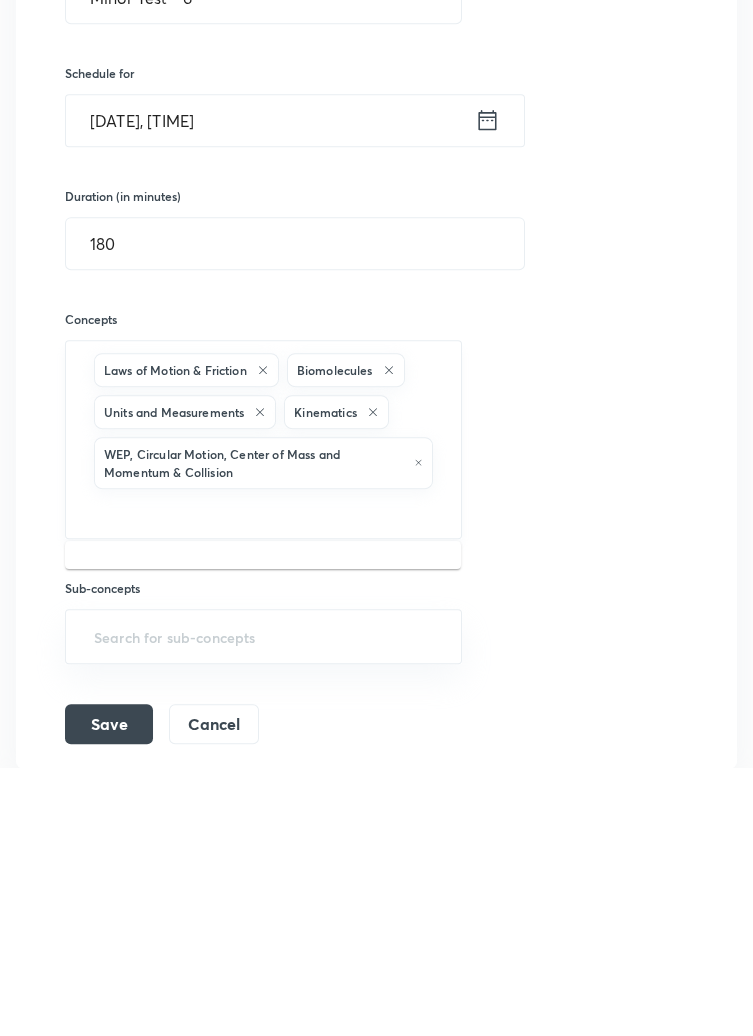 scroll, scrollTop: 1533, scrollLeft: 0, axis: vertical 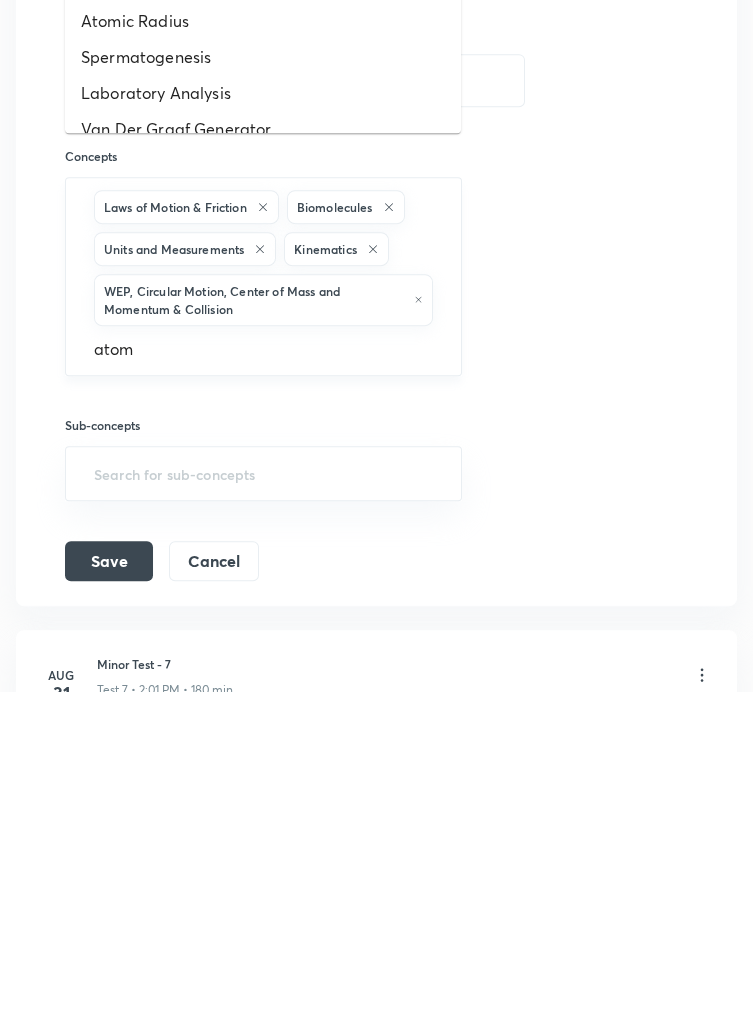 type on "atomi" 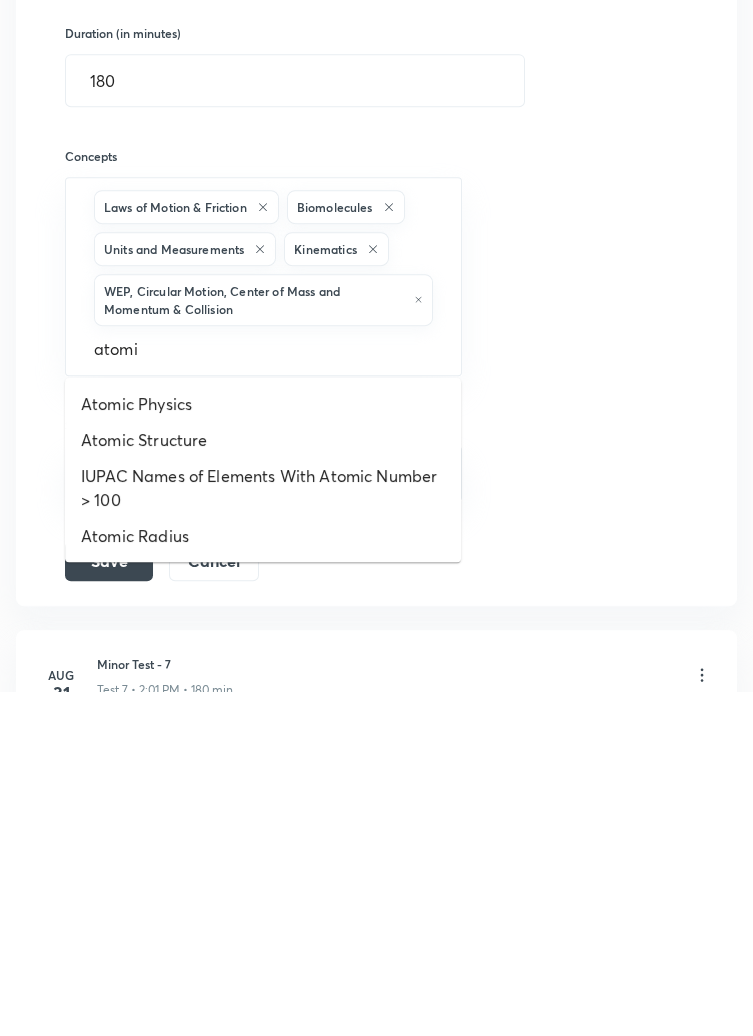 click on "Atomic Structure" at bounding box center (263, 785) 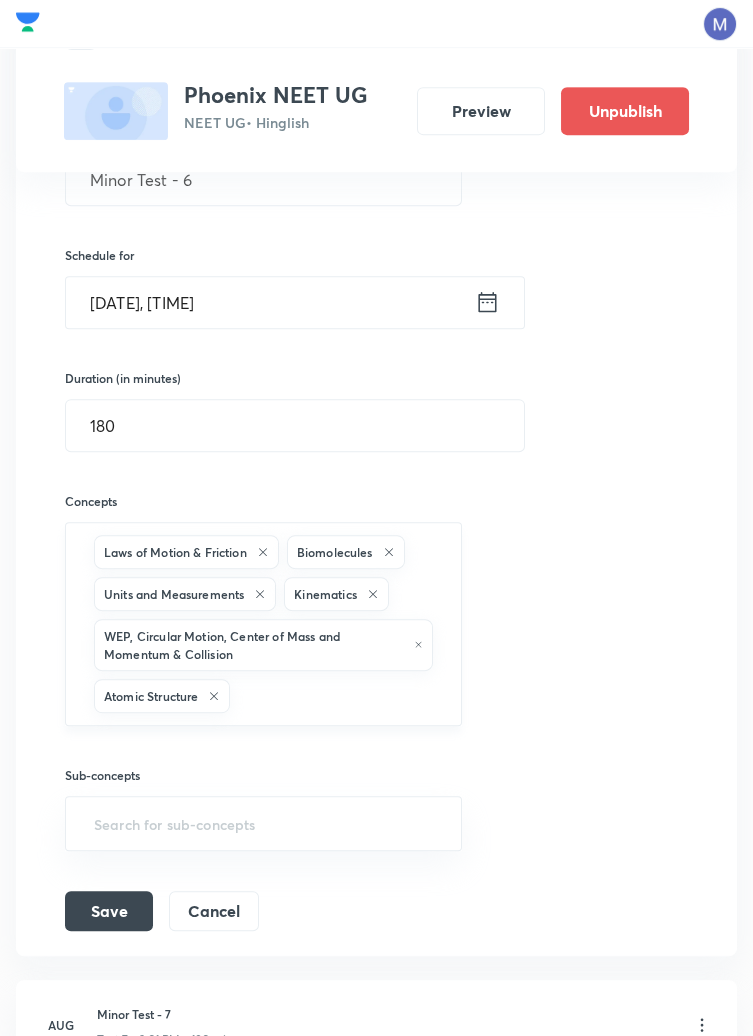 click at bounding box center [335, 695] 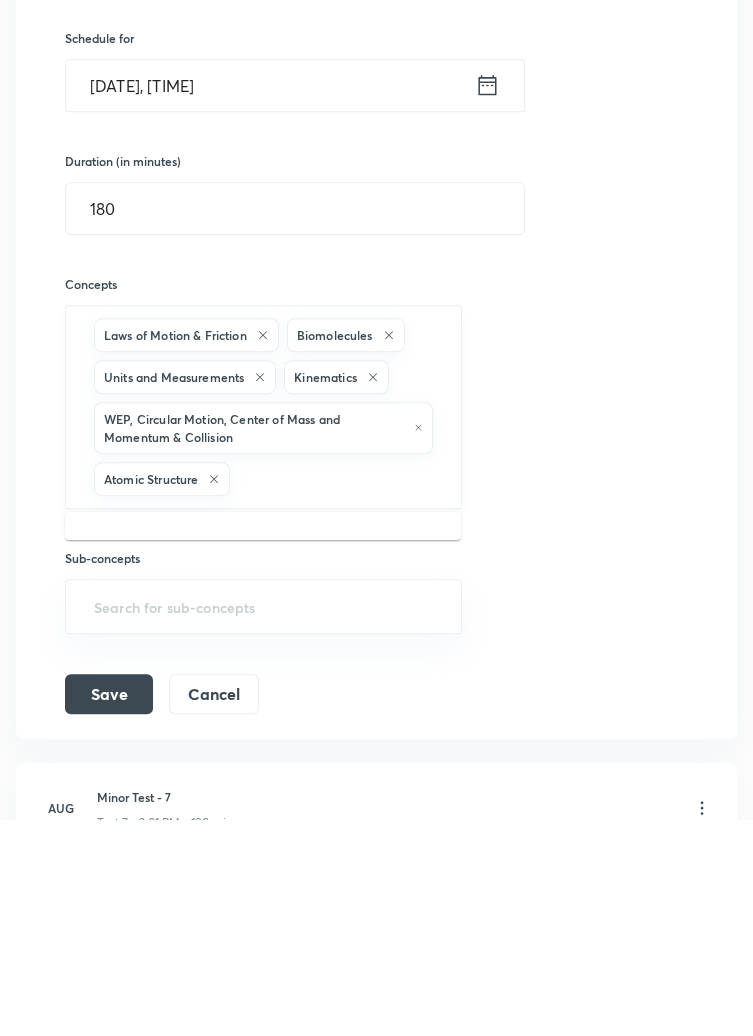 scroll, scrollTop: 1536, scrollLeft: 0, axis: vertical 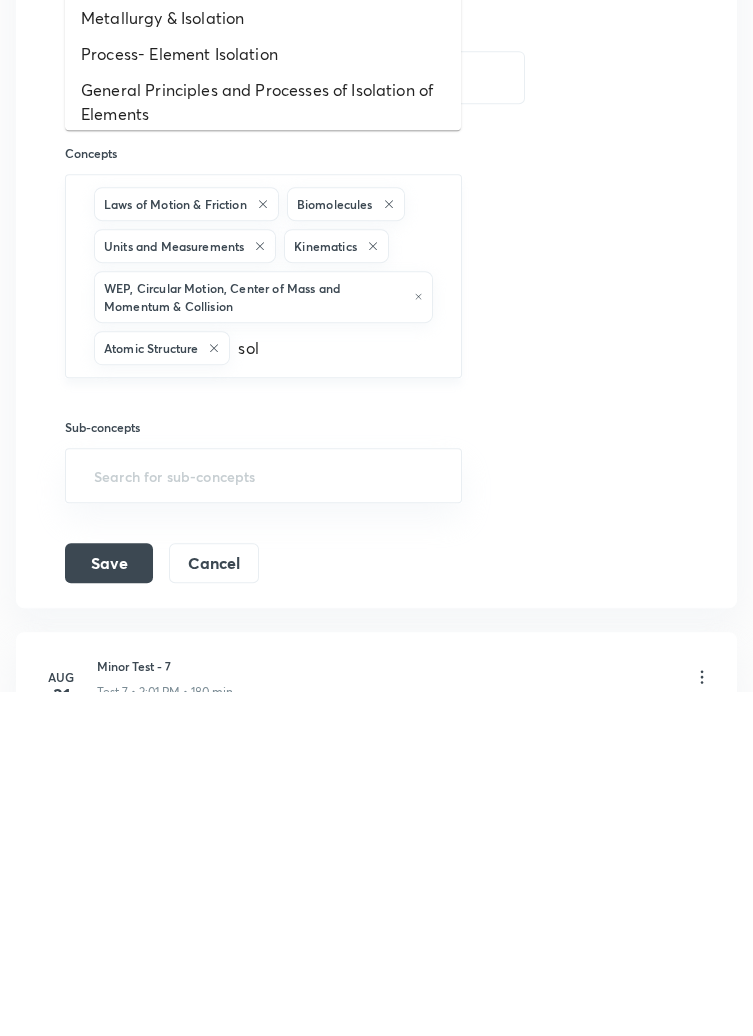 type on "solu" 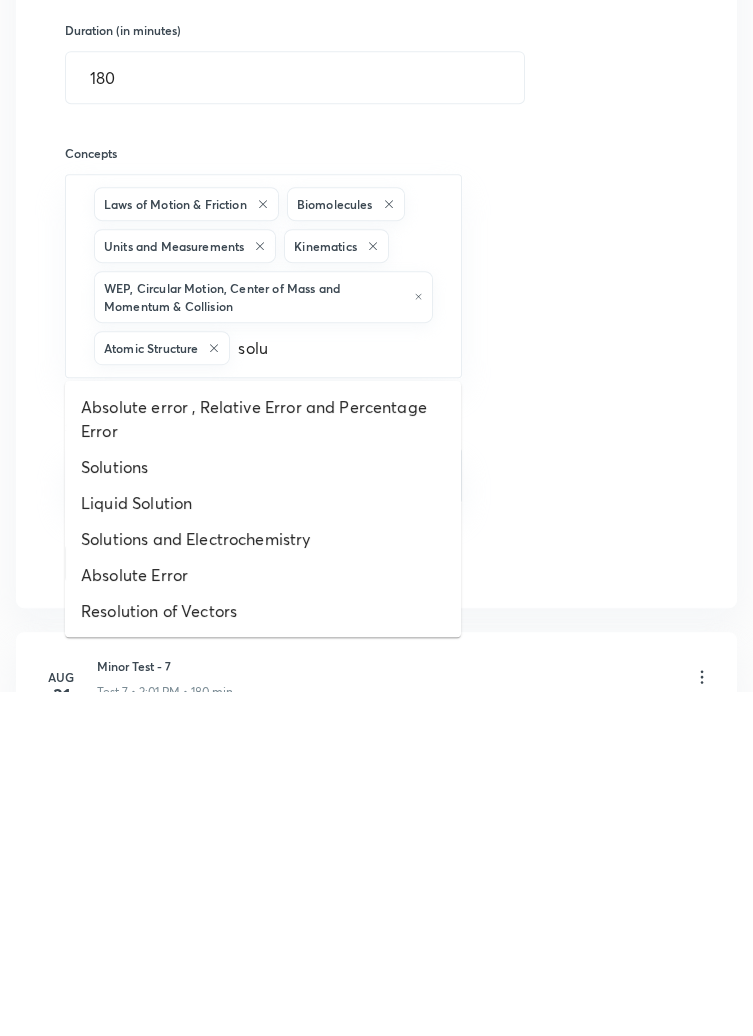 click on "Liquid Solution" at bounding box center (263, 848) 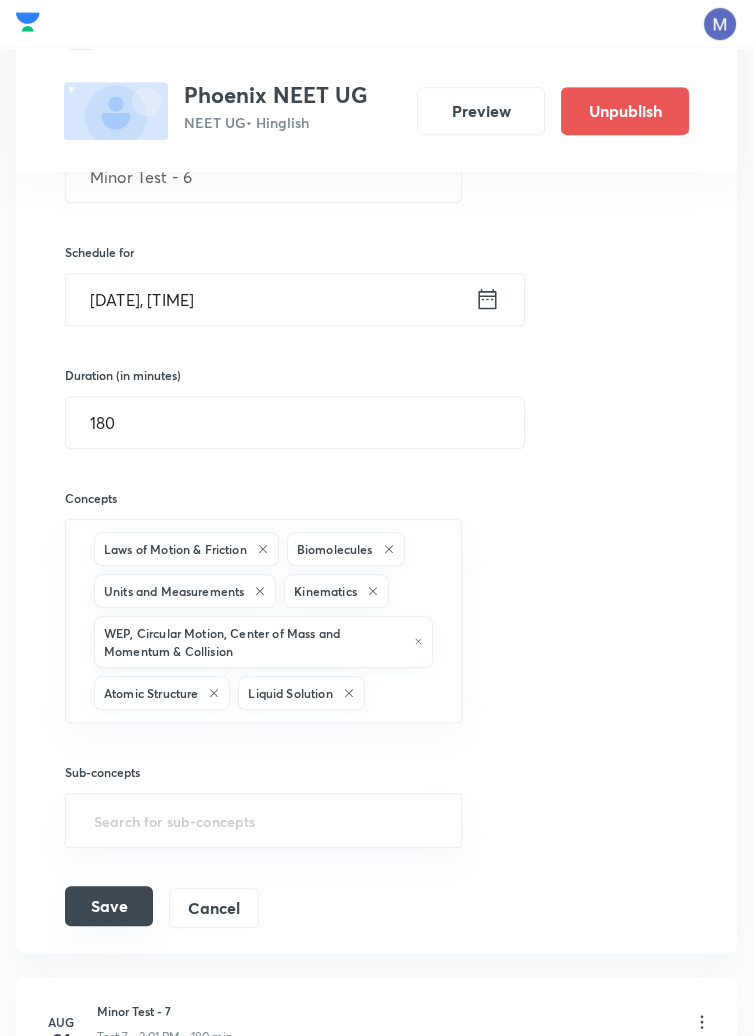 click on "Save" at bounding box center [109, 906] 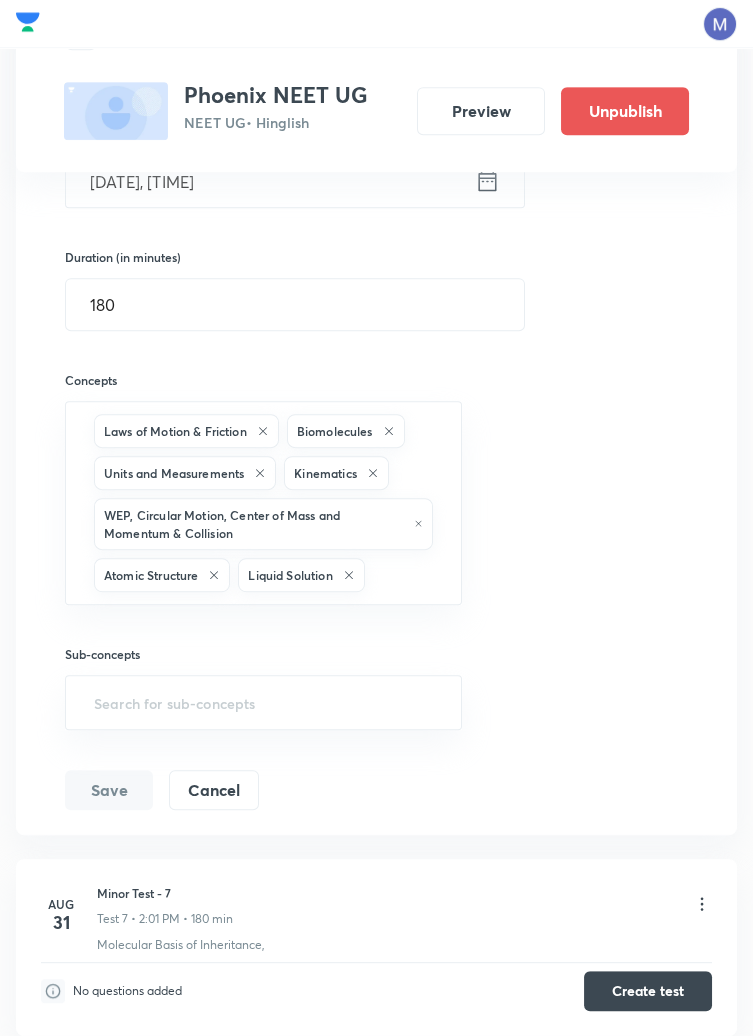 scroll, scrollTop: 1706, scrollLeft: 0, axis: vertical 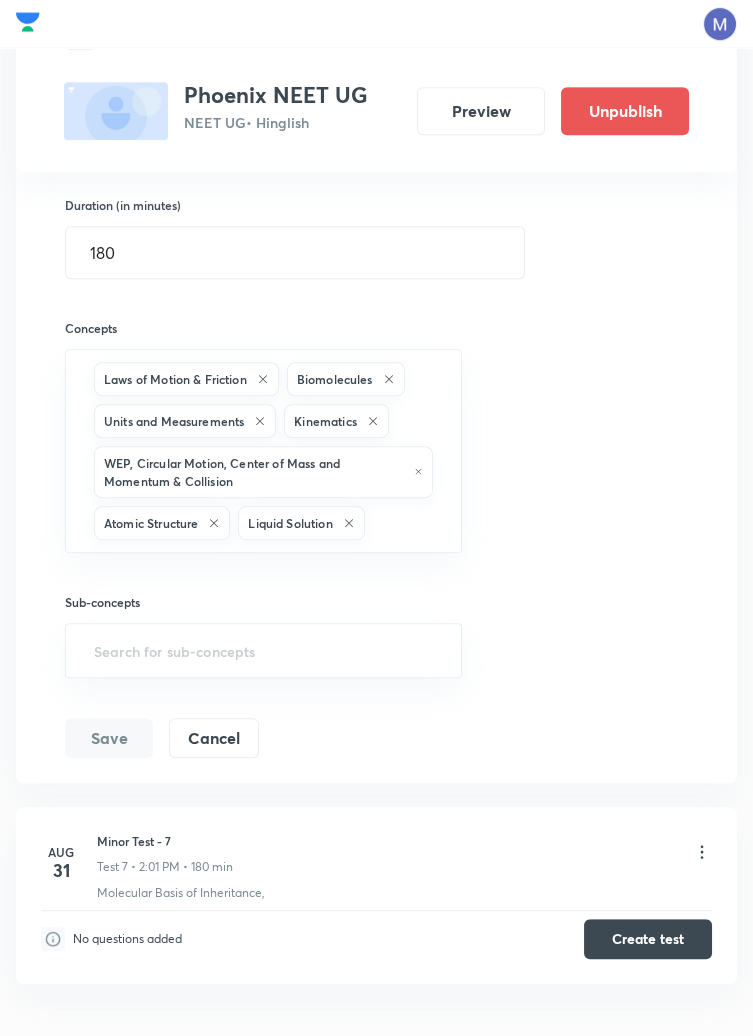 click on "Save" at bounding box center (109, 738) 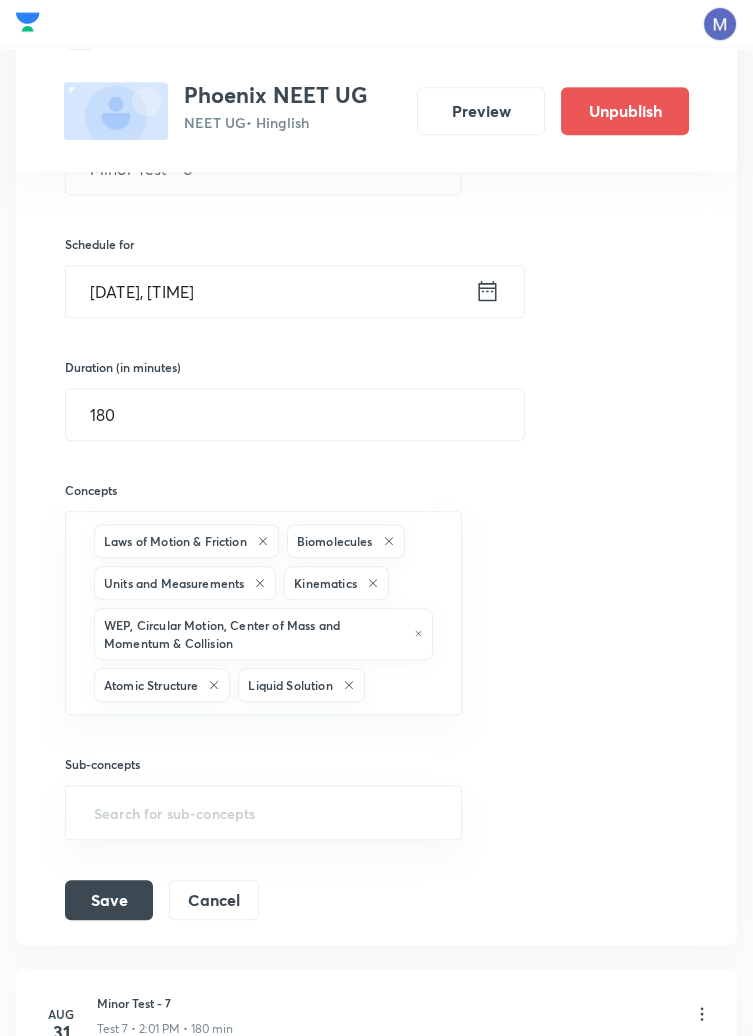 scroll, scrollTop: 1522, scrollLeft: 0, axis: vertical 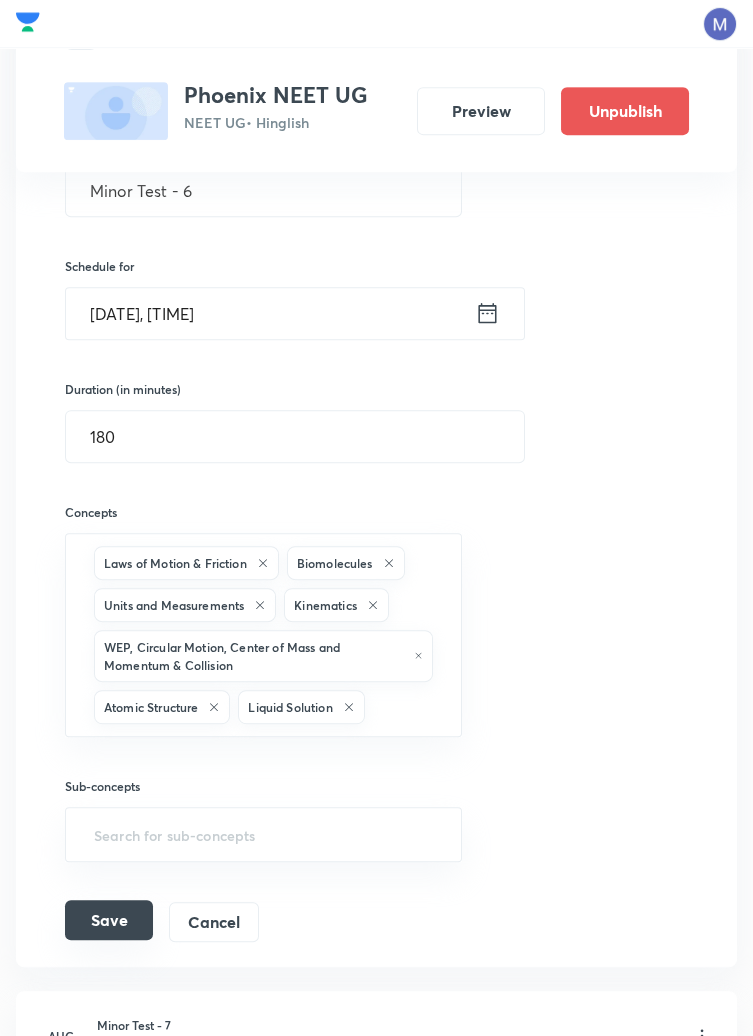 click on "Save" at bounding box center (109, 920) 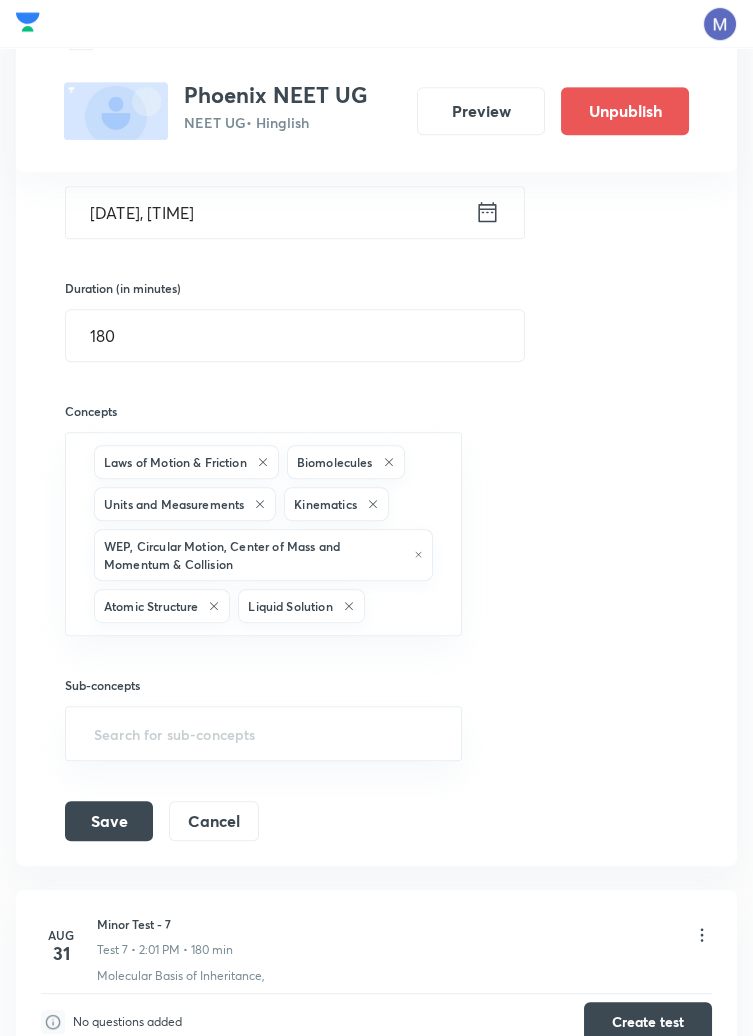 scroll, scrollTop: 1621, scrollLeft: 0, axis: vertical 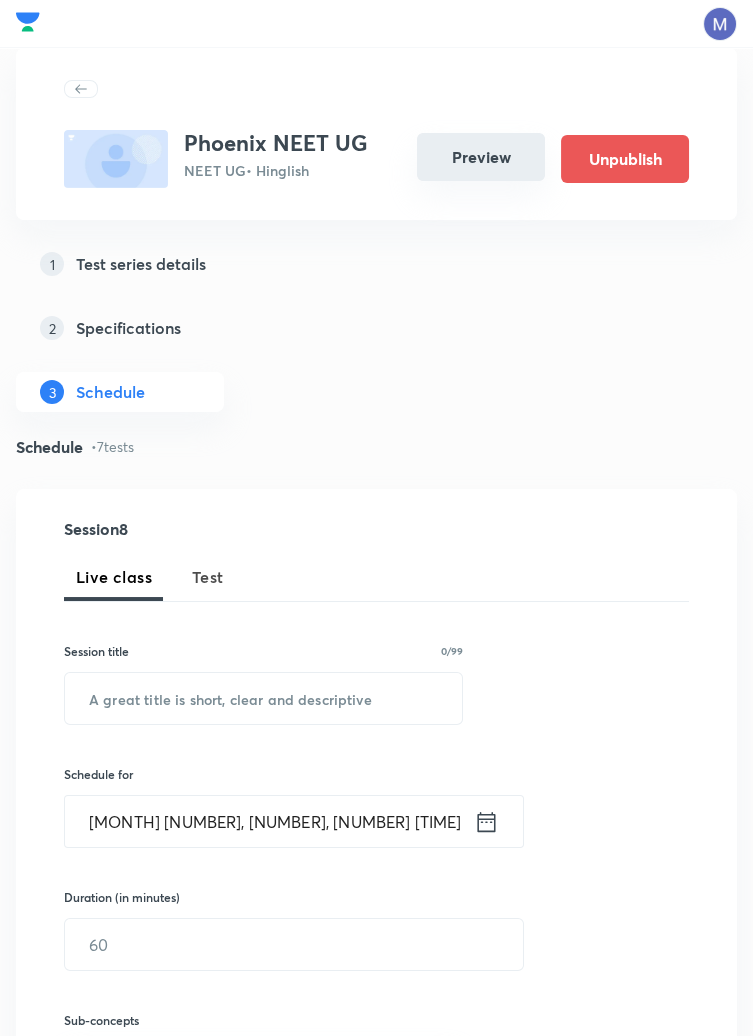 click on "Preview" at bounding box center [481, 157] 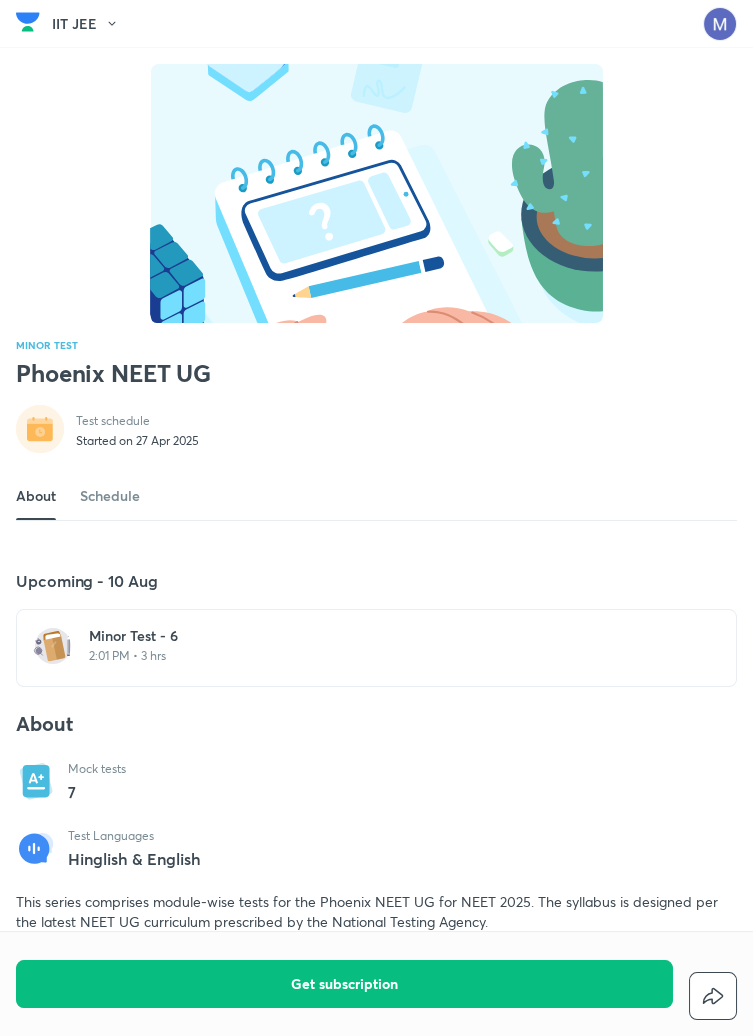 click on "Minor Test - 6" at bounding box center (388, 636) 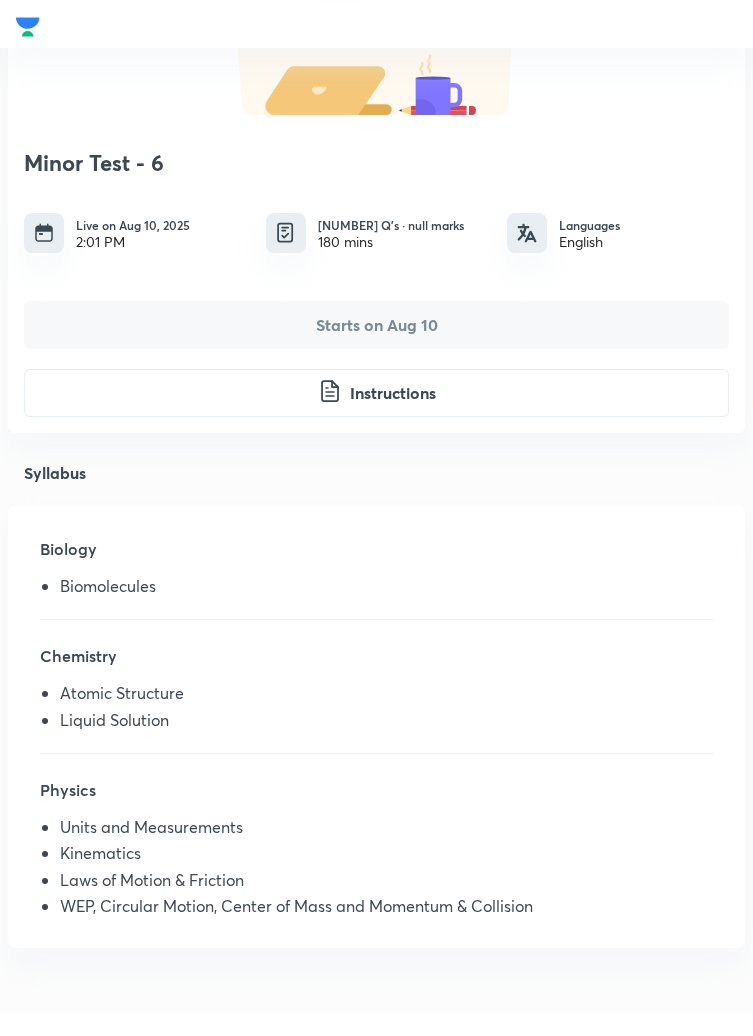scroll, scrollTop: 286, scrollLeft: 0, axis: vertical 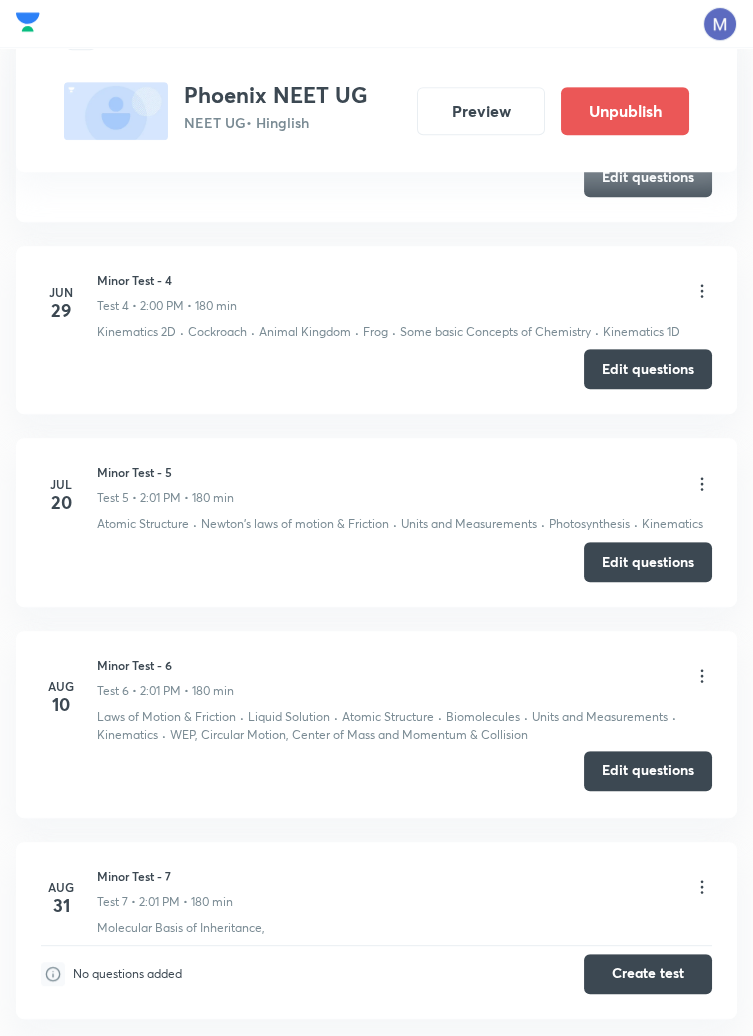 click on "Edit questions" at bounding box center (648, 771) 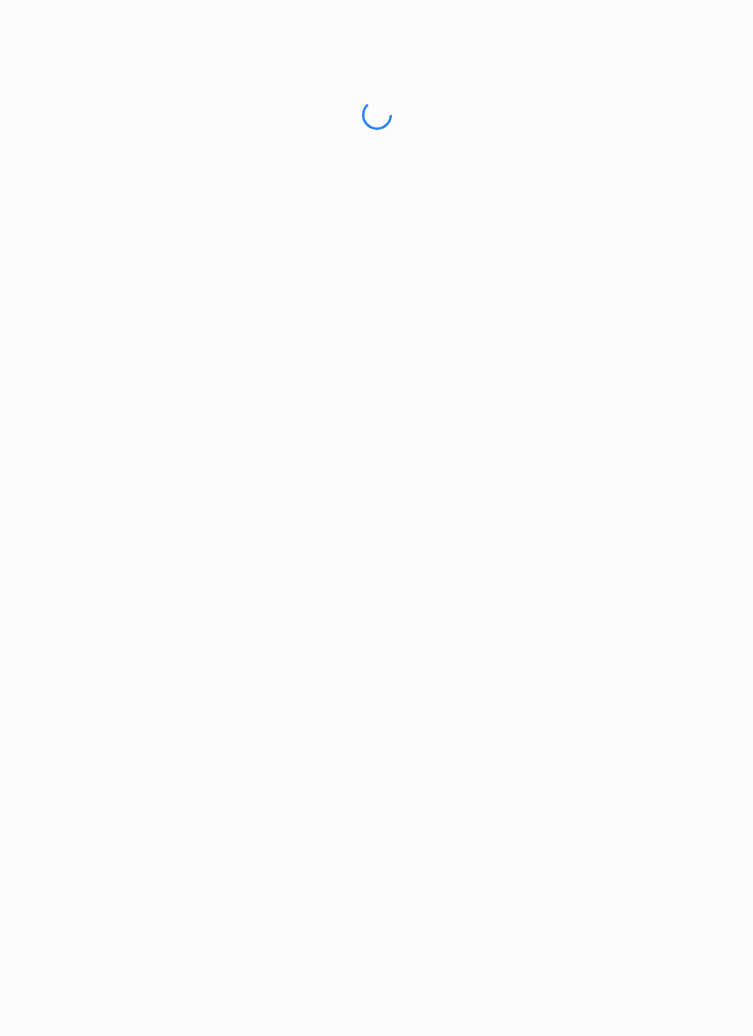 scroll, scrollTop: 0, scrollLeft: 0, axis: both 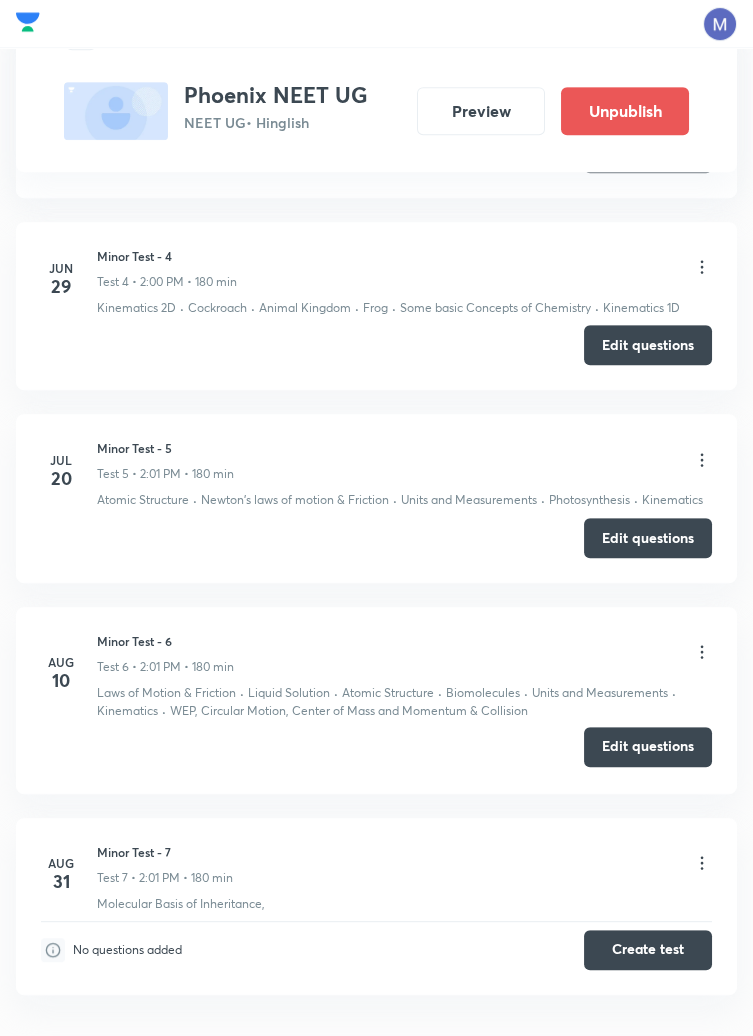 click on "Edit questions" at bounding box center (648, 747) 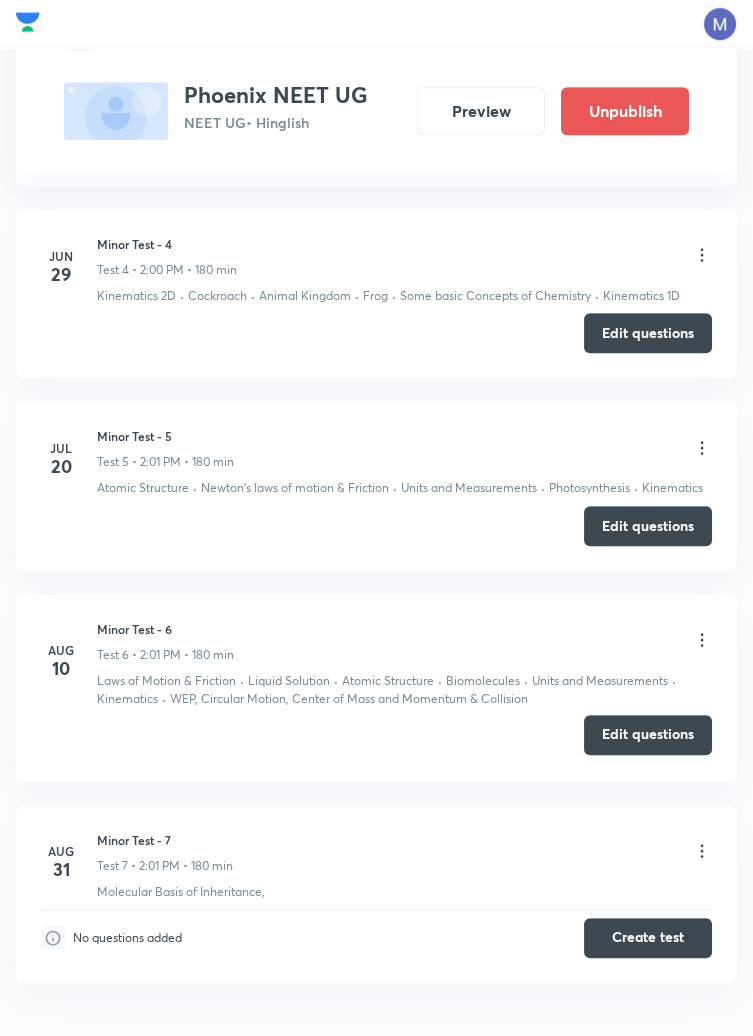 scroll, scrollTop: 1730, scrollLeft: 0, axis: vertical 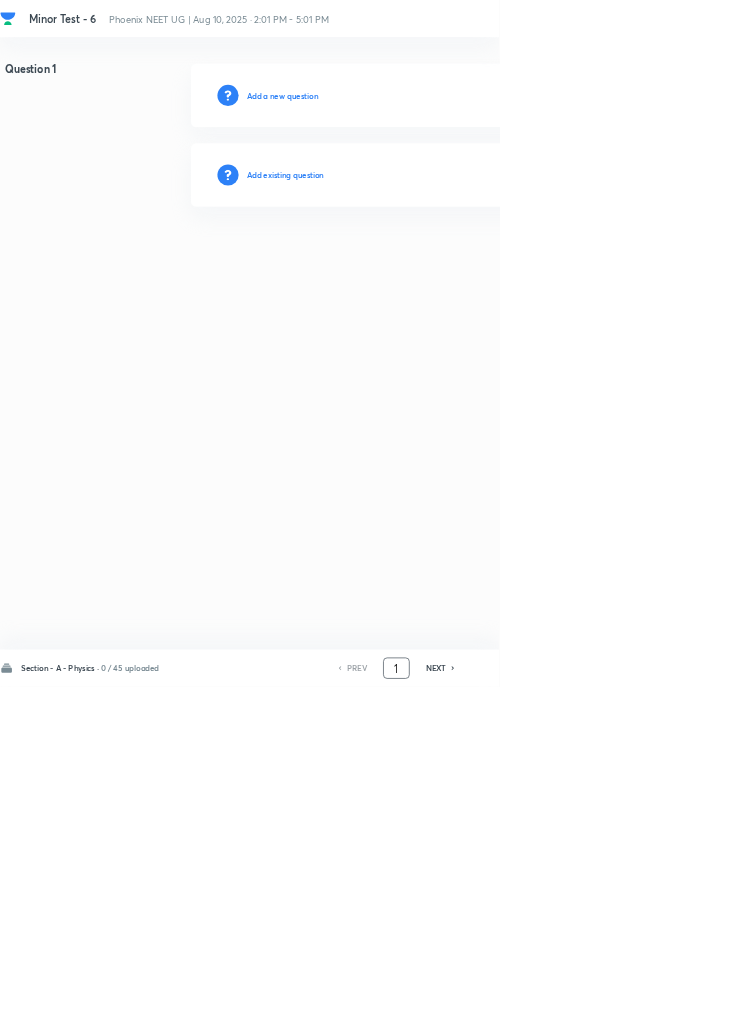 click on "1" at bounding box center [598, 1008] 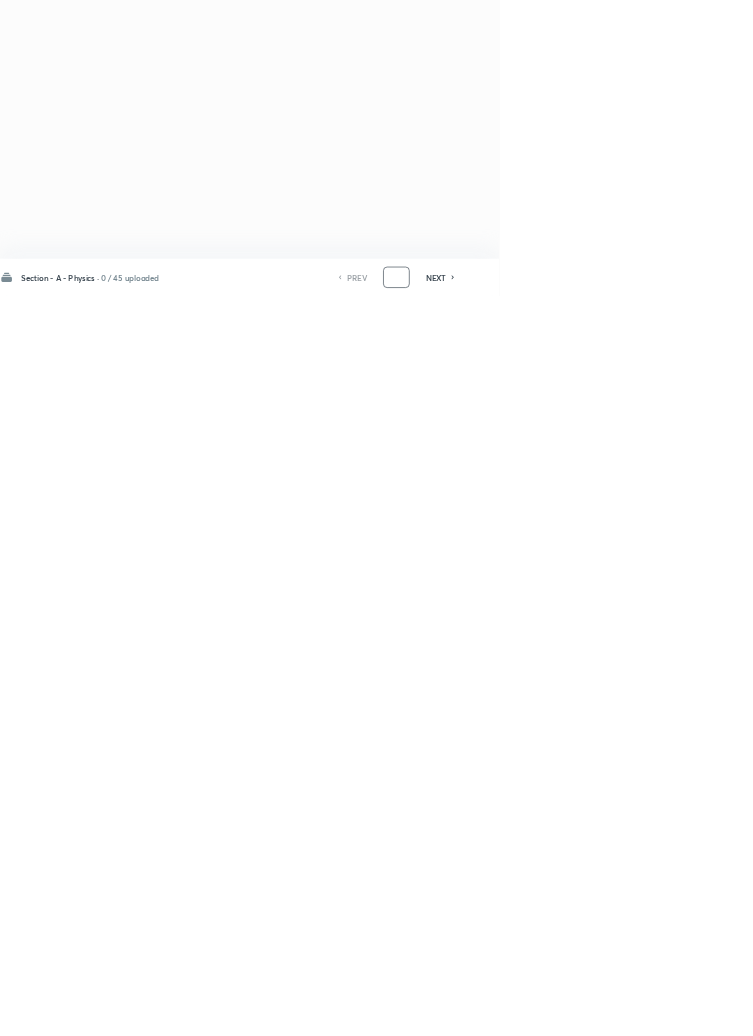 scroll, scrollTop: 0, scrollLeft: 0, axis: both 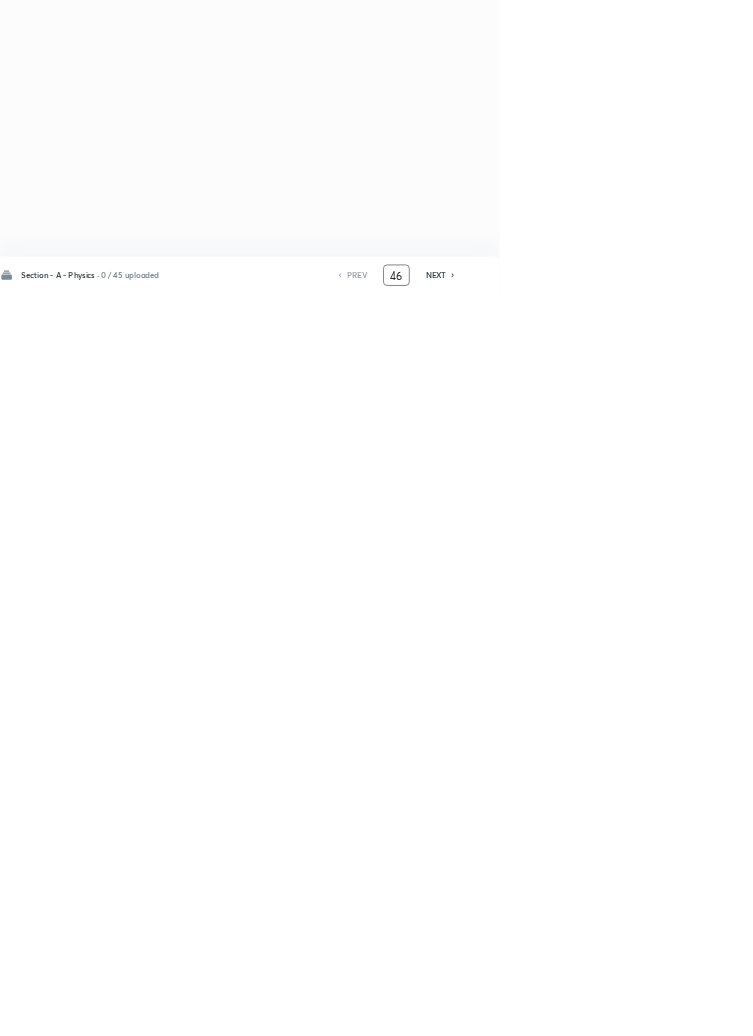 type on "46" 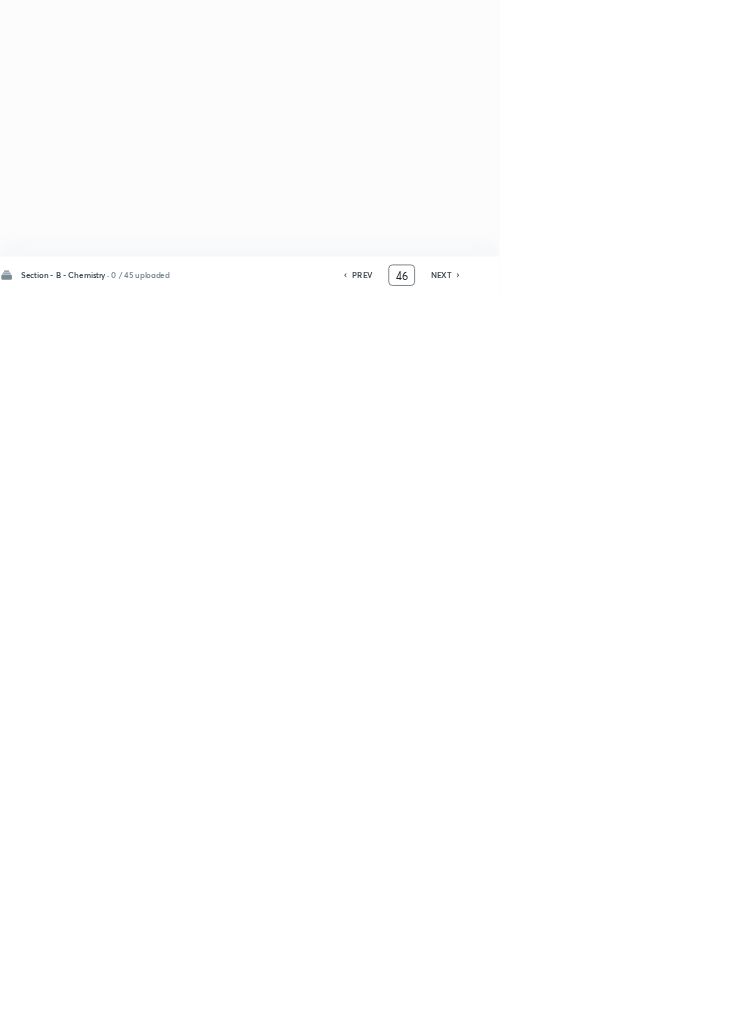 scroll, scrollTop: 0, scrollLeft: 0, axis: both 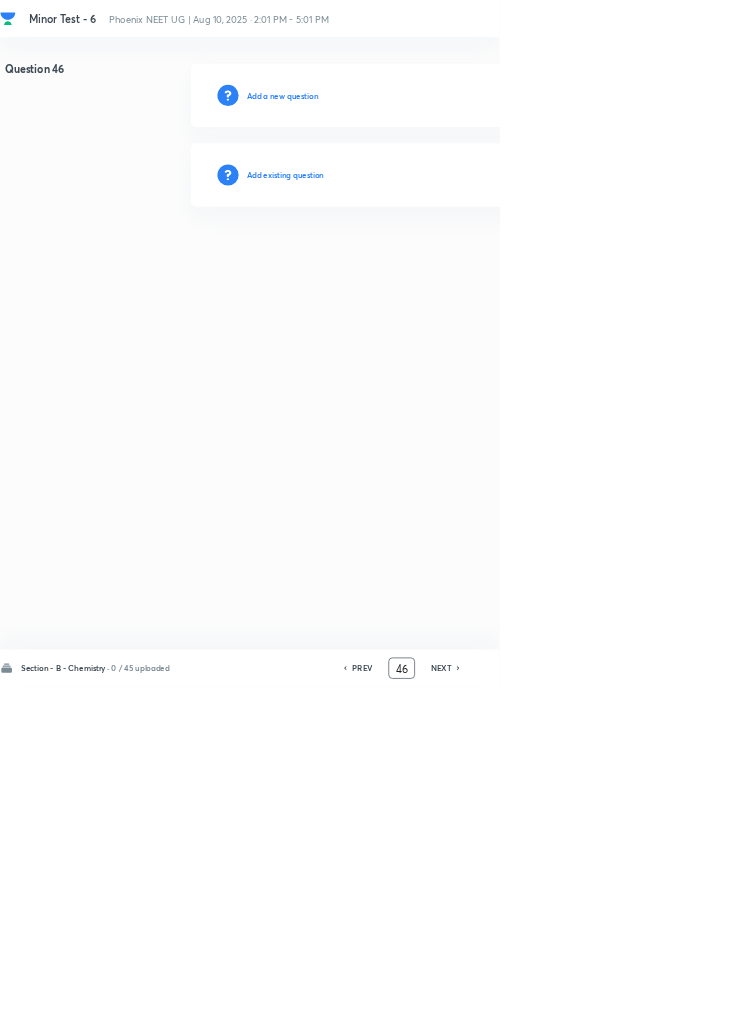 click on "Add existing question" at bounding box center [430, 264] 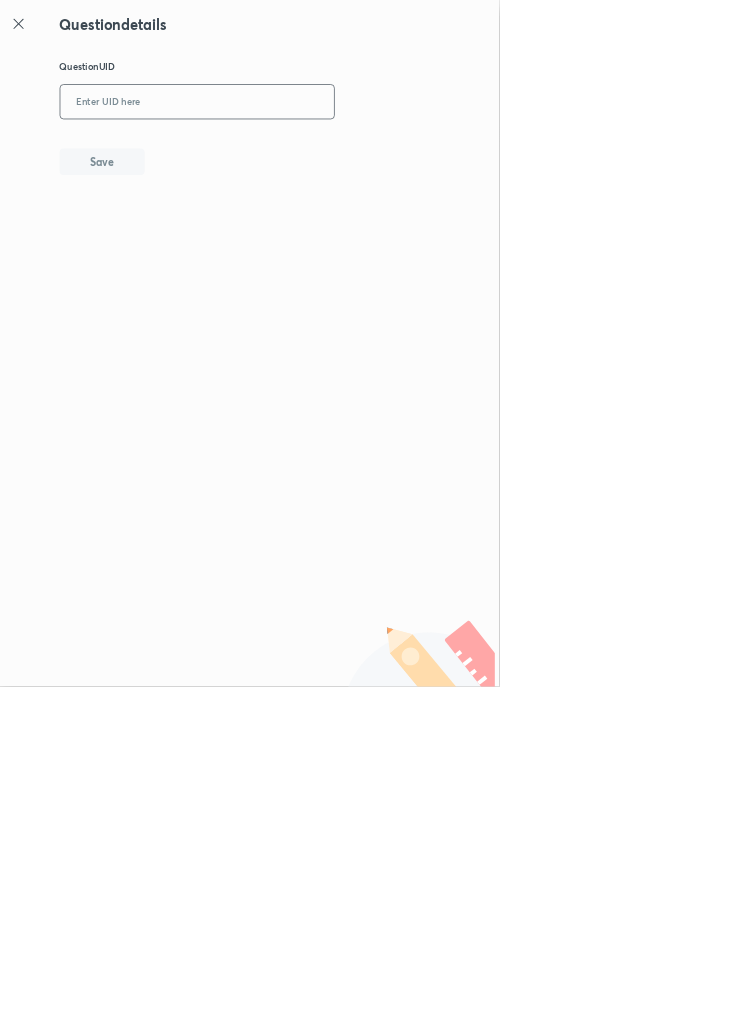 click at bounding box center [297, 154] 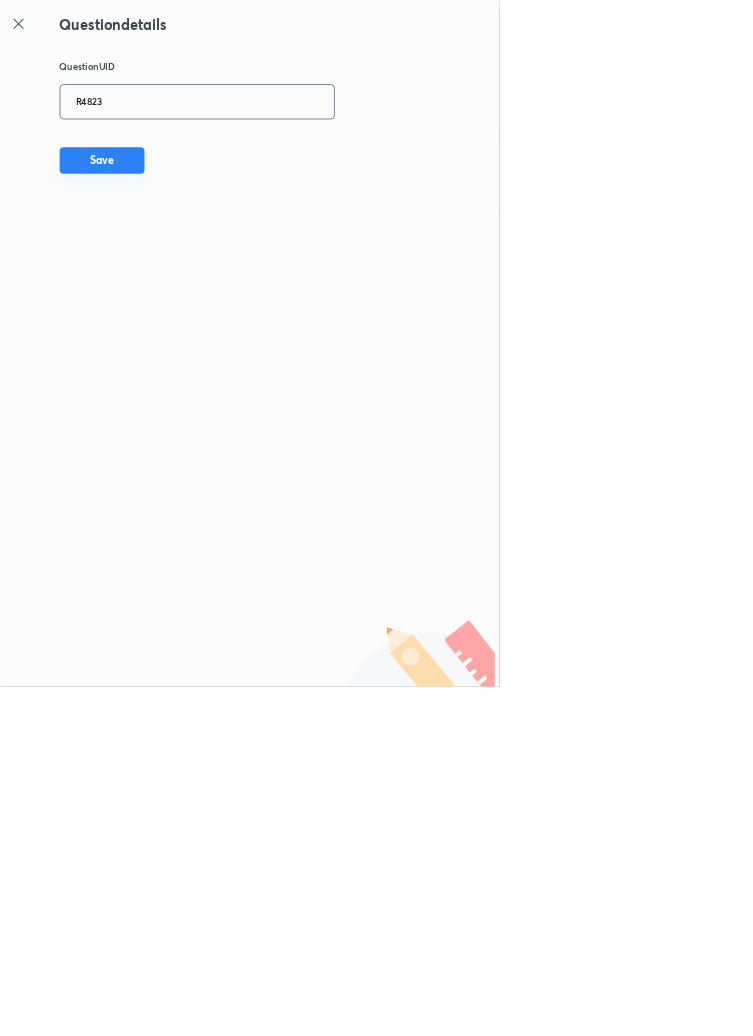 type on "R4823" 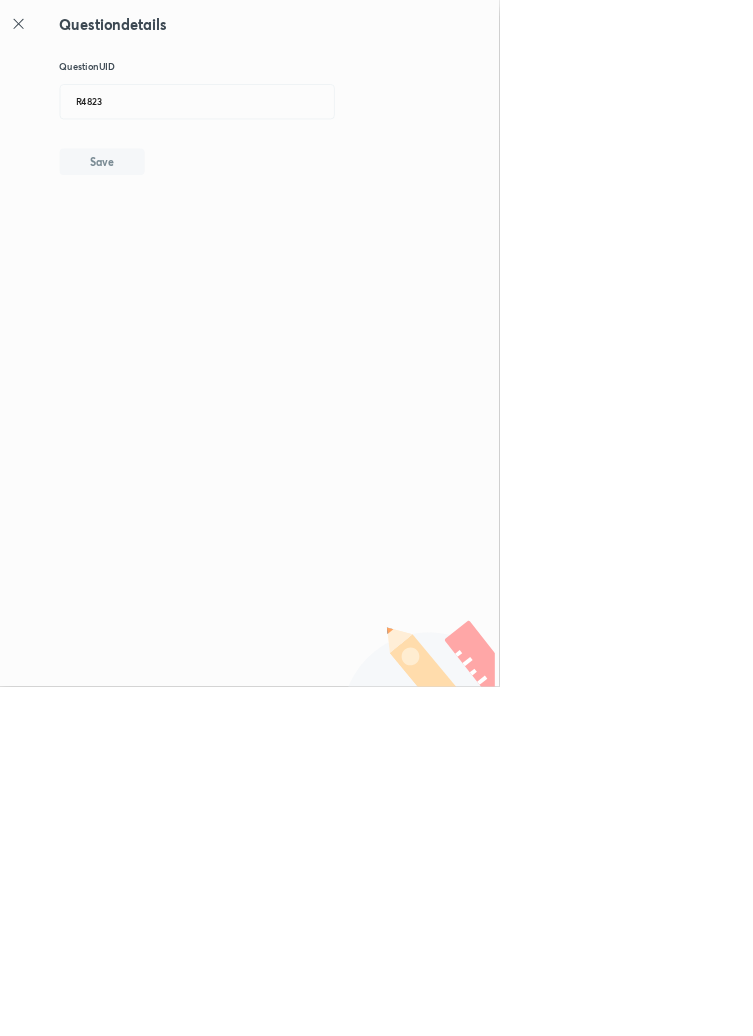 type 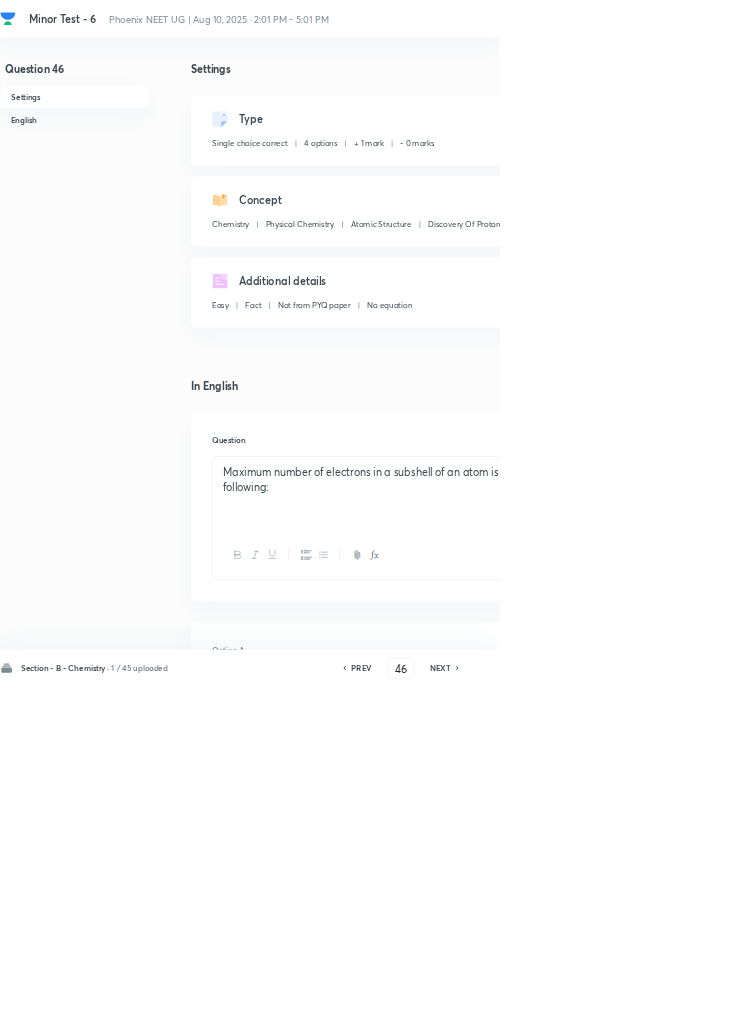 click on "Edit" at bounding box center (920, 182) 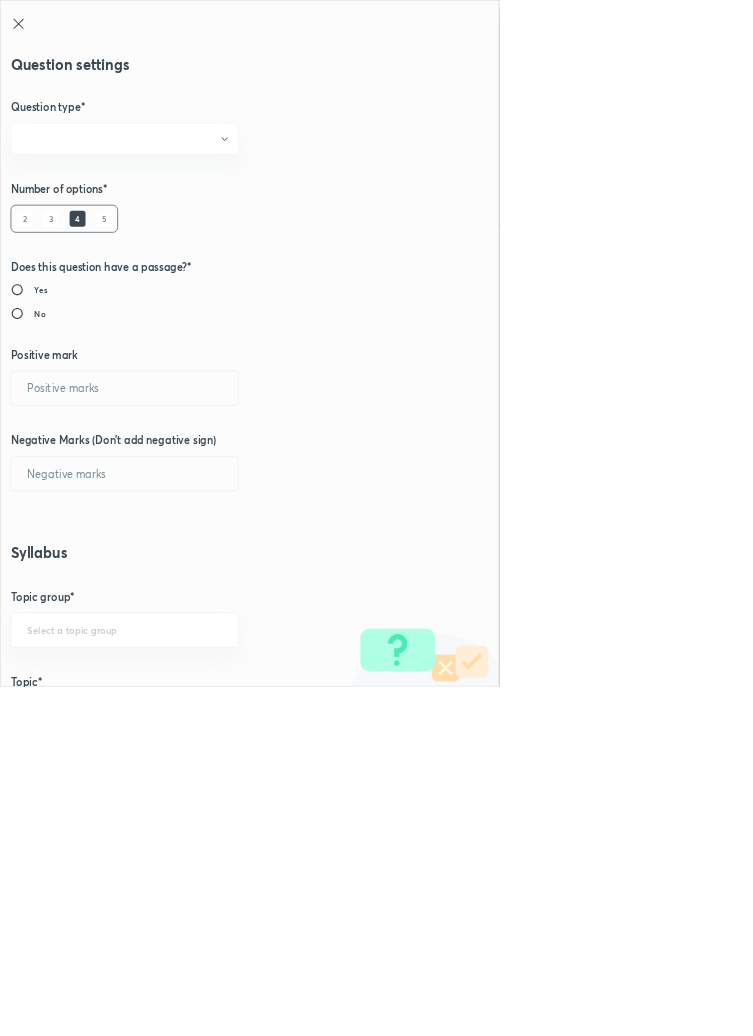 radio on "true" 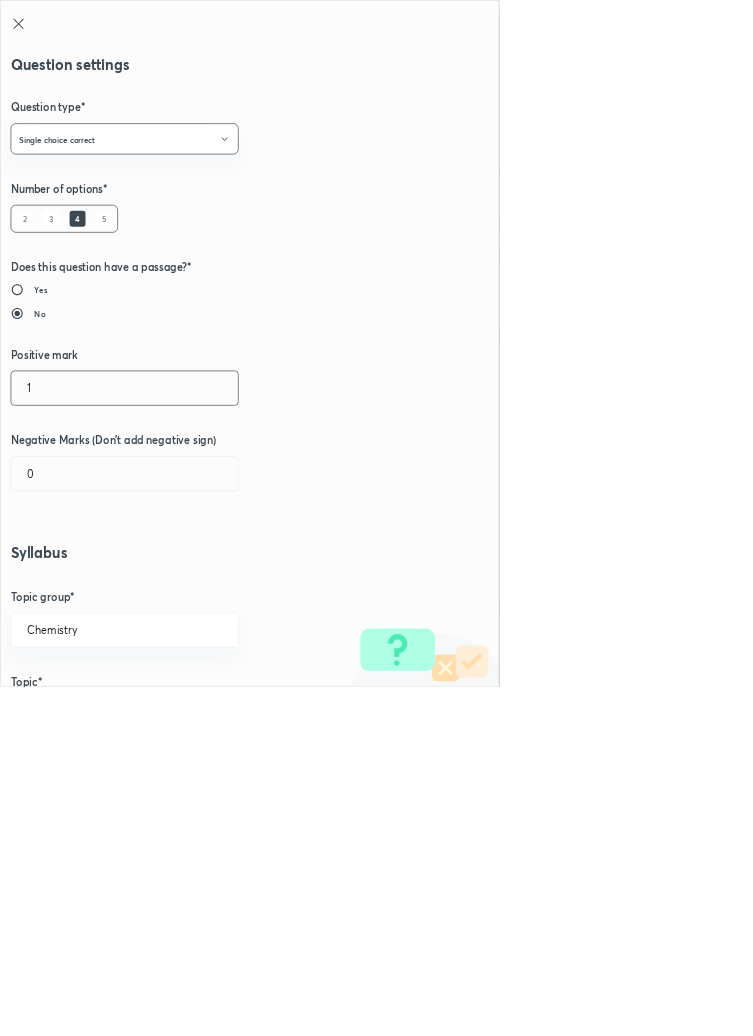 click on "1" at bounding box center [188, 585] 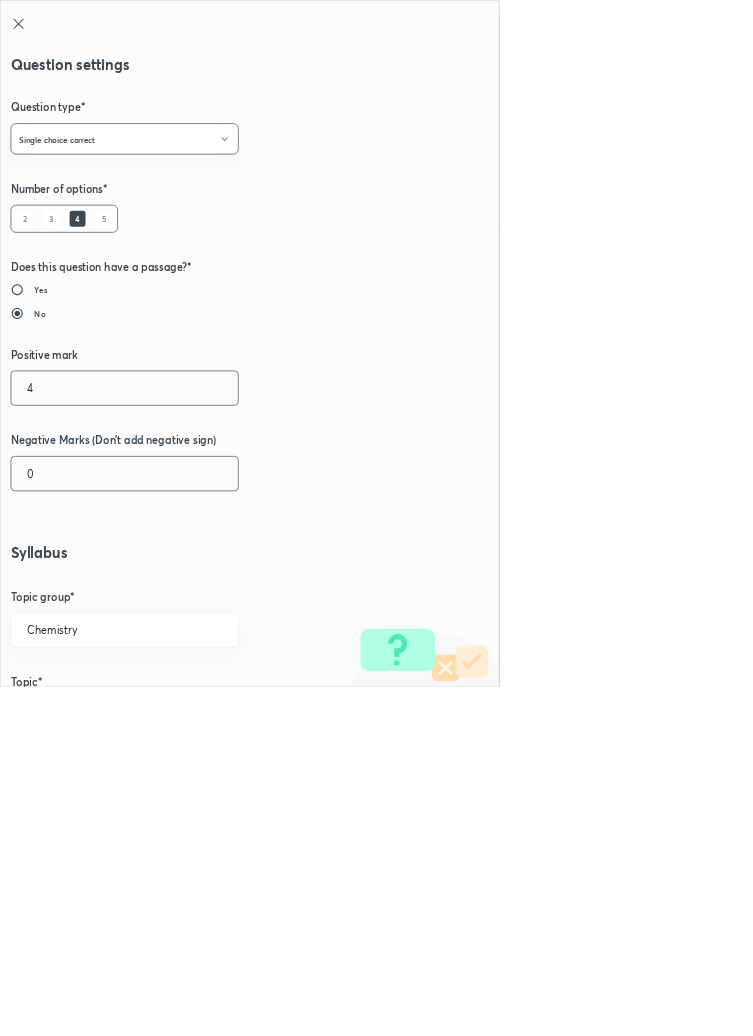 type on "4" 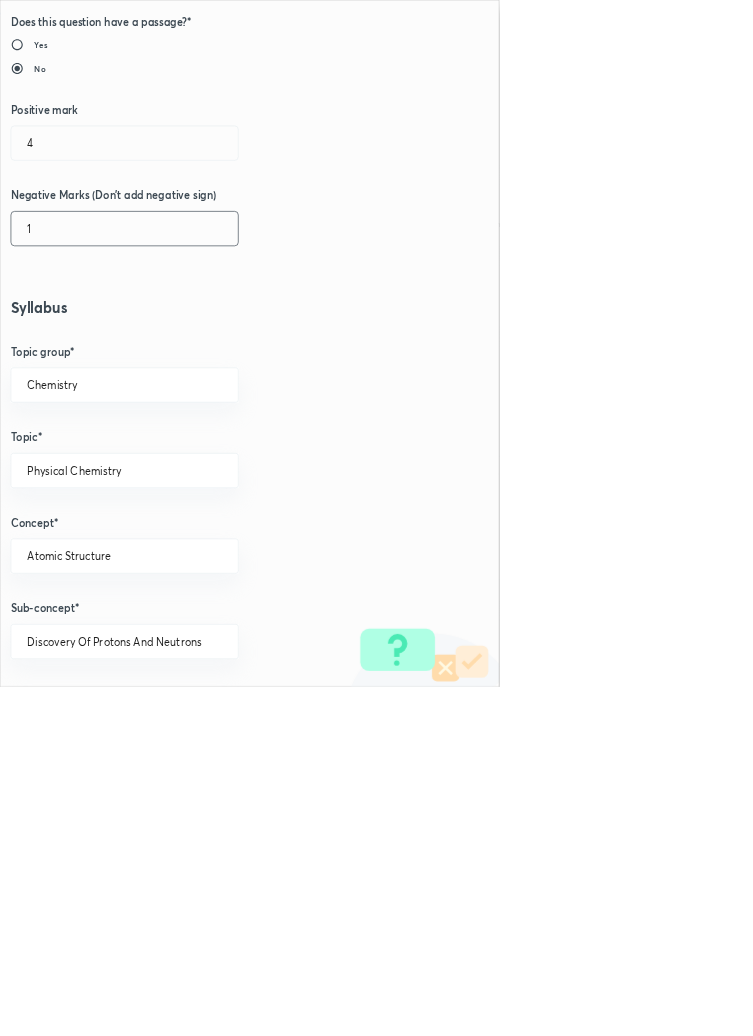 scroll, scrollTop: 1125, scrollLeft: 0, axis: vertical 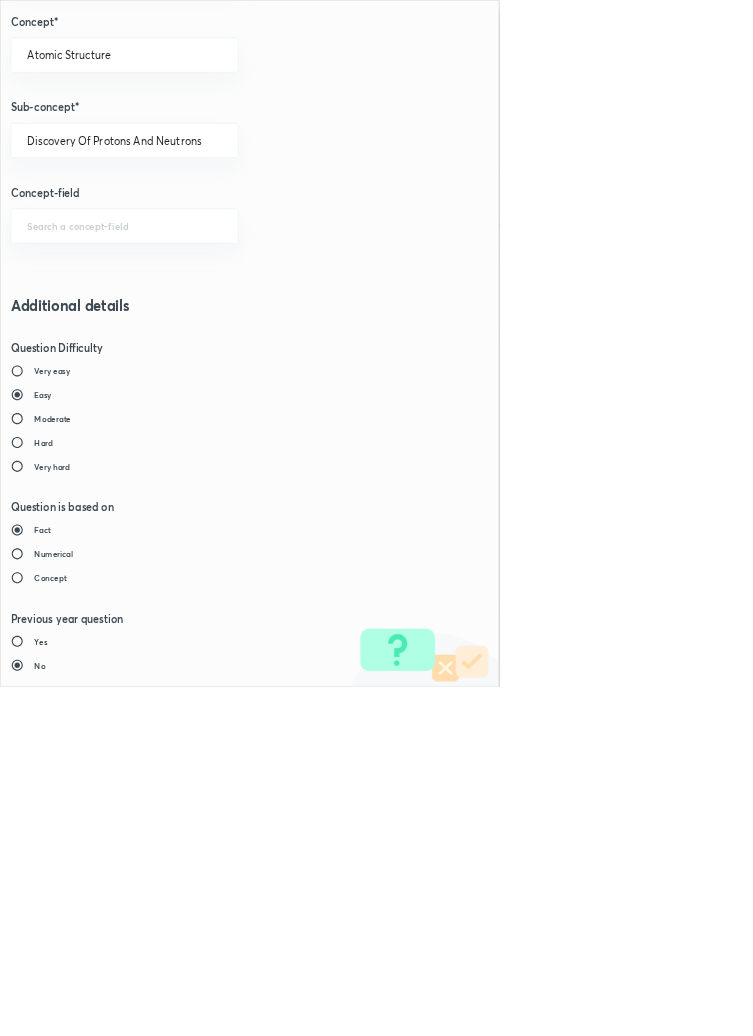 type on "1" 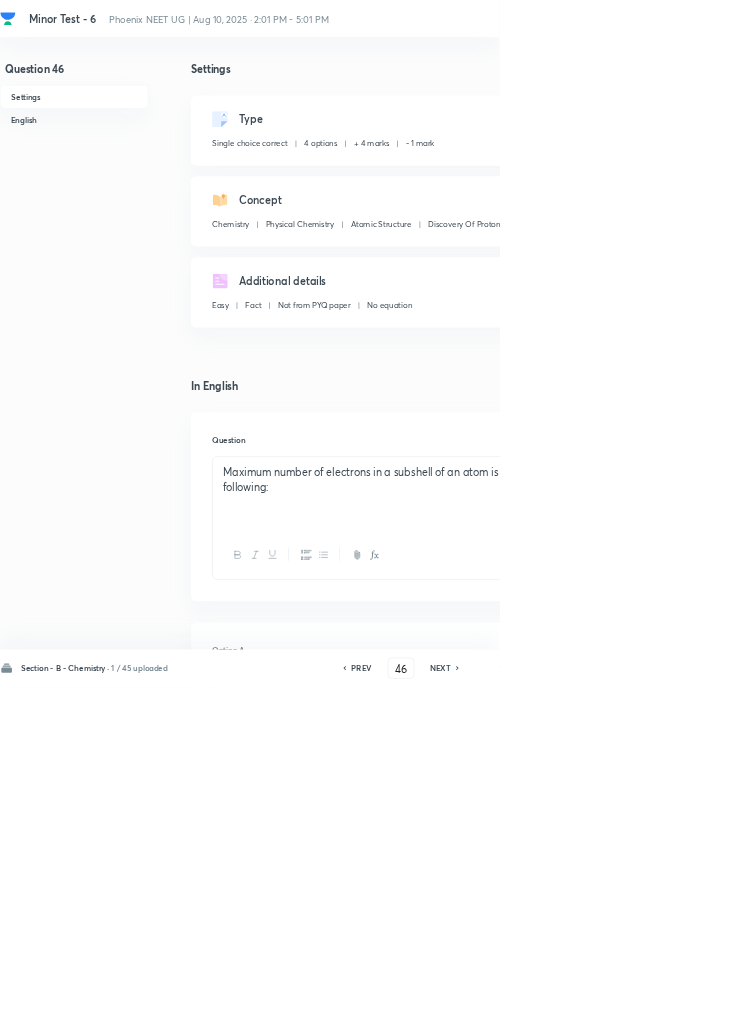 click on "Save" at bounding box center (1096, 1006) 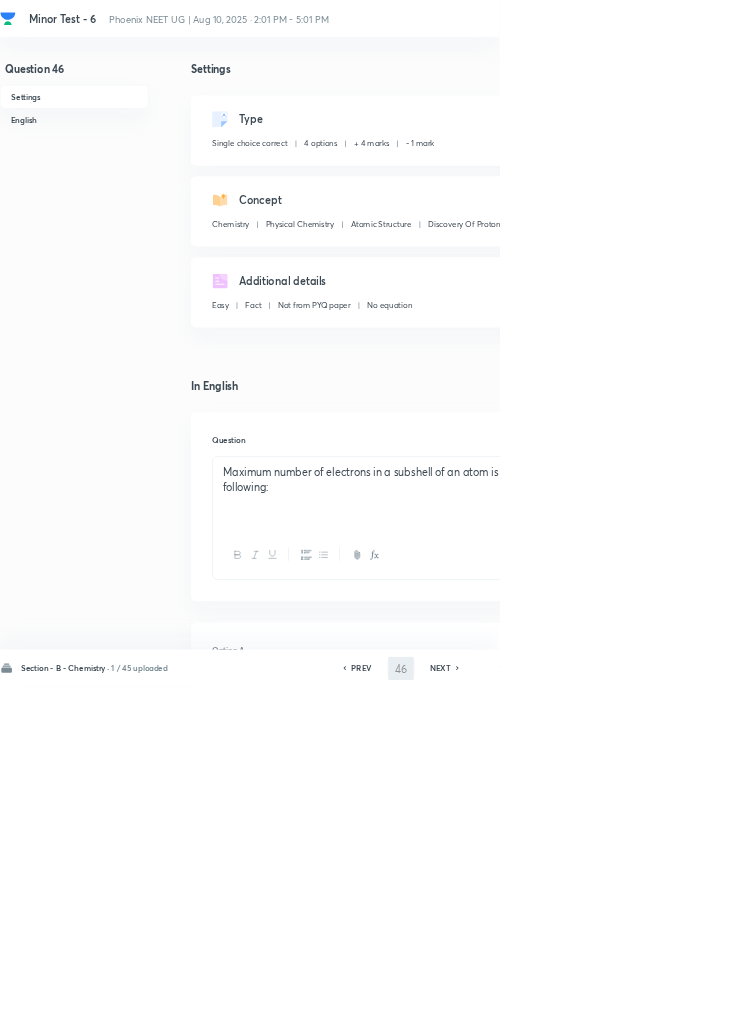 type on "47" 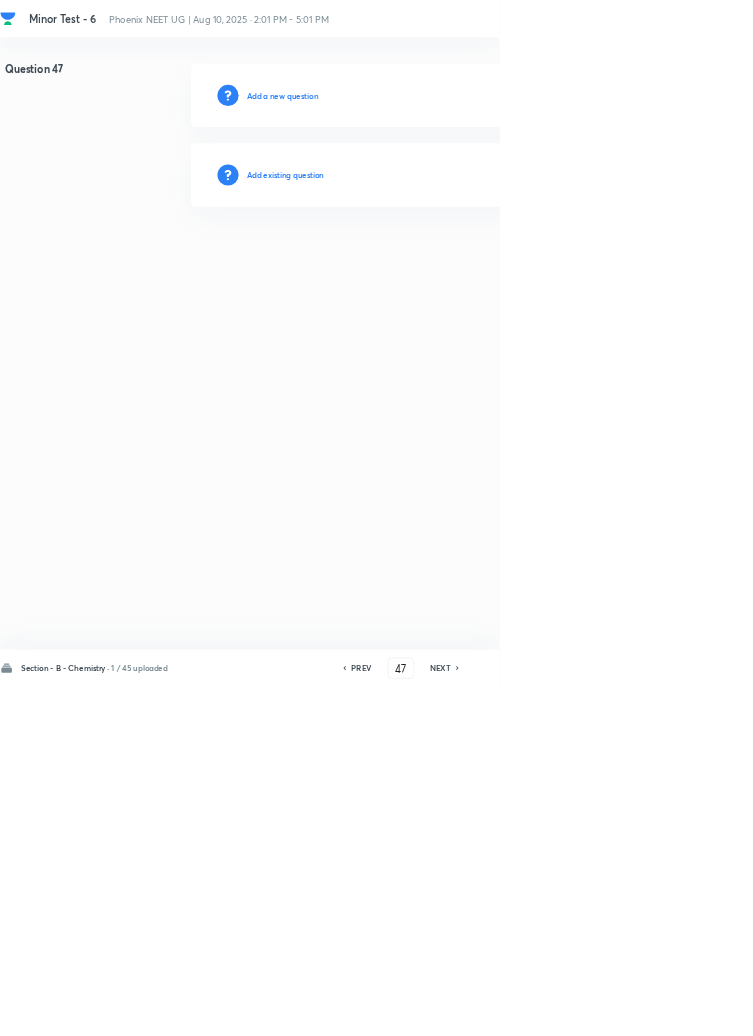 click on "Add existing question" at bounding box center [430, 264] 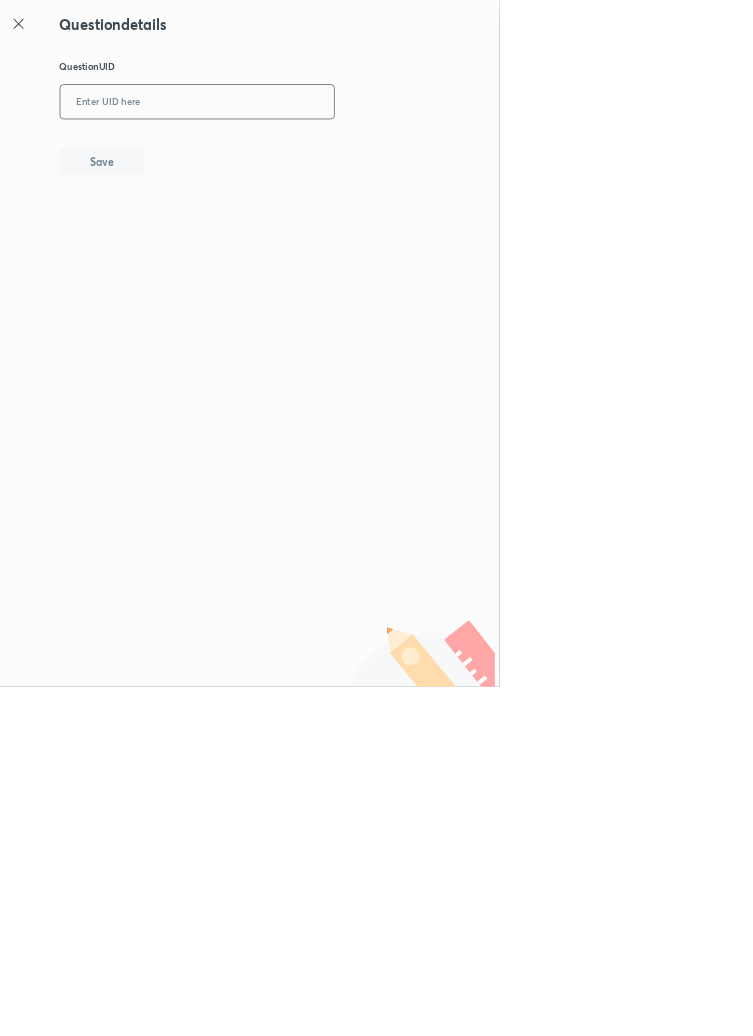 click at bounding box center [297, 154] 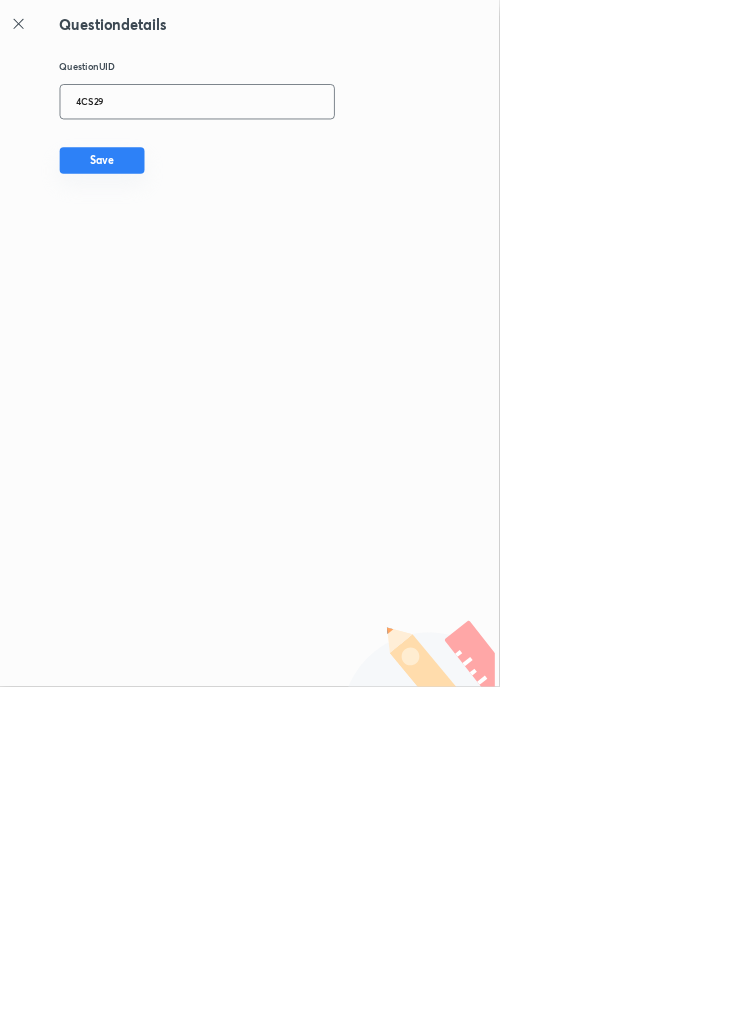 type on "4CS29" 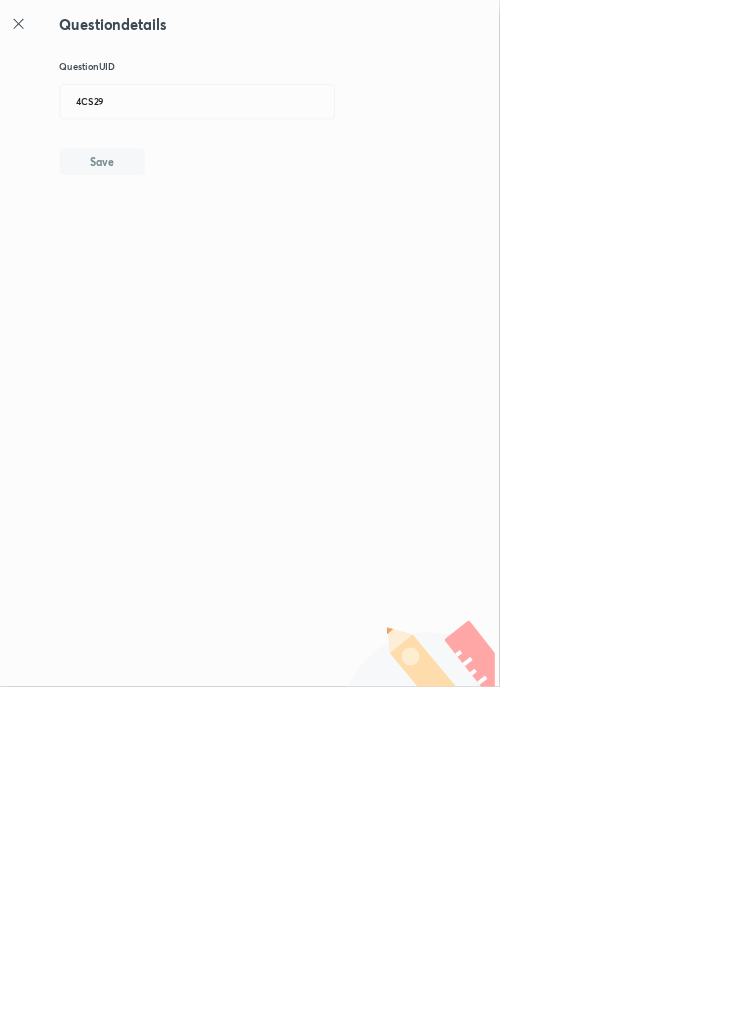 type 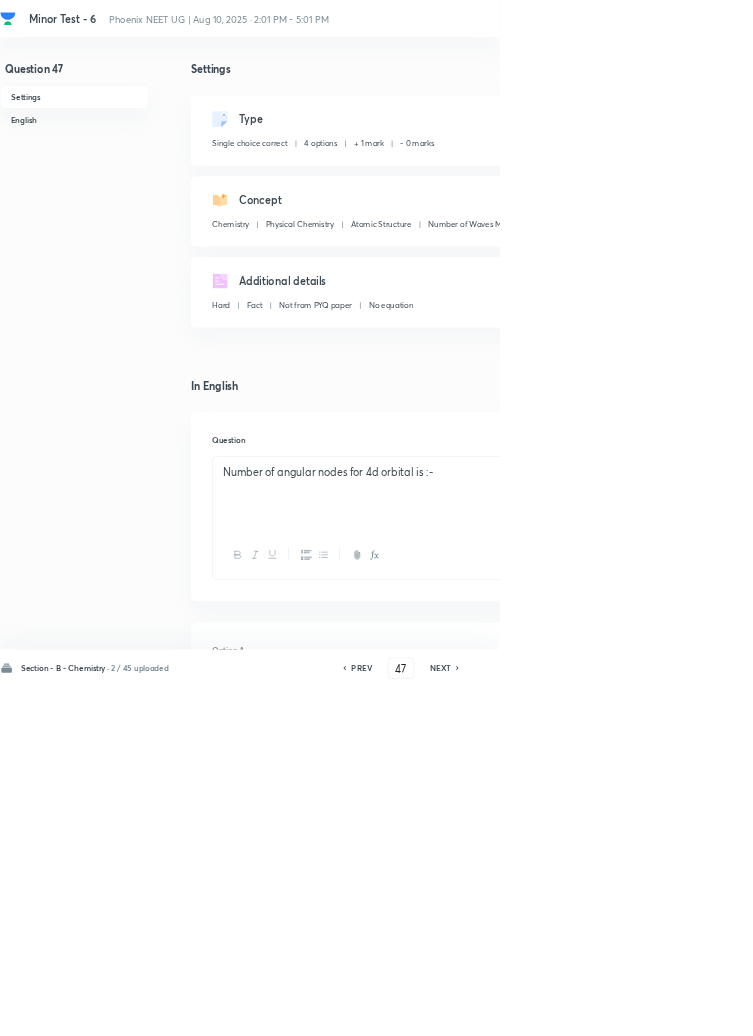 click on "Edit" at bounding box center (920, 182) 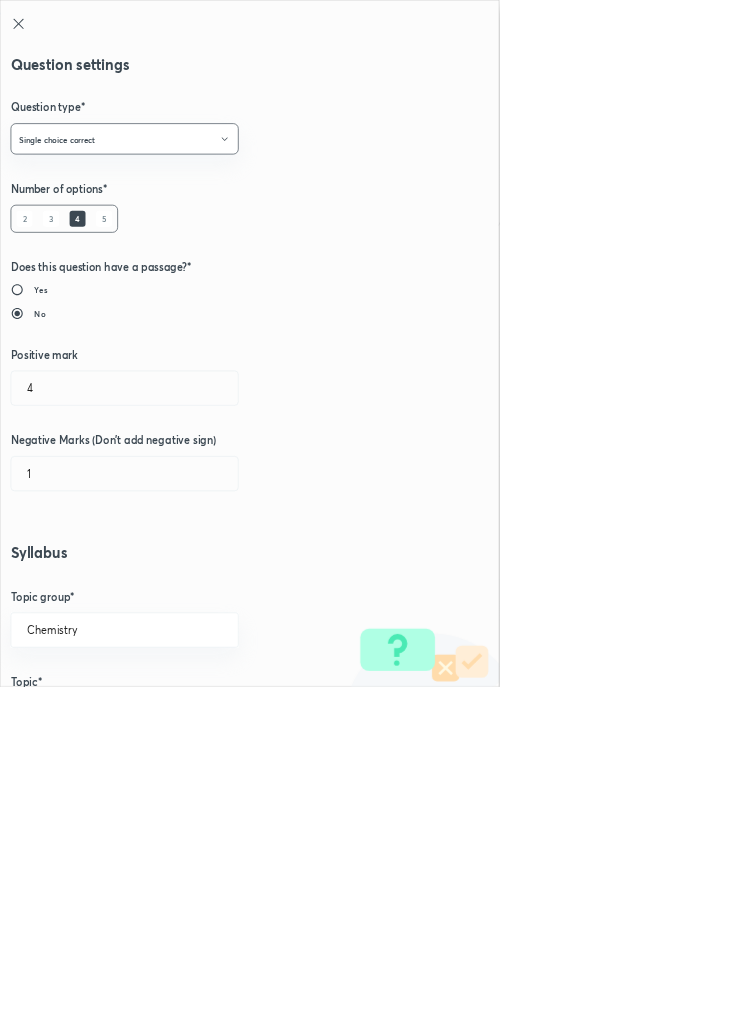 radio on "false" 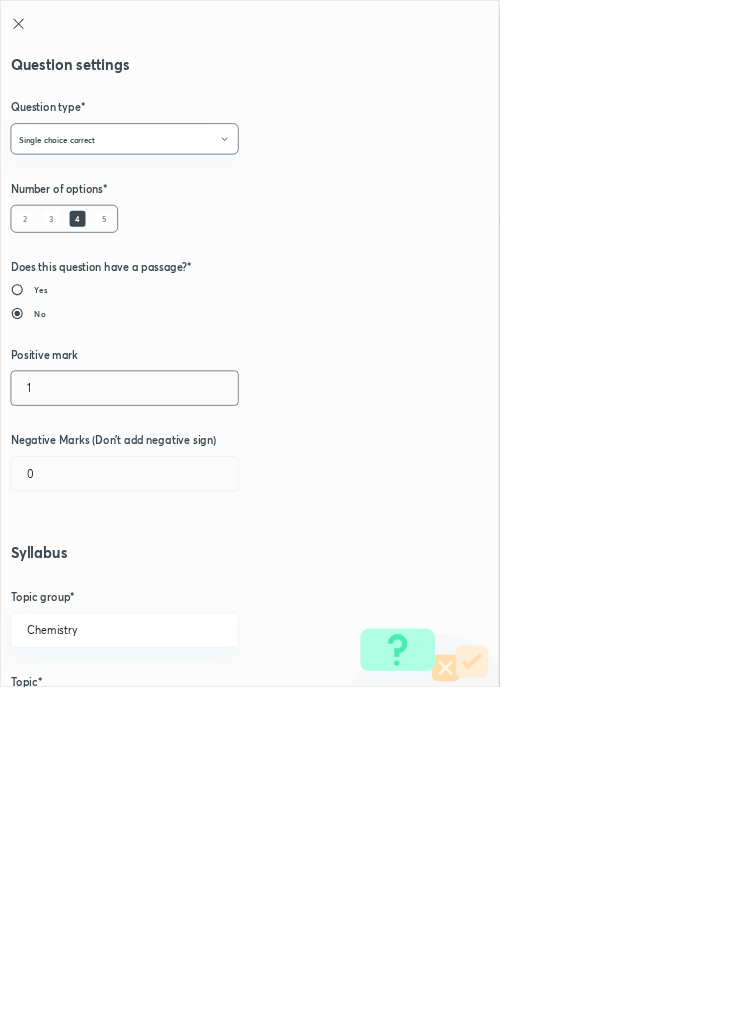 click on "1" at bounding box center (188, 585) 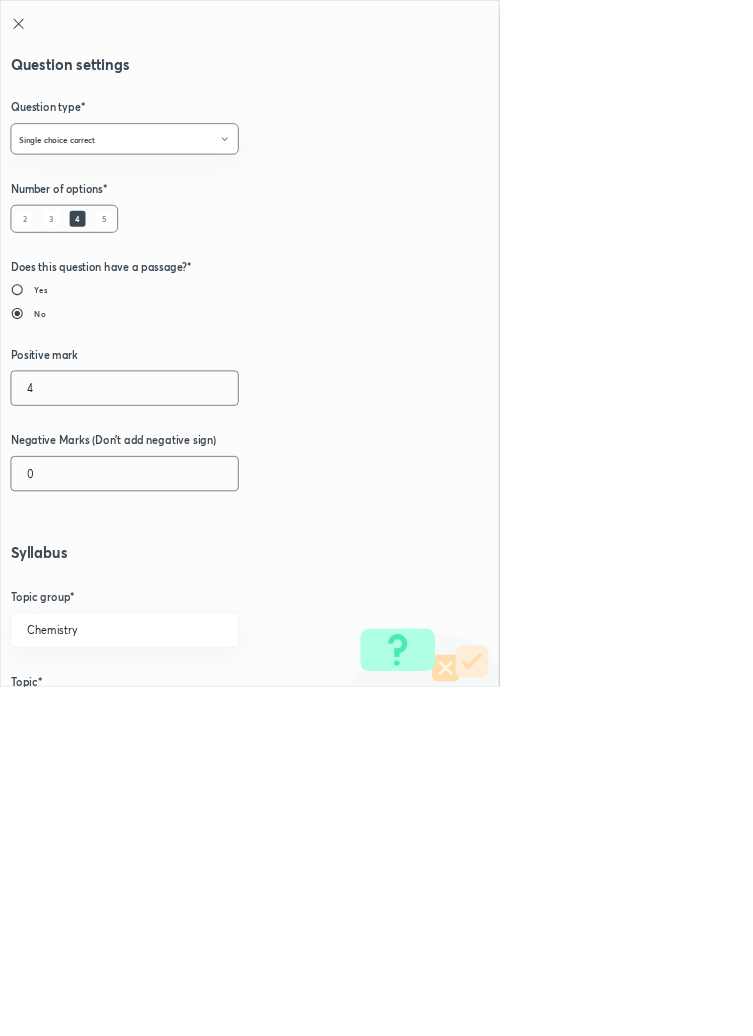 type on "4" 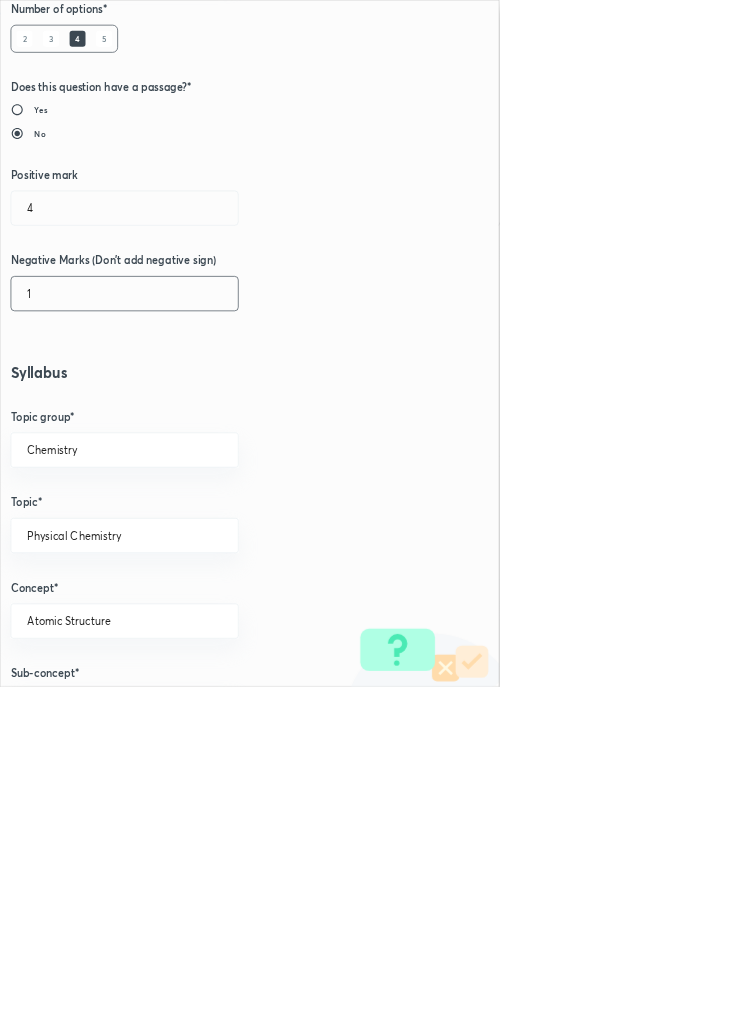 scroll, scrollTop: 1125, scrollLeft: 0, axis: vertical 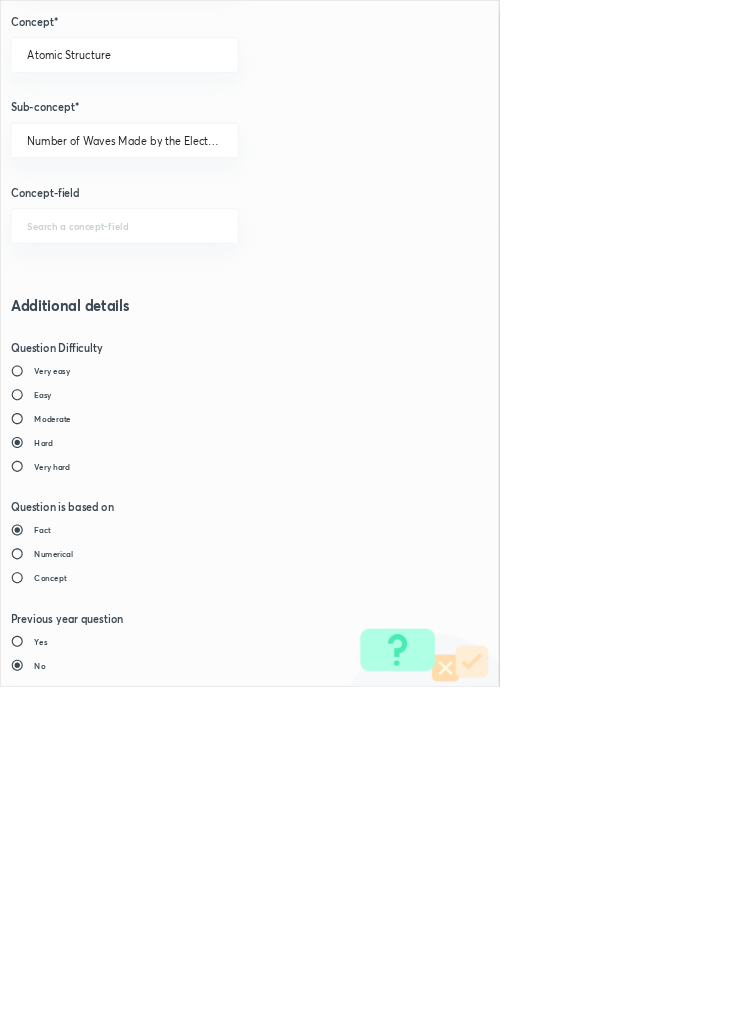 type on "1" 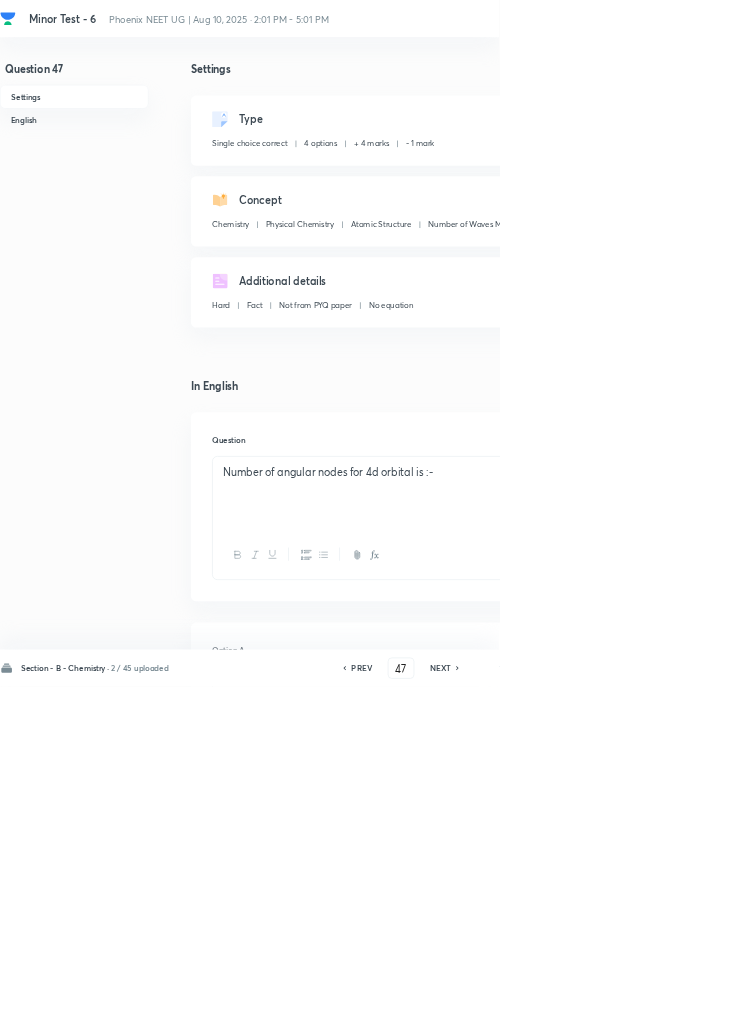 click on "Save" at bounding box center (1096, 1006) 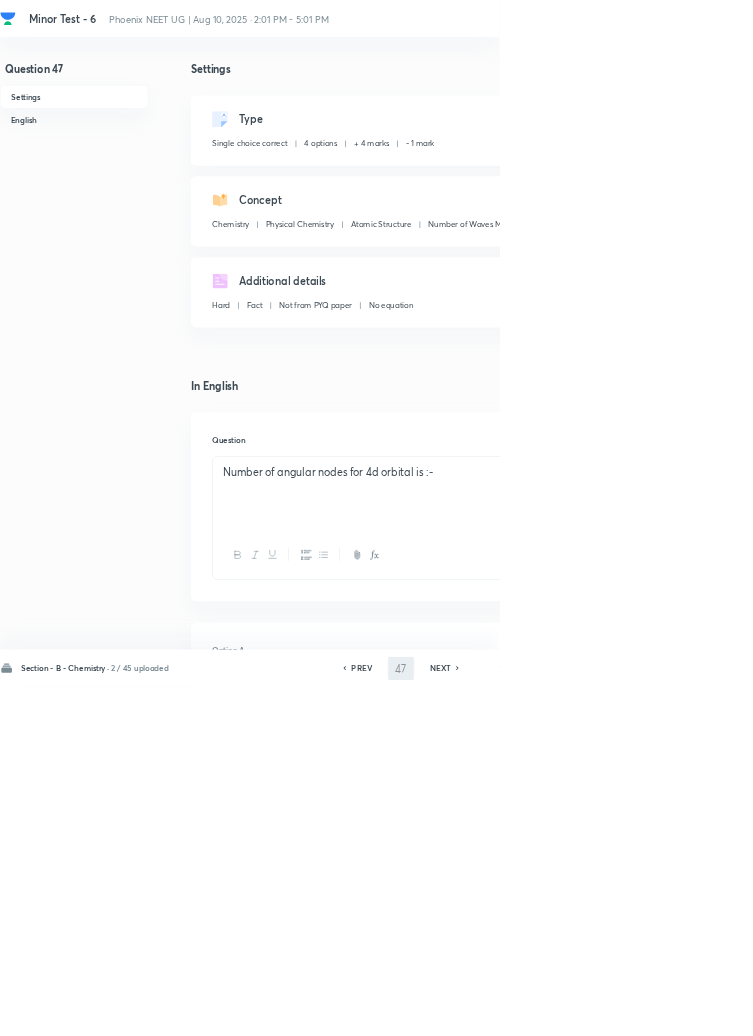type on "48" 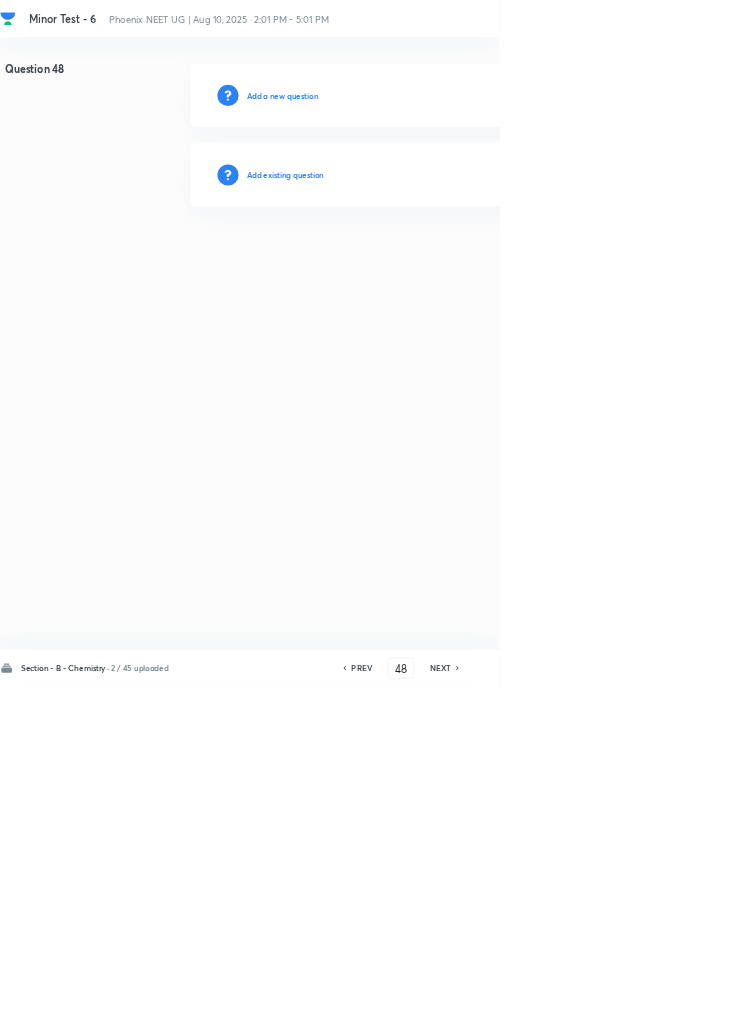 click on "Add existing question" at bounding box center (430, 264) 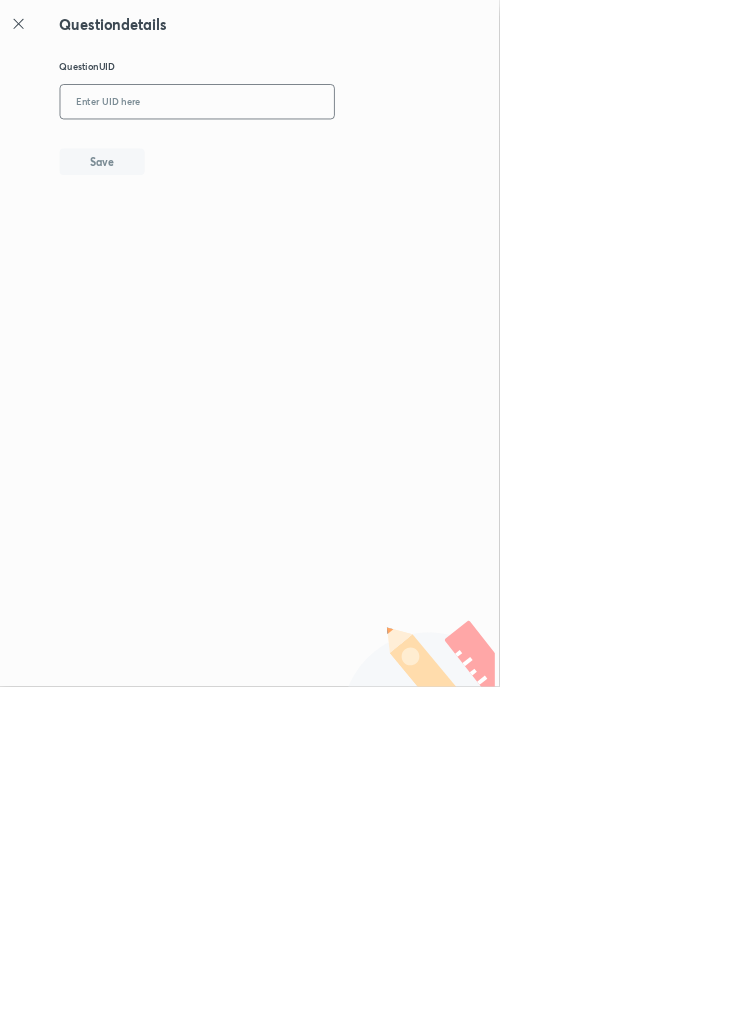 click at bounding box center (297, 154) 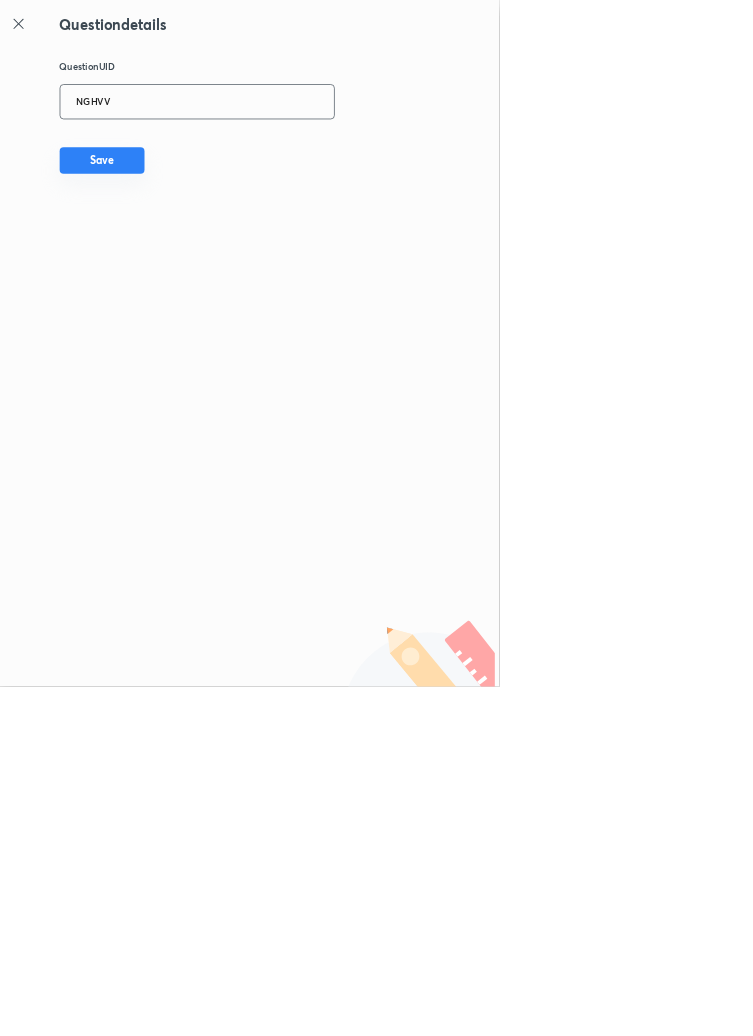 type on "NGHVV" 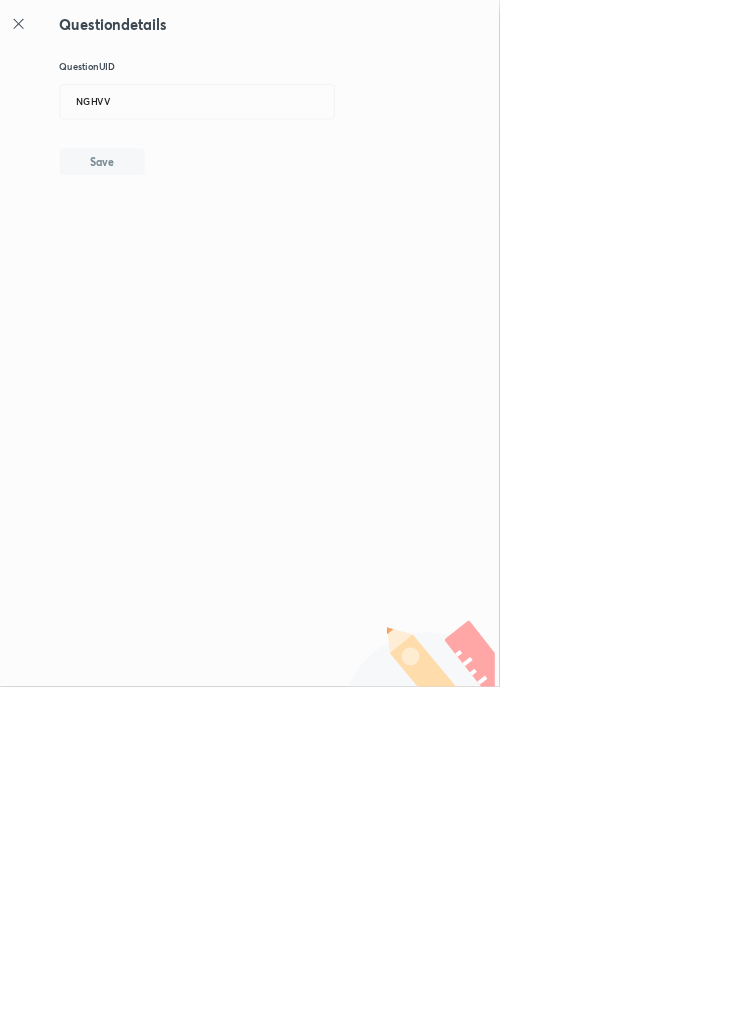 type 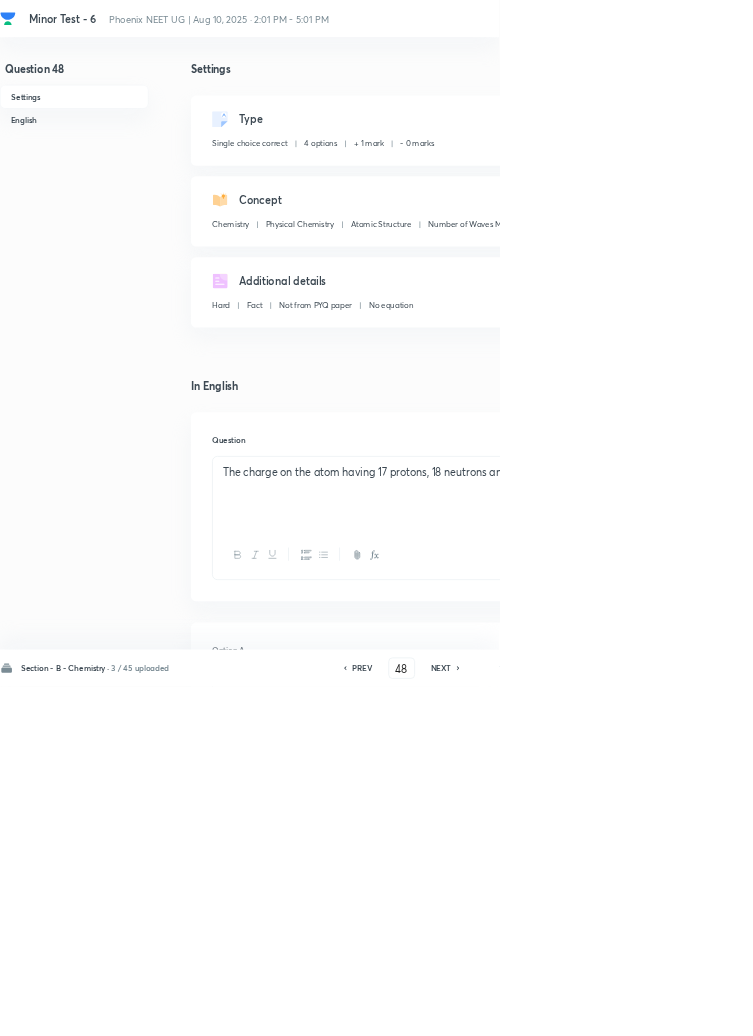 click on "Edit" at bounding box center (920, 182) 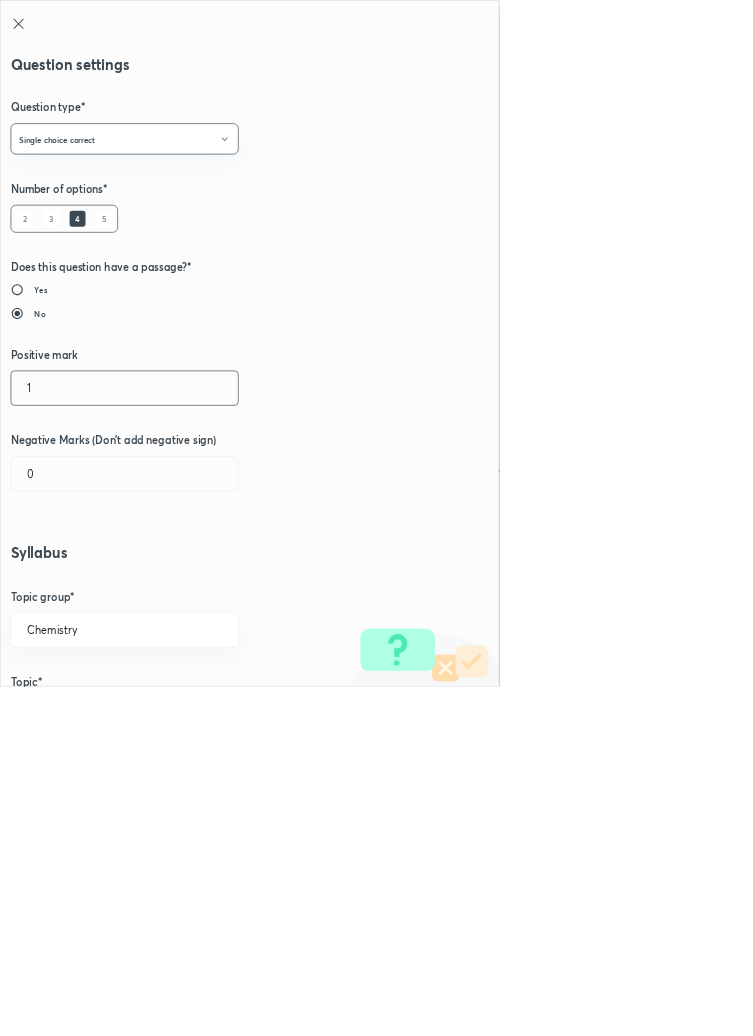 click on "1" at bounding box center [188, 585] 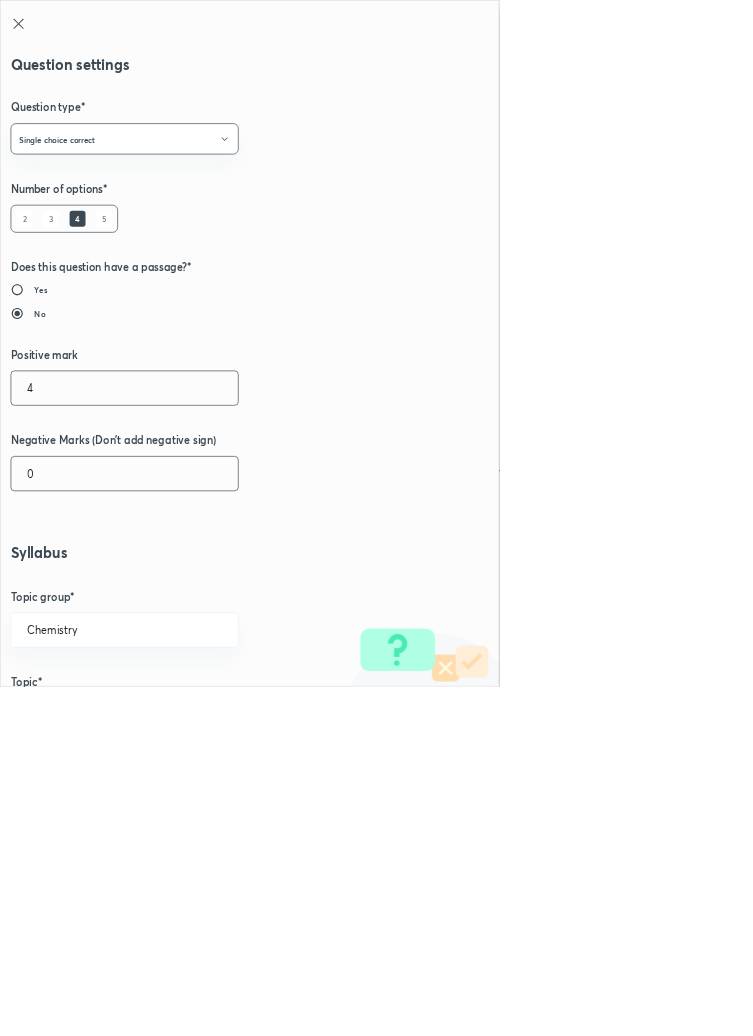 type on "4" 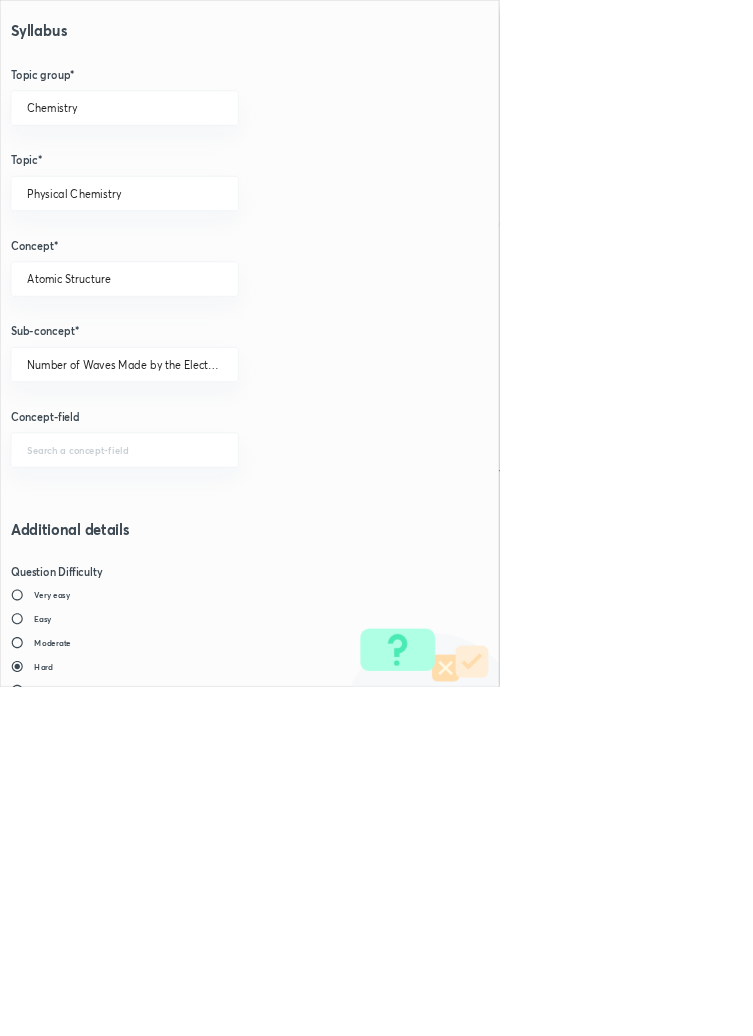 scroll, scrollTop: 1125, scrollLeft: 0, axis: vertical 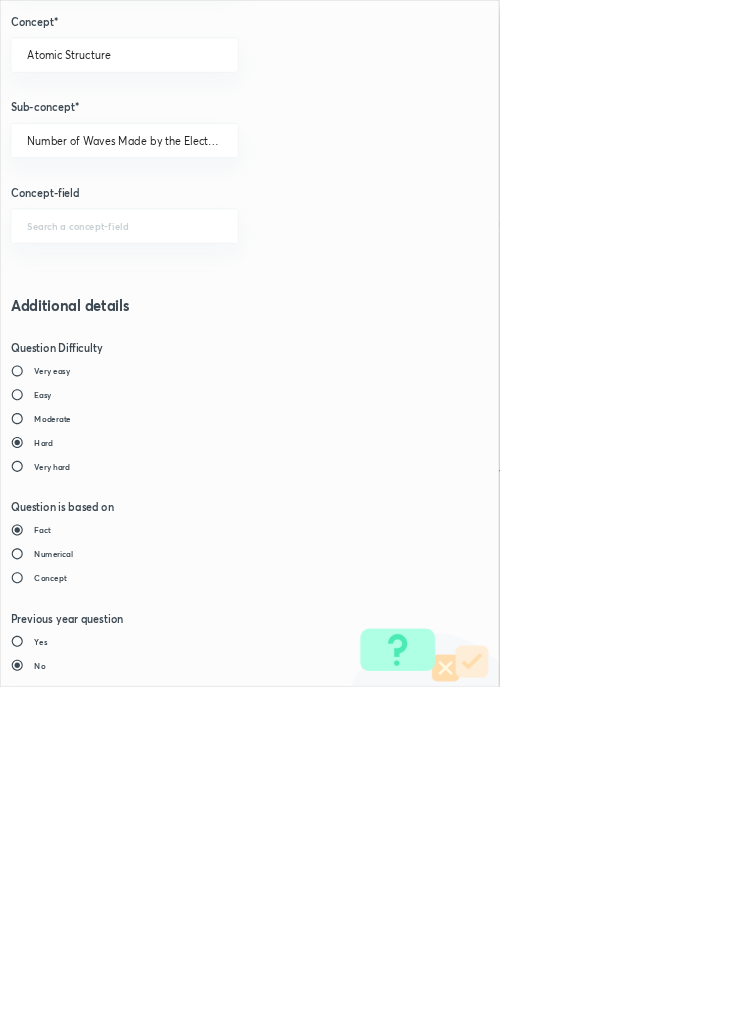 type on "1" 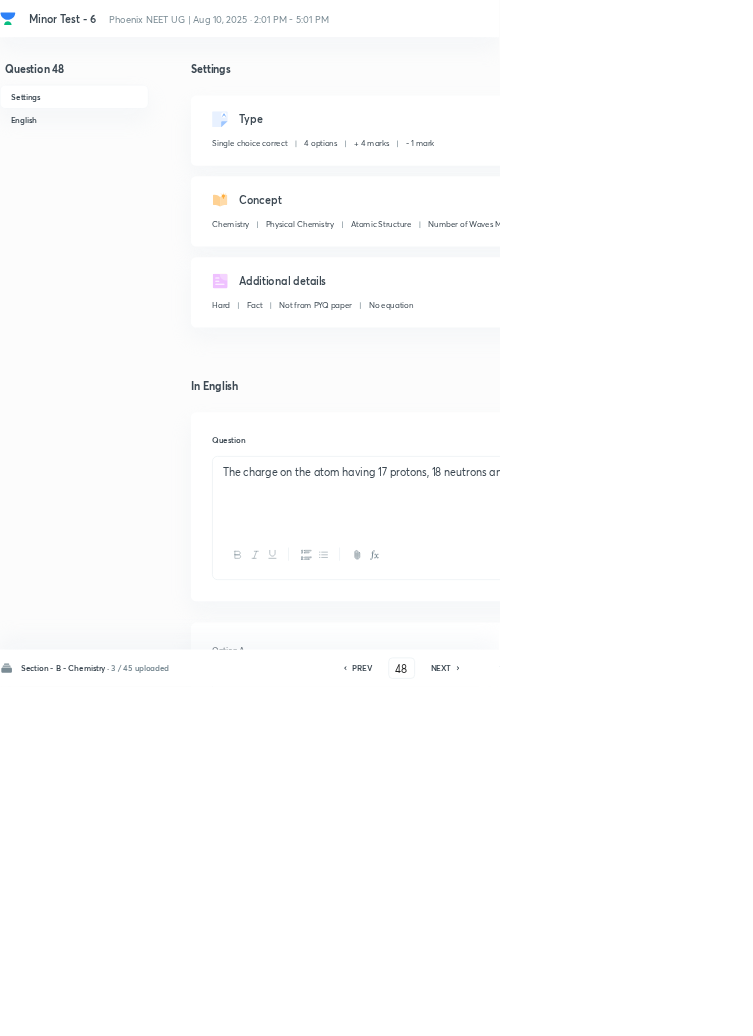 click on "Save" at bounding box center (1096, 1006) 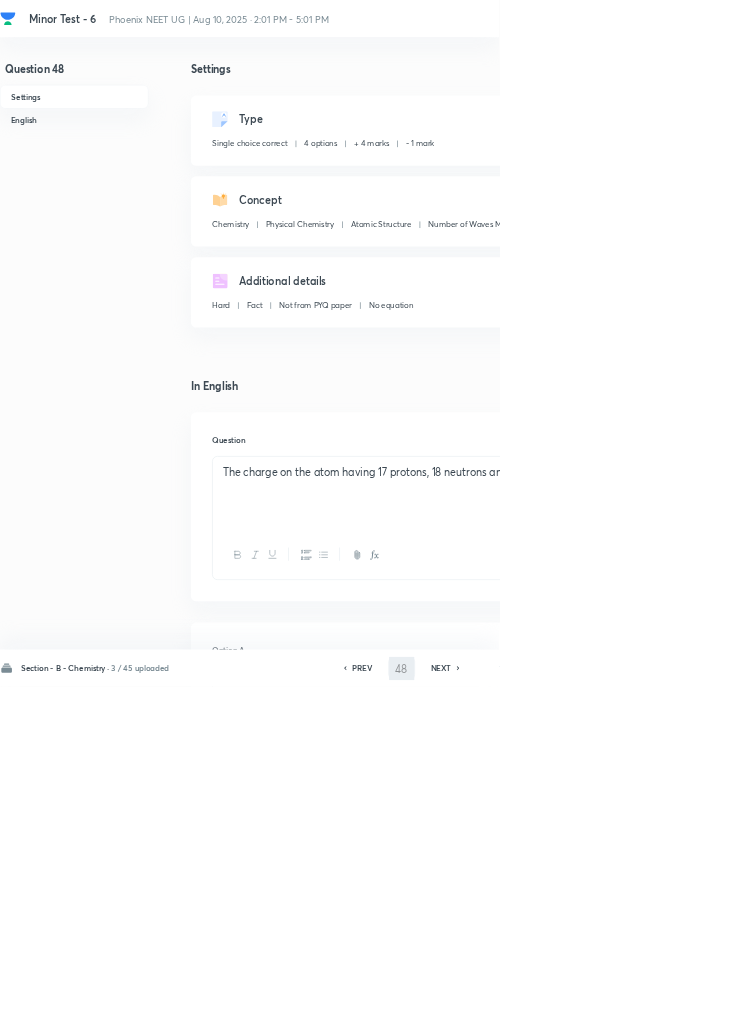 type on "49" 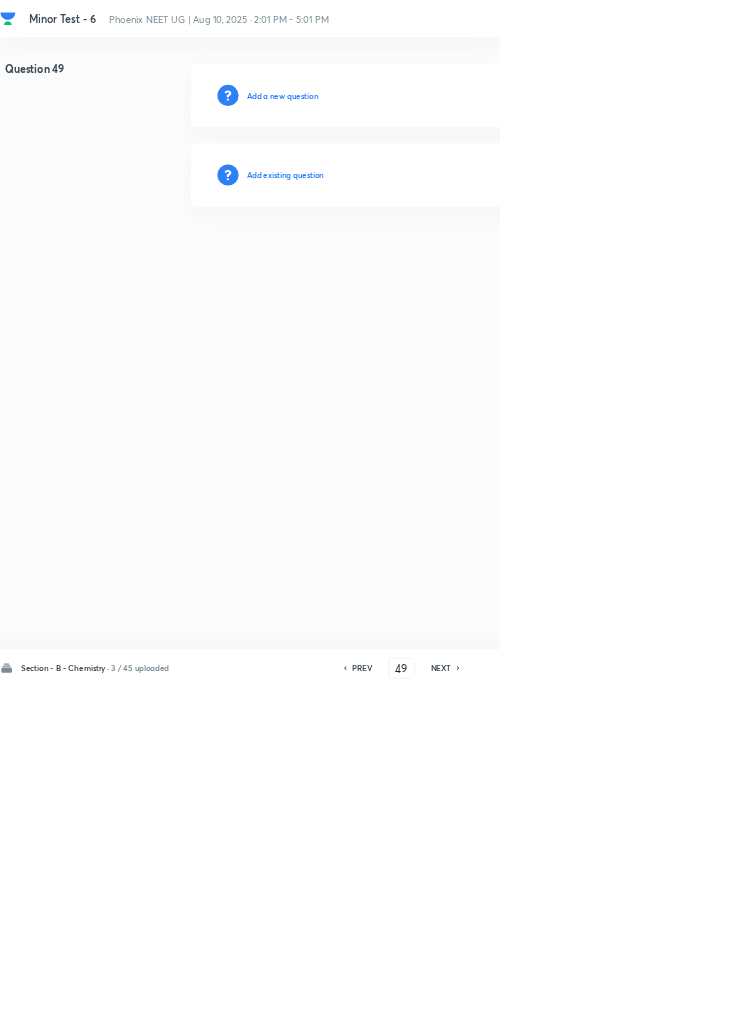 click on "Add existing question" at bounding box center (430, 264) 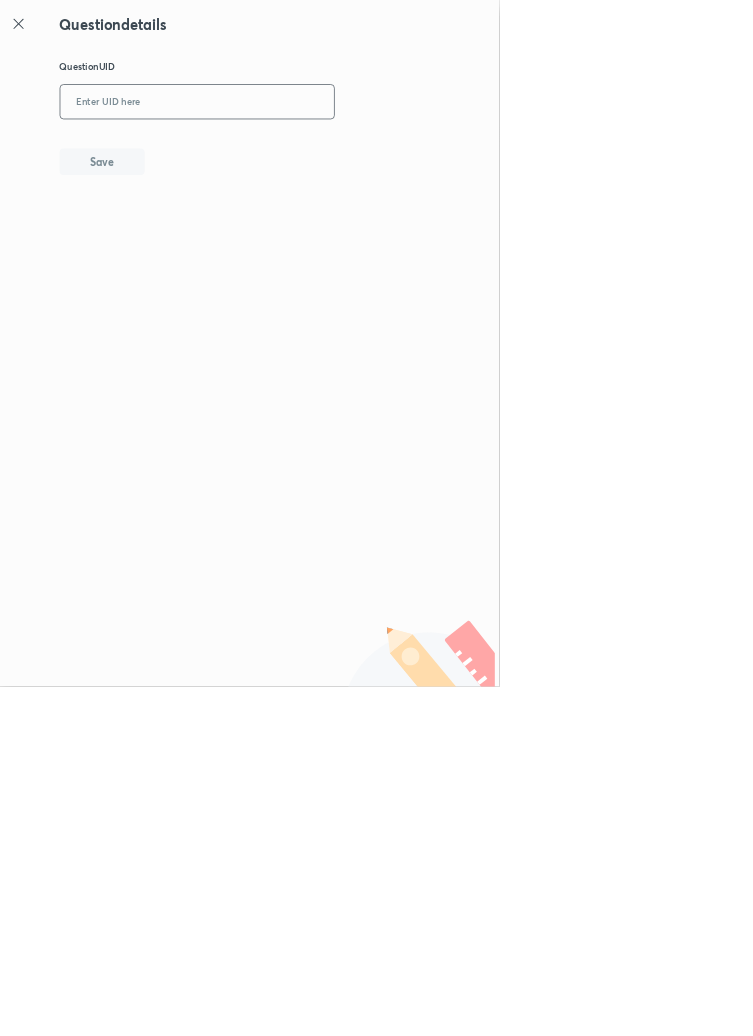 click at bounding box center (297, 154) 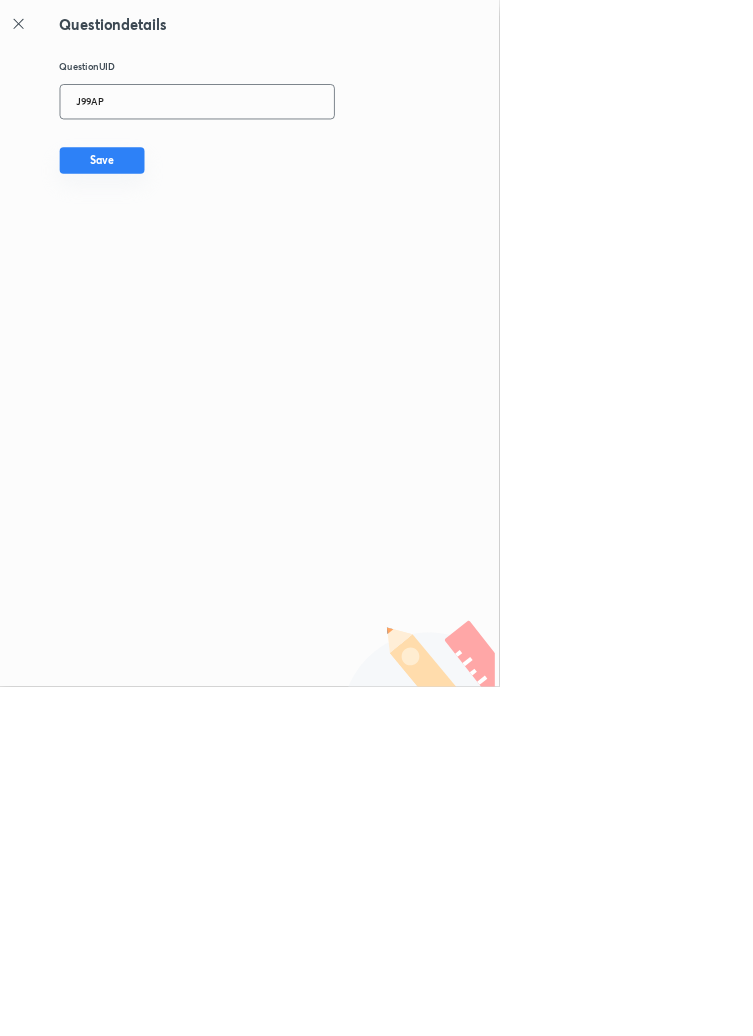 type on "J99AP" 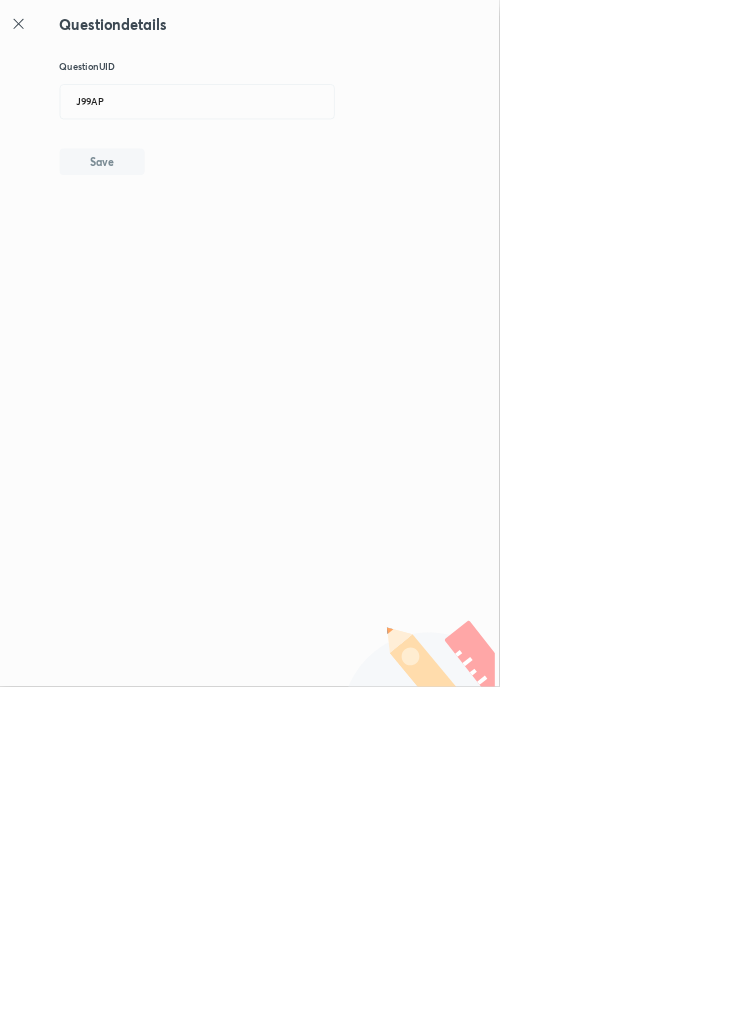 type 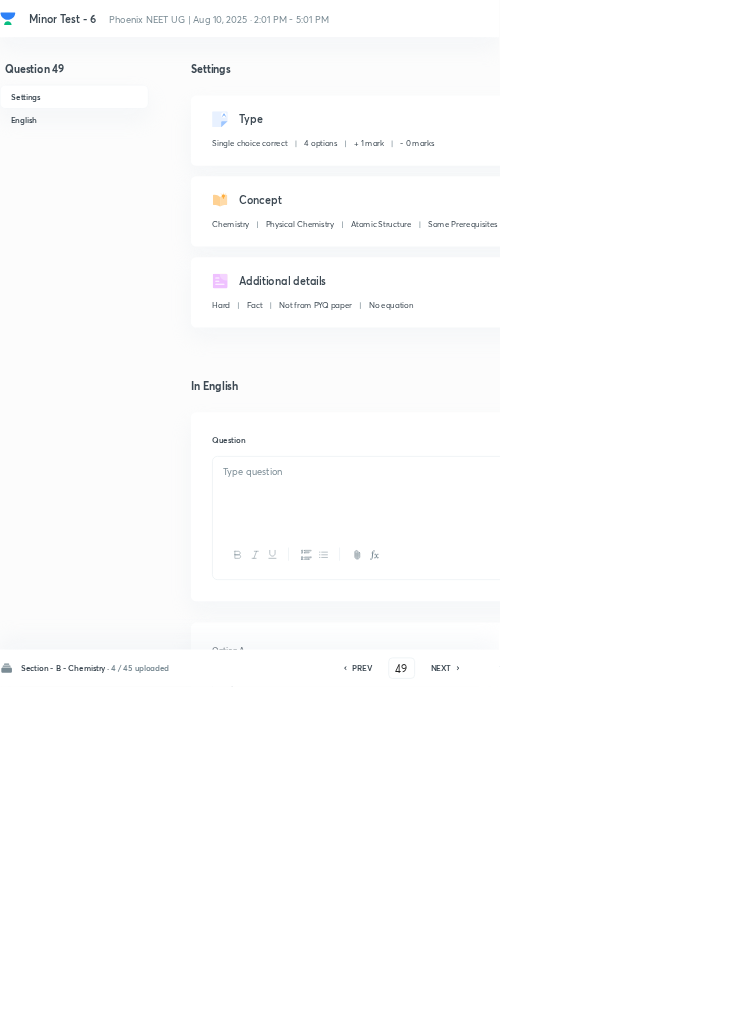 checkbox on "true" 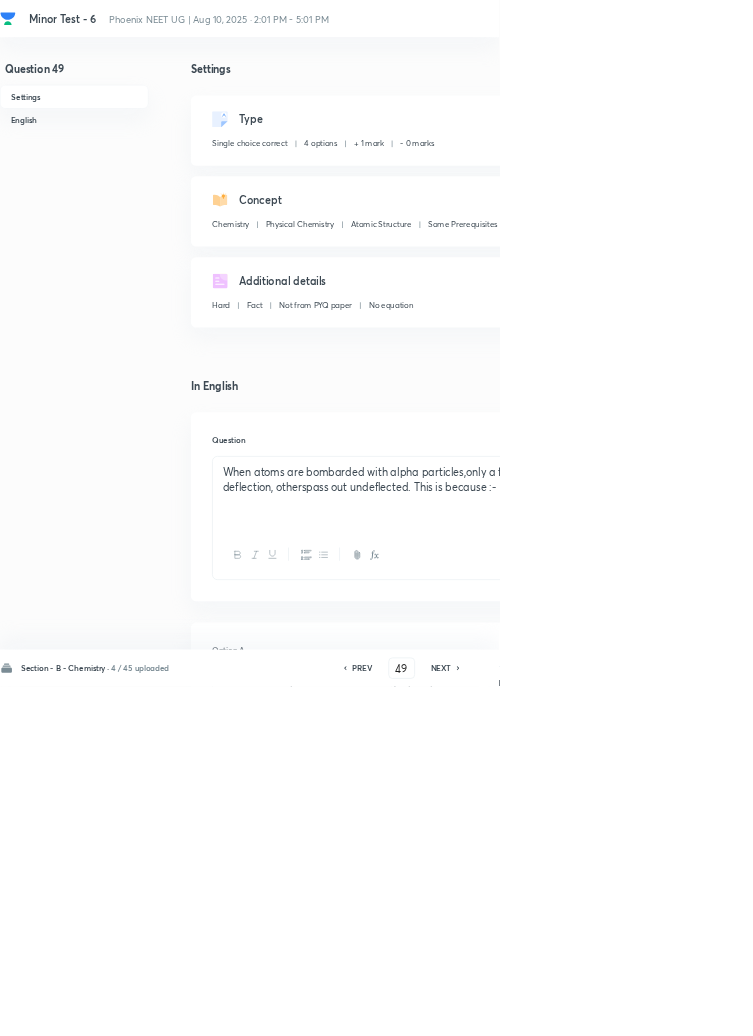 click on "Edit" at bounding box center [920, 182] 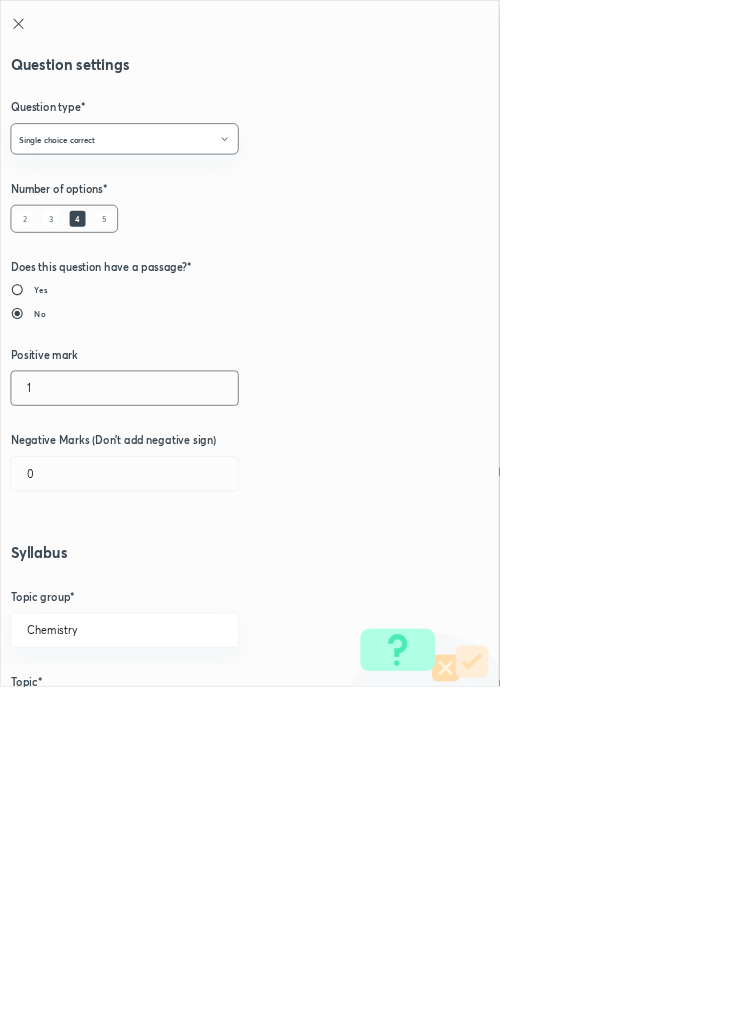 click on "1" at bounding box center [188, 585] 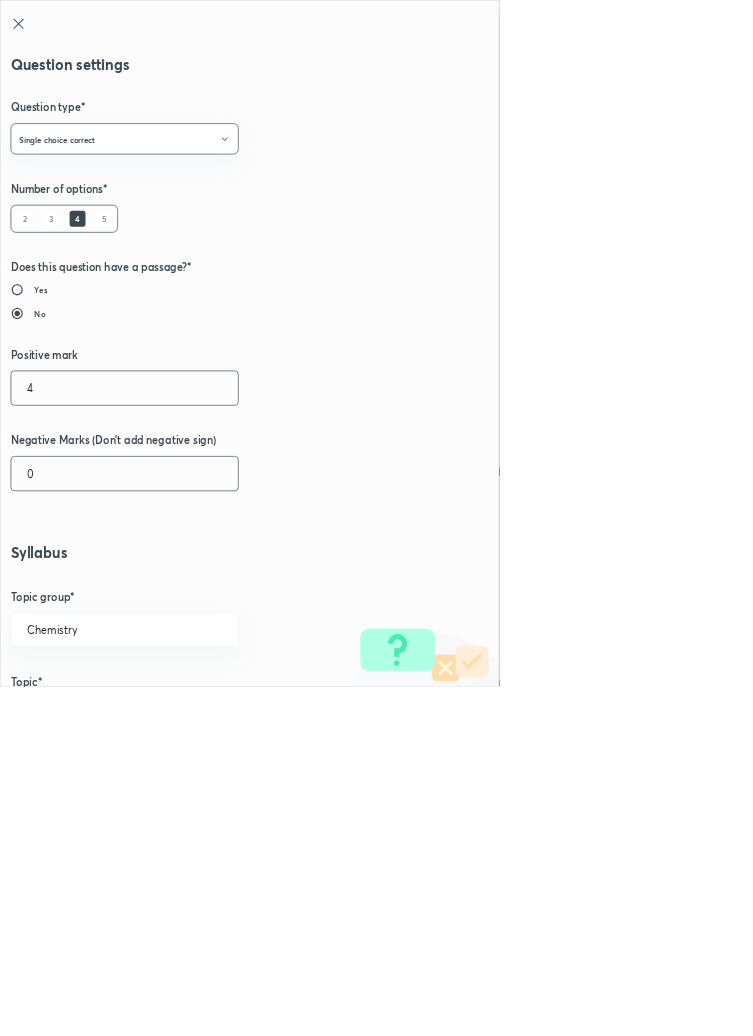 type on "4" 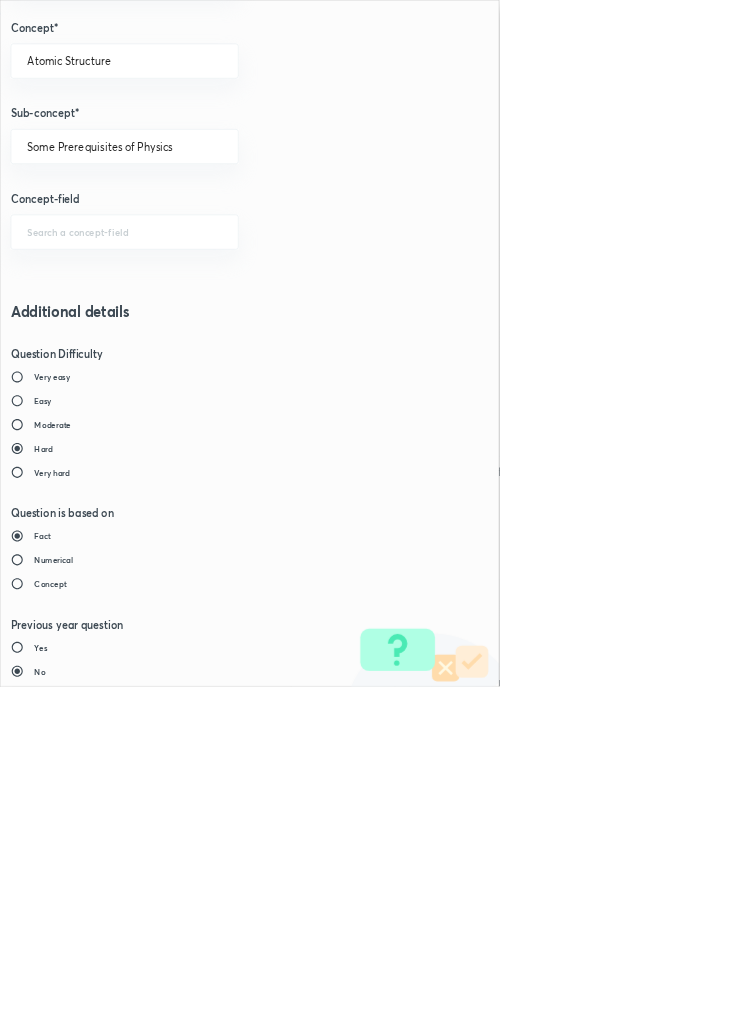 scroll, scrollTop: 1125, scrollLeft: 0, axis: vertical 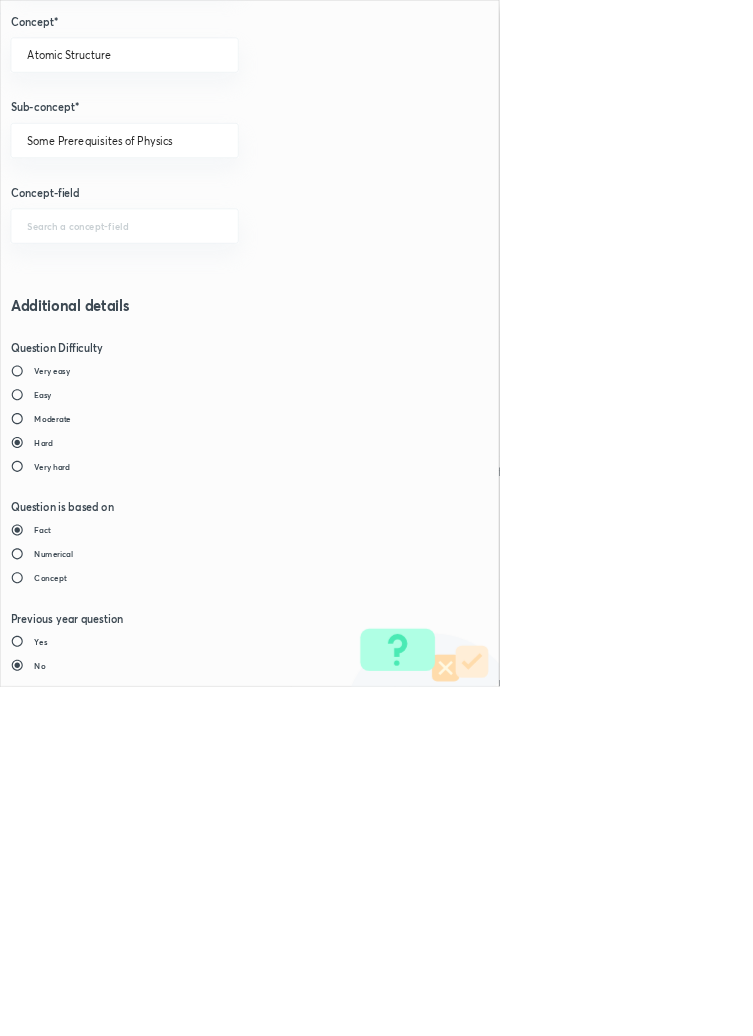 type on "1" 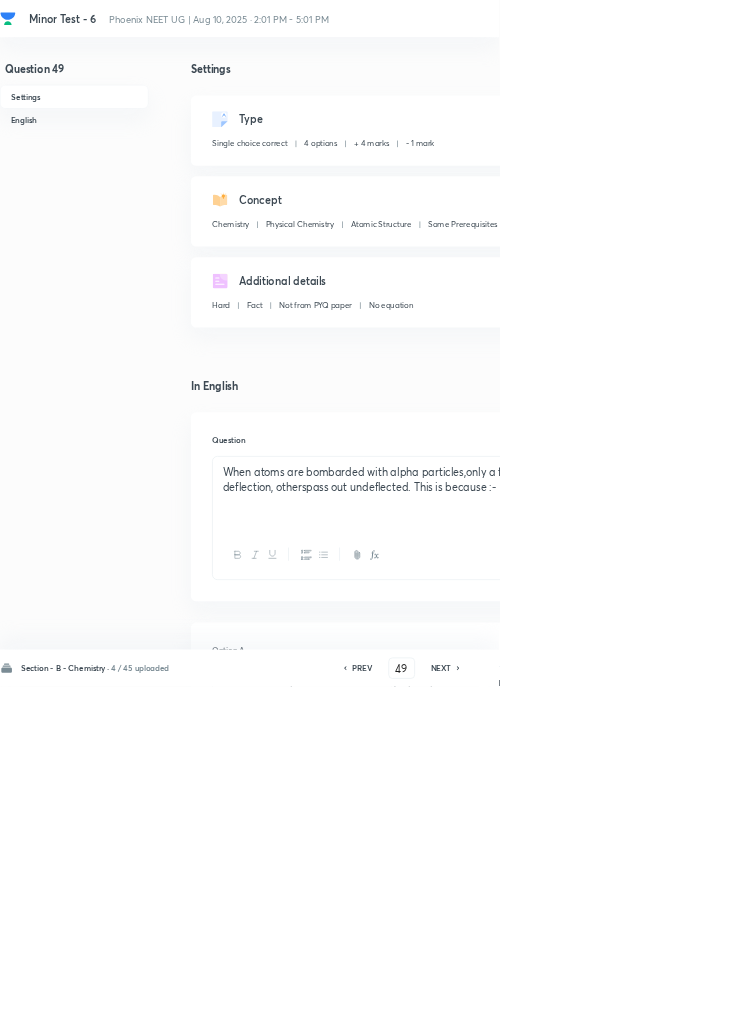 click on "Save" at bounding box center (1096, 1006) 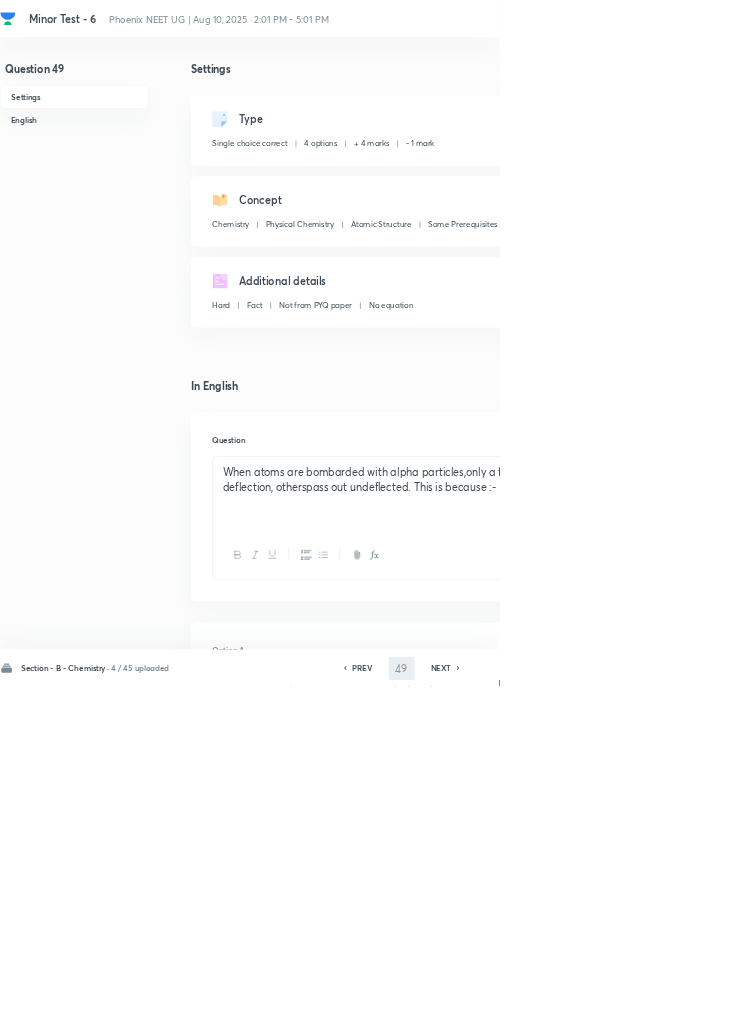 type on "50" 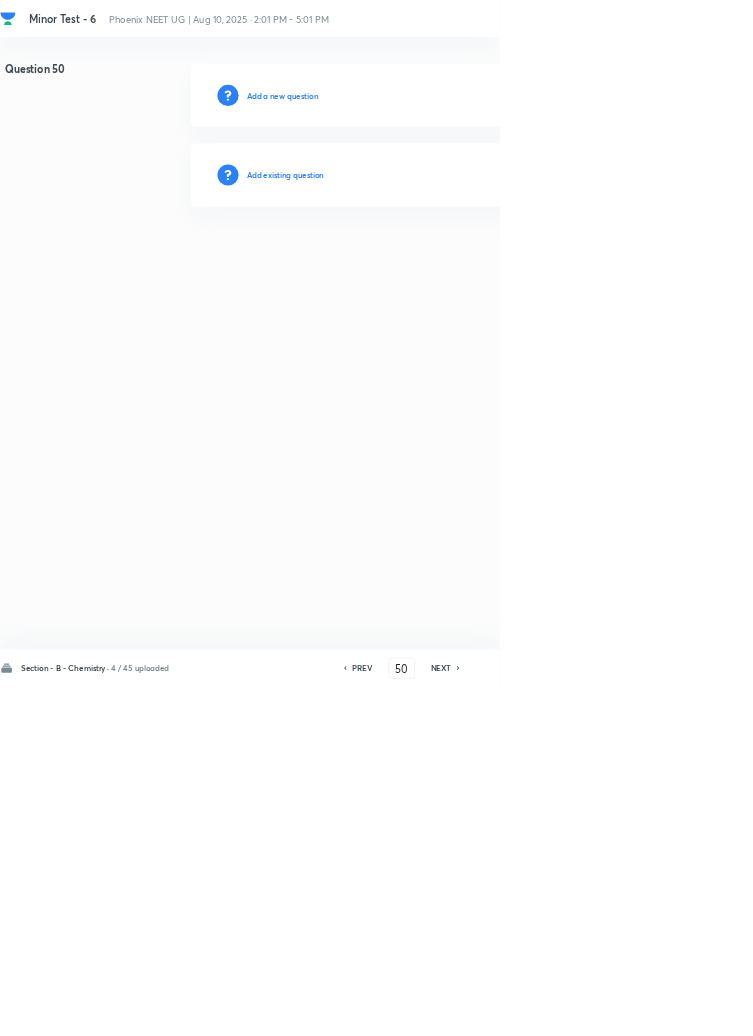 click on "Add existing question" at bounding box center (430, 264) 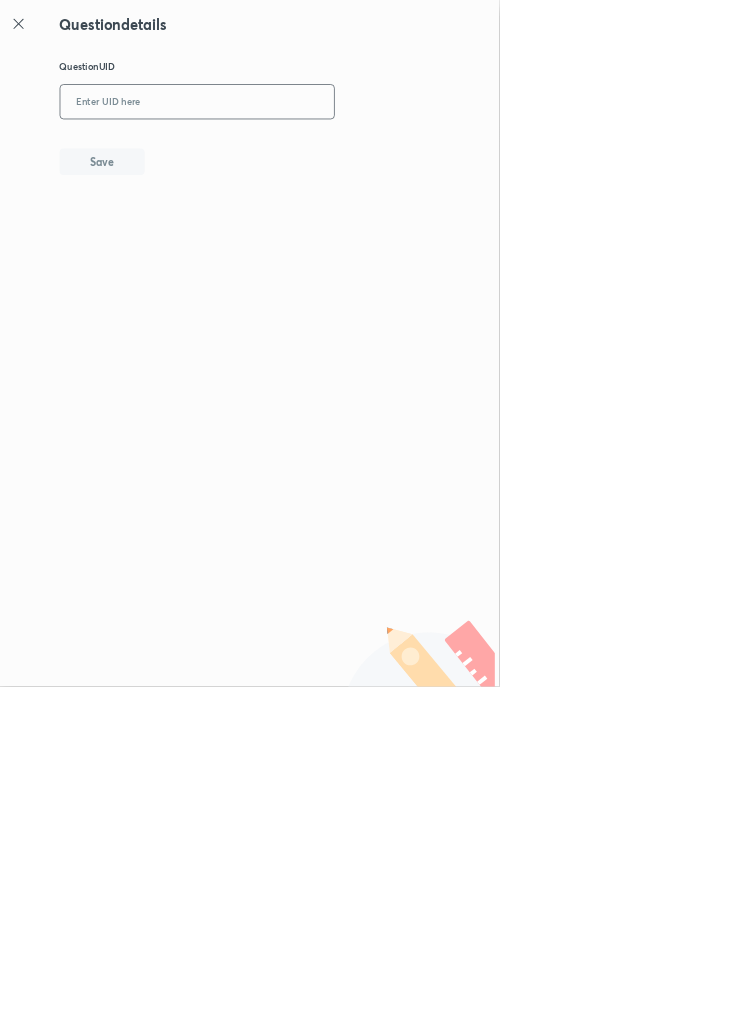 click at bounding box center [297, 154] 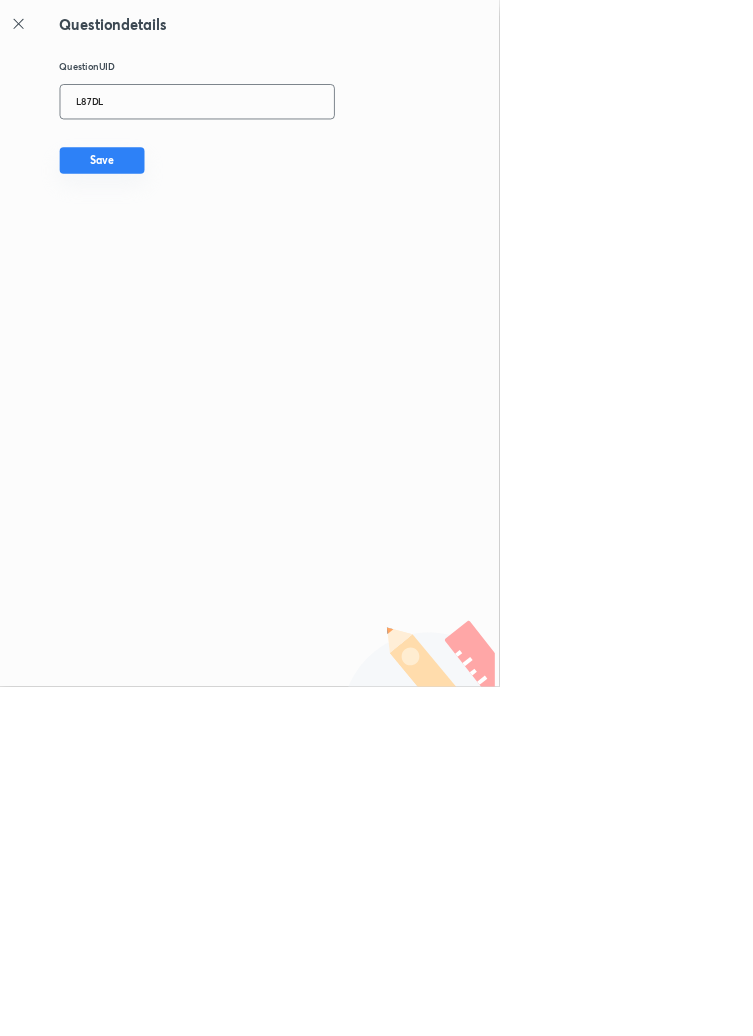 type on "L87DL" 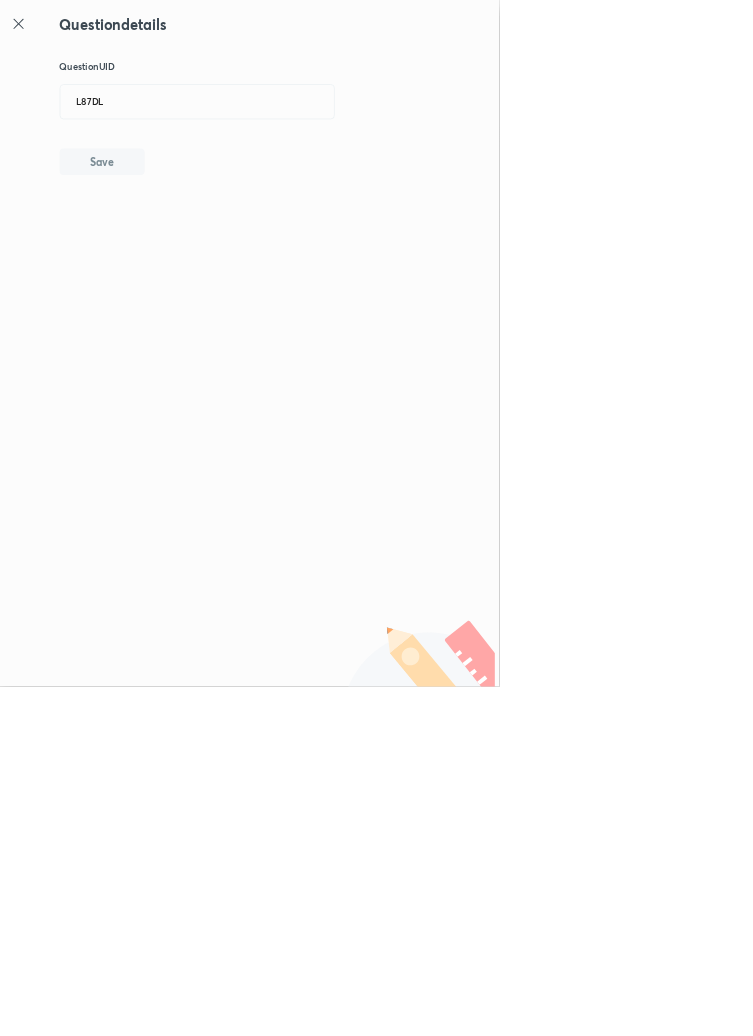 type 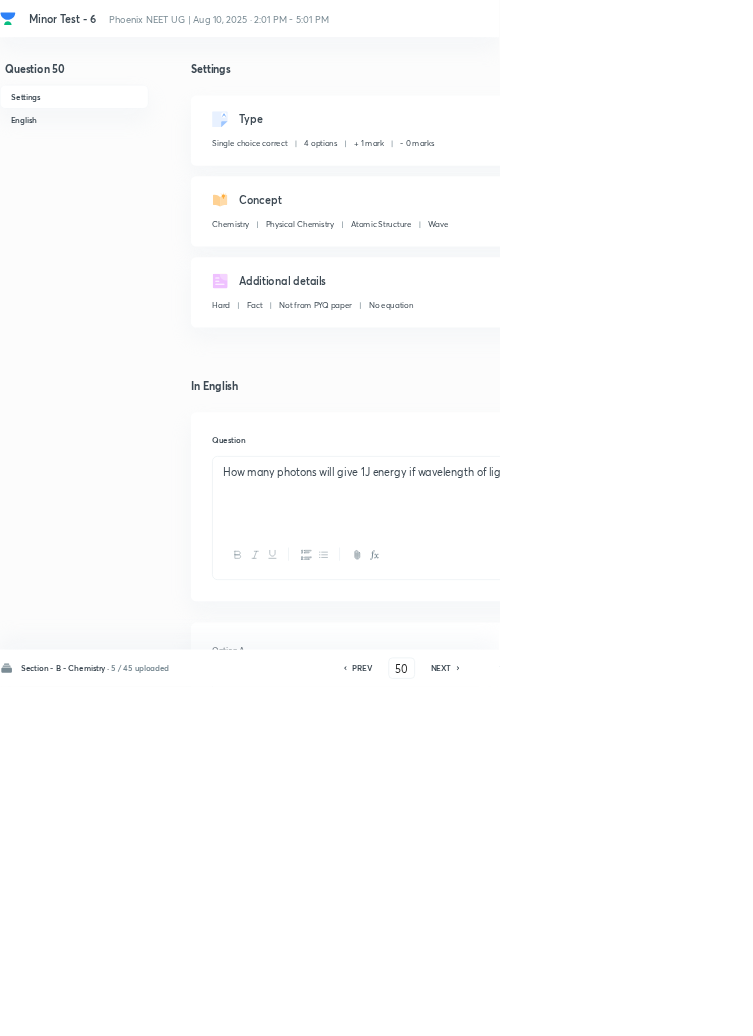 click on "Edit" at bounding box center [920, 182] 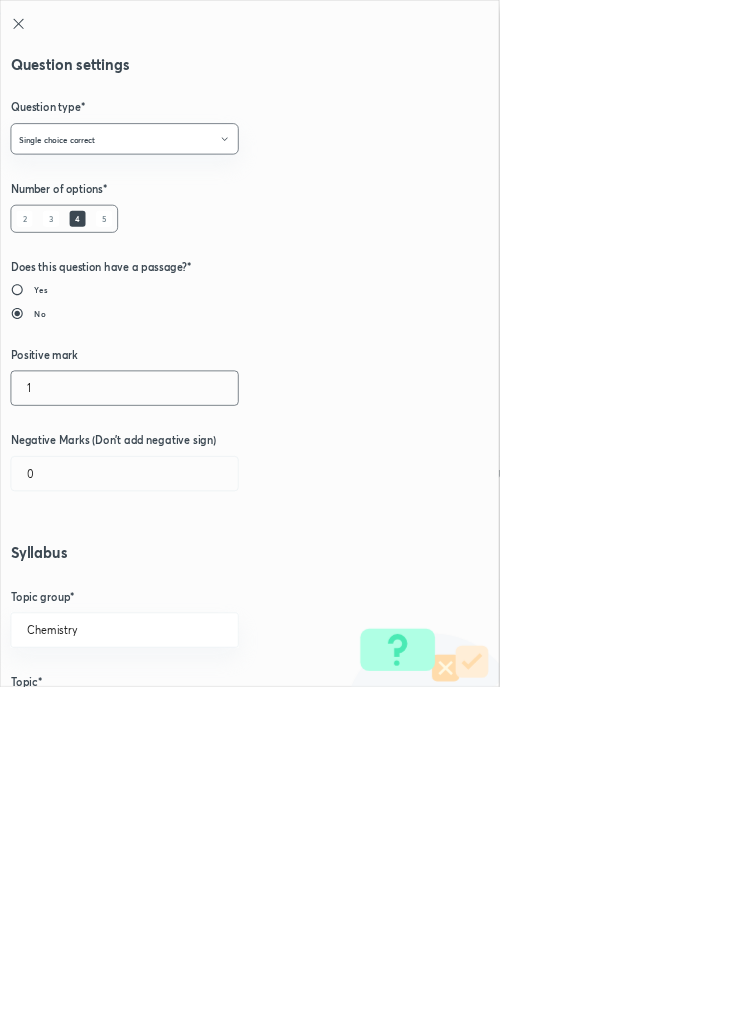 click on "1" at bounding box center [188, 585] 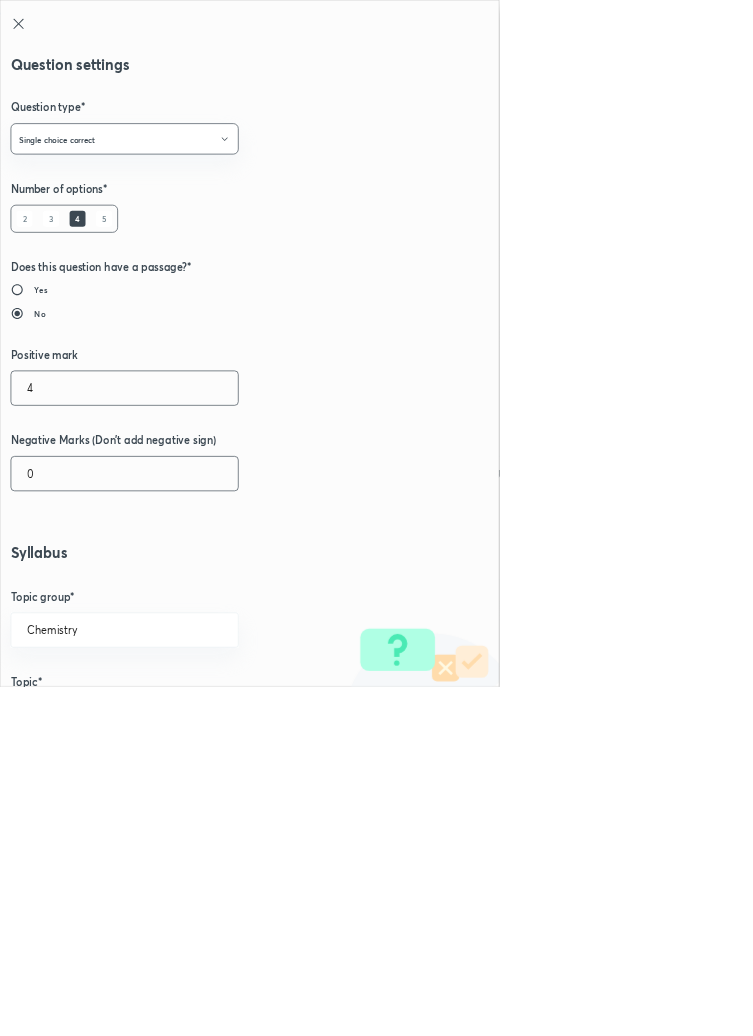type on "4" 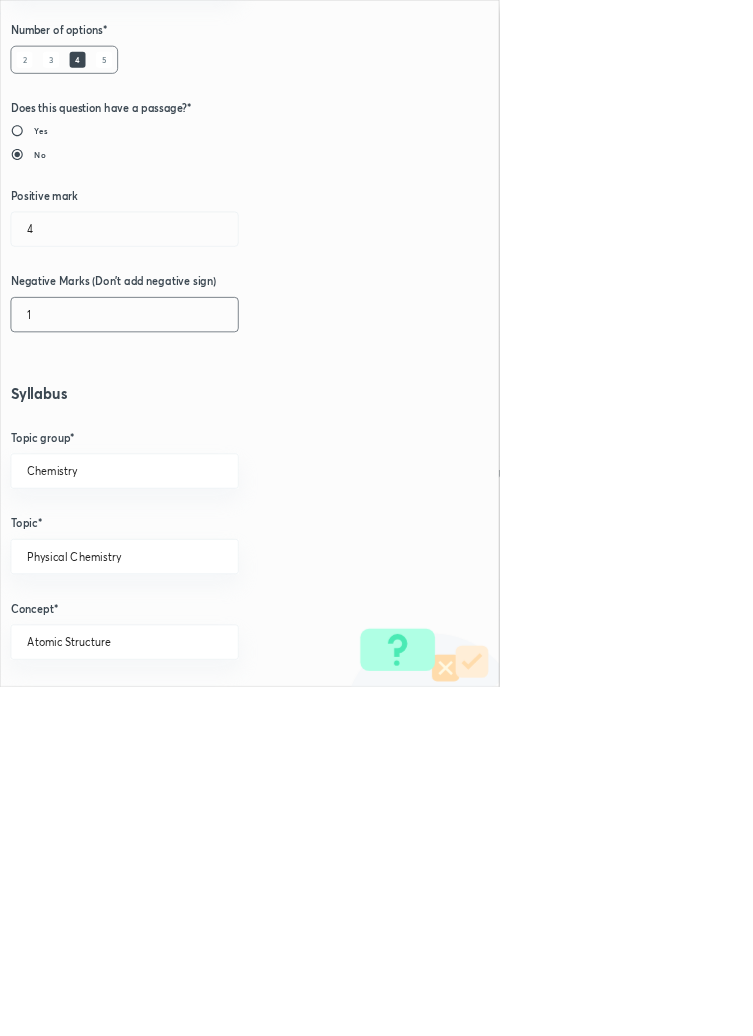 scroll, scrollTop: 1125, scrollLeft: 0, axis: vertical 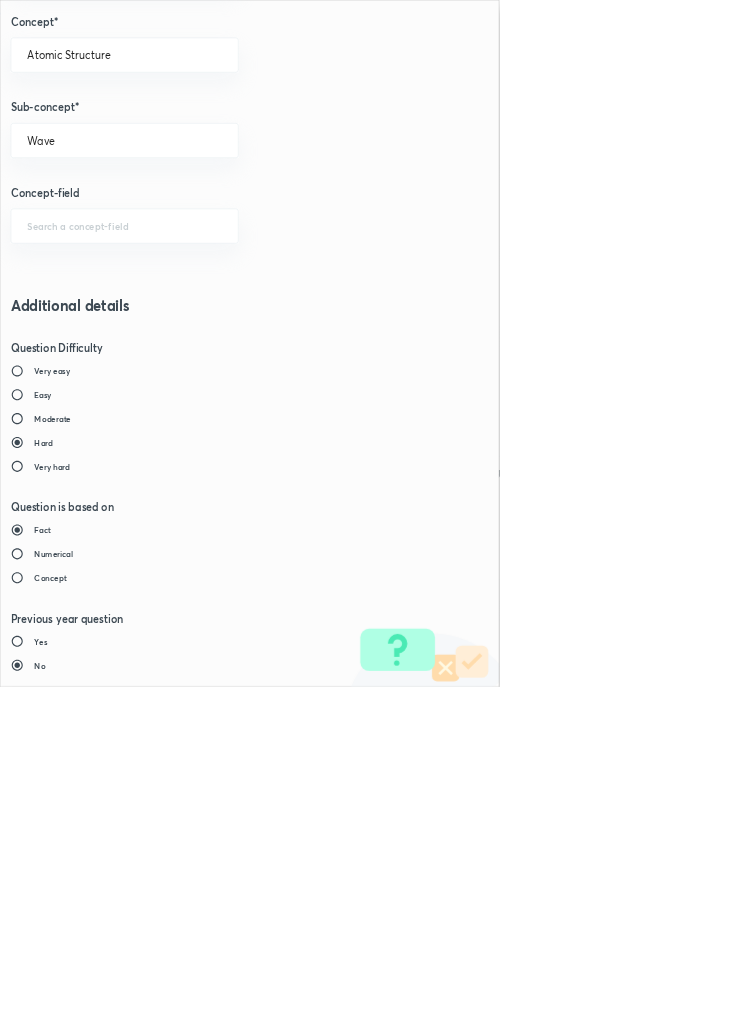 type on "1" 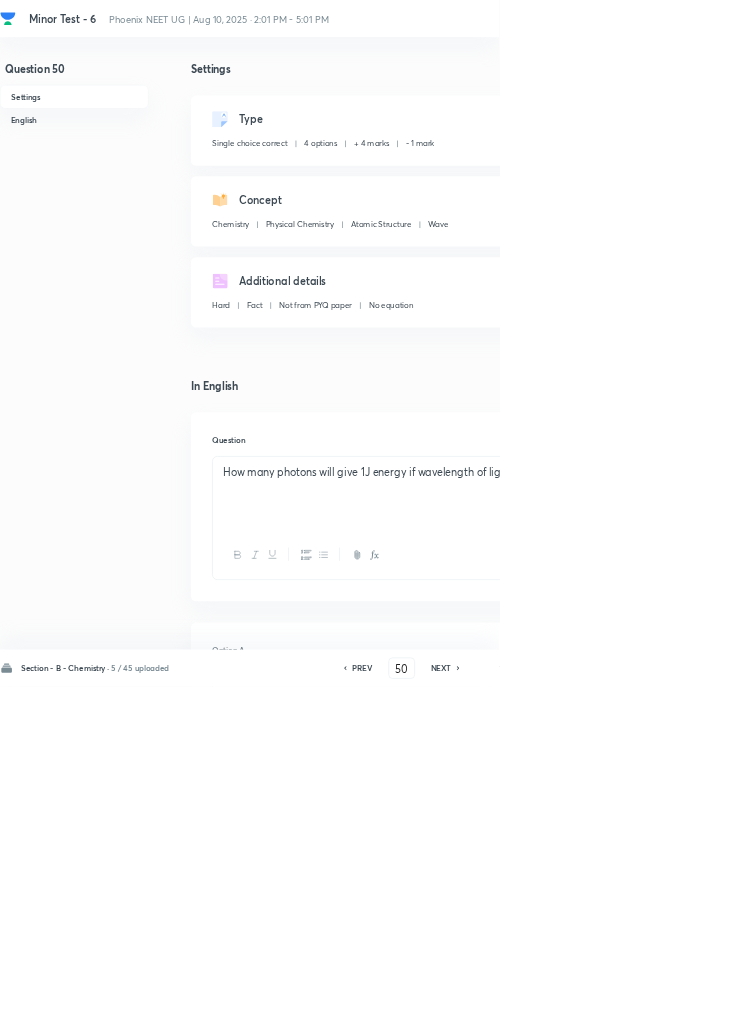 click on "Save" at bounding box center [1096, 1006] 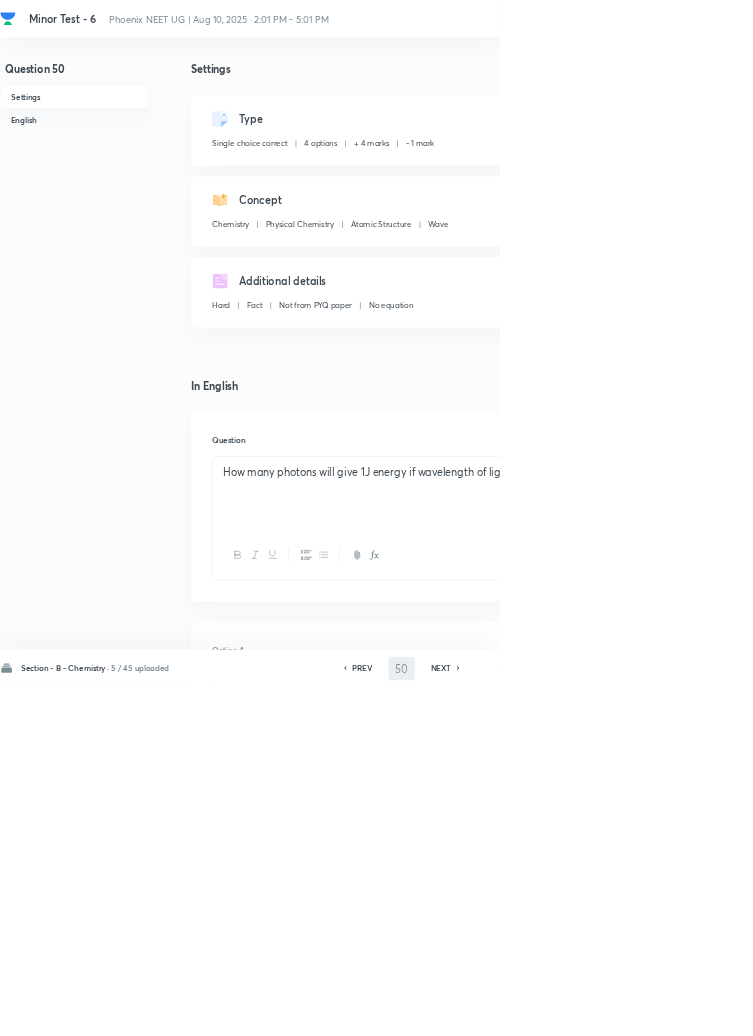 type on "51" 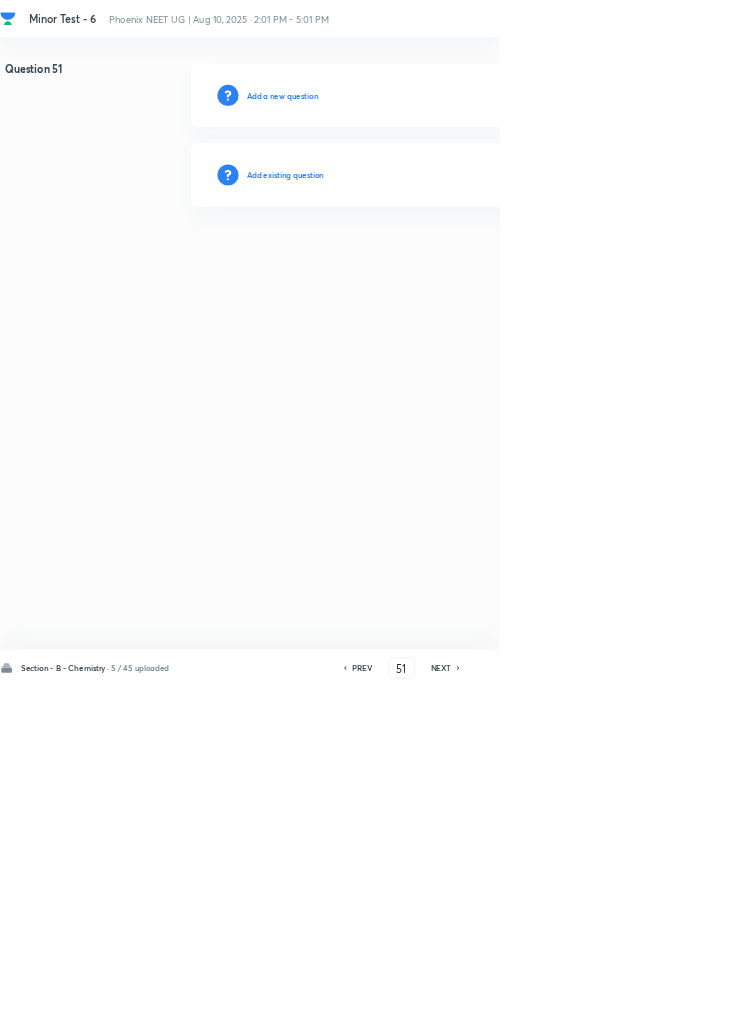 click on "Add existing question" at bounding box center [430, 264] 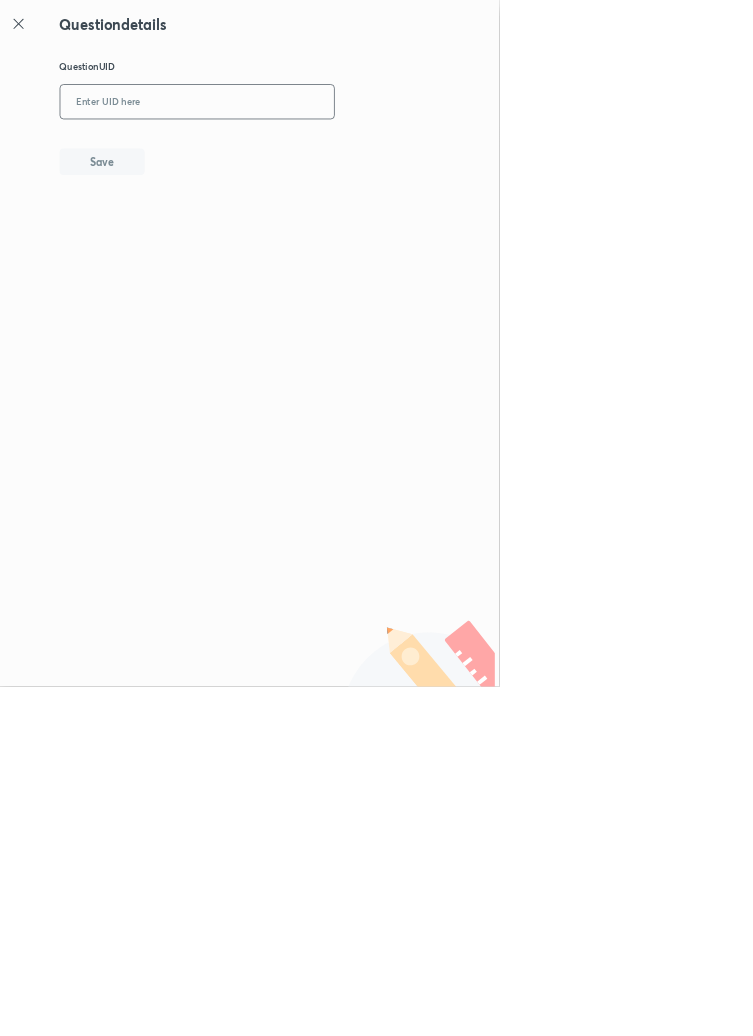 click at bounding box center [297, 154] 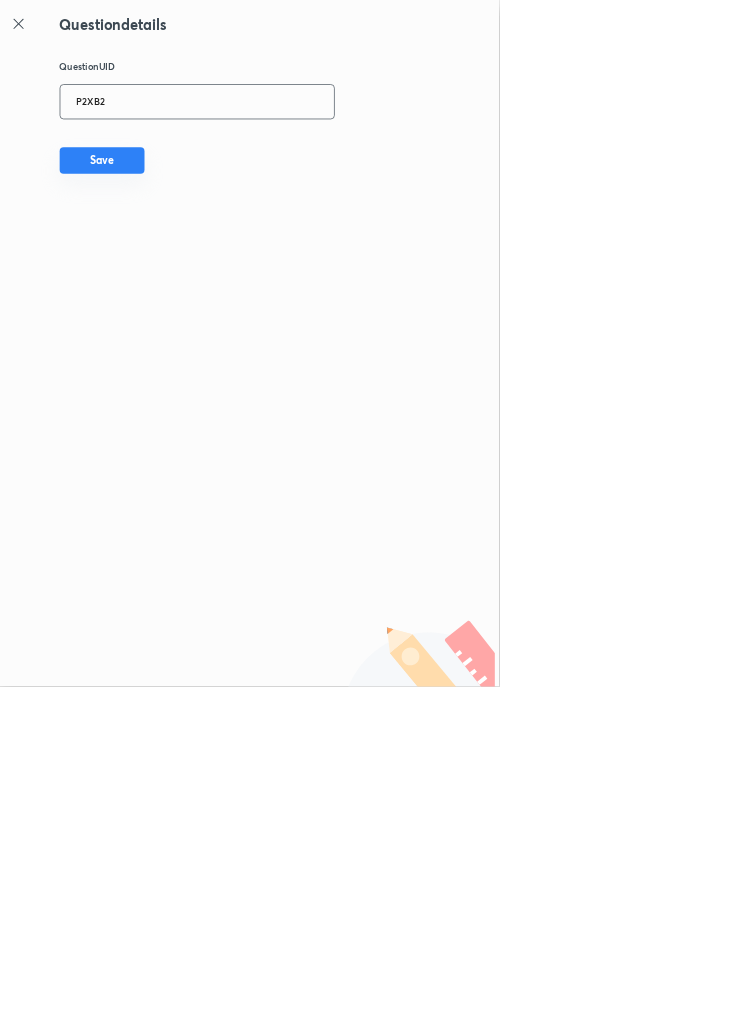 type on "P2XB2" 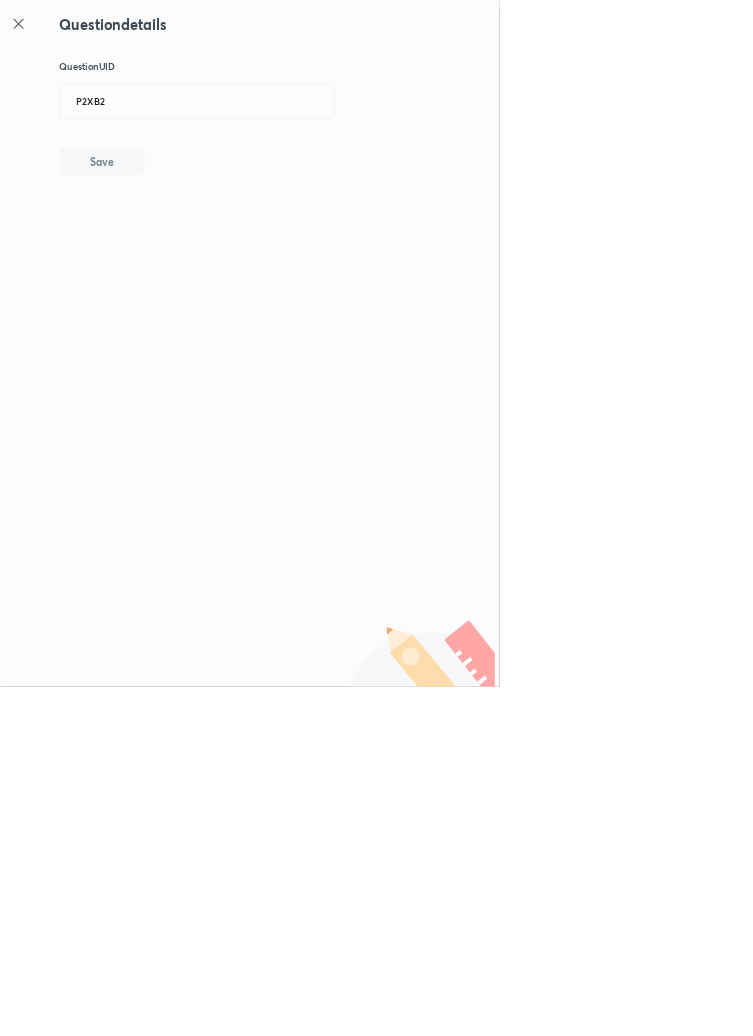 type 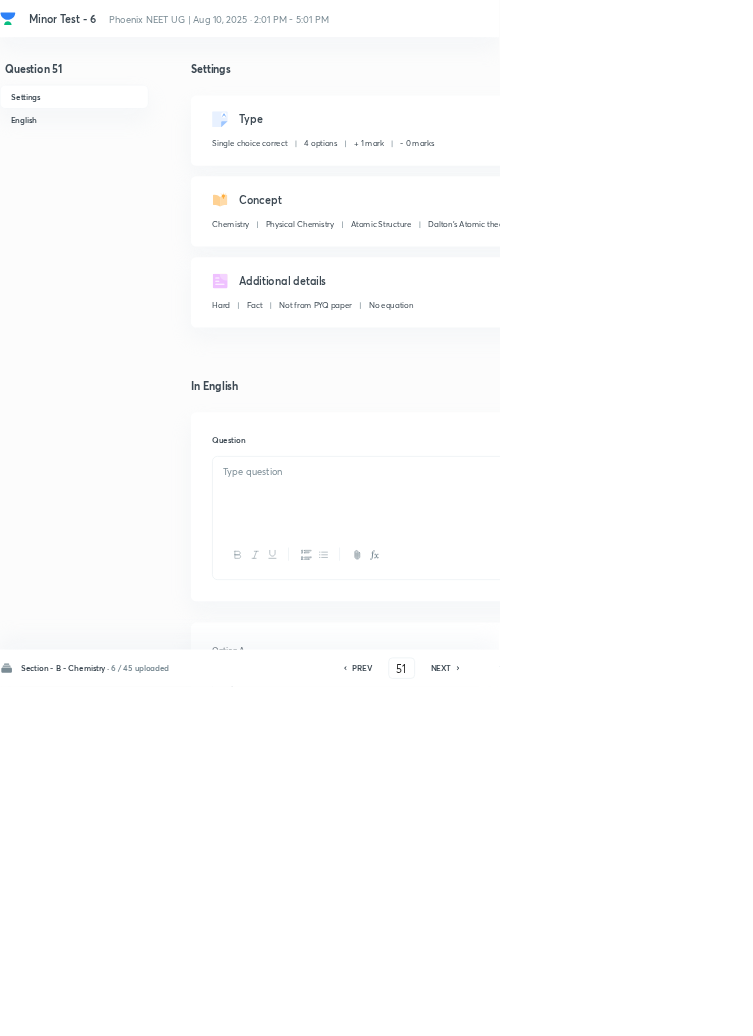 checkbox on "true" 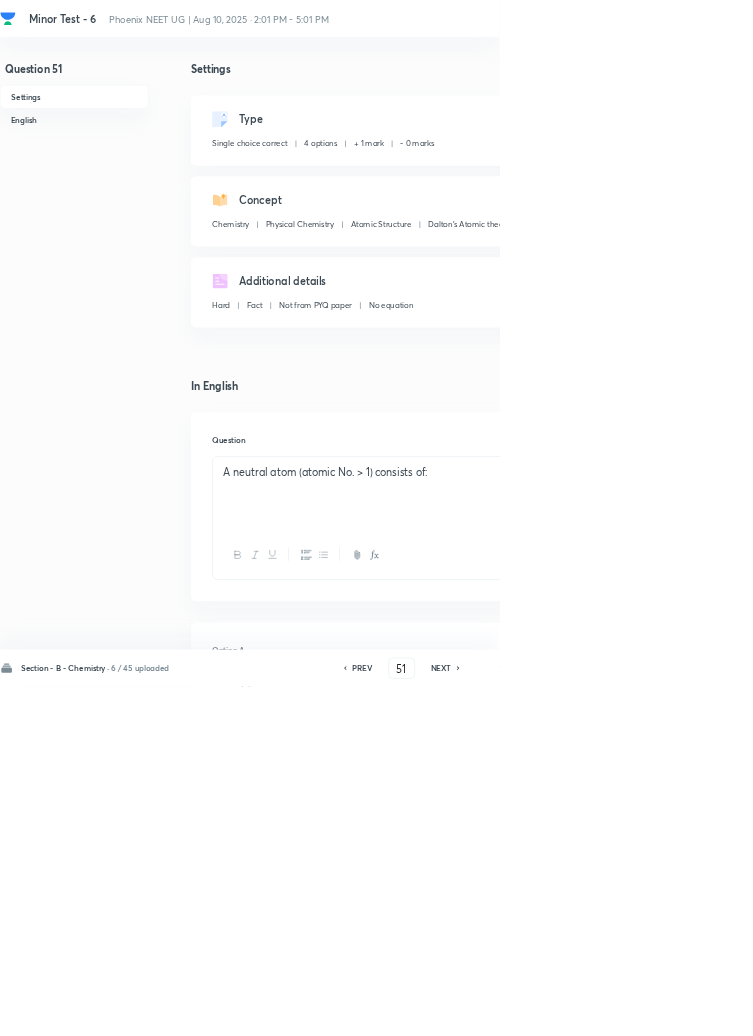 click on "Edit" at bounding box center [920, 182] 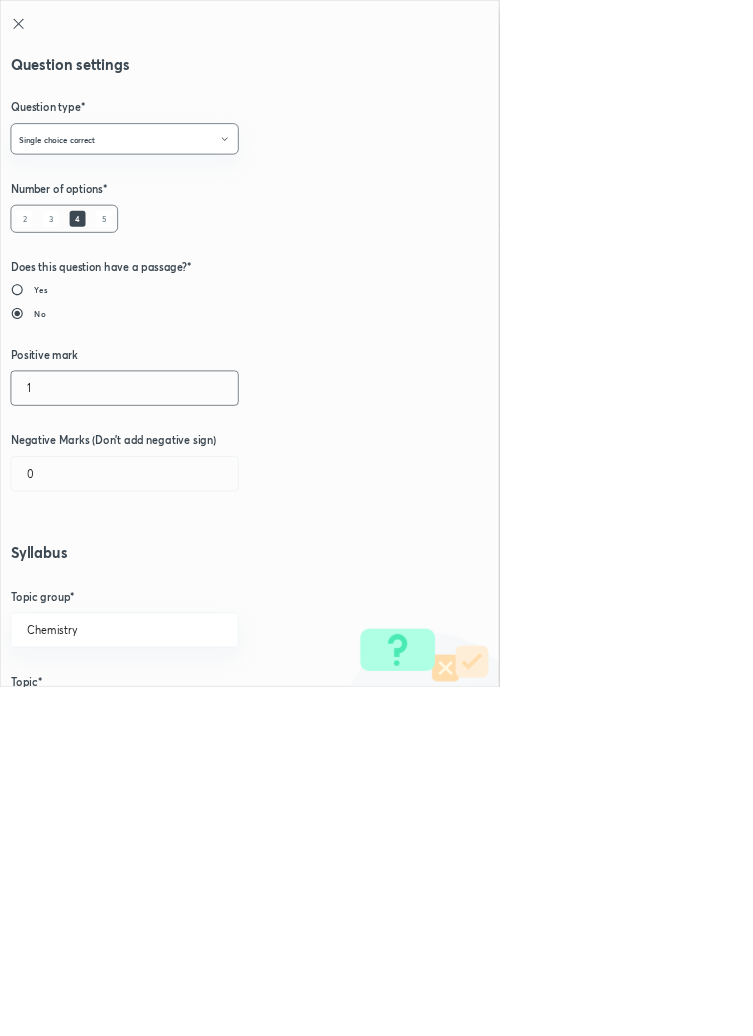 click on "1" at bounding box center (188, 585) 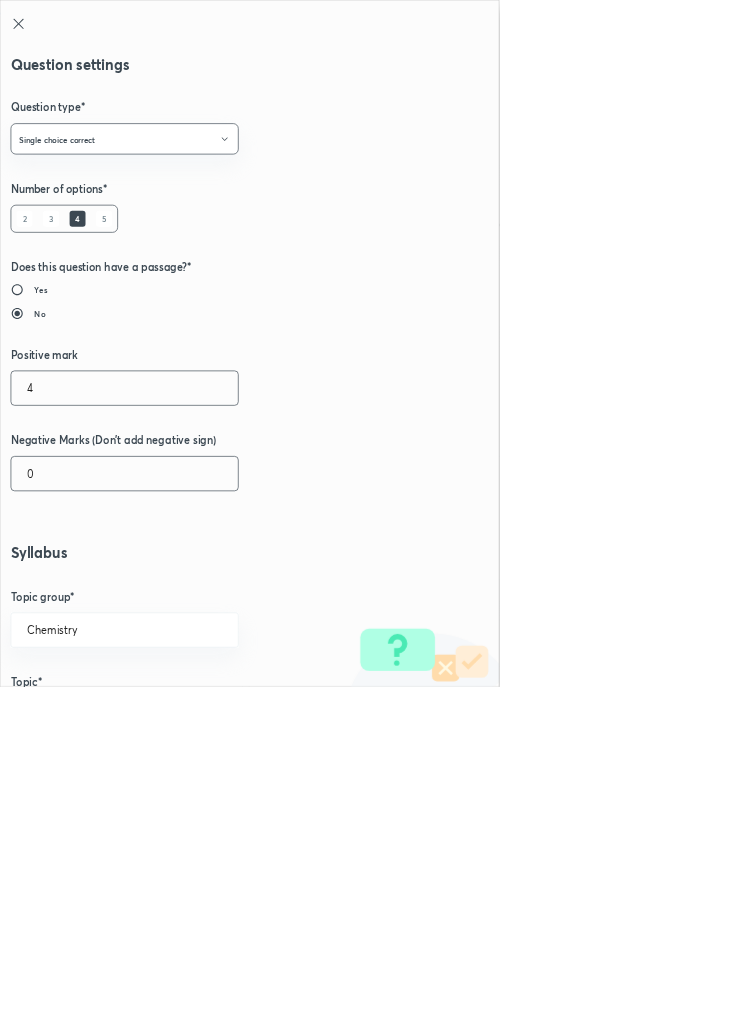 type on "4" 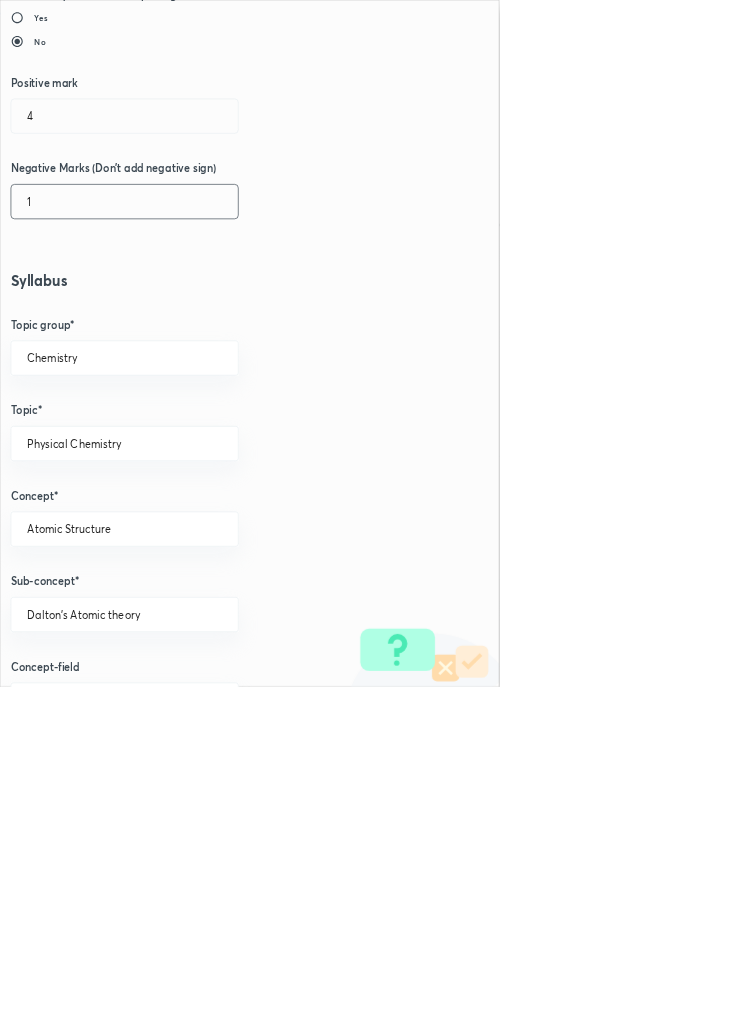 scroll, scrollTop: 1125, scrollLeft: 0, axis: vertical 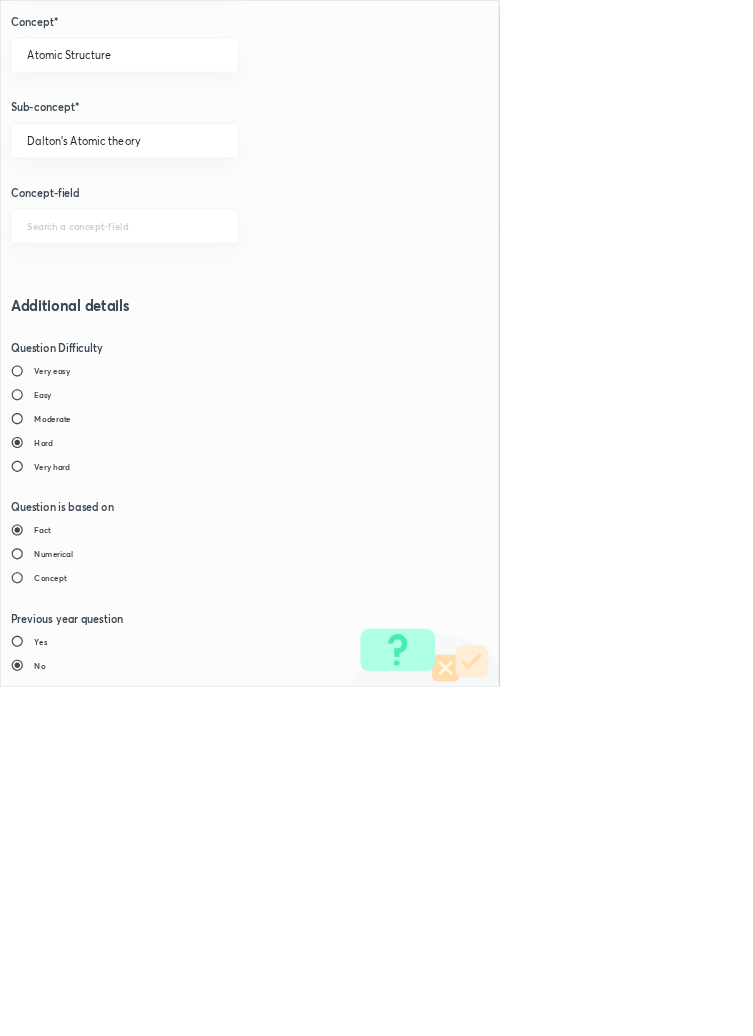 type on "1" 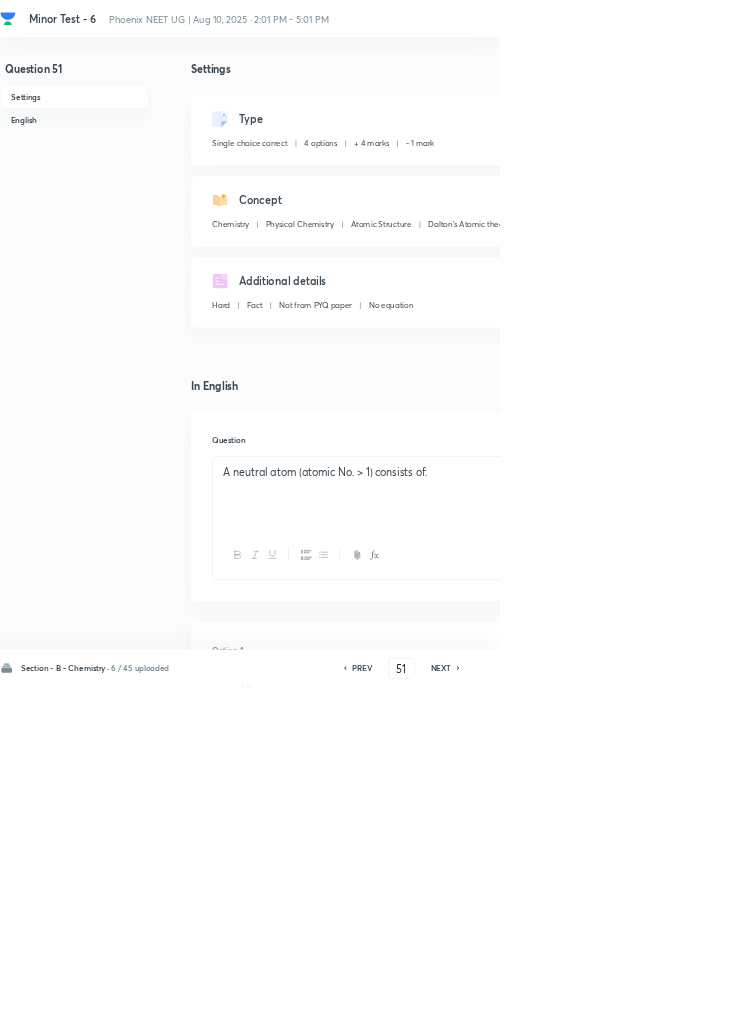 click on "Save" at bounding box center [1096, 1006] 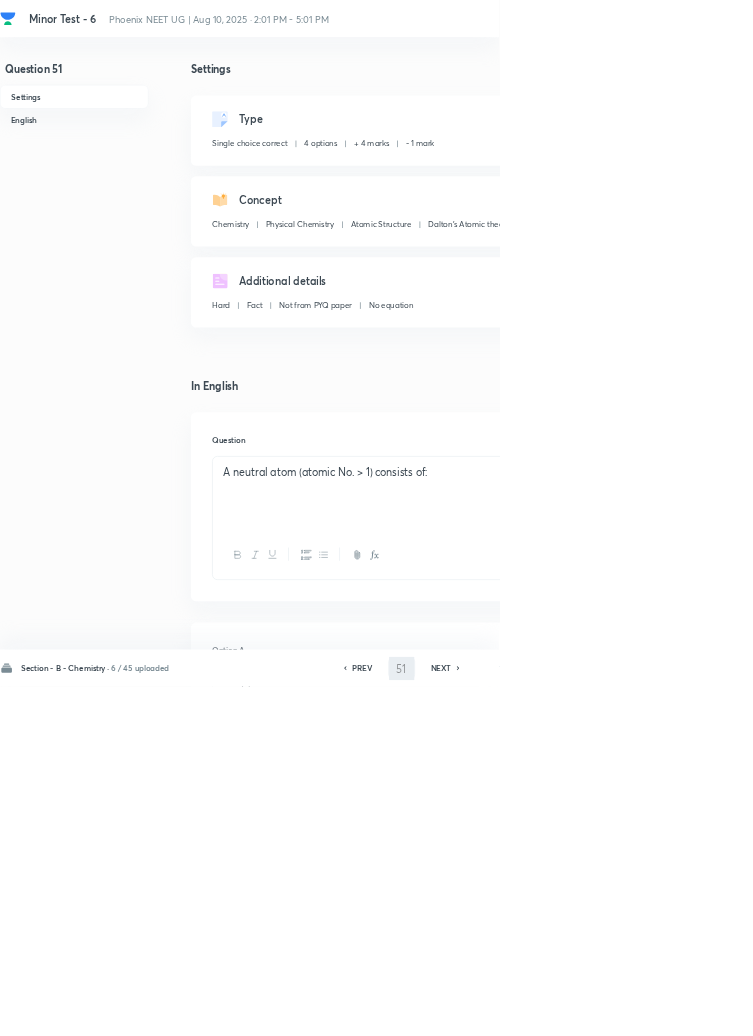 type on "52" 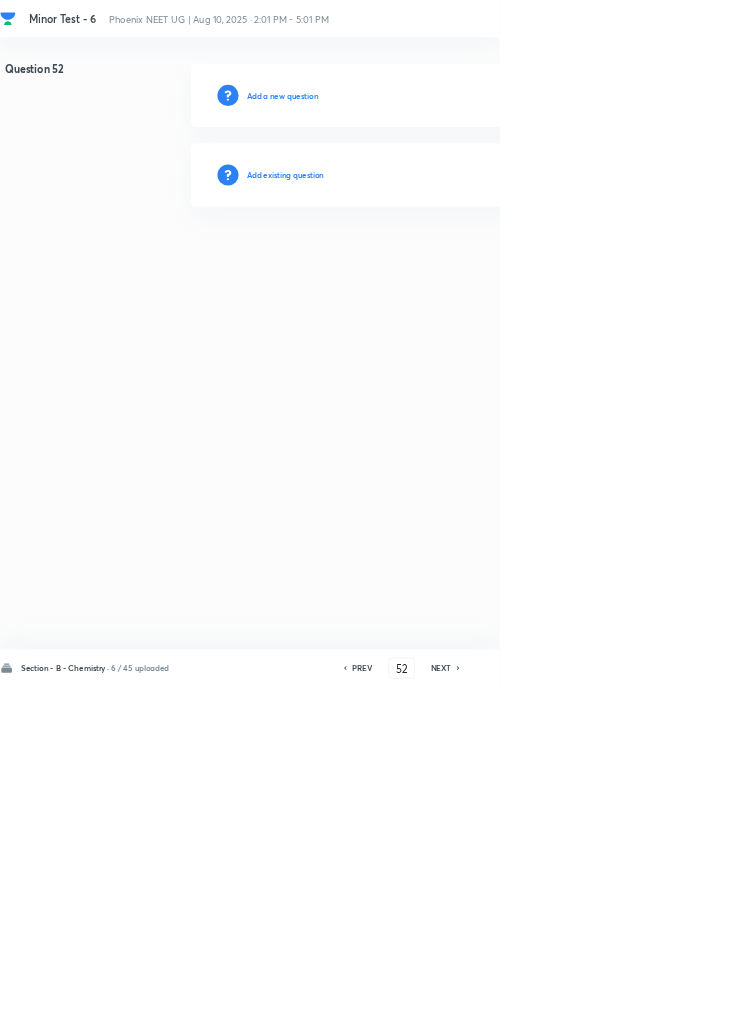 click on "Add existing question" at bounding box center (430, 264) 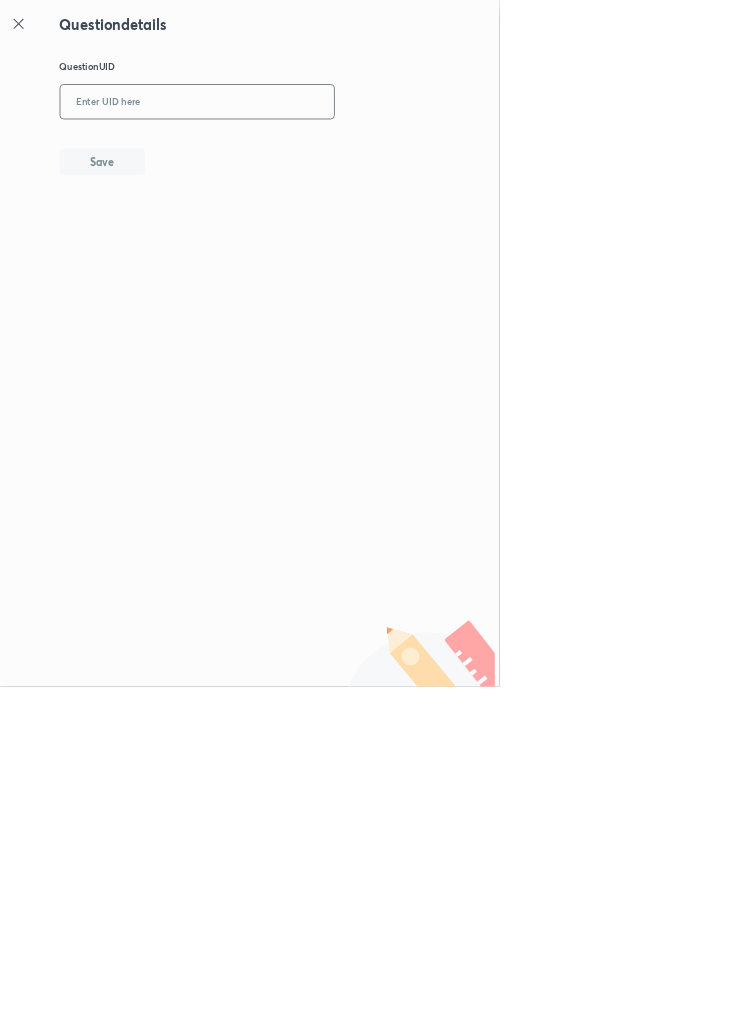 click at bounding box center [297, 154] 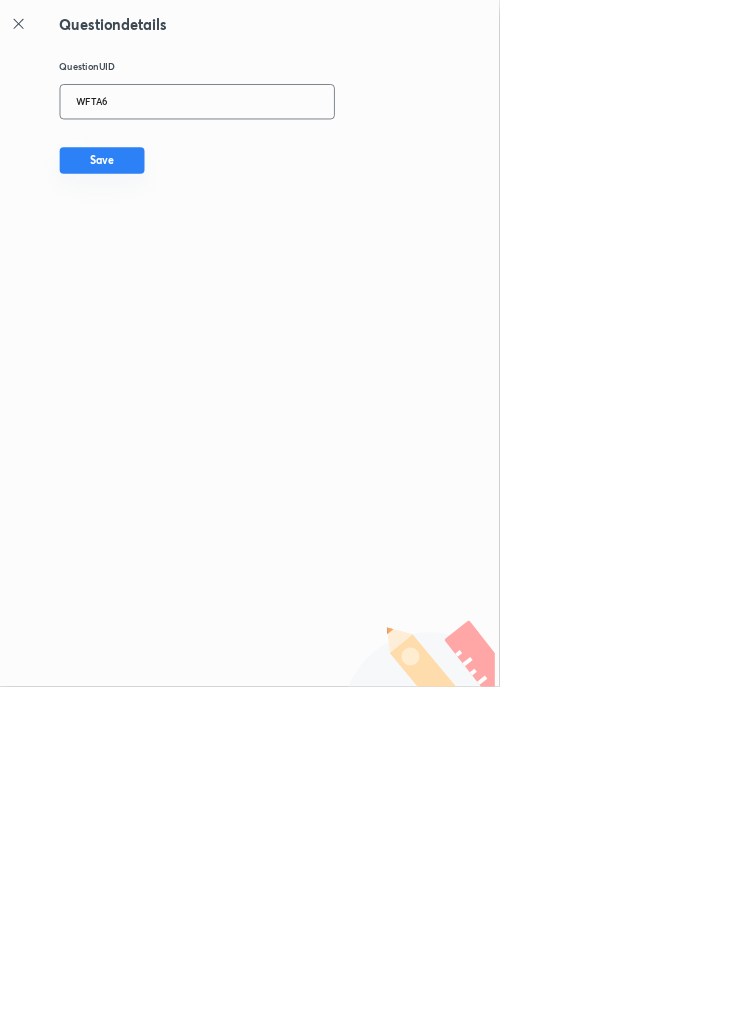 type on "WFTA6" 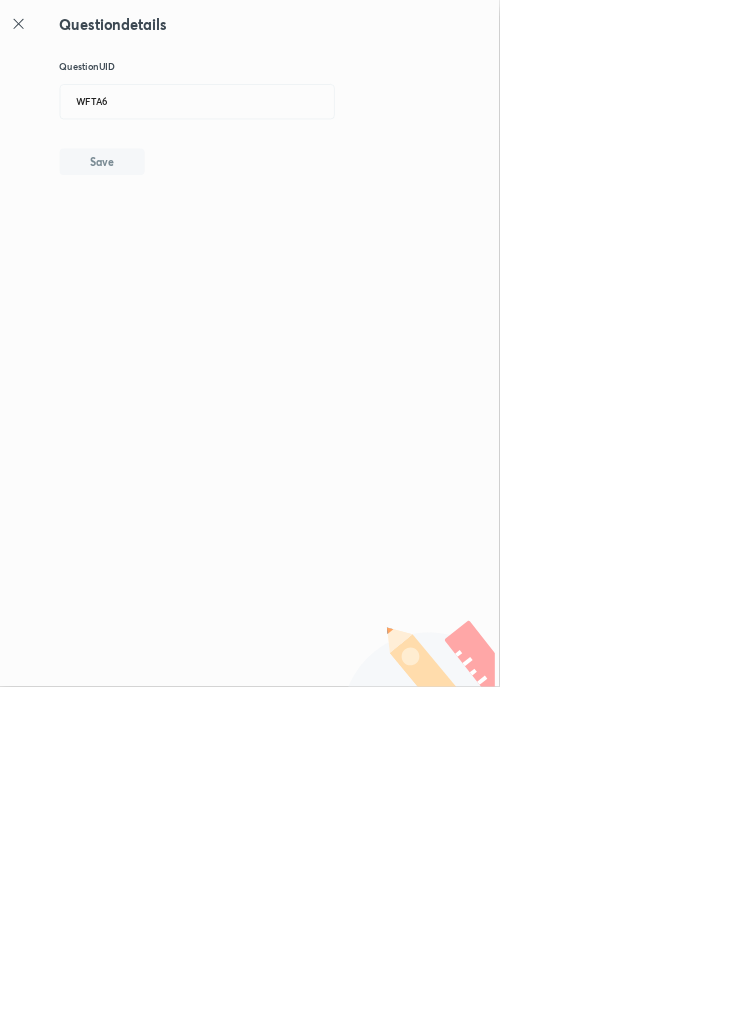 type 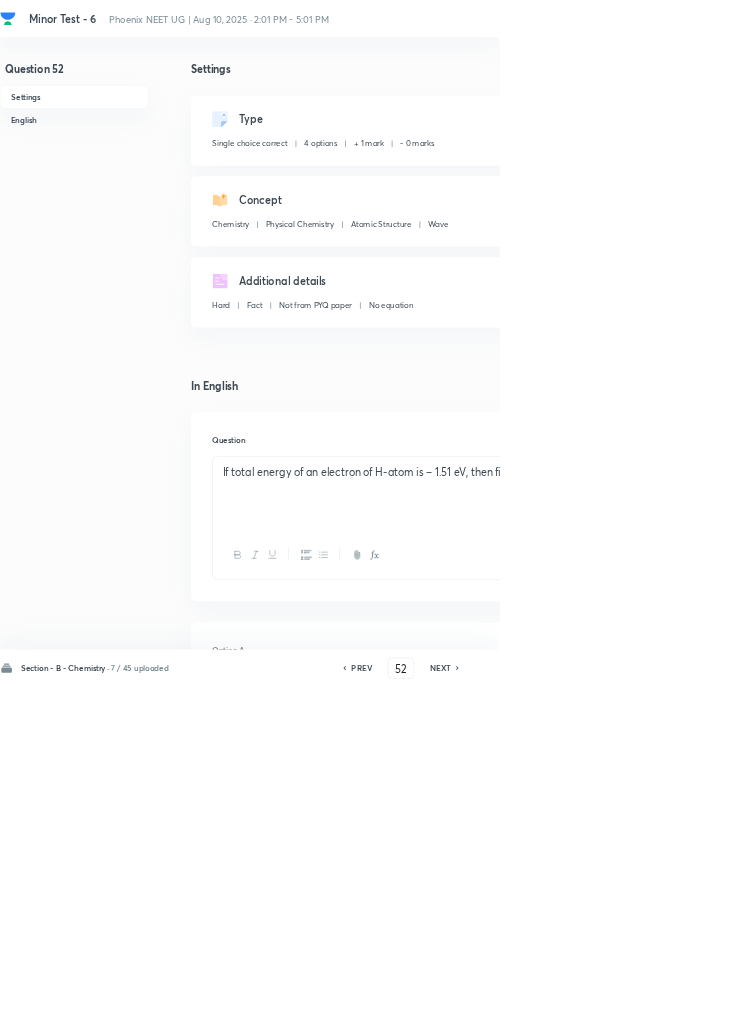 click on "Edit" at bounding box center (920, 182) 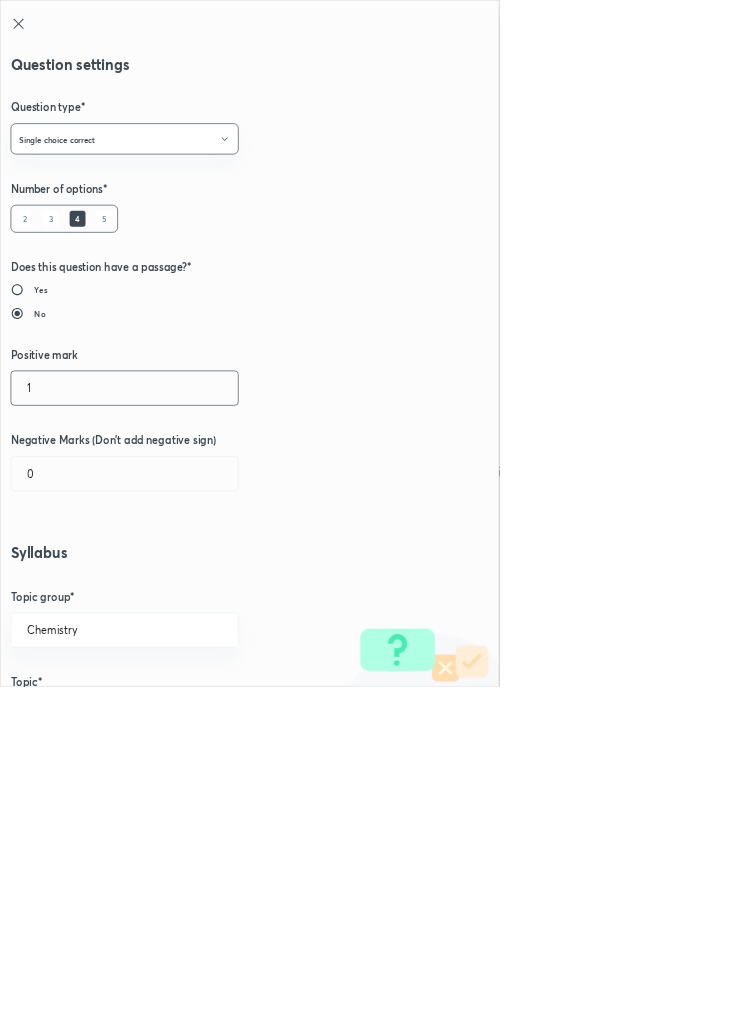 click on "1" at bounding box center [188, 585] 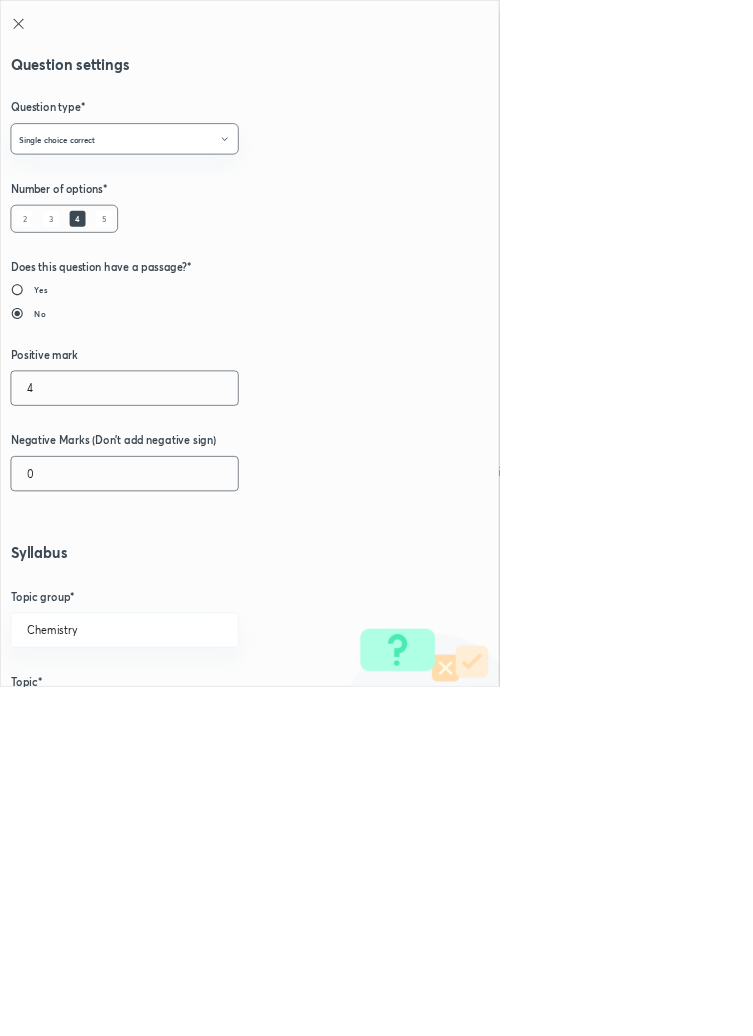 type on "4" 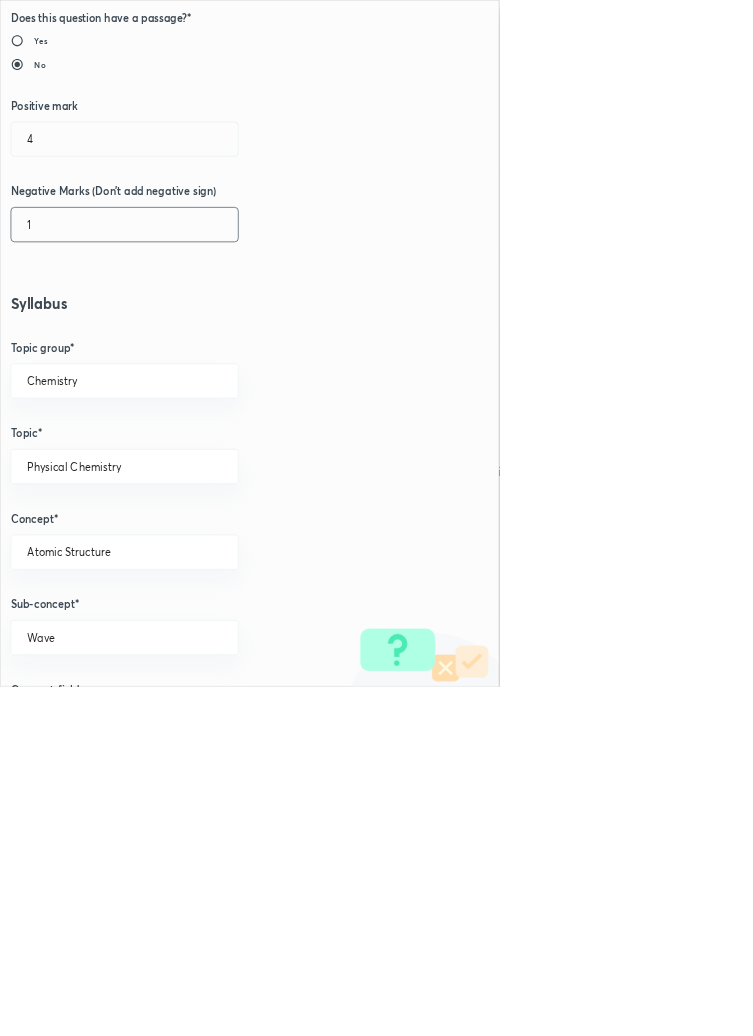scroll, scrollTop: 1125, scrollLeft: 0, axis: vertical 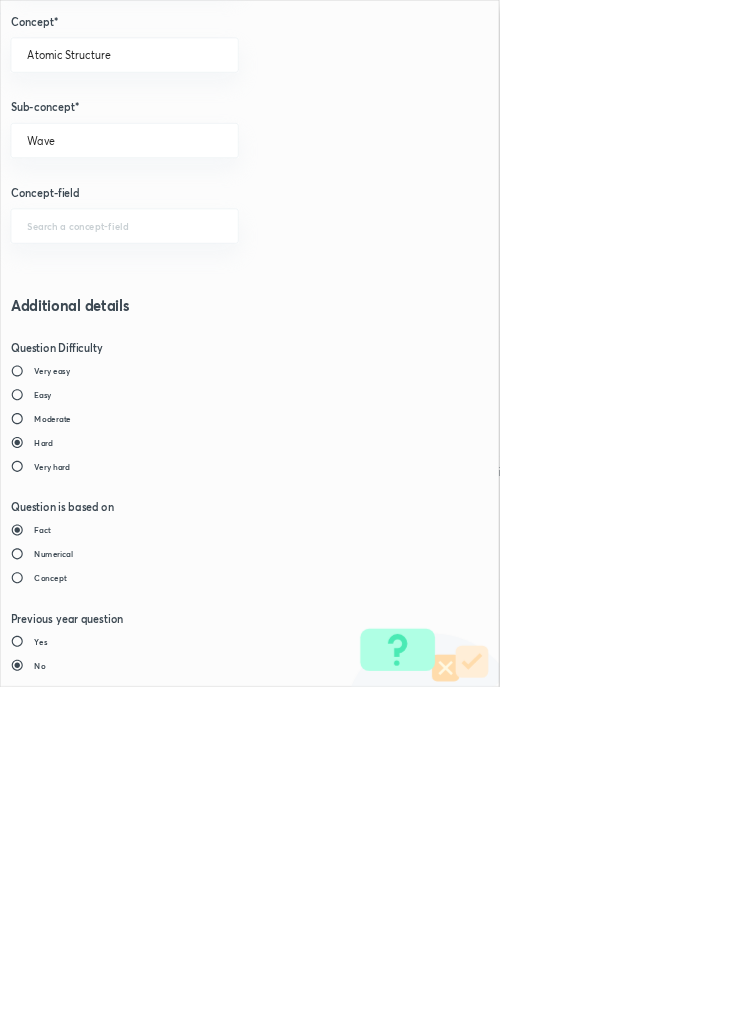 type on "1" 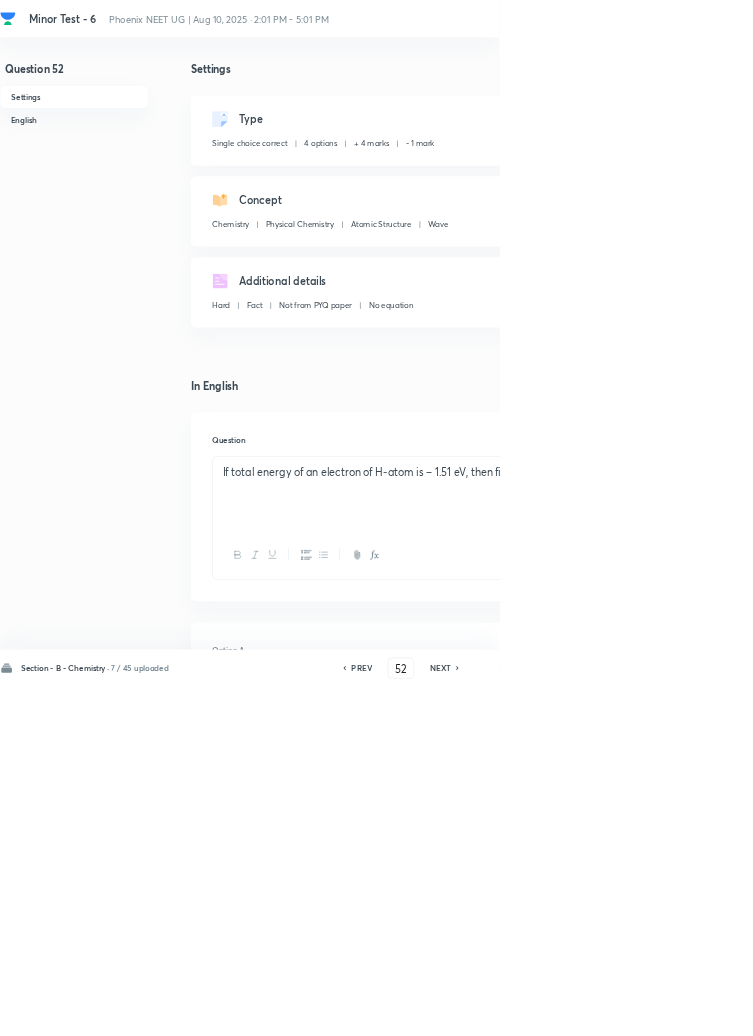 click on "Save" at bounding box center [1096, 1006] 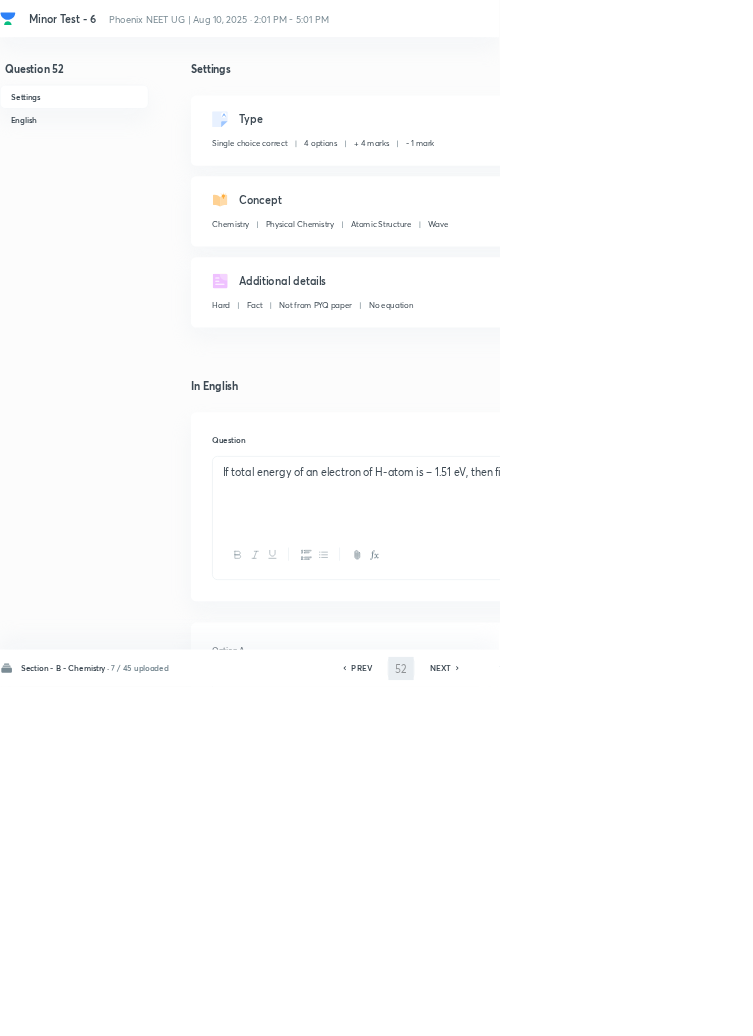 type on "53" 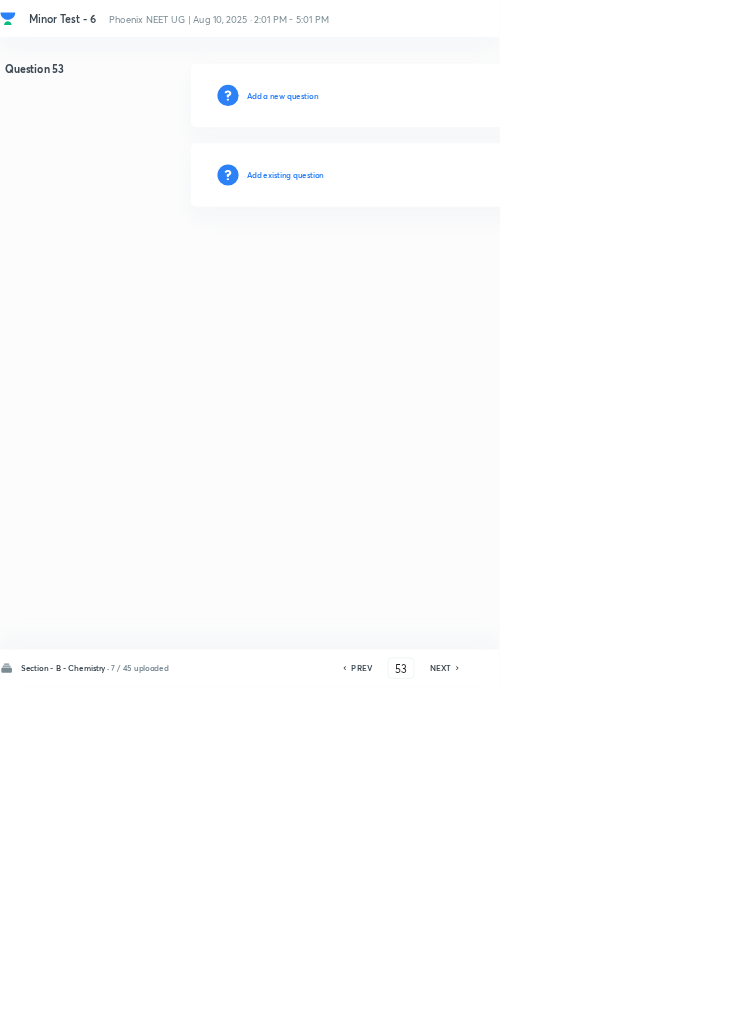click on "Add existing question" at bounding box center [430, 264] 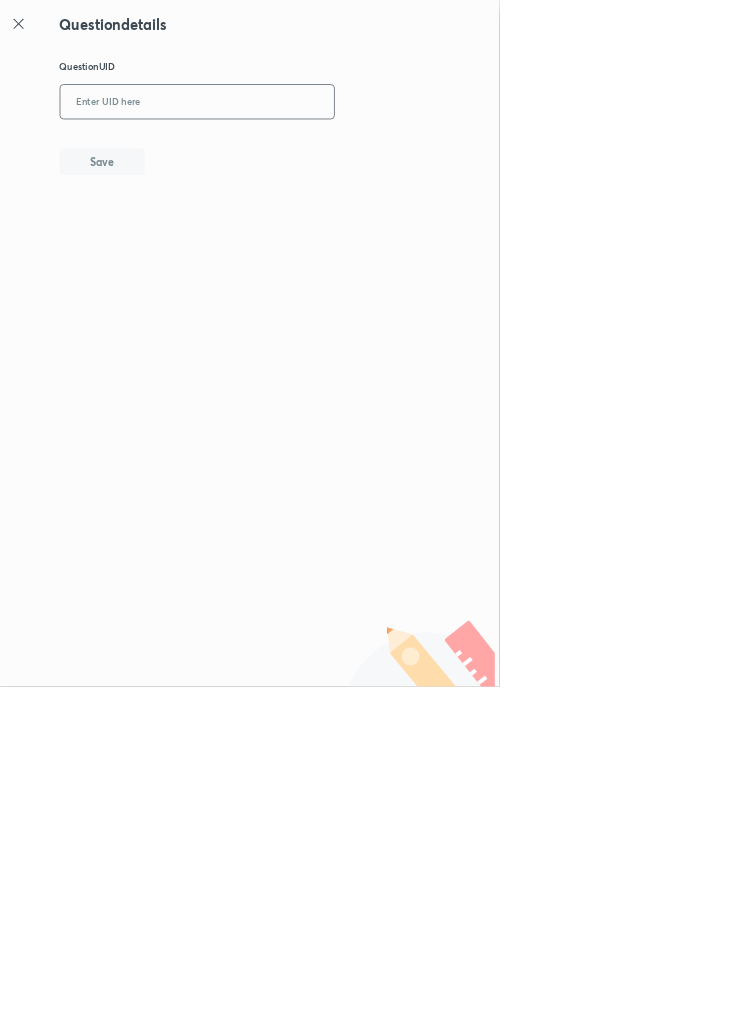 click at bounding box center [297, 154] 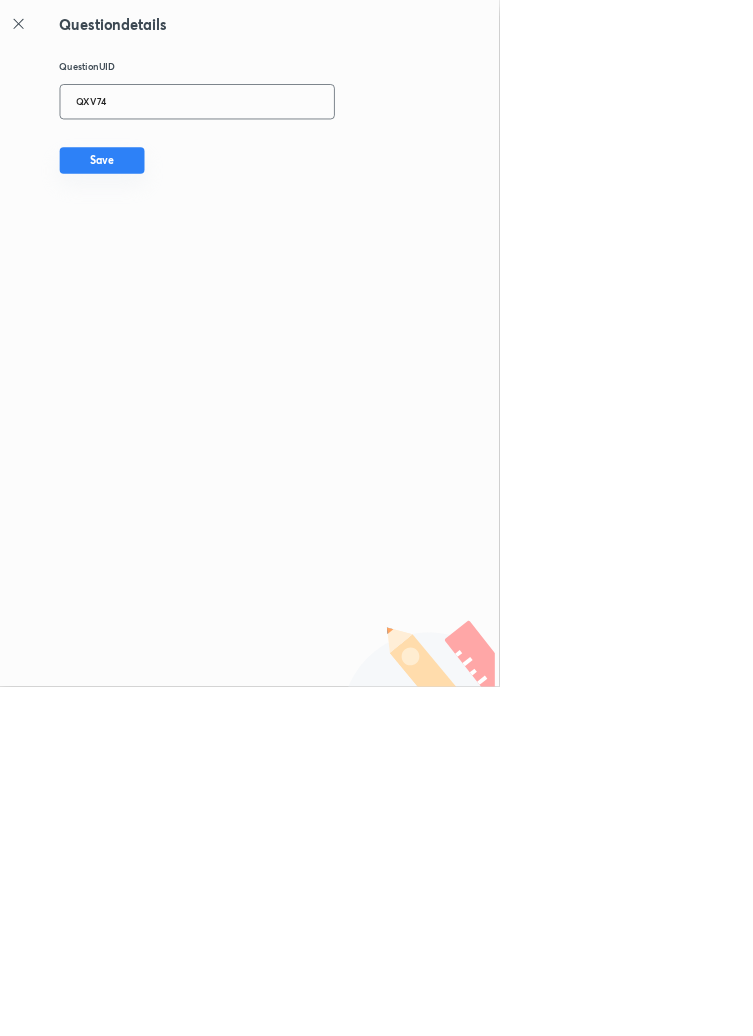 type on "QXV74" 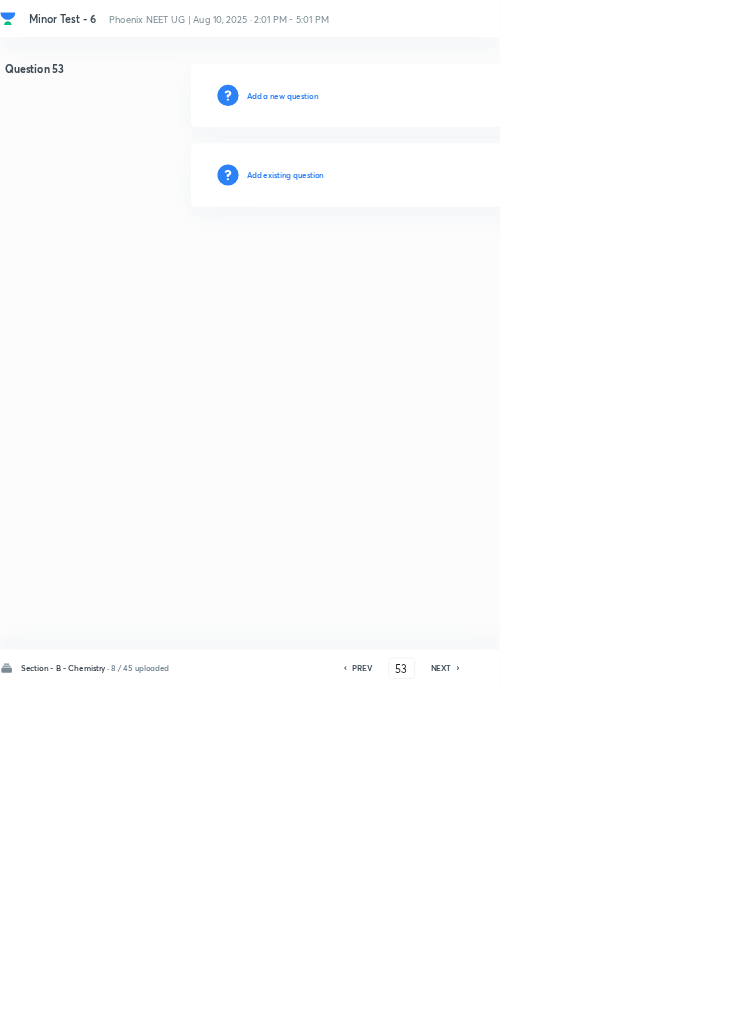 type 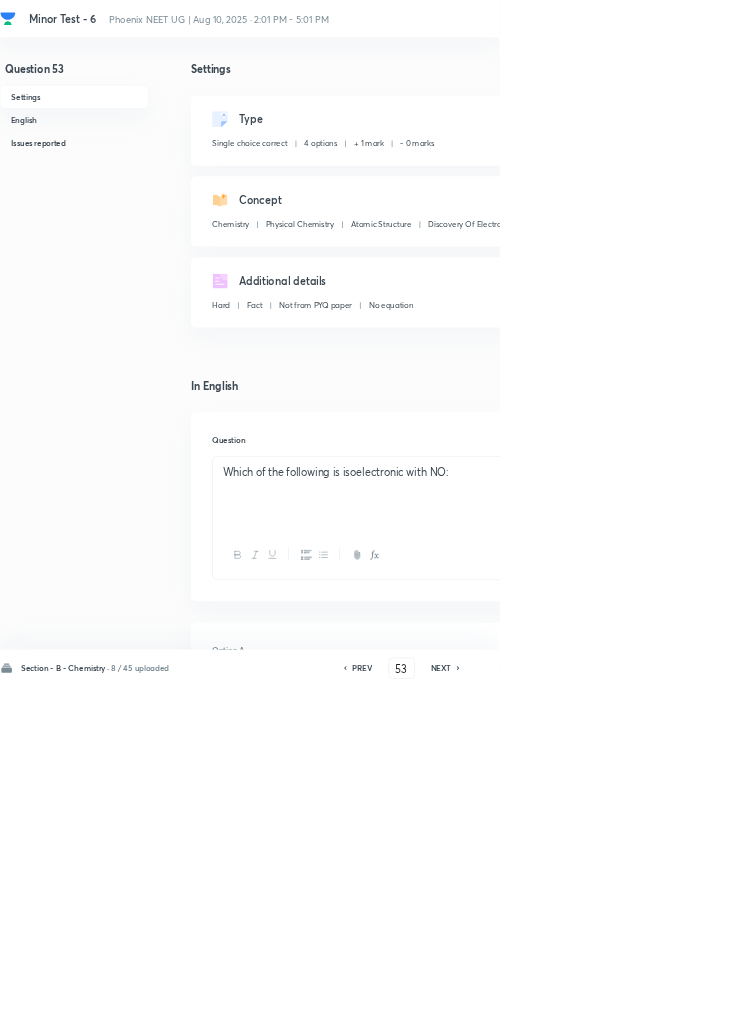 click on "Edit" at bounding box center (920, 182) 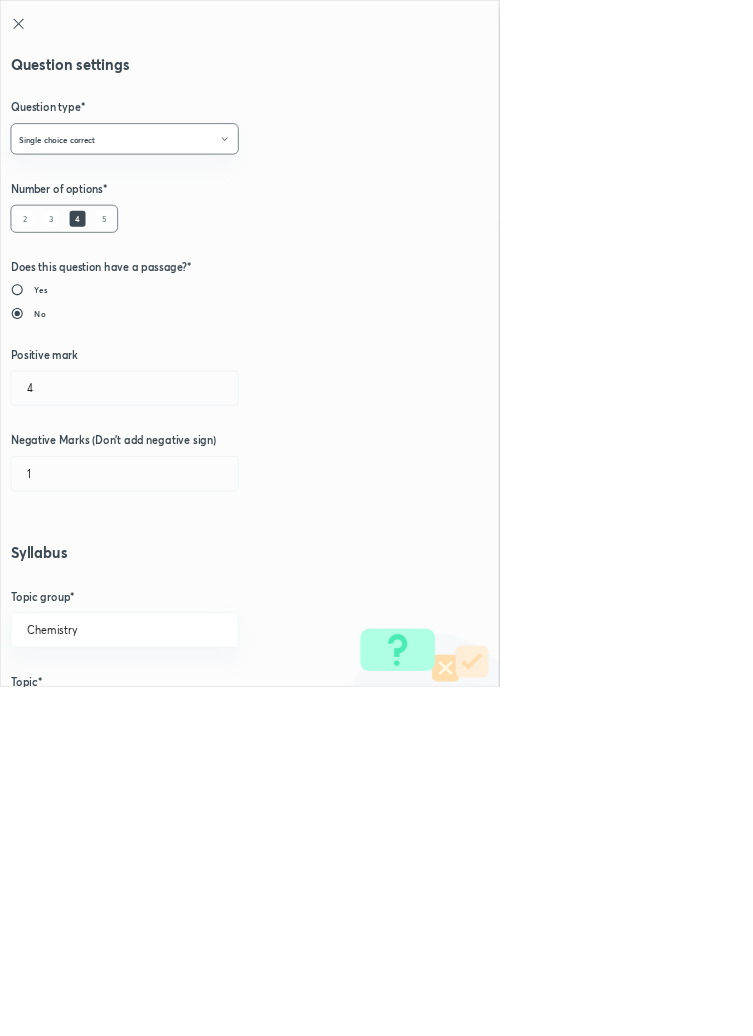 type on "1" 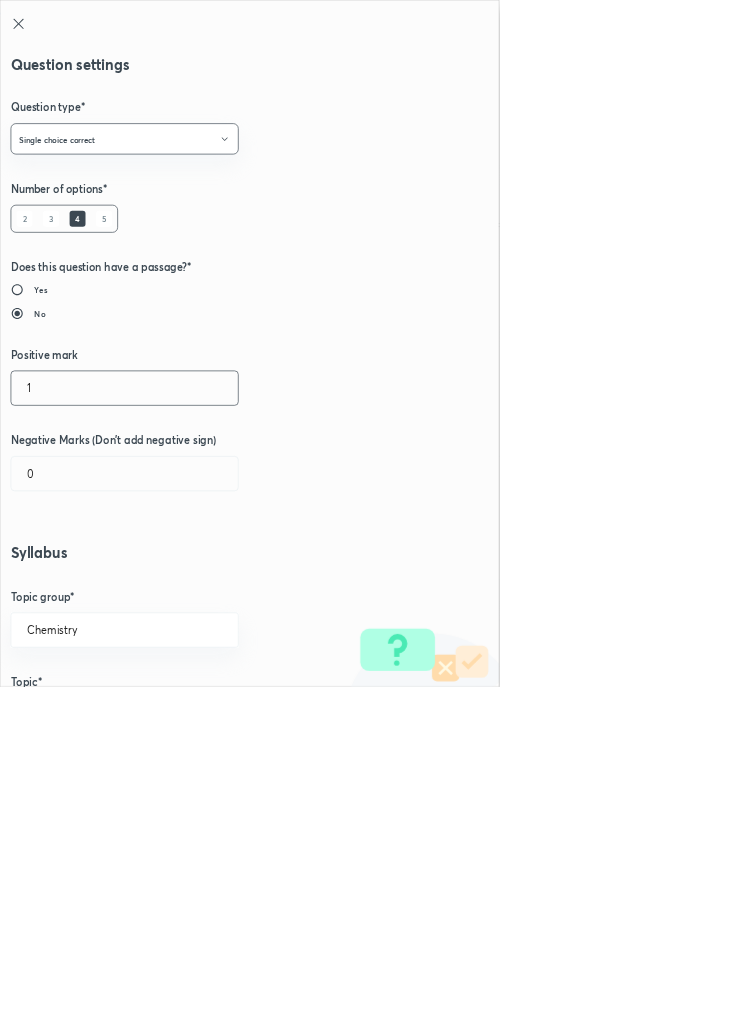 click on "1" at bounding box center (188, 585) 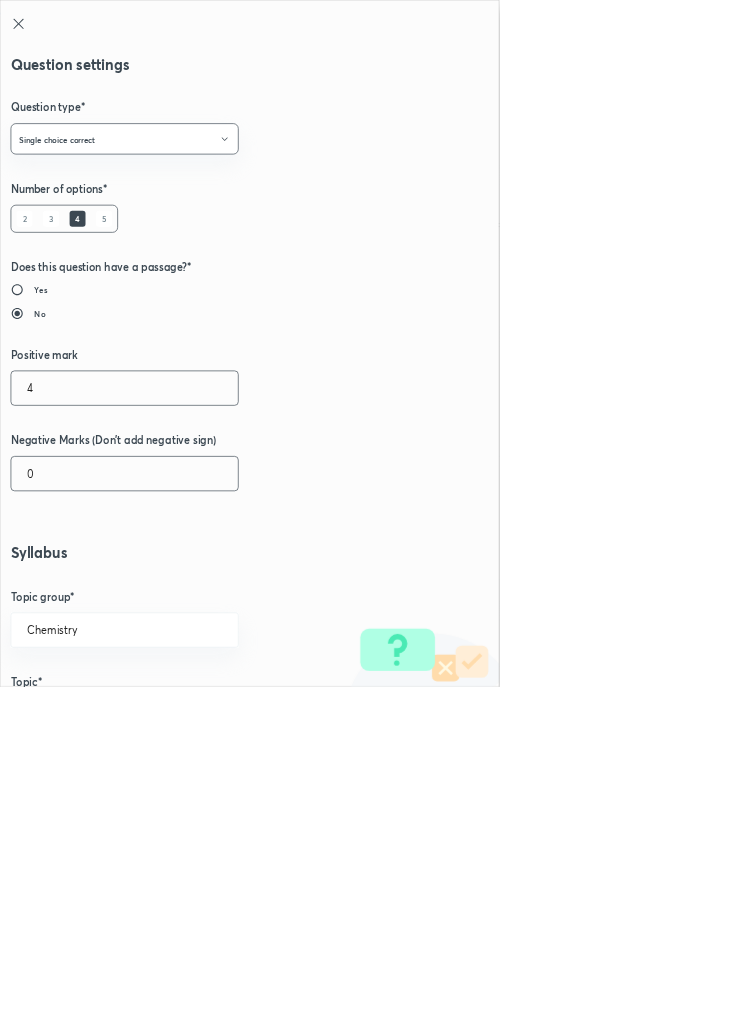 type on "4" 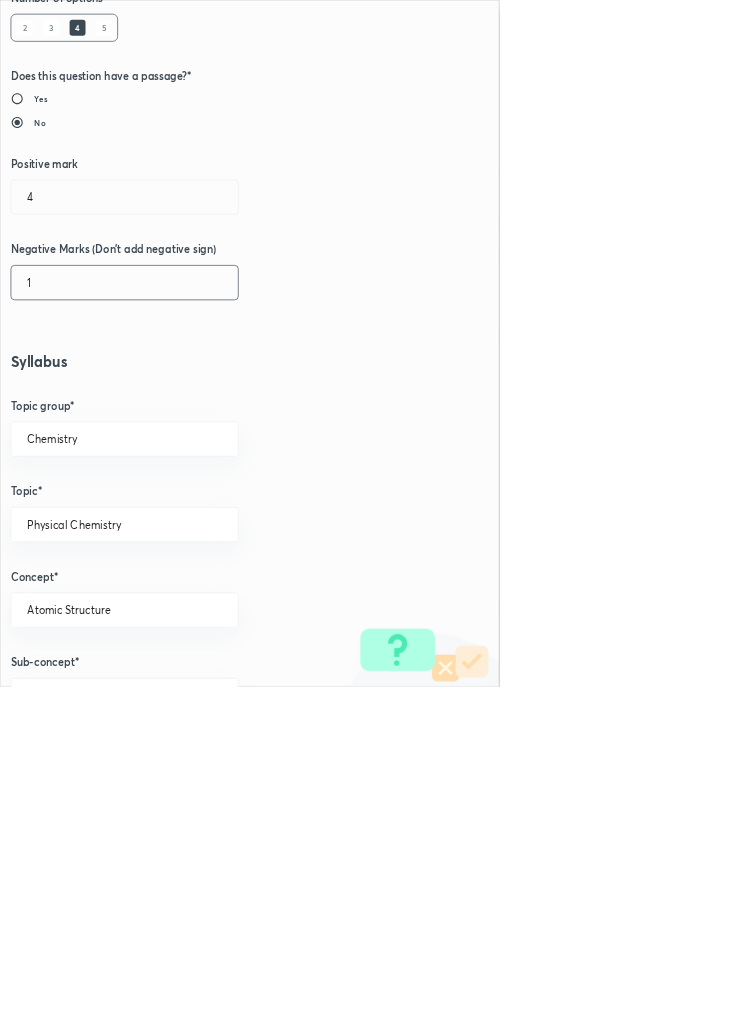 scroll, scrollTop: 1125, scrollLeft: 0, axis: vertical 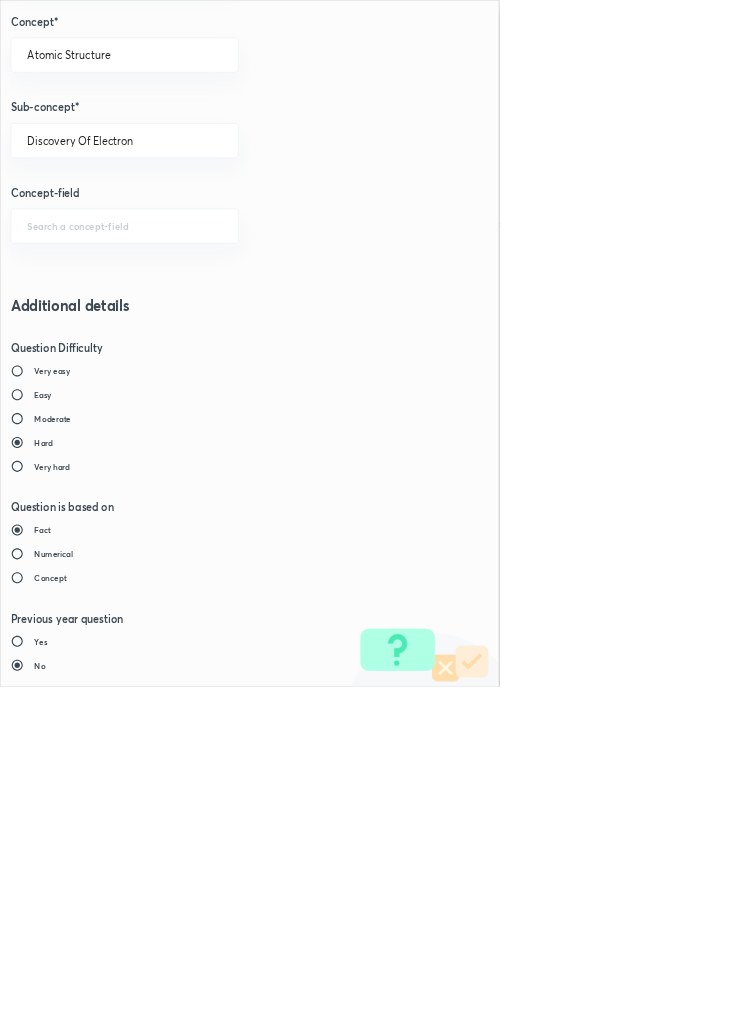 type on "1" 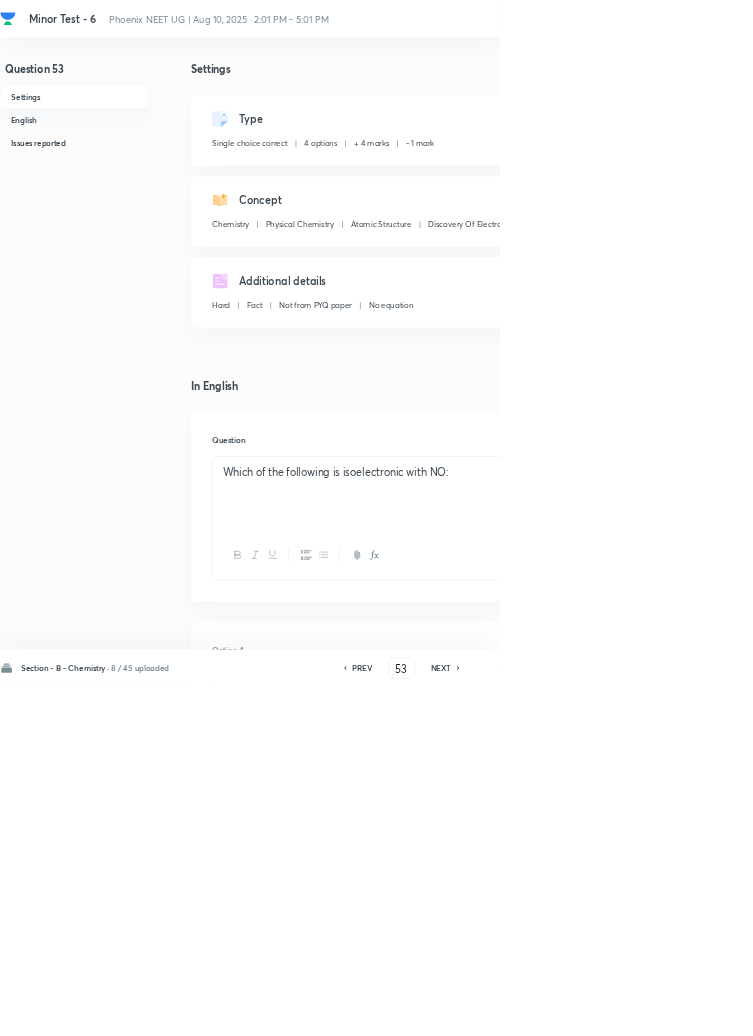 click on "Save" at bounding box center (1096, 1006) 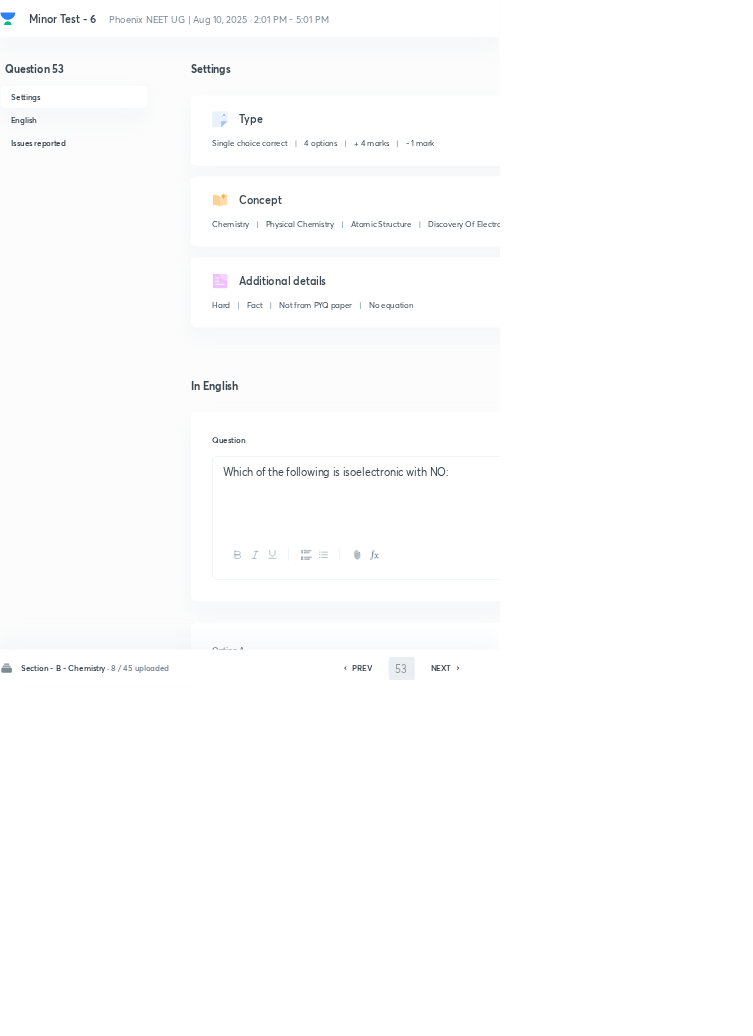 type on "54" 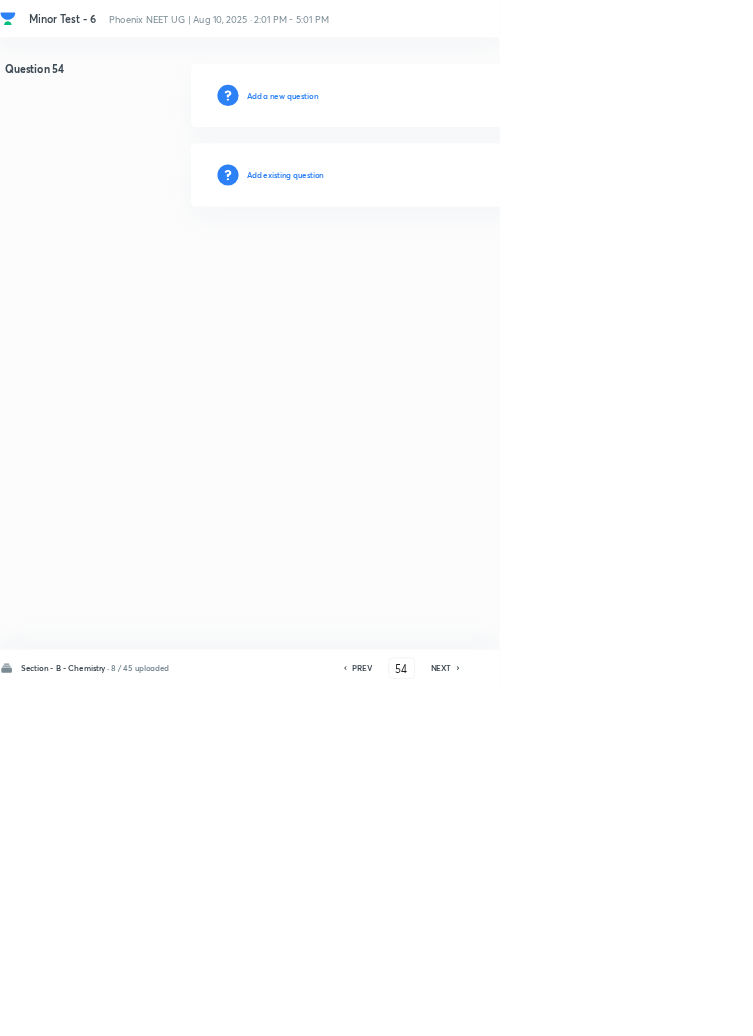 click on "Add existing question" at bounding box center (430, 264) 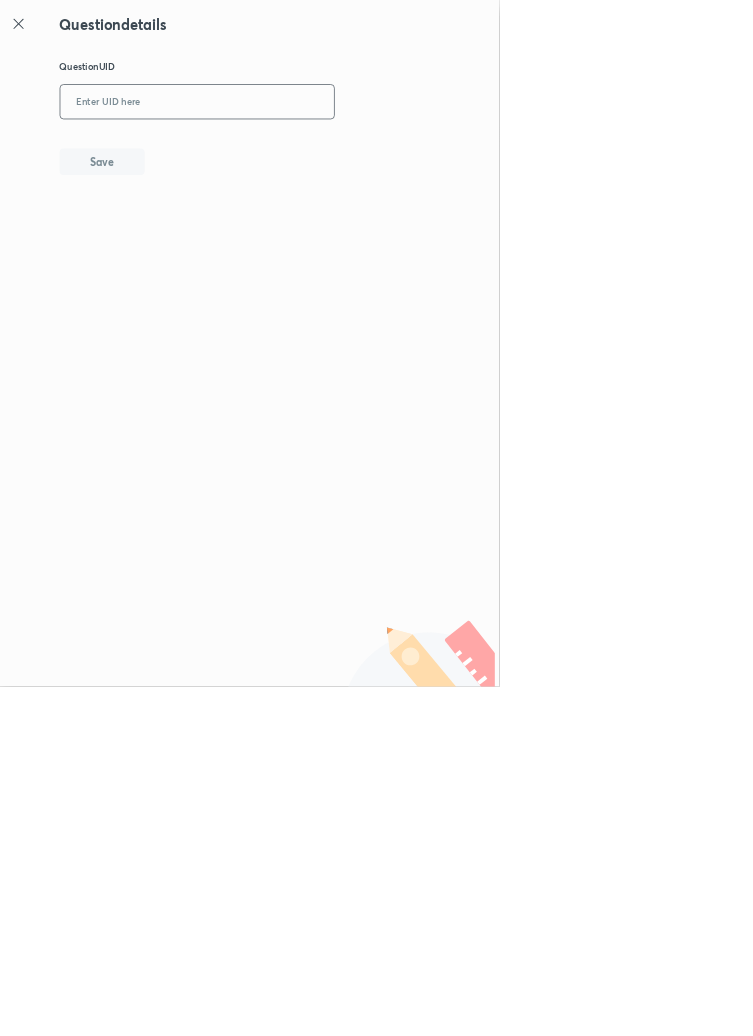 click at bounding box center (297, 154) 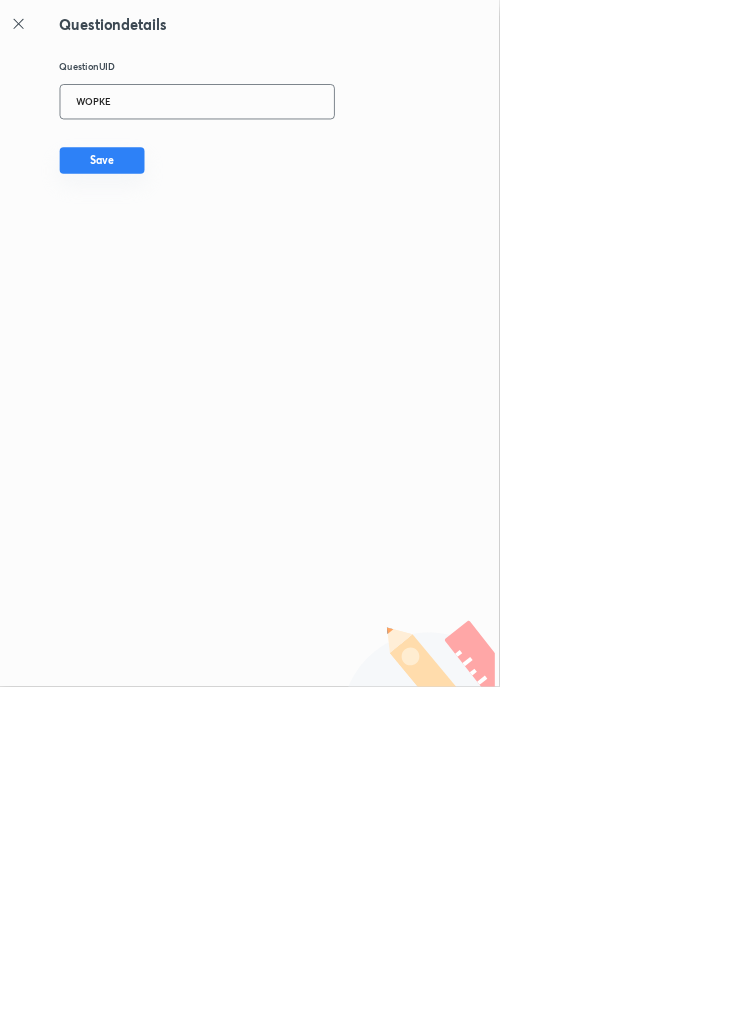 type on "WOPKE" 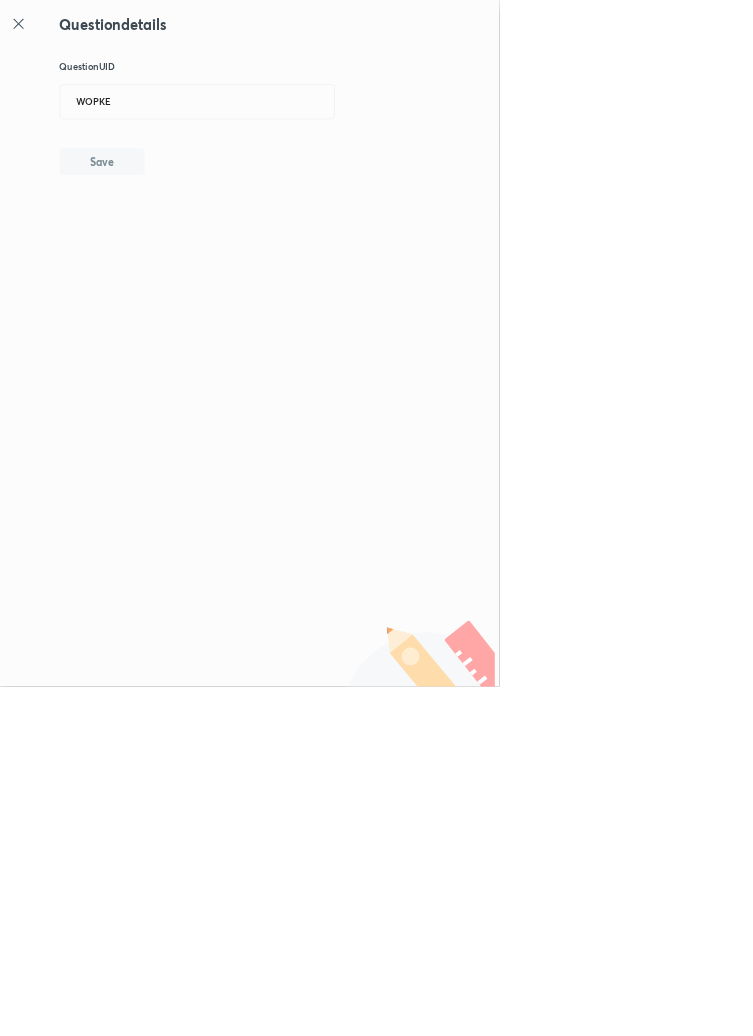 type 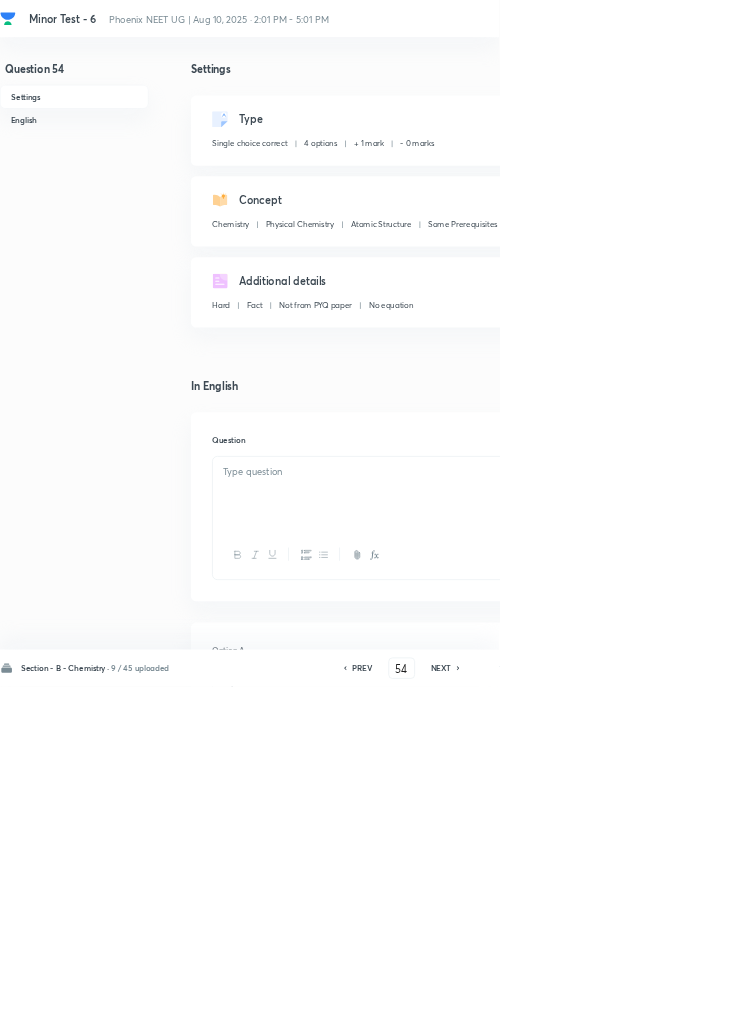checkbox on "true" 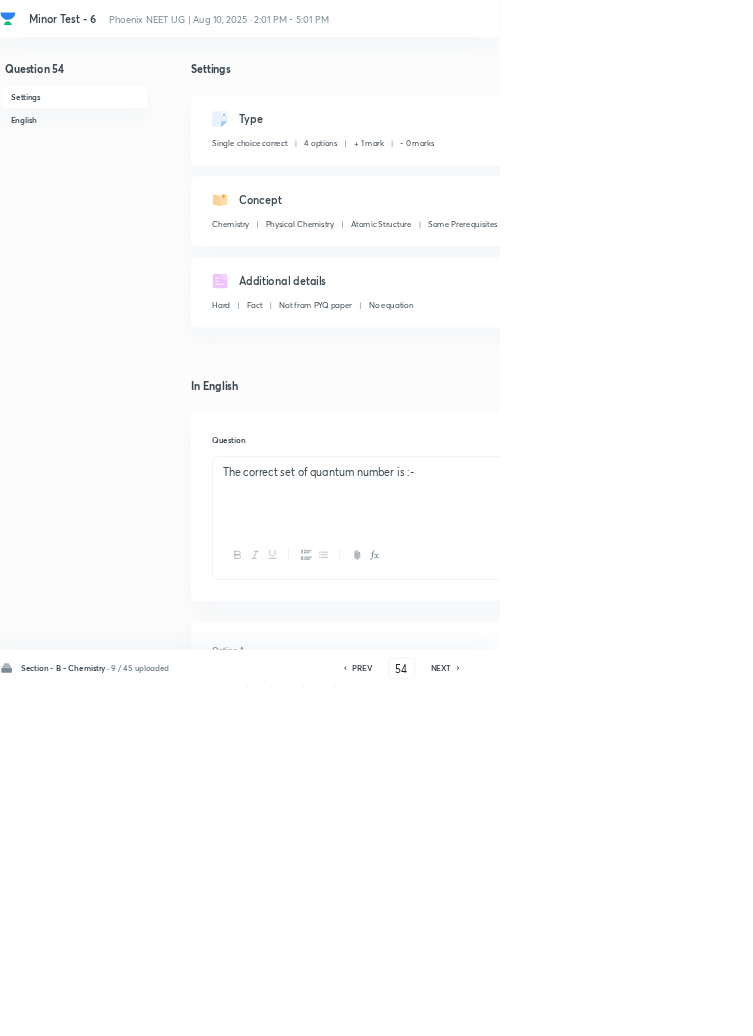 click on "Edit" at bounding box center [920, 182] 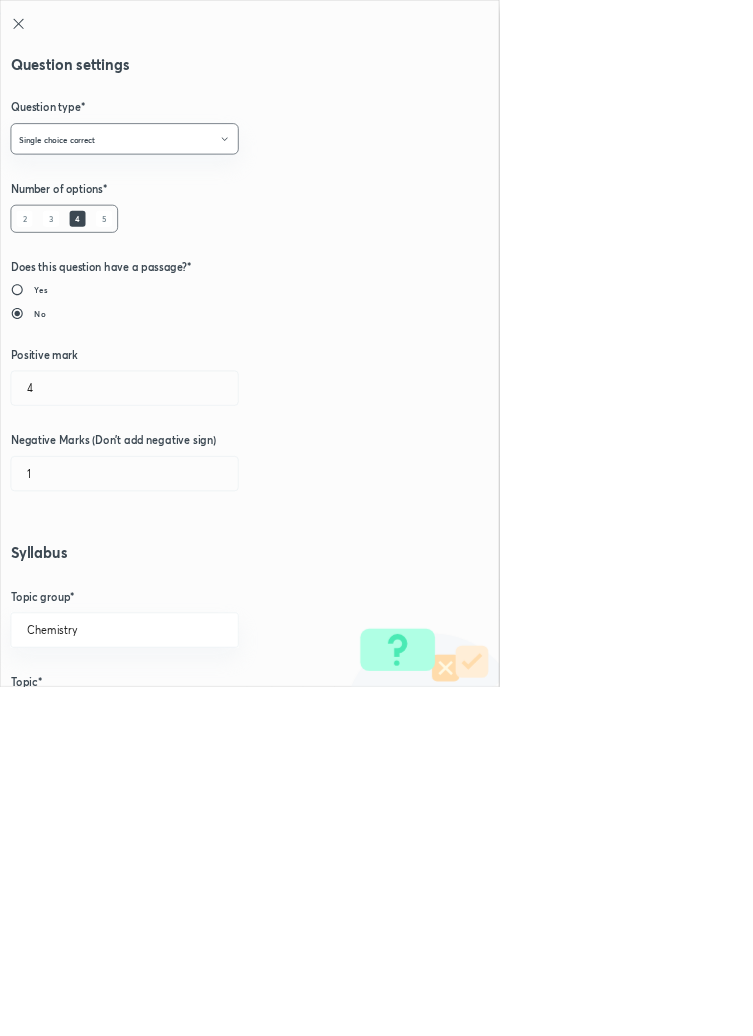 type on "1" 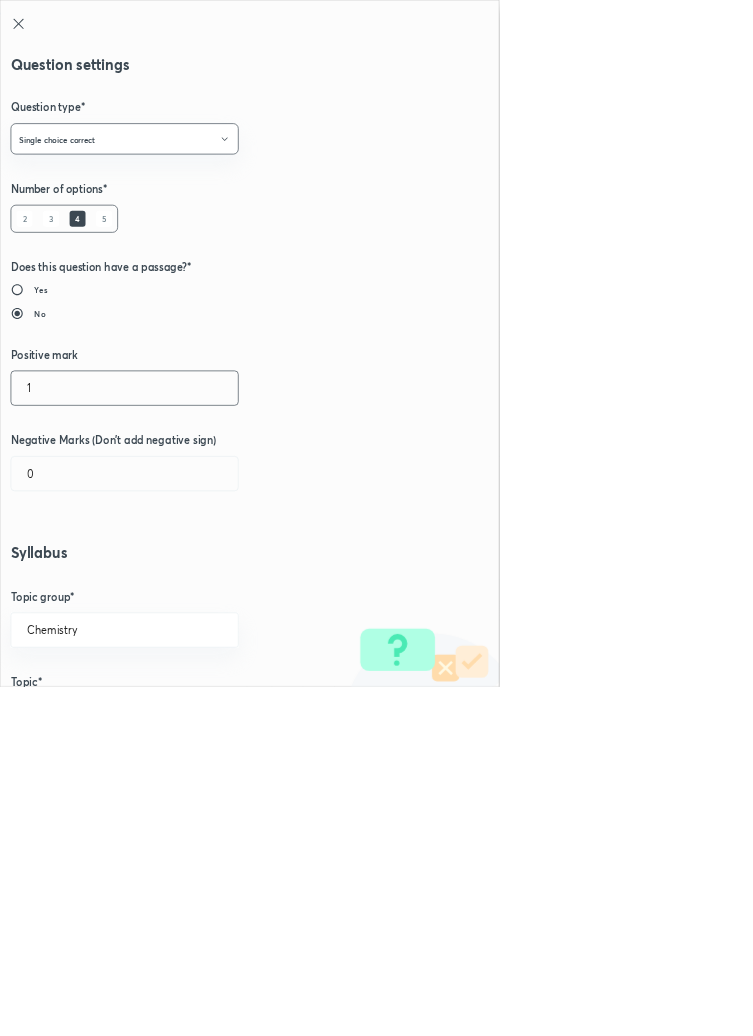 click on "1" at bounding box center (188, 585) 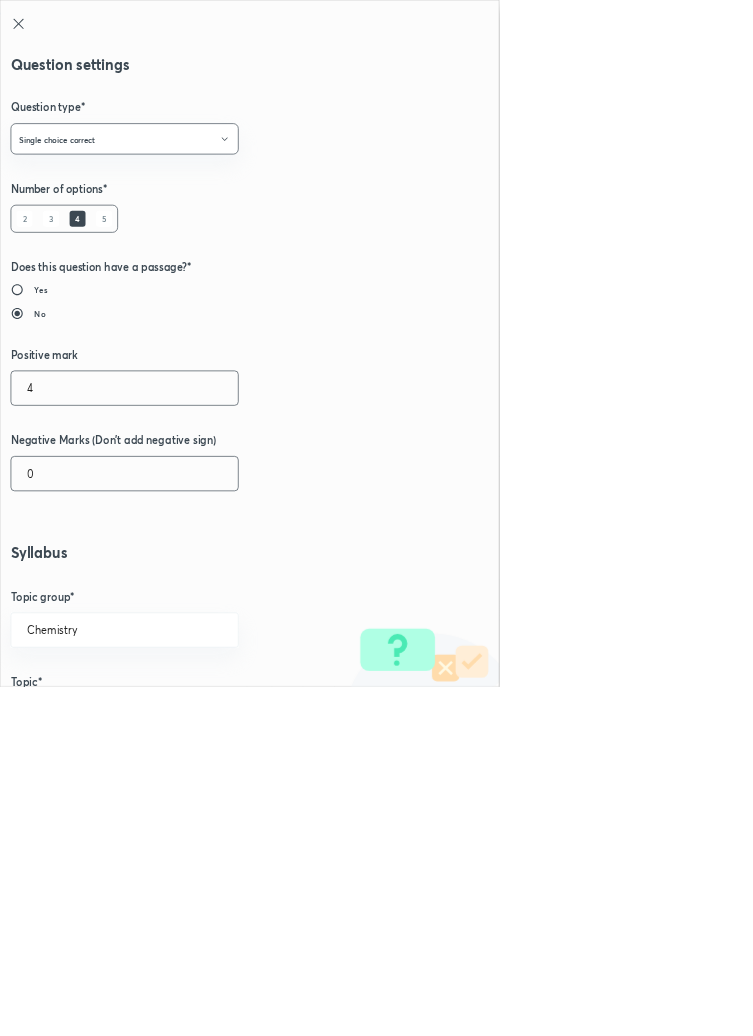 type on "4" 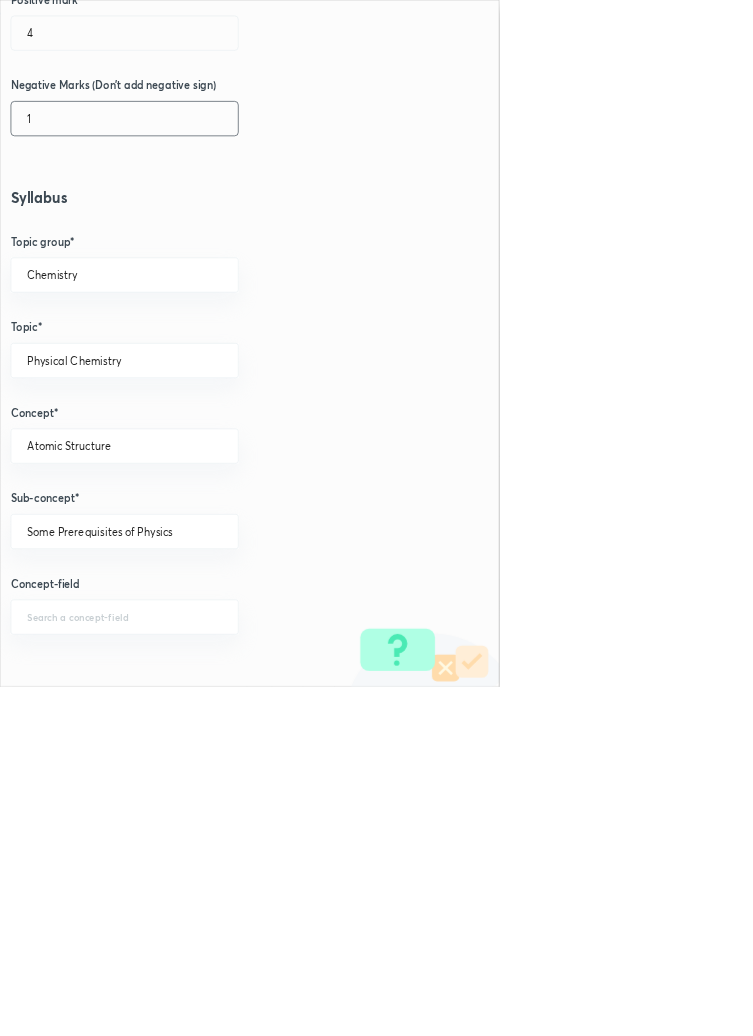 scroll, scrollTop: 1125, scrollLeft: 0, axis: vertical 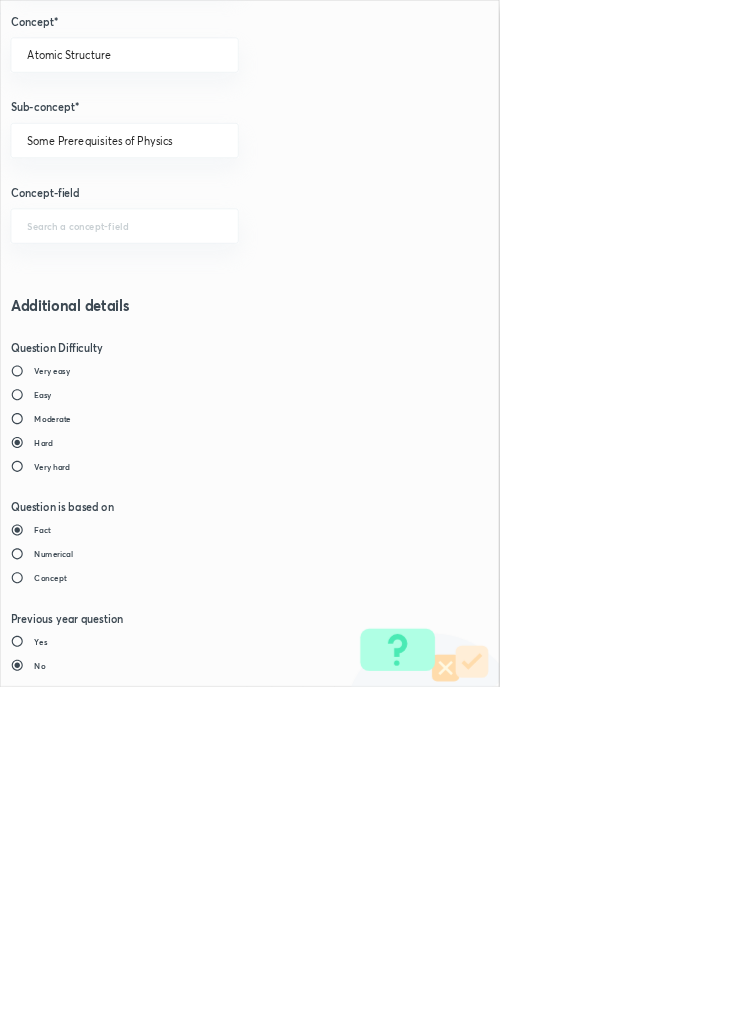 type on "1" 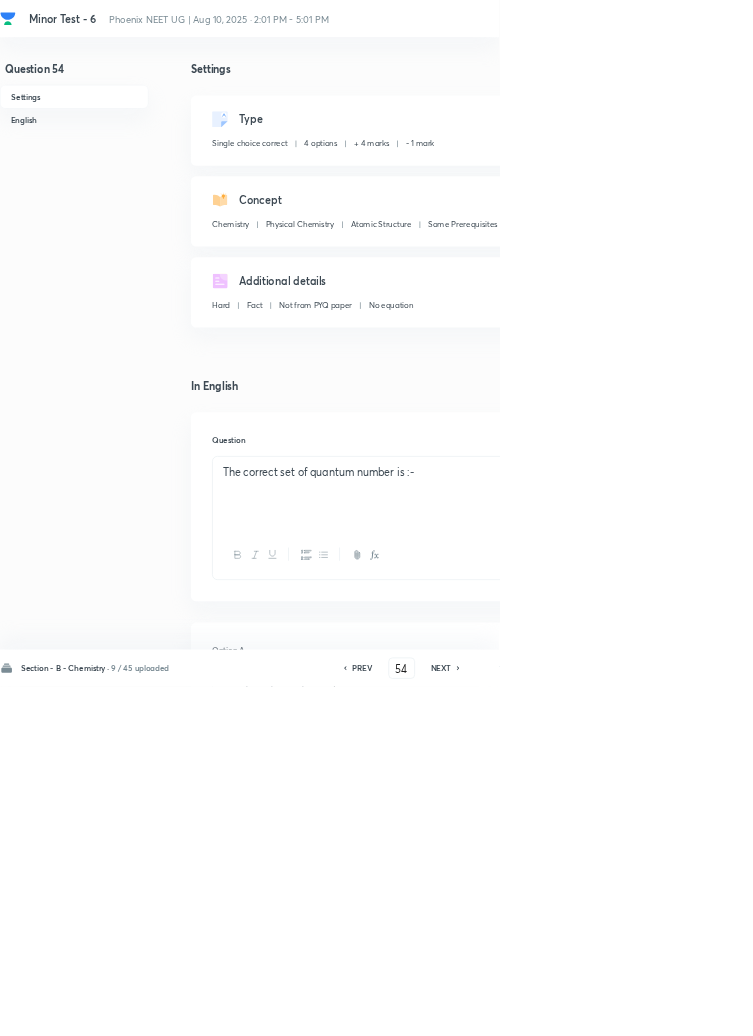 click on "Save" at bounding box center [1096, 1006] 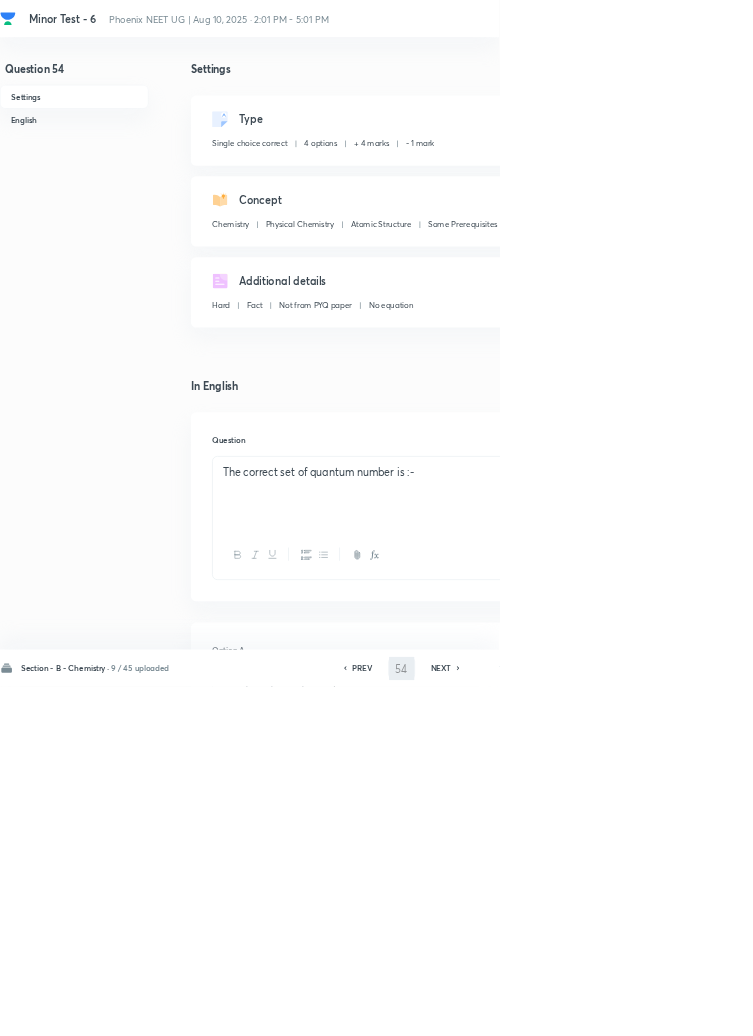 type on "55" 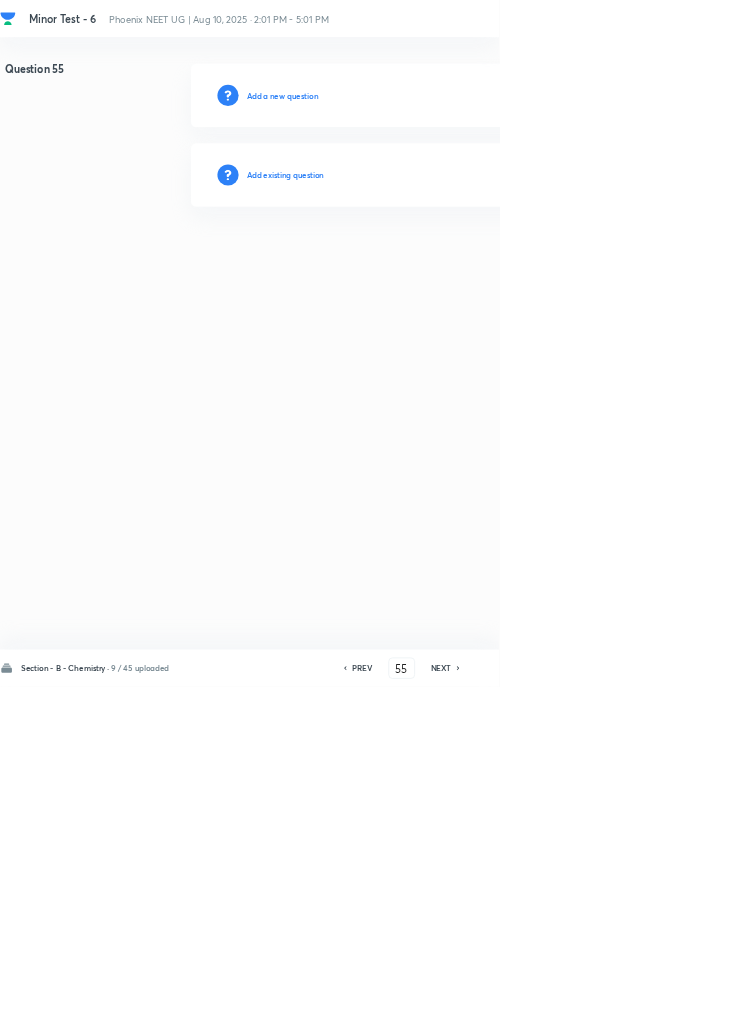click on "Add existing question" at bounding box center (430, 264) 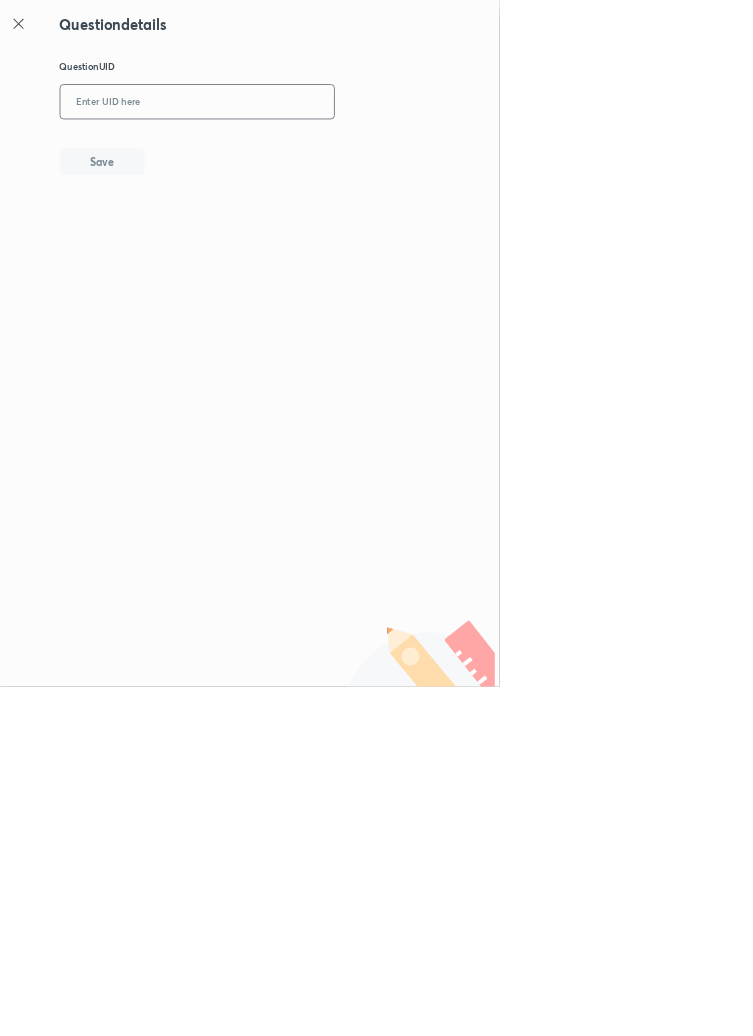 click at bounding box center [297, 154] 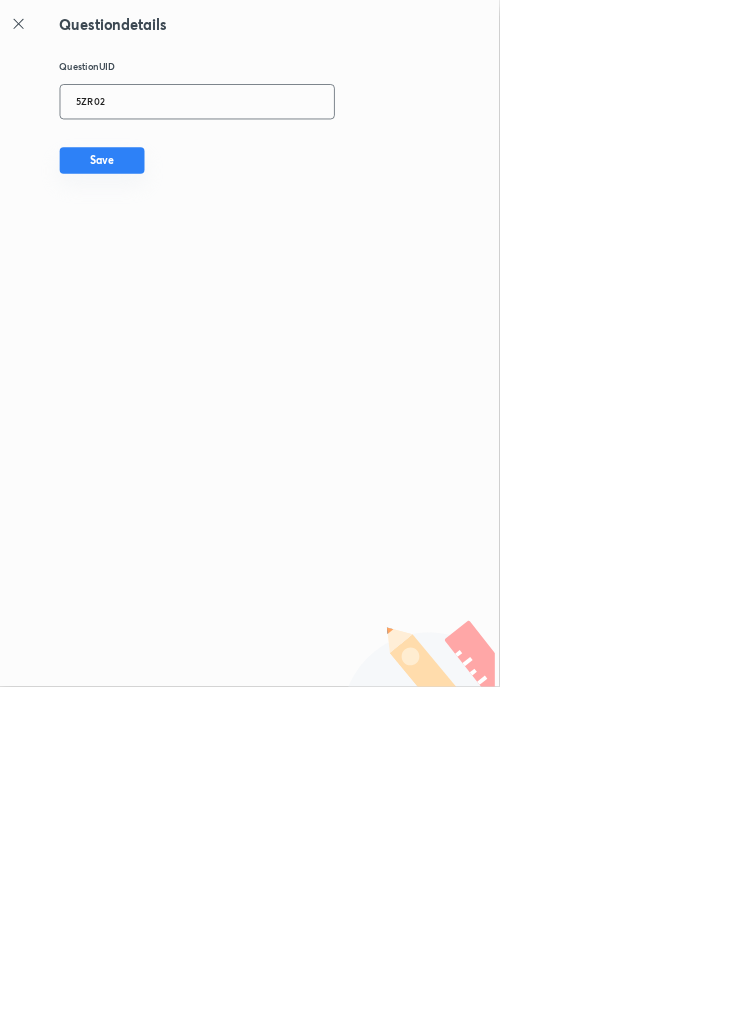 type on "5ZR02" 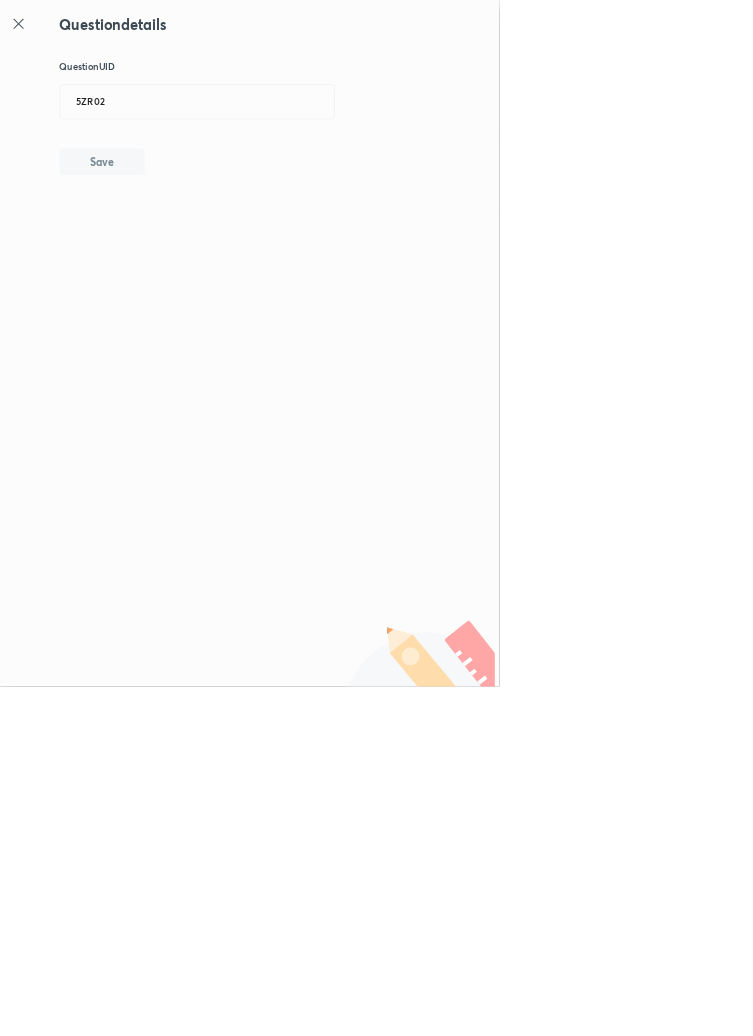 type 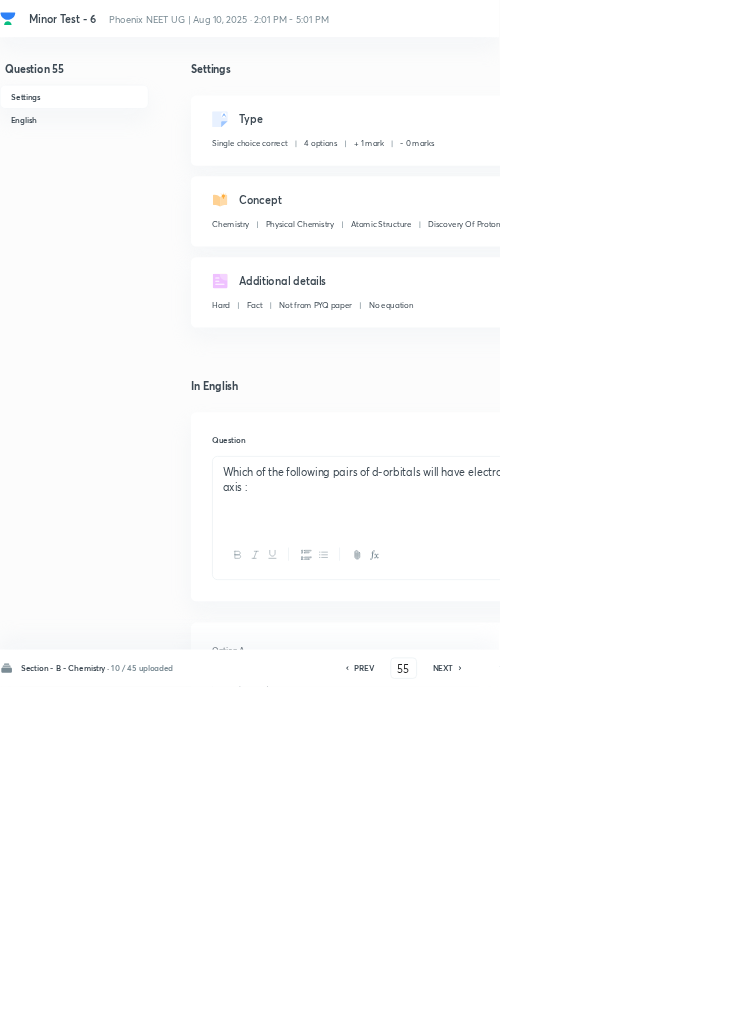 click on "Edit" at bounding box center [920, 182] 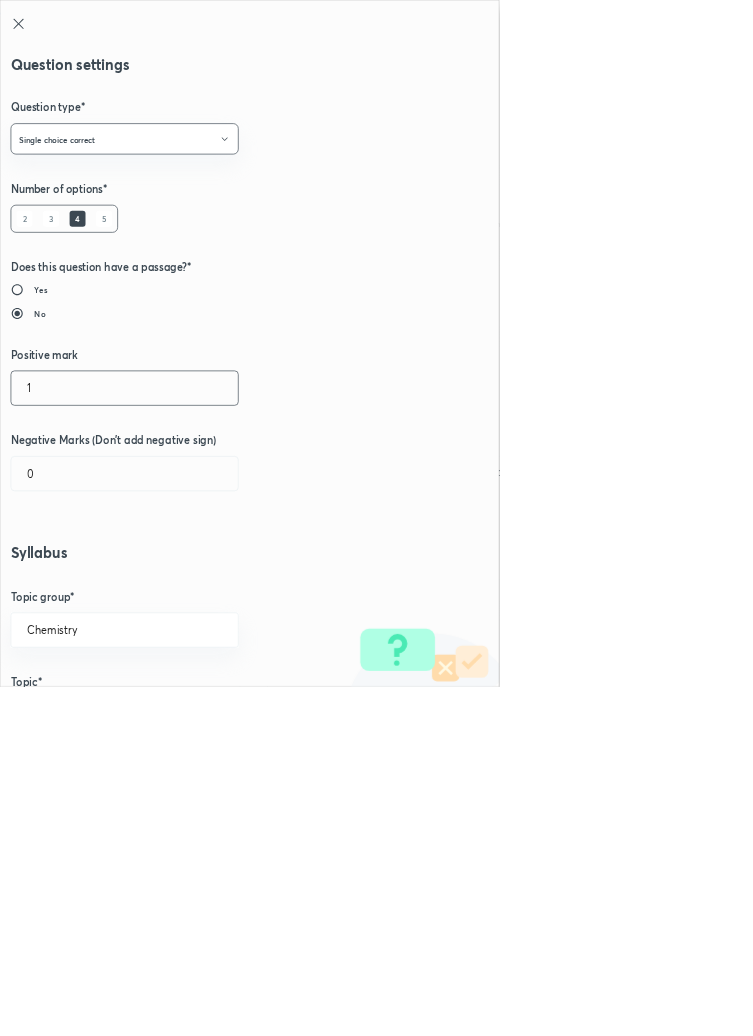 click on "1" at bounding box center [188, 585] 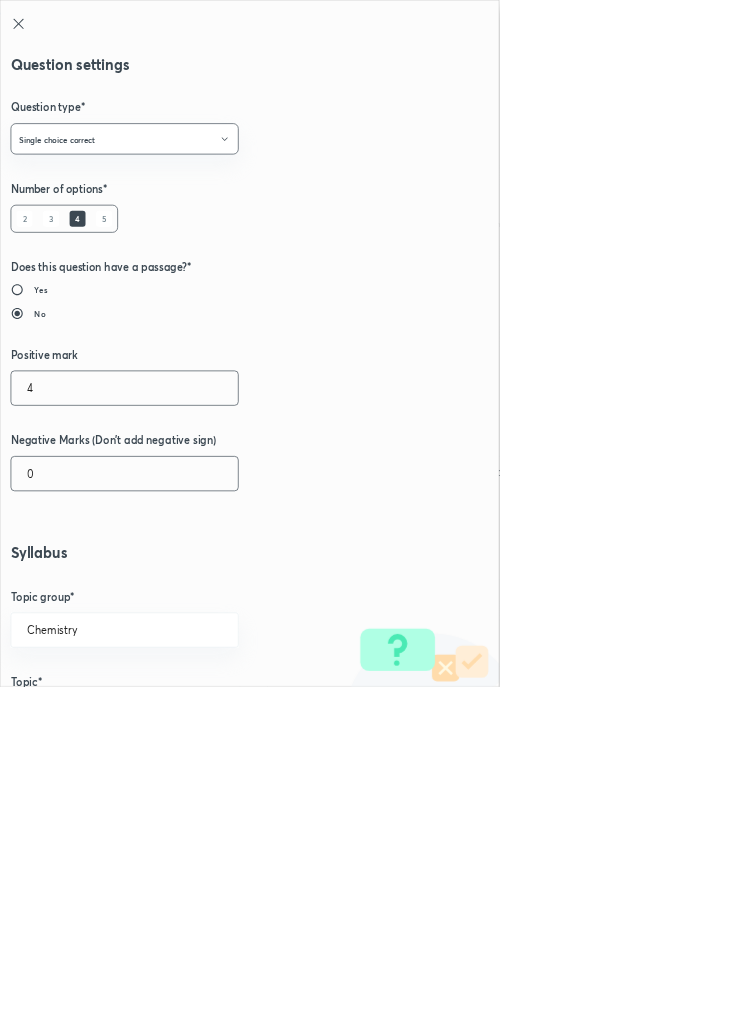 type on "4" 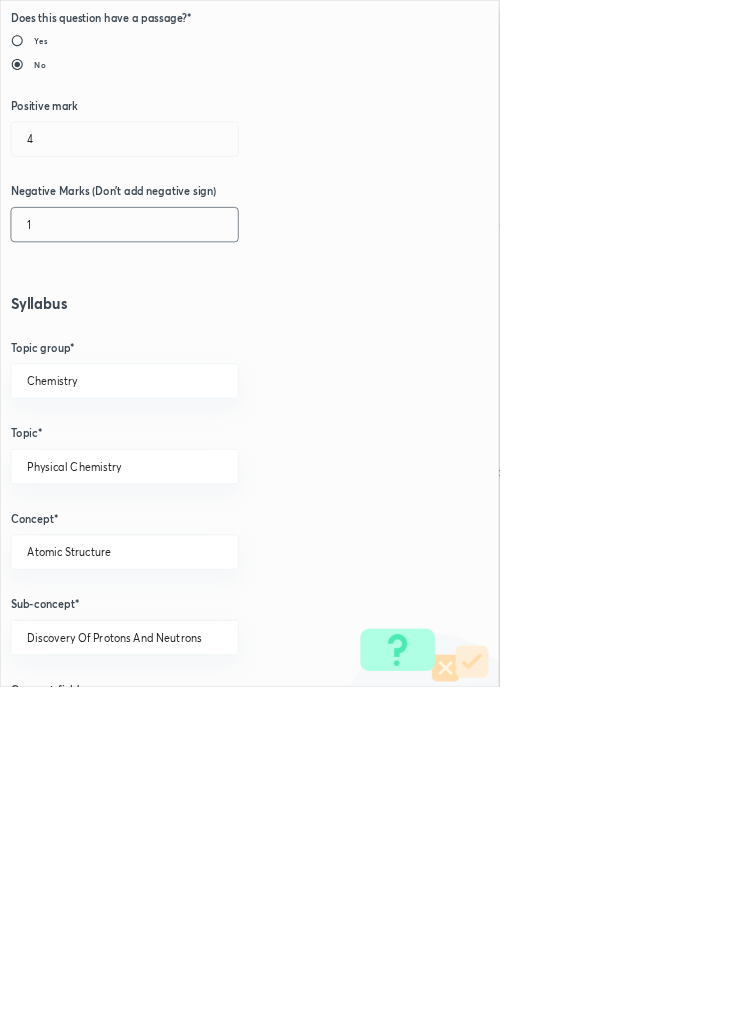 scroll, scrollTop: 1125, scrollLeft: 0, axis: vertical 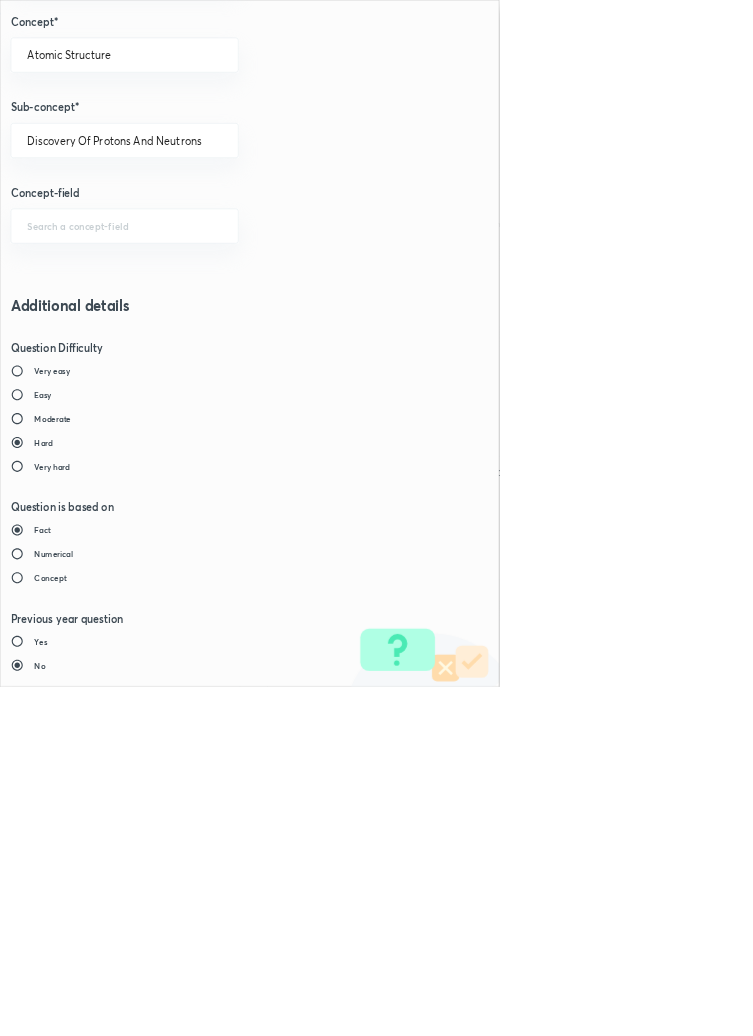 type on "1" 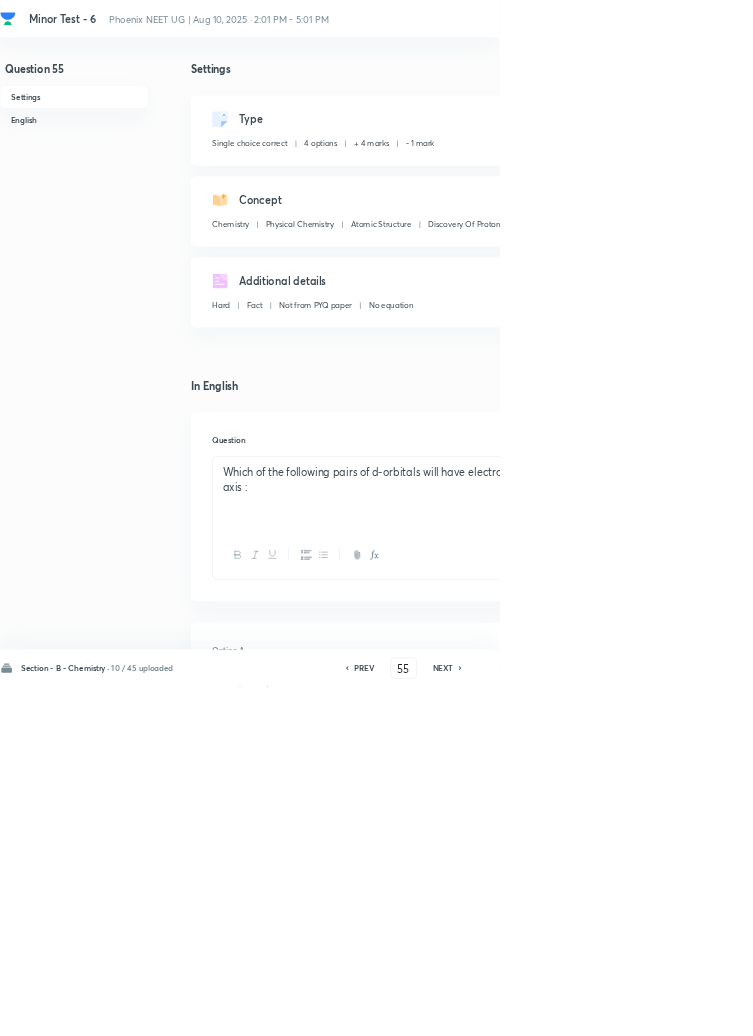 click on "Save" at bounding box center (1096, 1006) 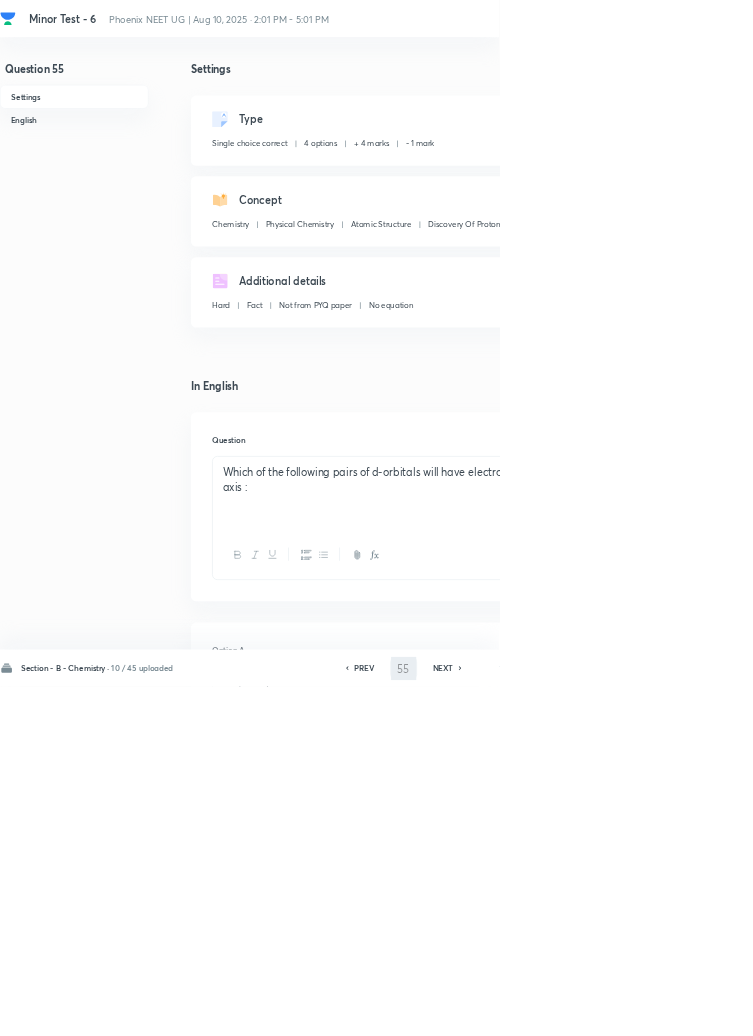 type on "56" 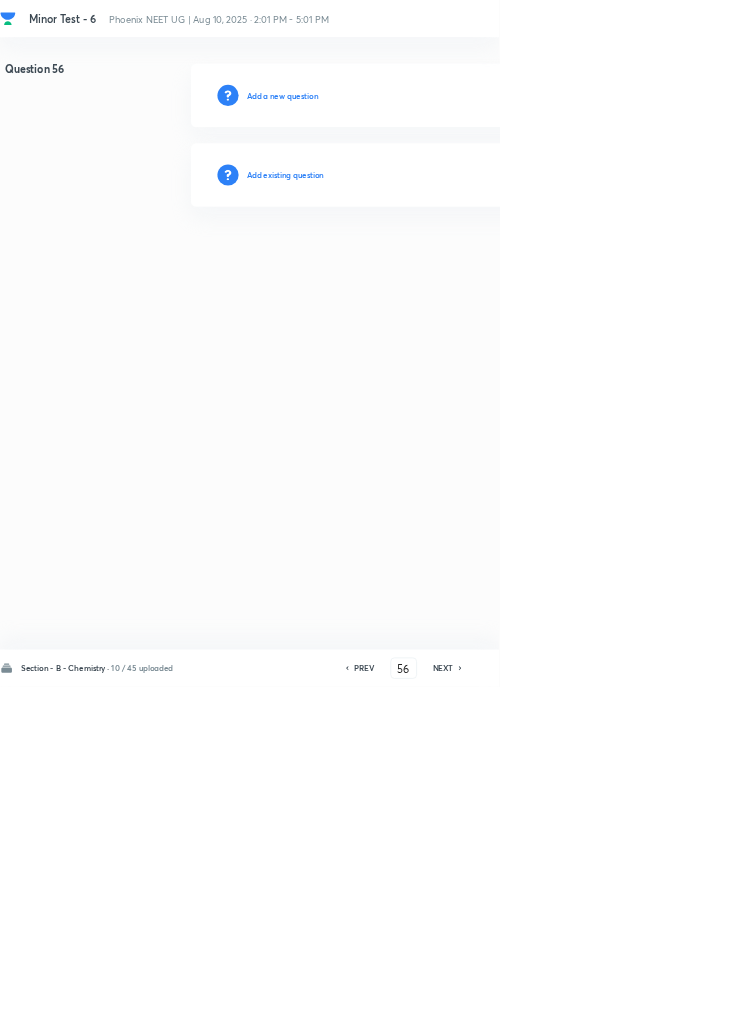 click on "Add existing question" at bounding box center (430, 264) 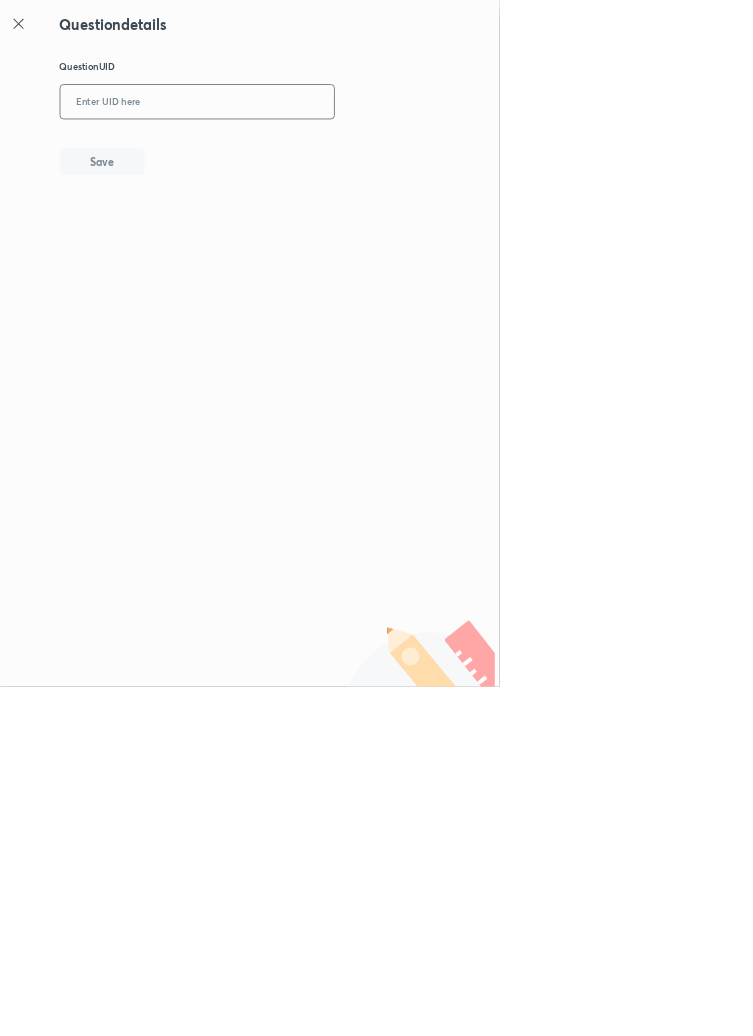 click at bounding box center [297, 154] 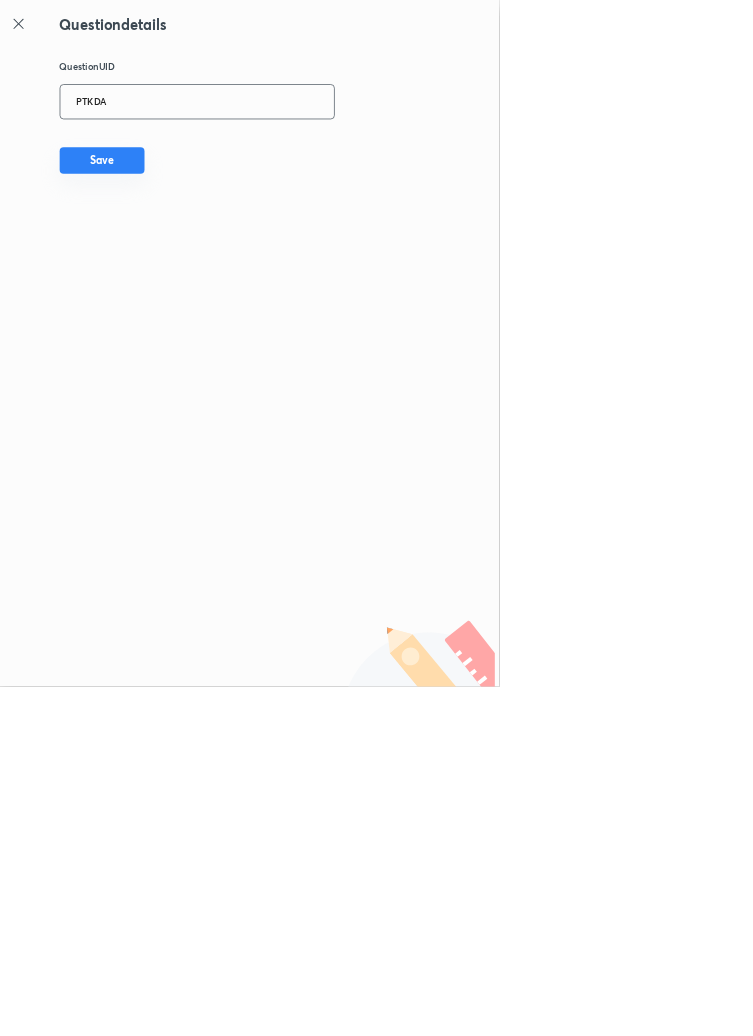 type on "PTKDA" 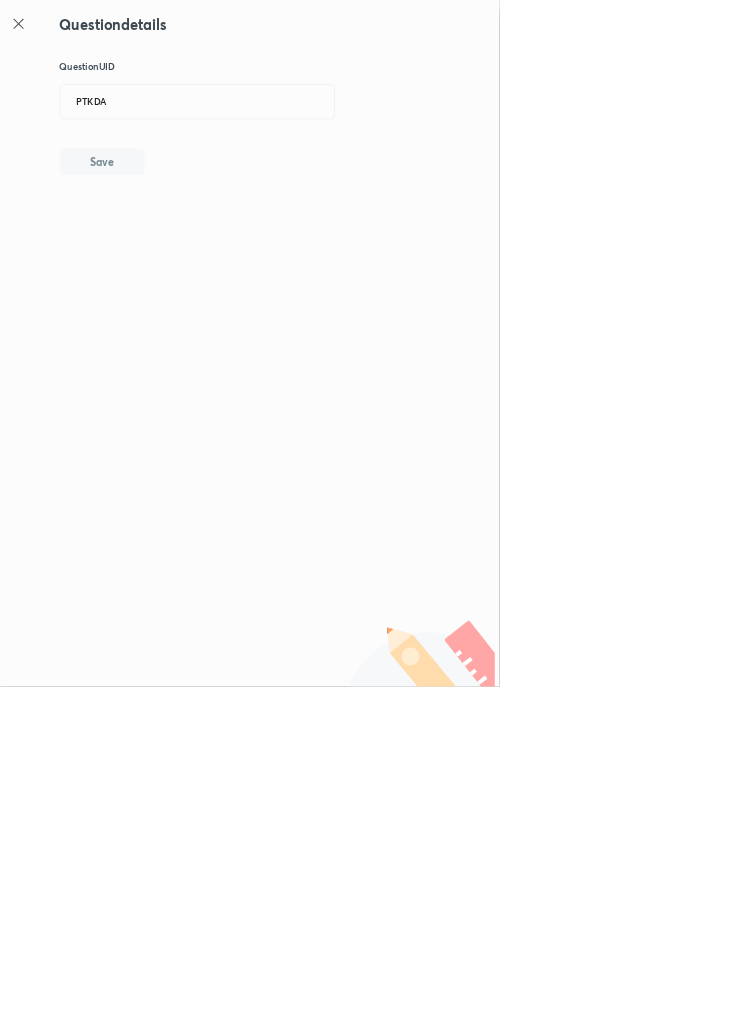 type 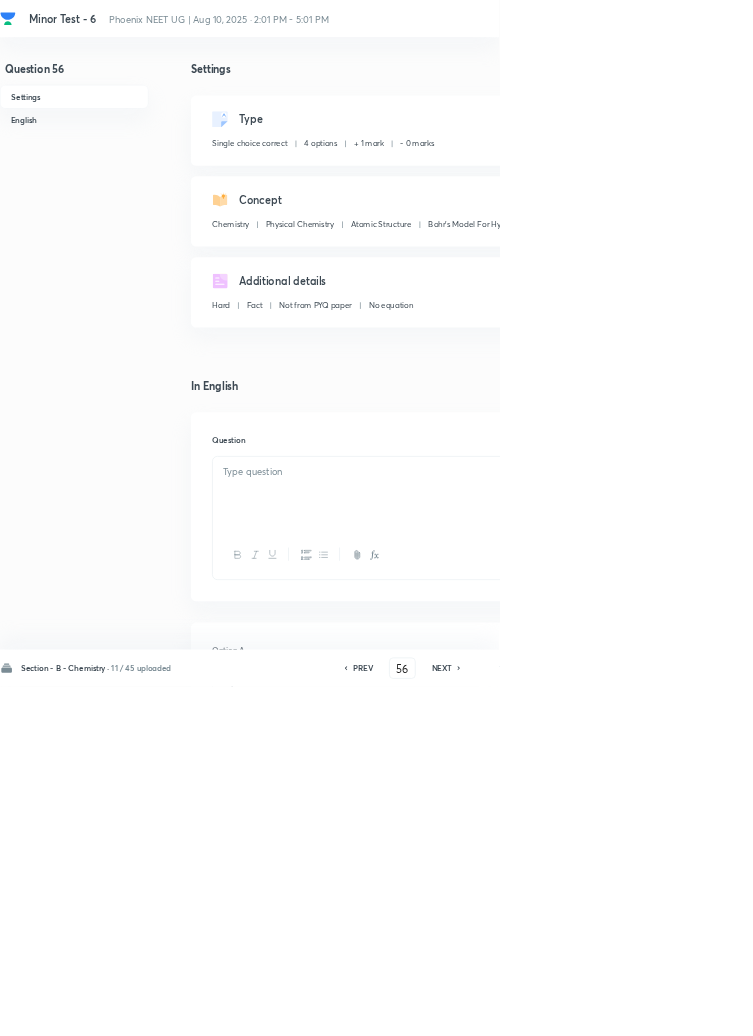 checkbox on "true" 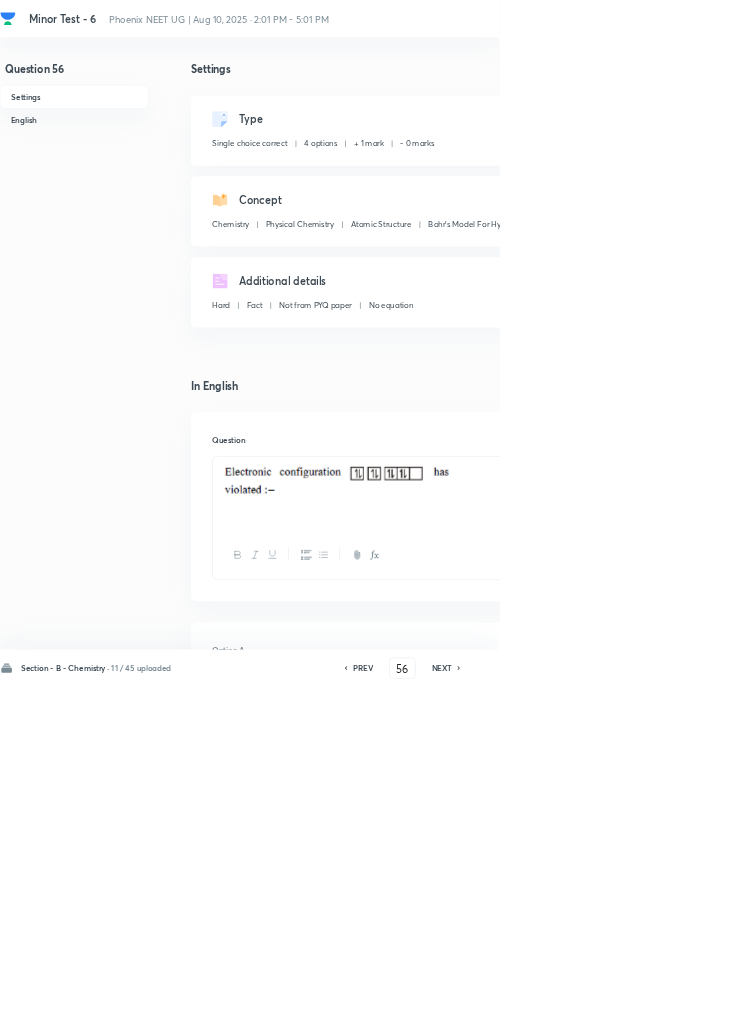 click on "Edit" at bounding box center (920, 182) 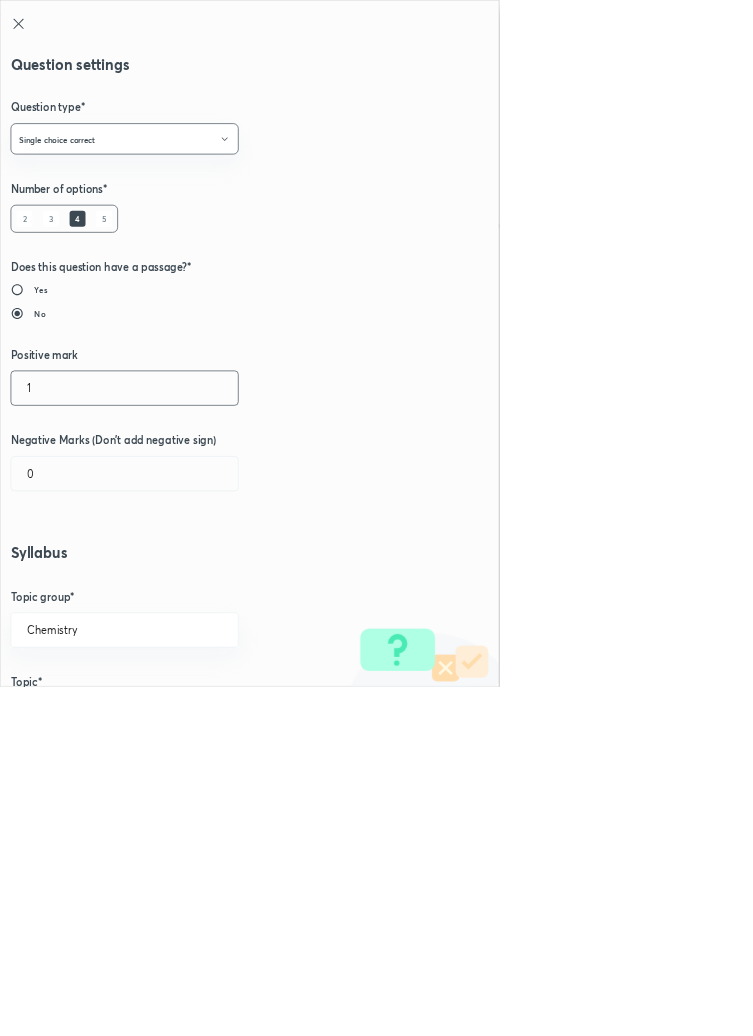 click on "1" at bounding box center [188, 585] 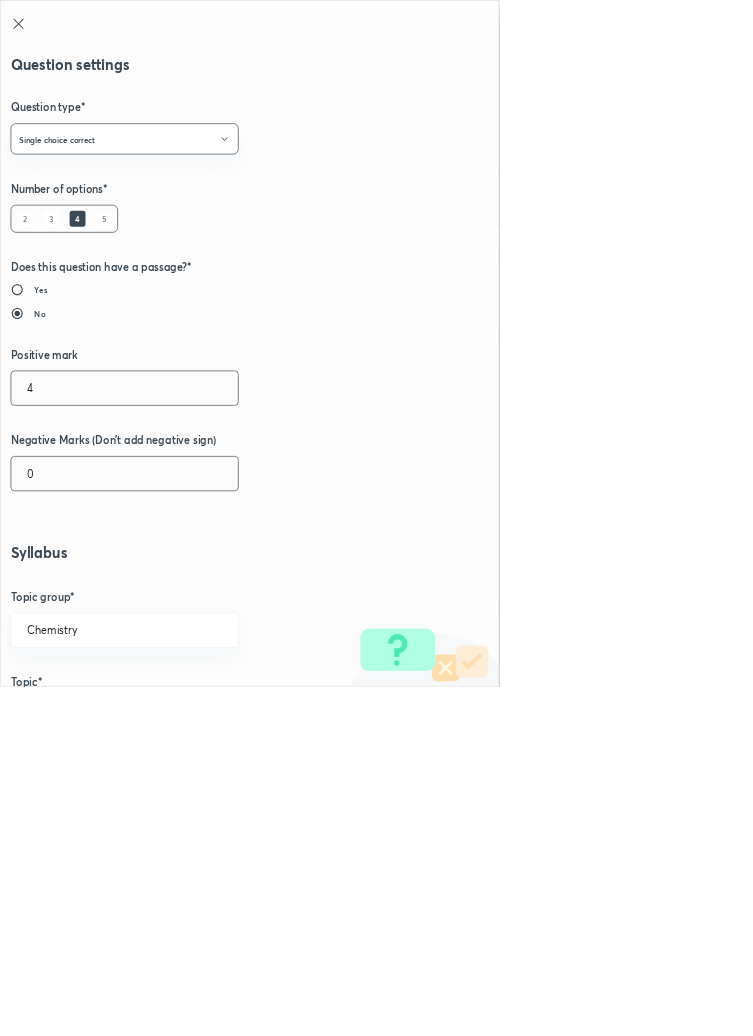 type on "4" 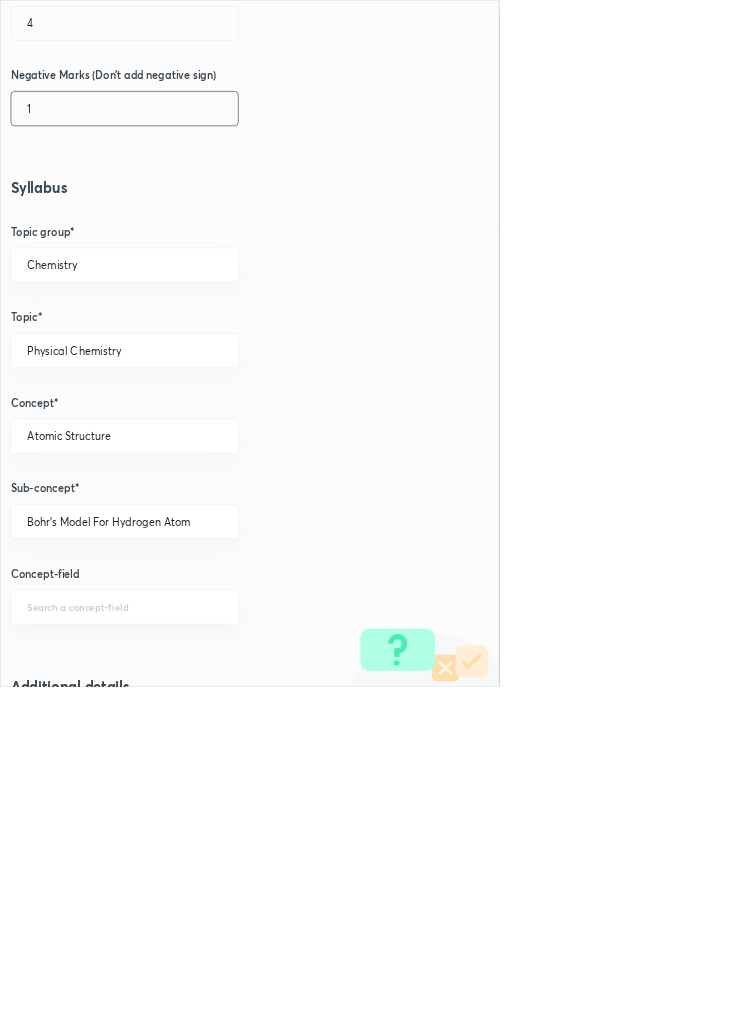 scroll, scrollTop: 1125, scrollLeft: 0, axis: vertical 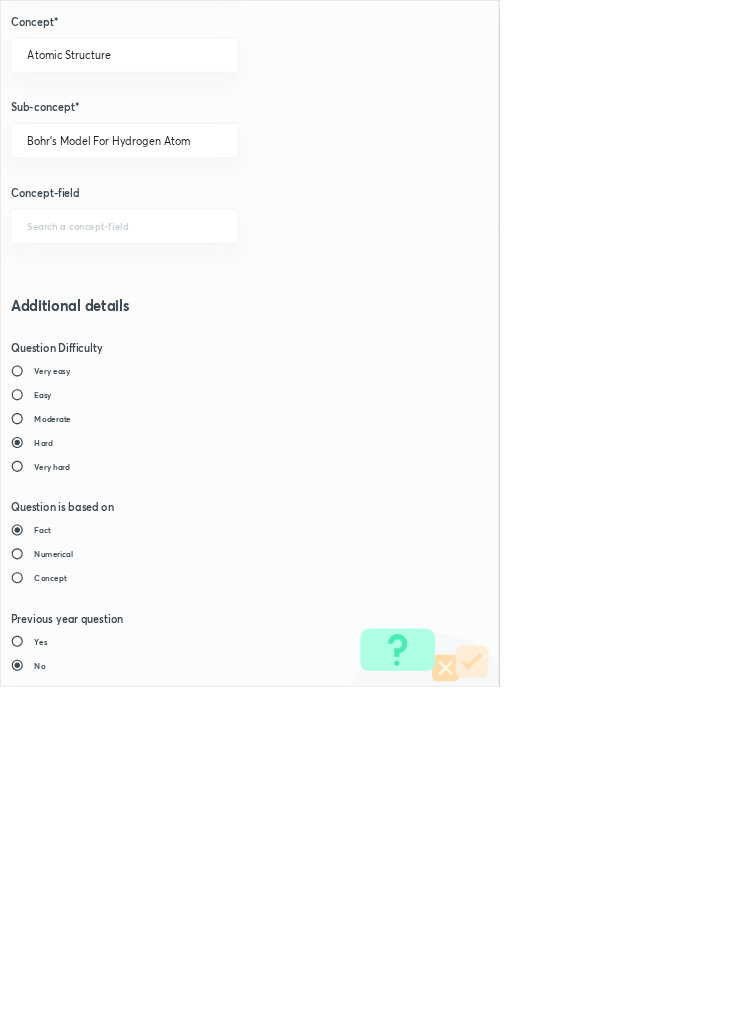 type on "1" 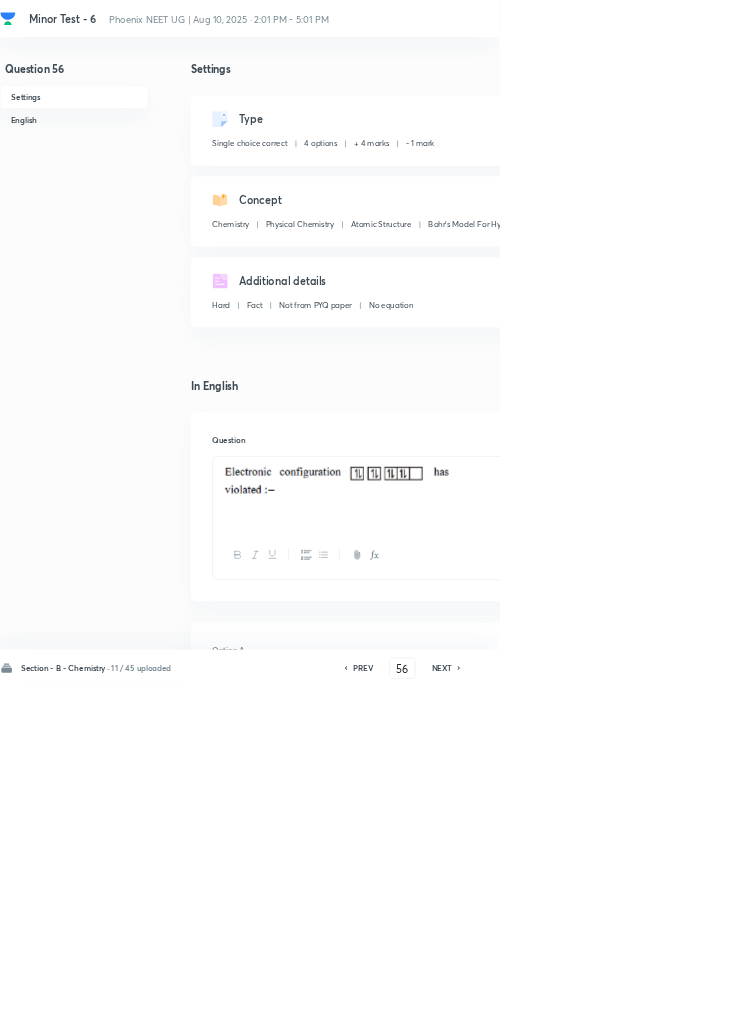 click on "Save" at bounding box center (1096, 1006) 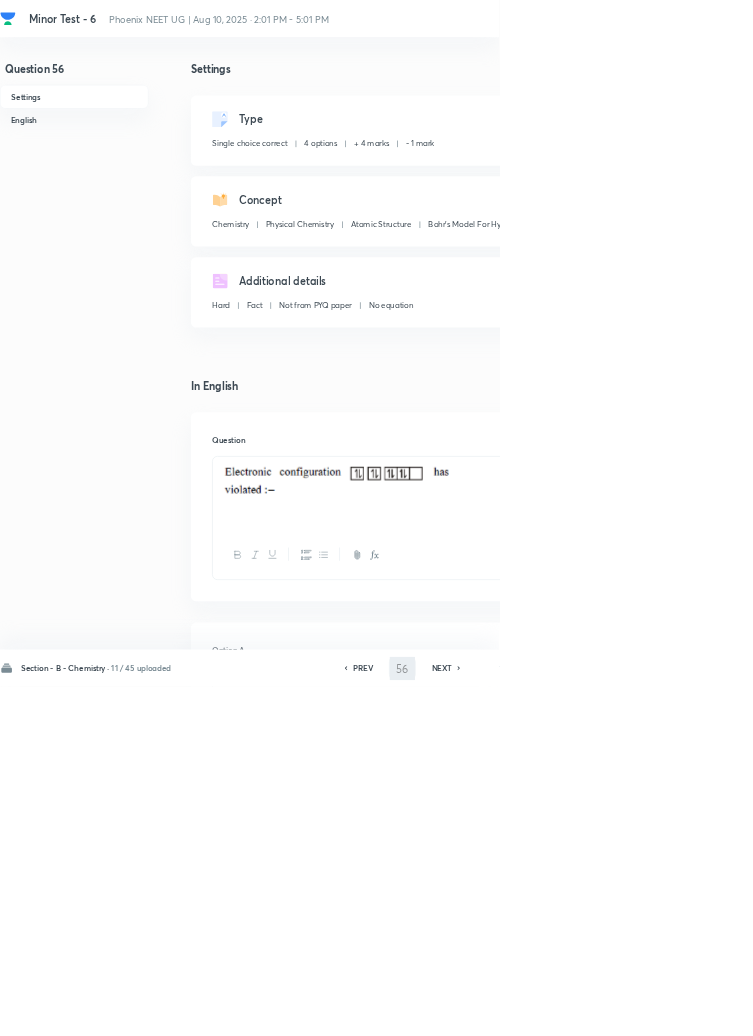 type on "57" 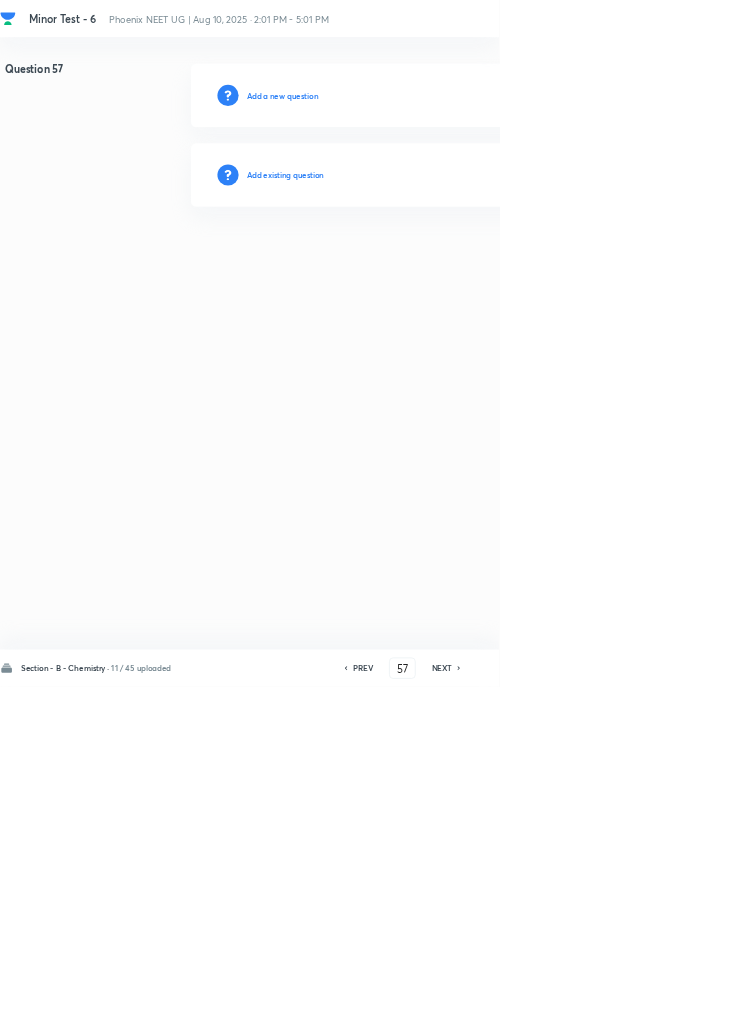 click on "Add existing question" at bounding box center (430, 264) 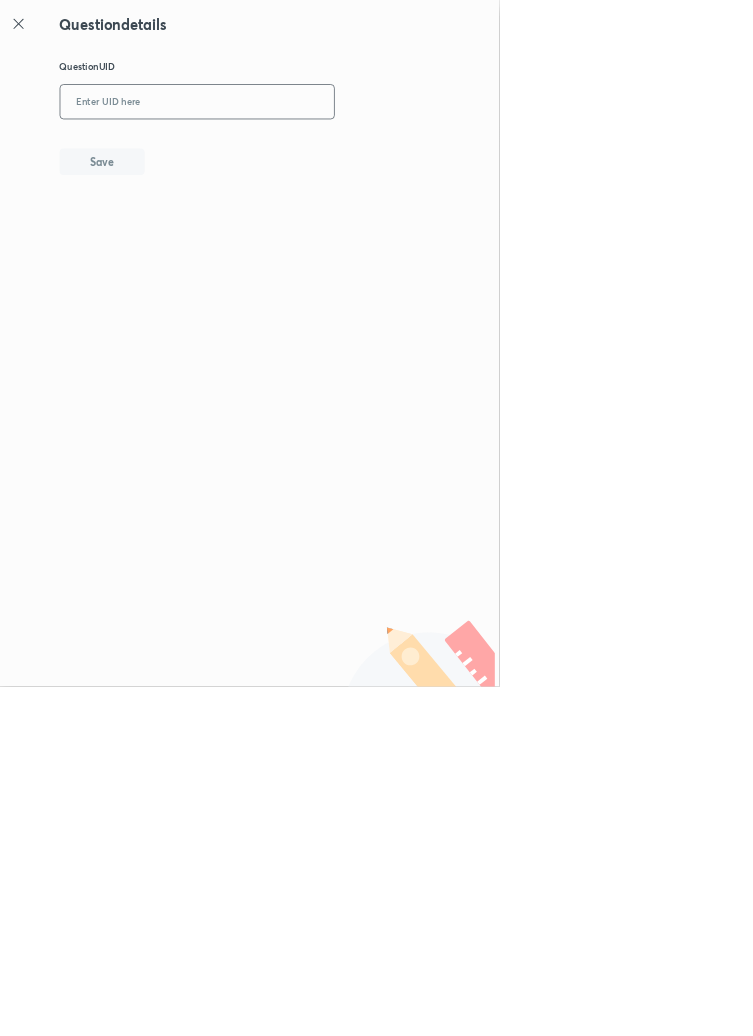 click at bounding box center (297, 154) 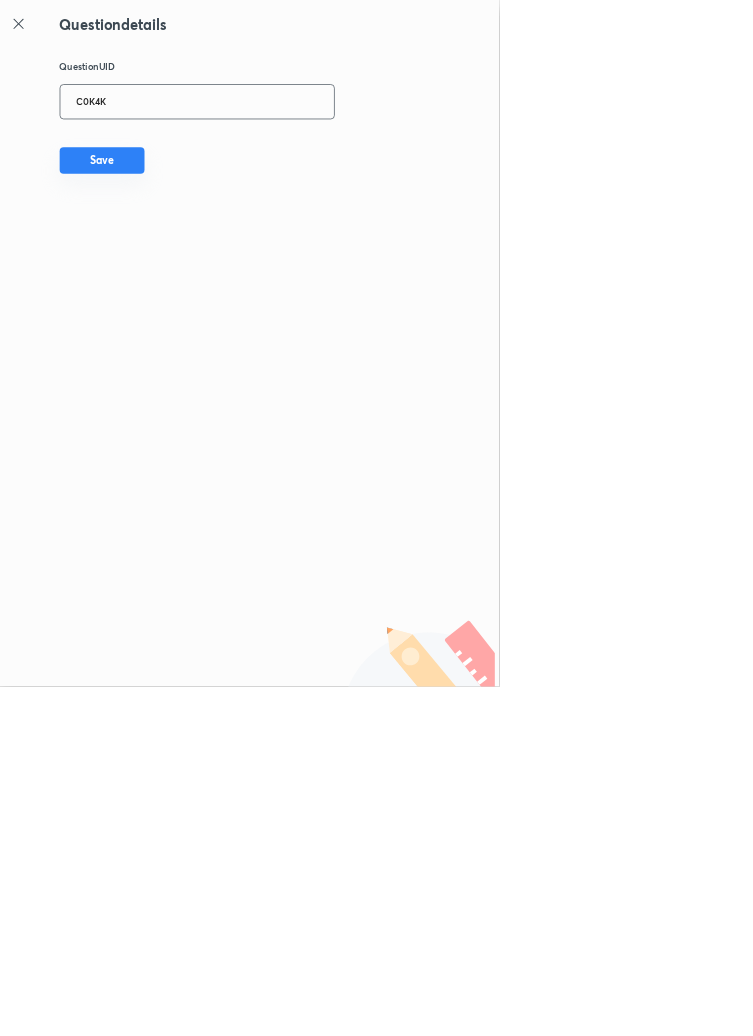 type on "C0K4K" 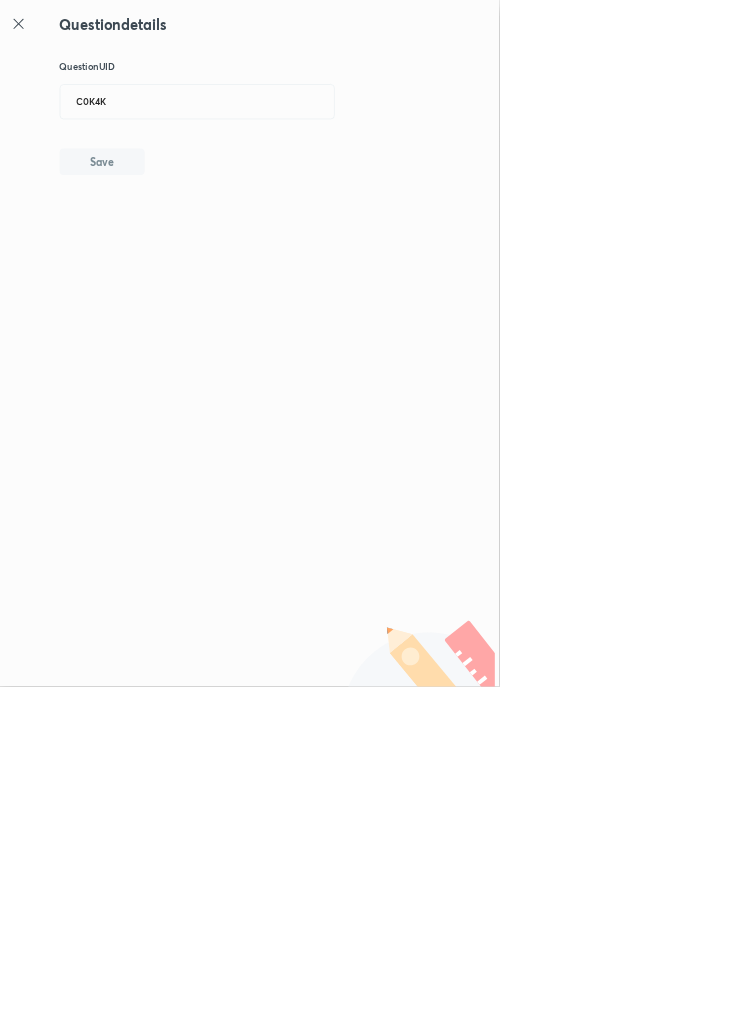 type 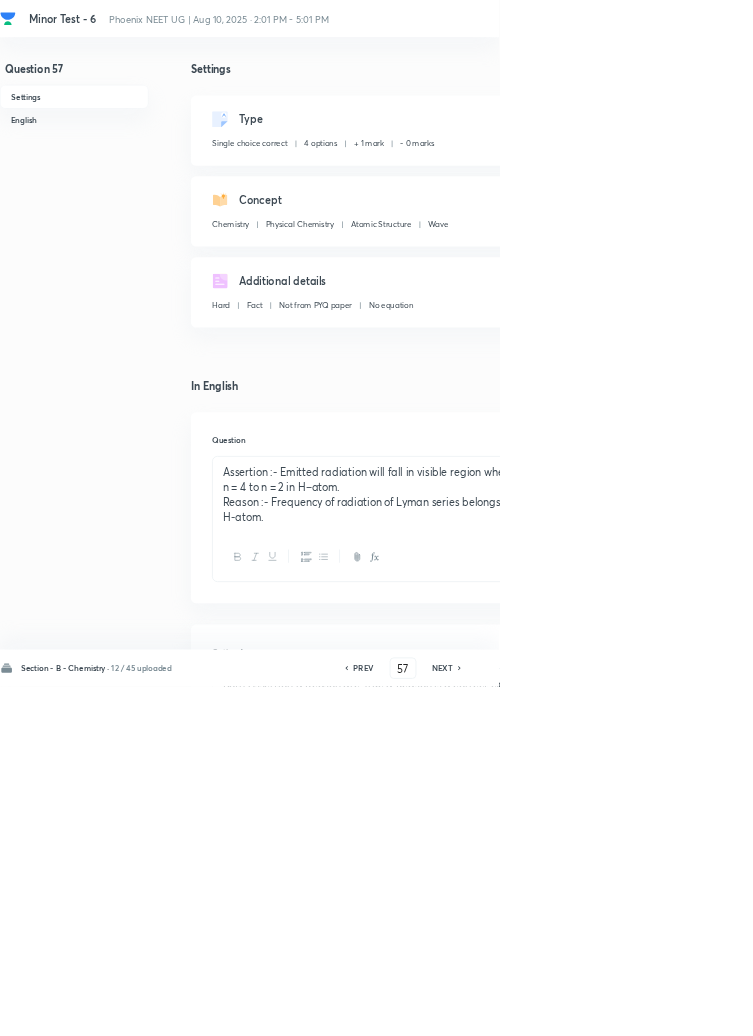 click on "Edit" at bounding box center (920, 182) 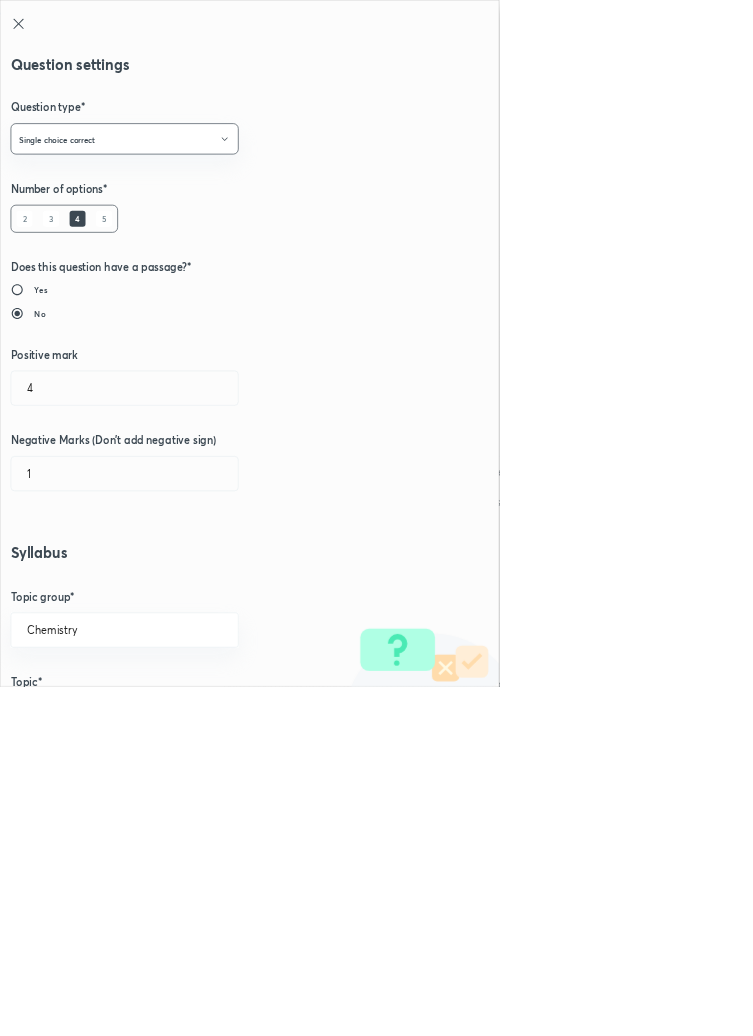 type on "1" 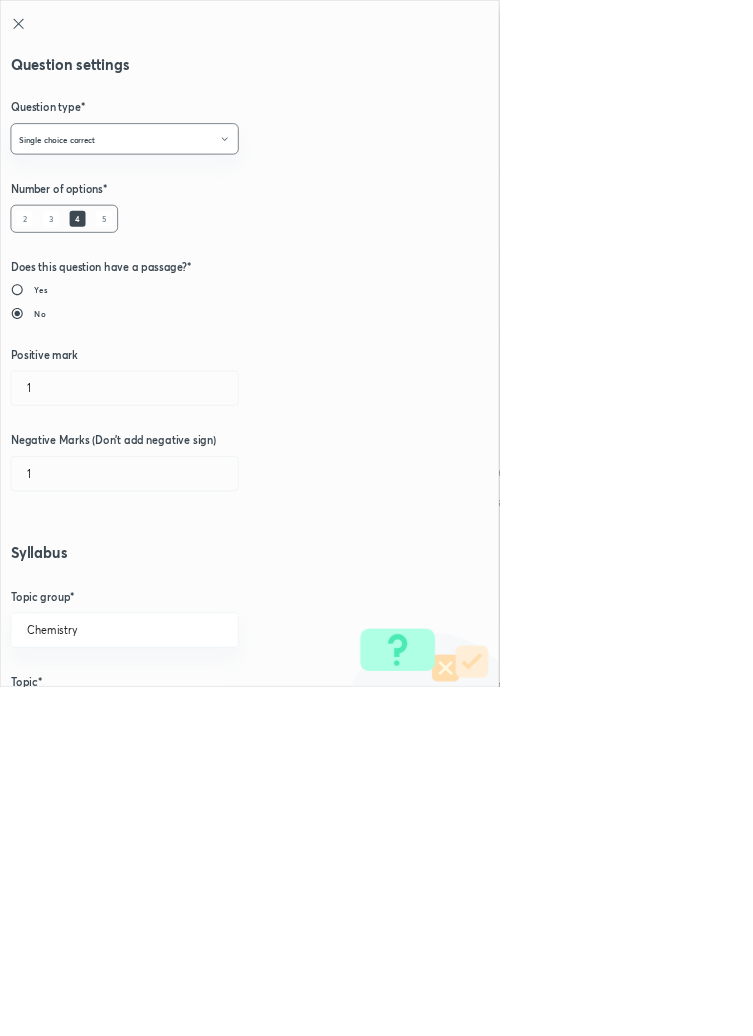 type on "0" 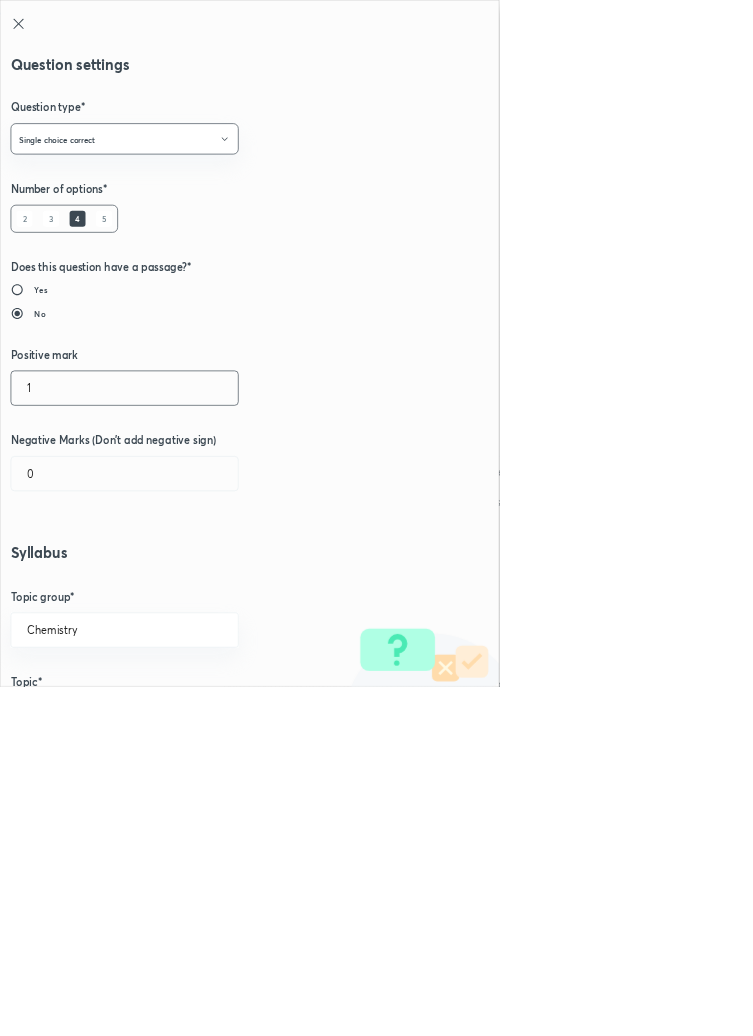 click on "1" at bounding box center (188, 585) 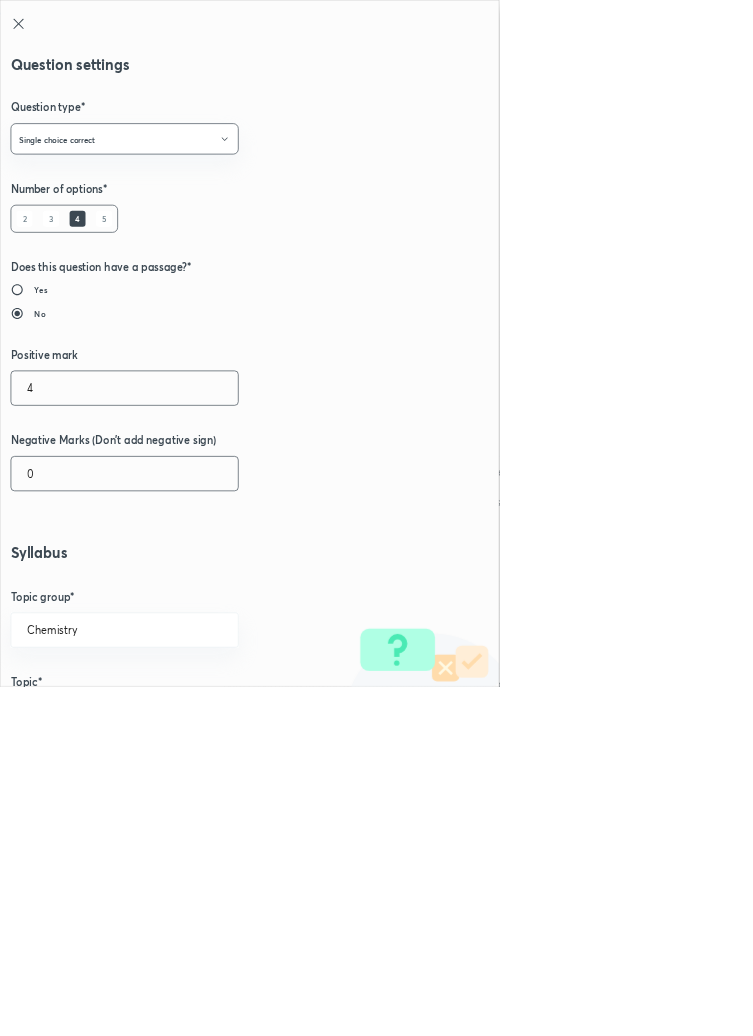 type on "4" 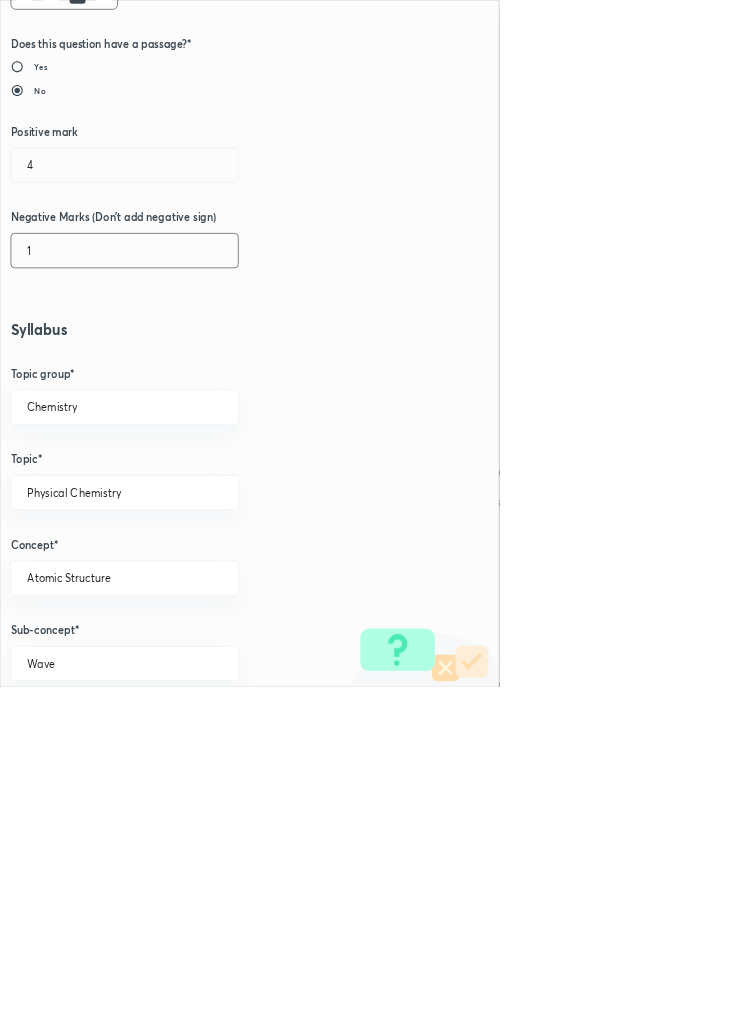 scroll, scrollTop: 1125, scrollLeft: 0, axis: vertical 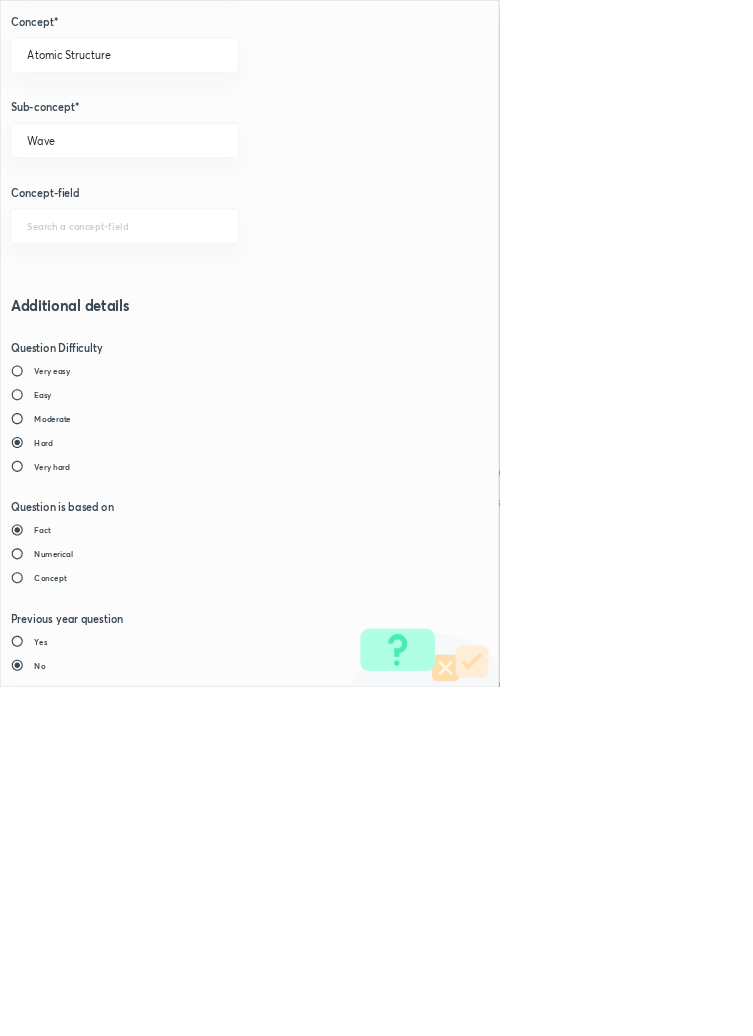 type on "1" 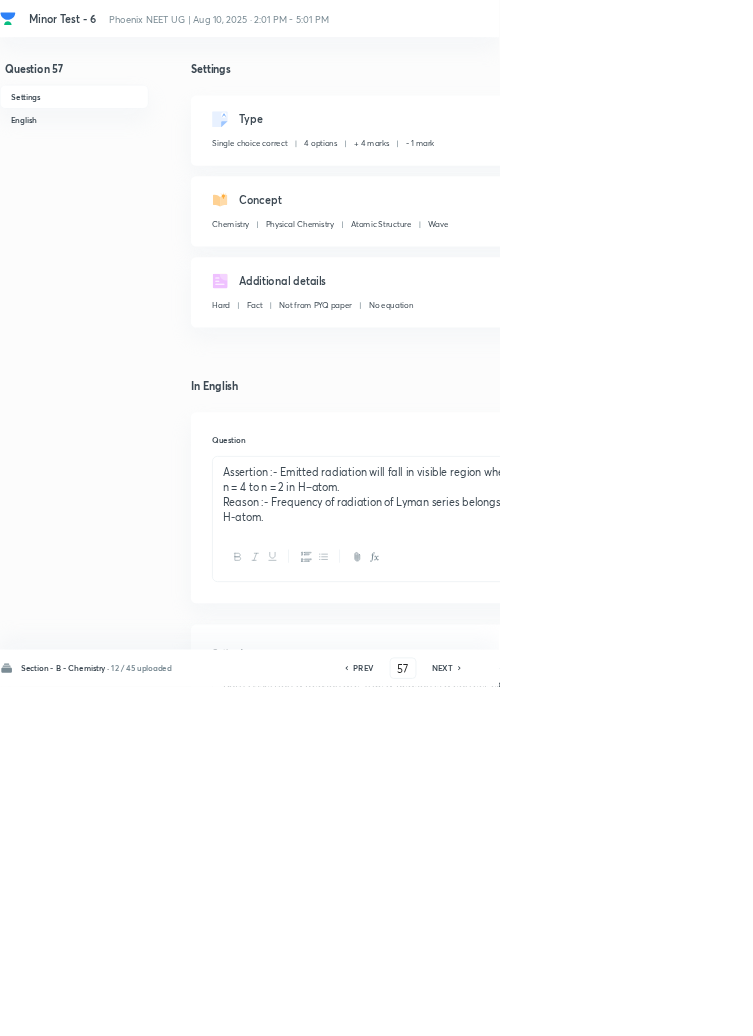 click on "Save" at bounding box center (1096, 1006) 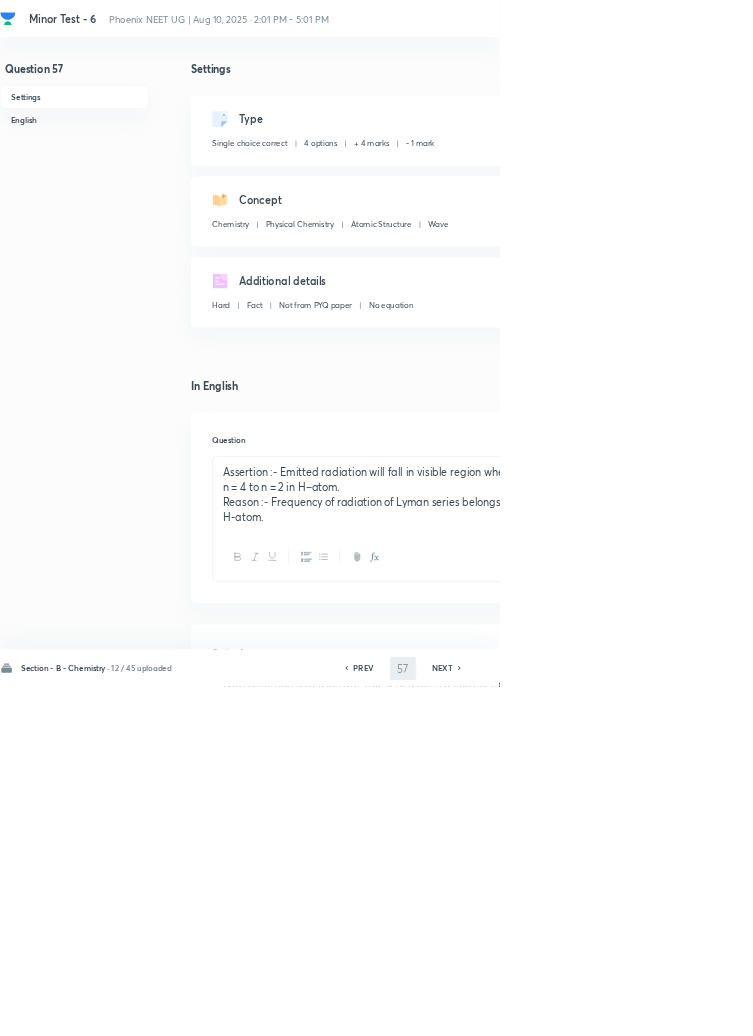 type on "58" 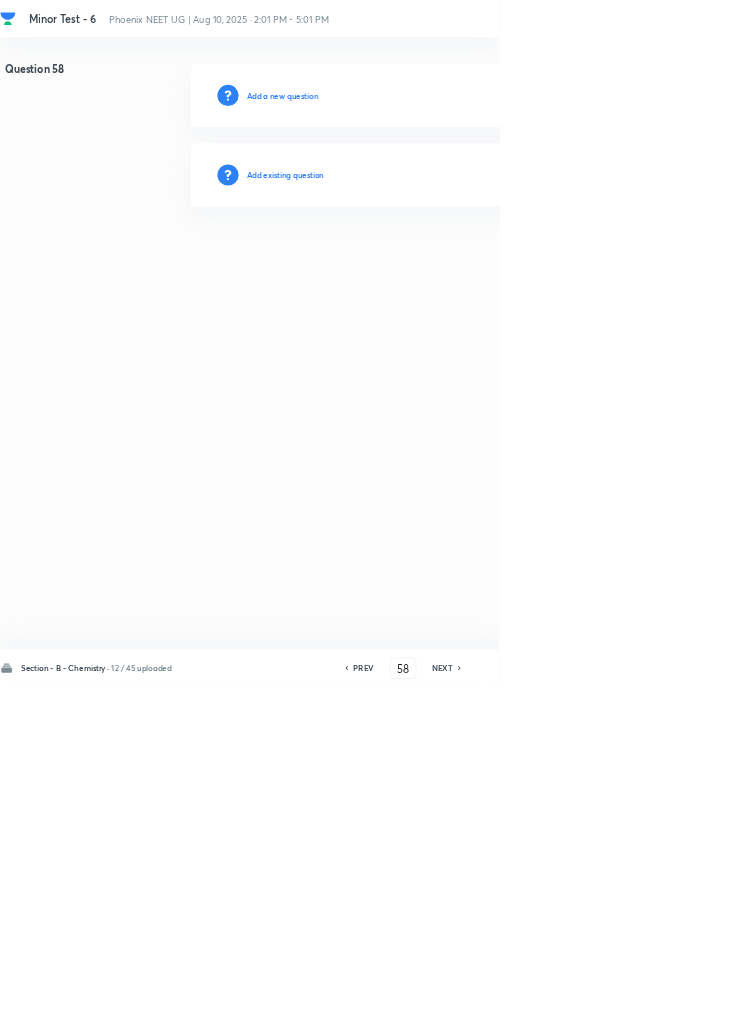 click on "Add existing question" at bounding box center [430, 264] 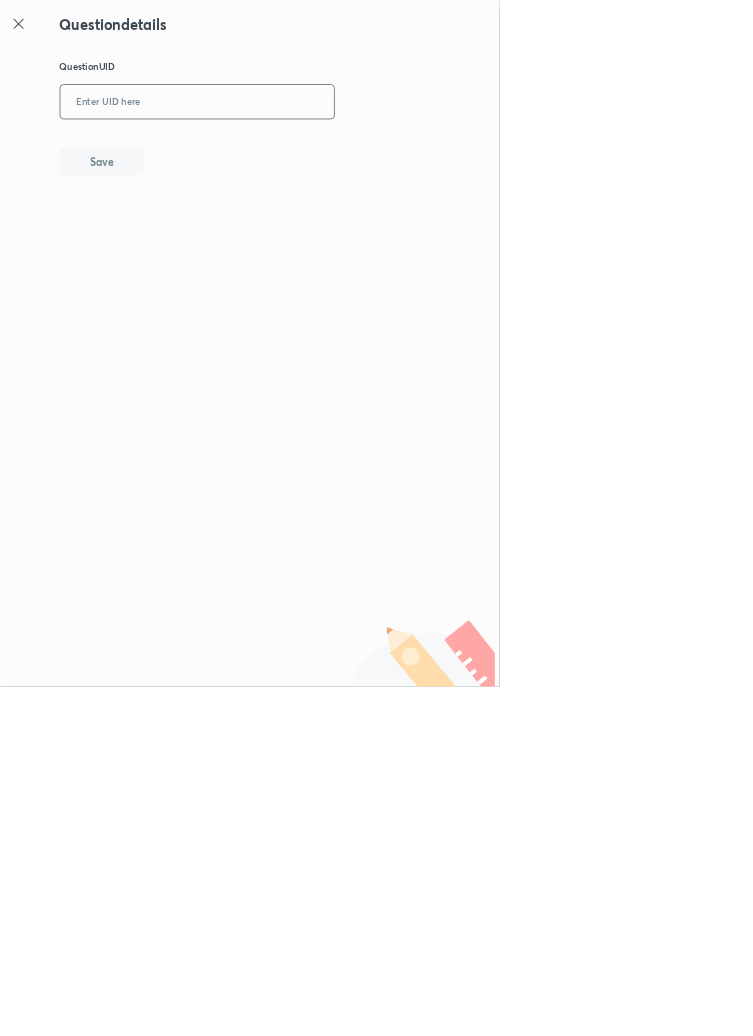 click at bounding box center (297, 154) 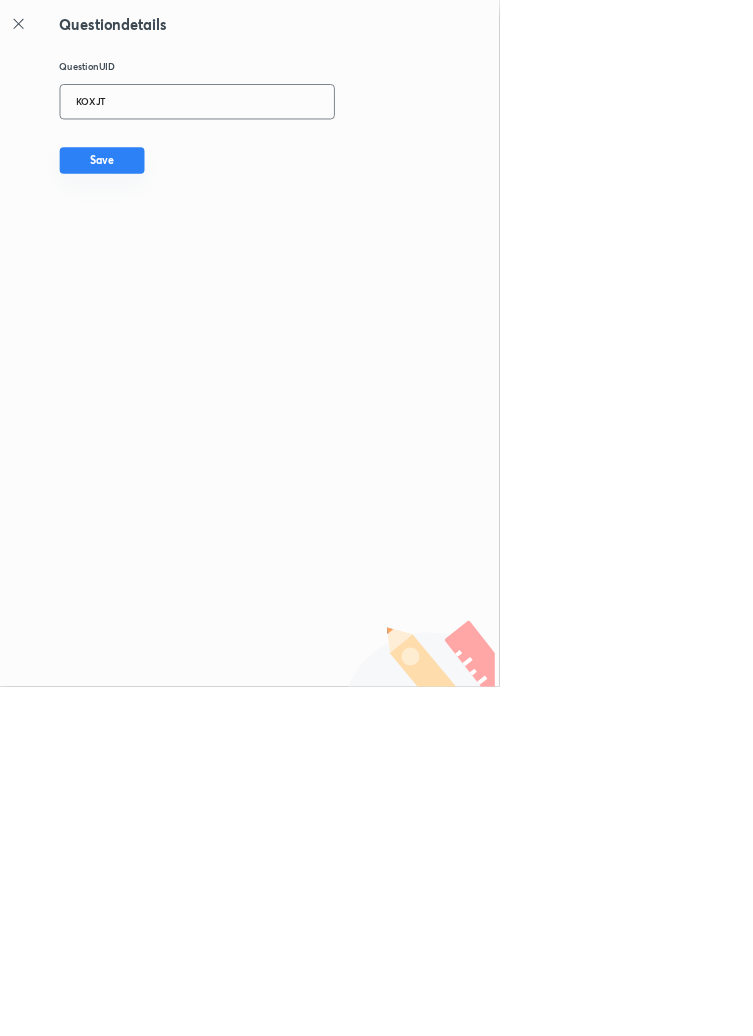 type on "KOXJT" 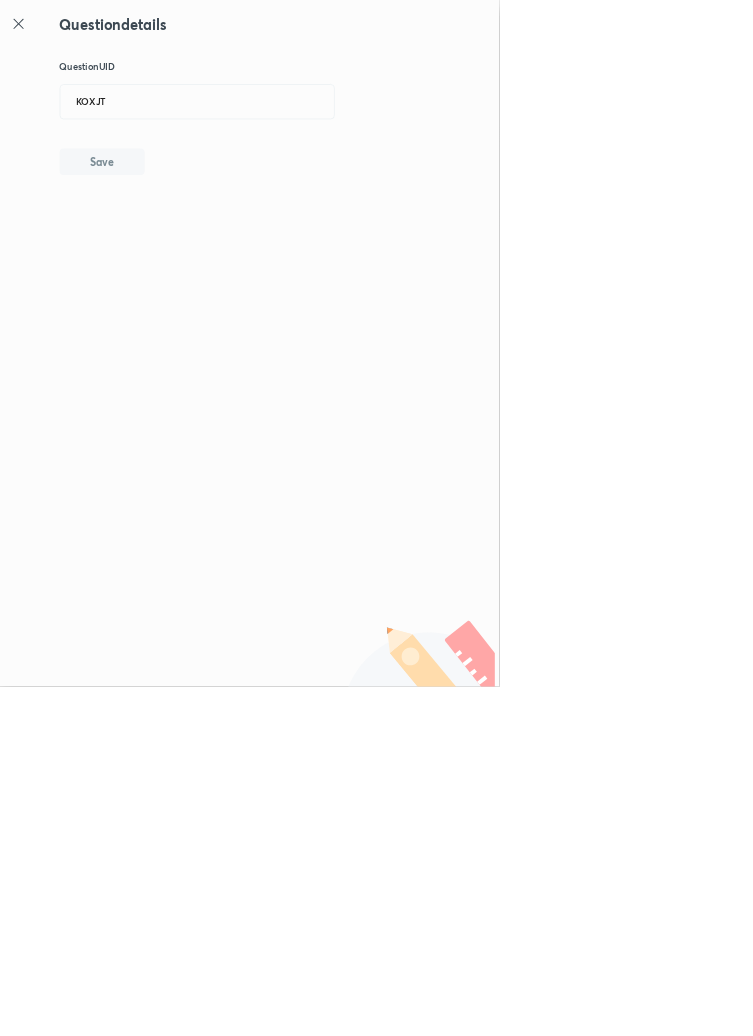 type 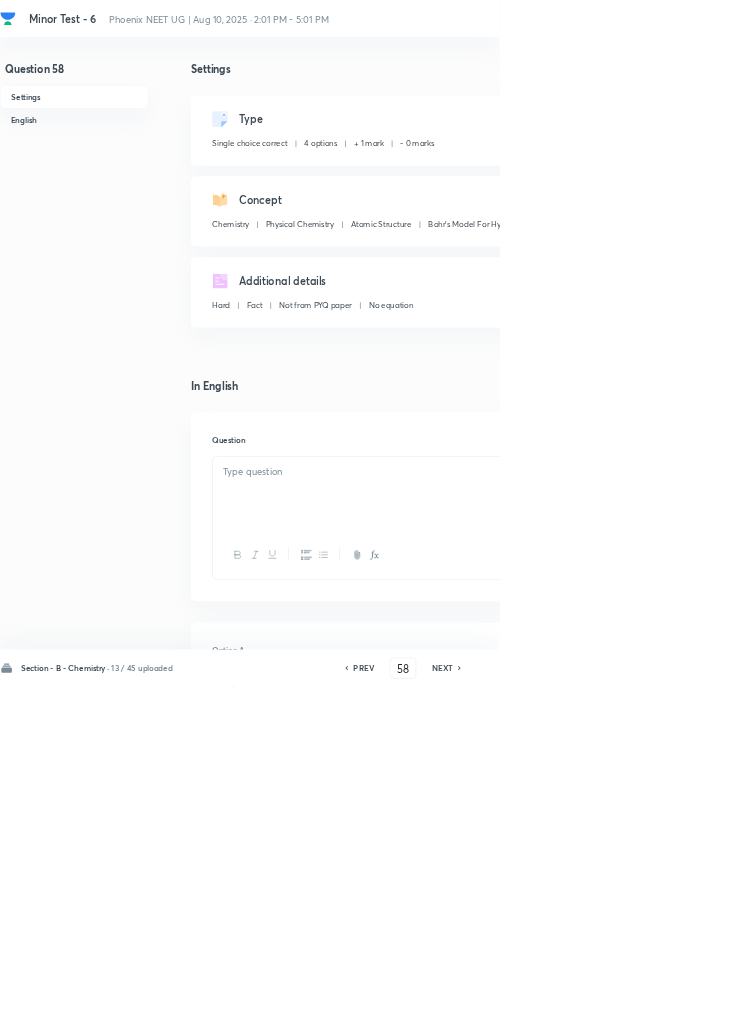 checkbox on "true" 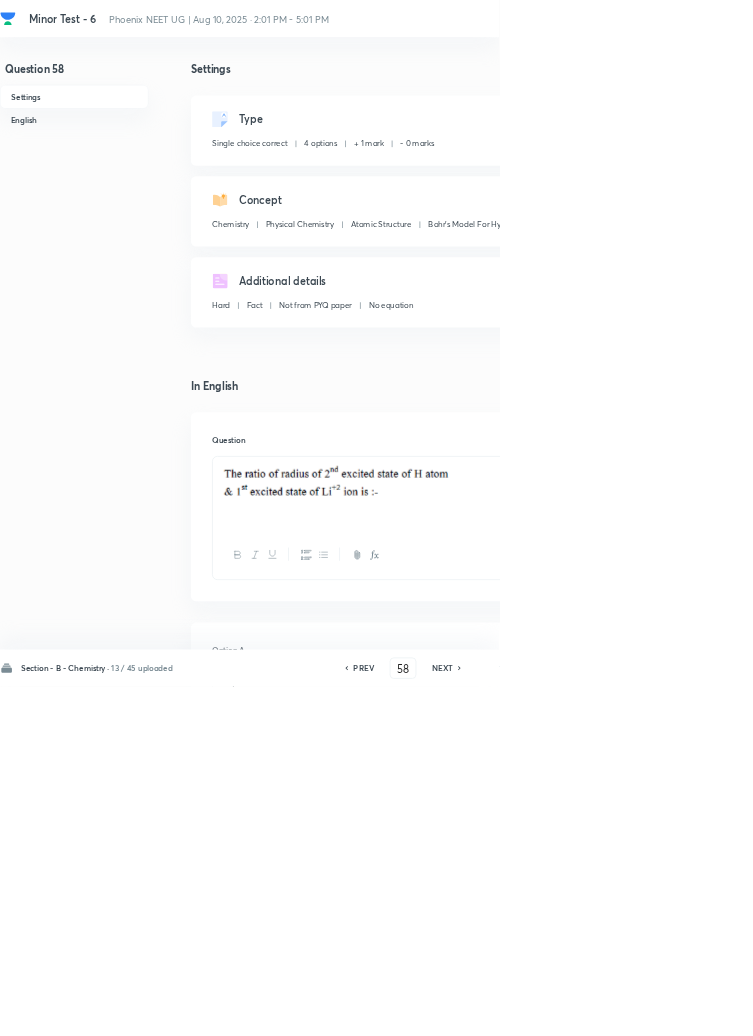 click on "Edit" at bounding box center (920, 182) 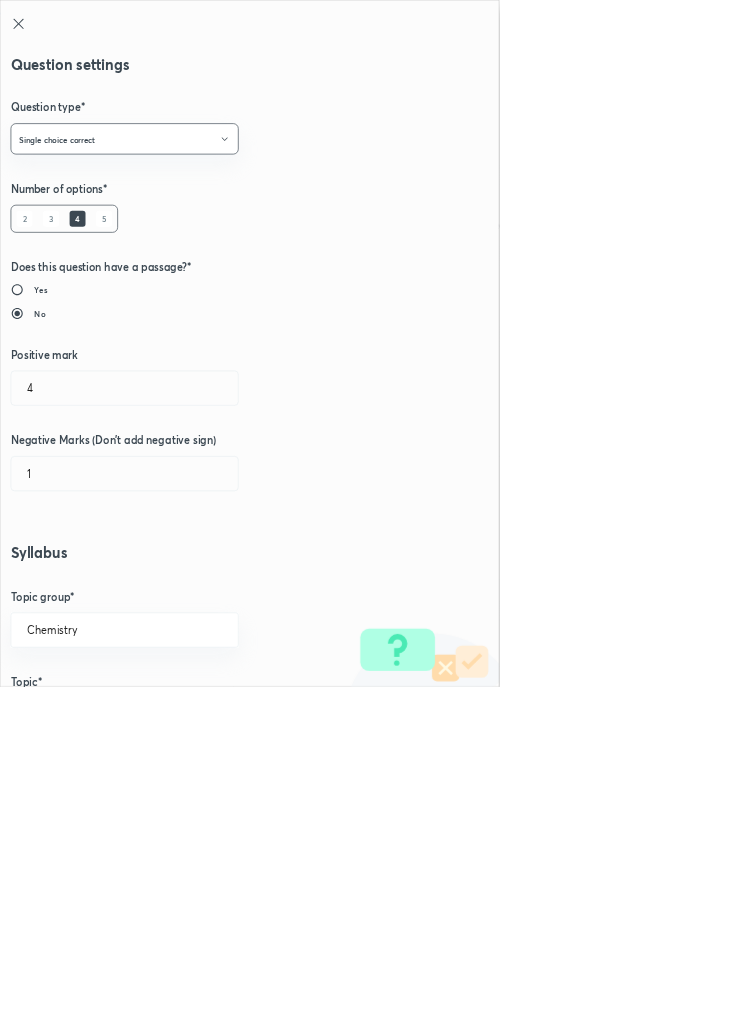 type on "1" 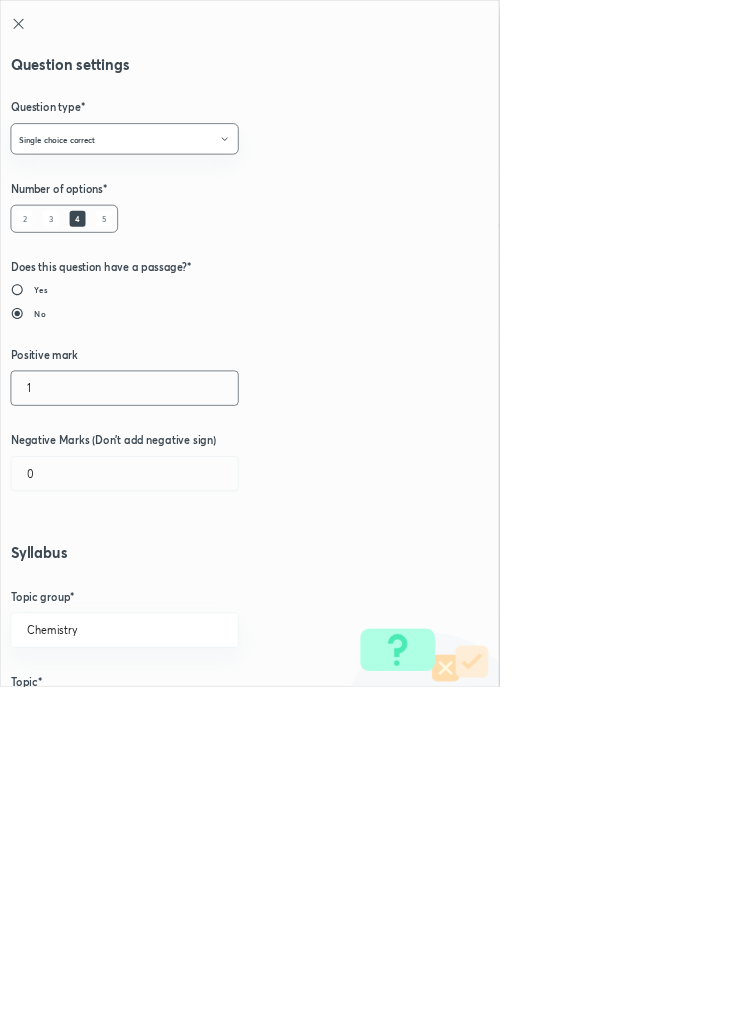 click on "1" at bounding box center (188, 585) 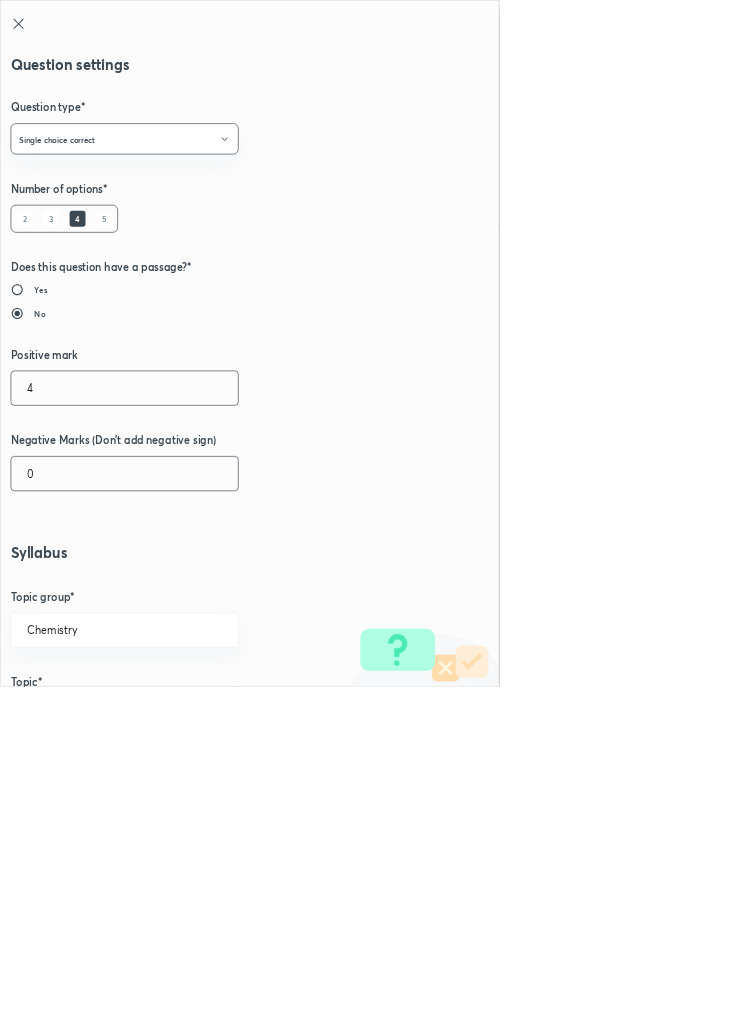 type on "4" 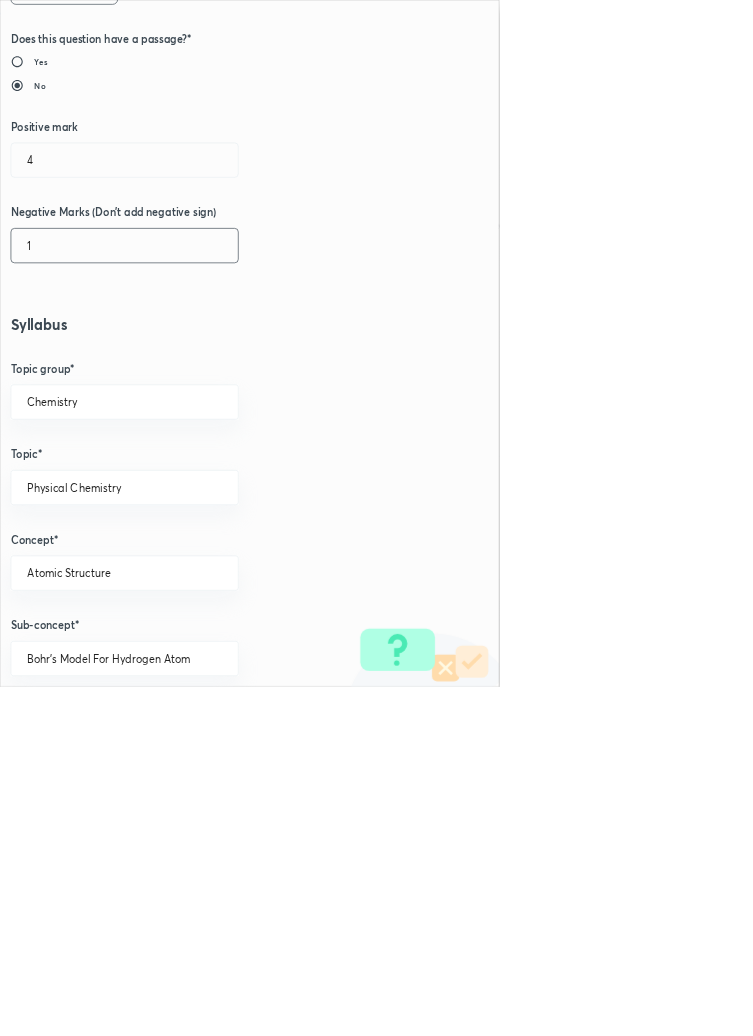 scroll, scrollTop: 1125, scrollLeft: 0, axis: vertical 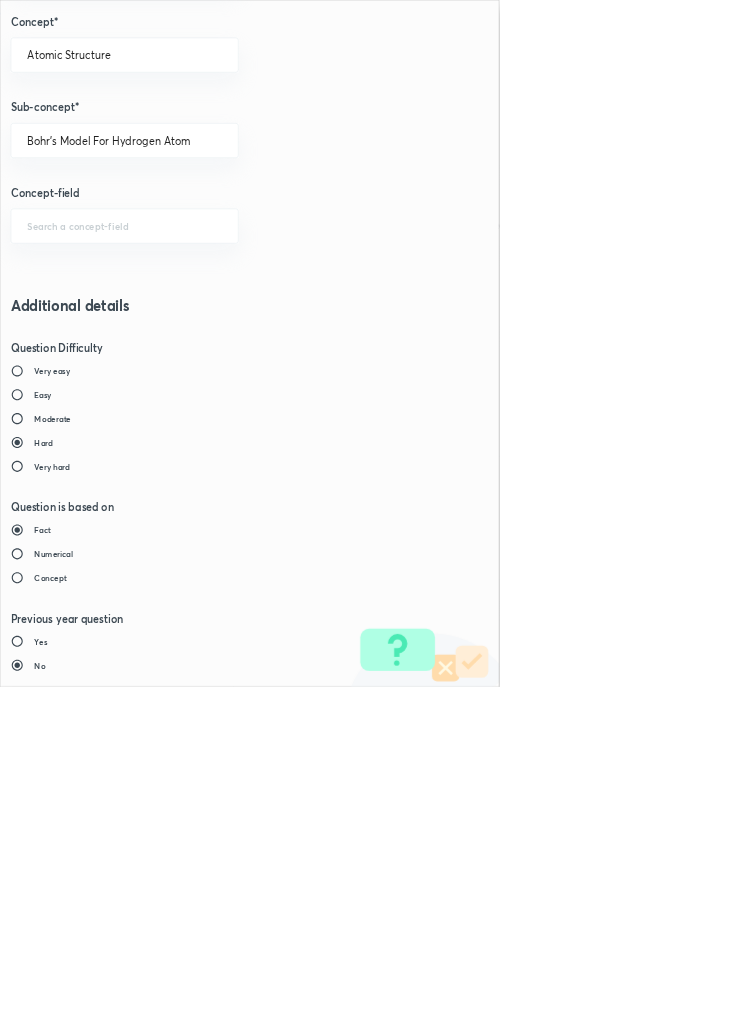 type on "1" 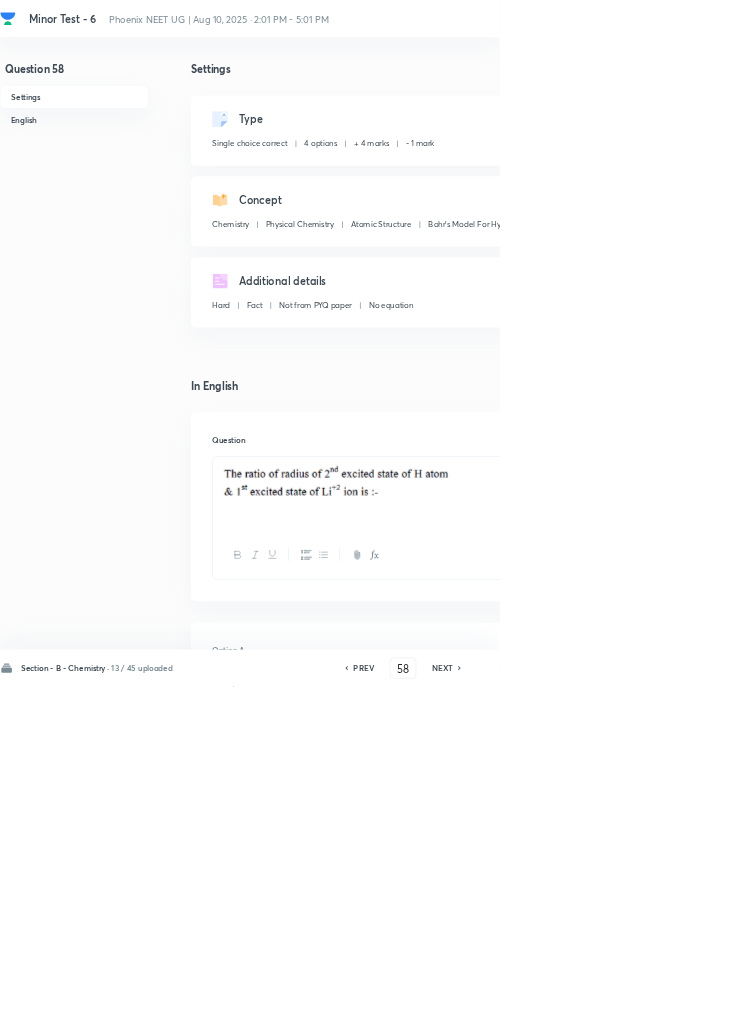 click on "Save" at bounding box center (1096, 1006) 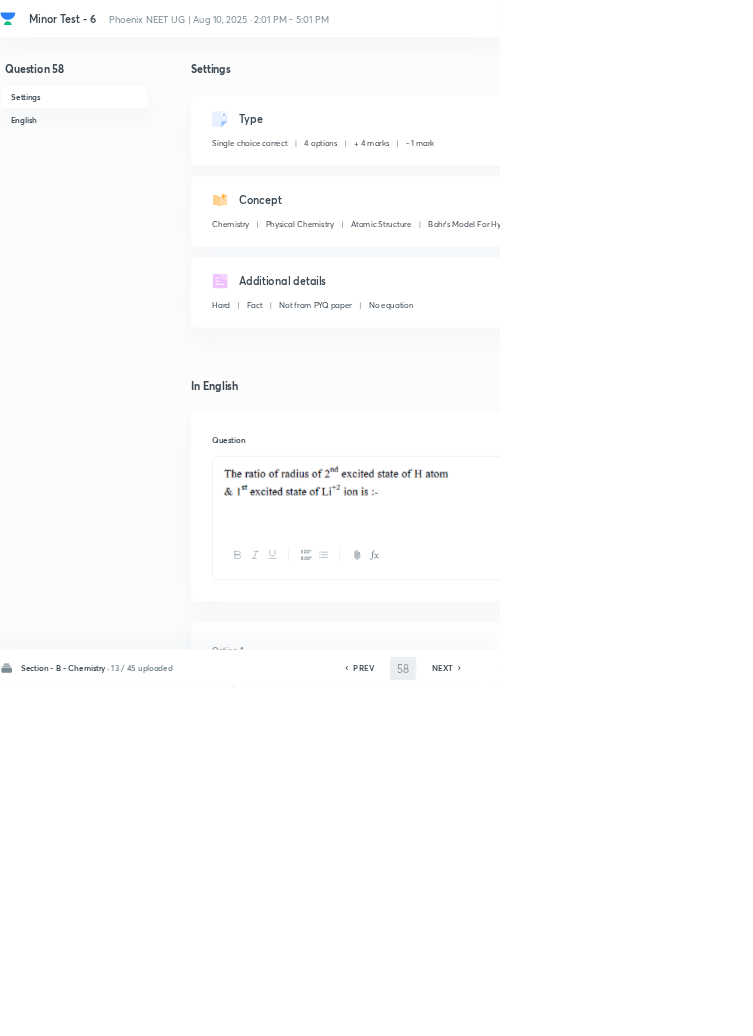type on "59" 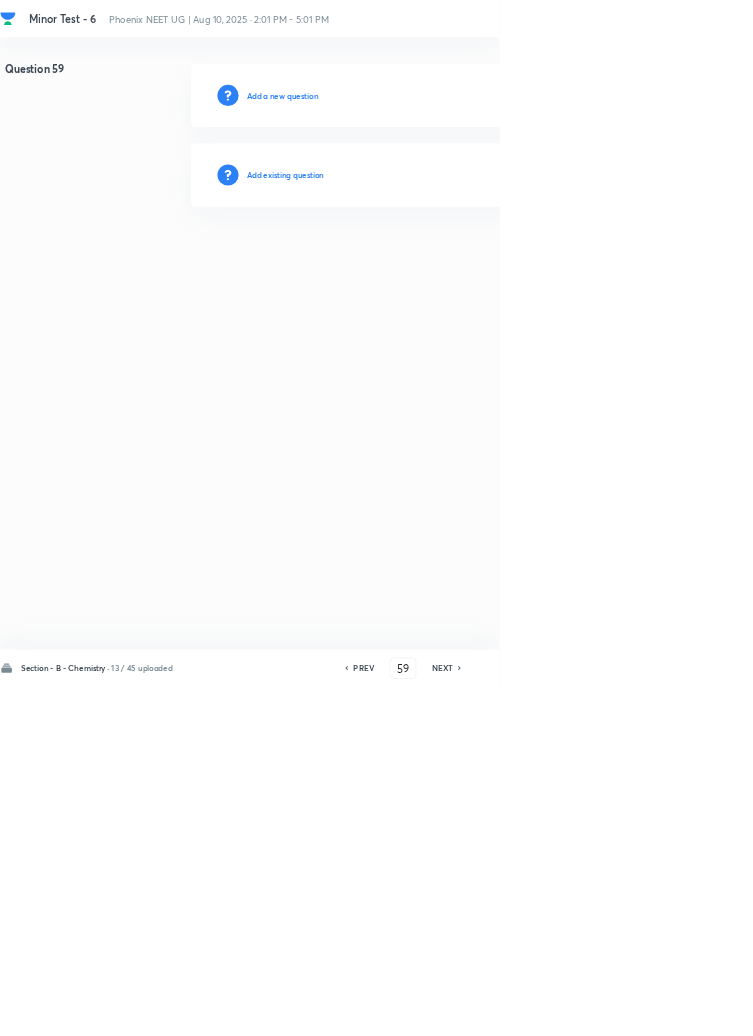 click on "Add existing question" at bounding box center (430, 264) 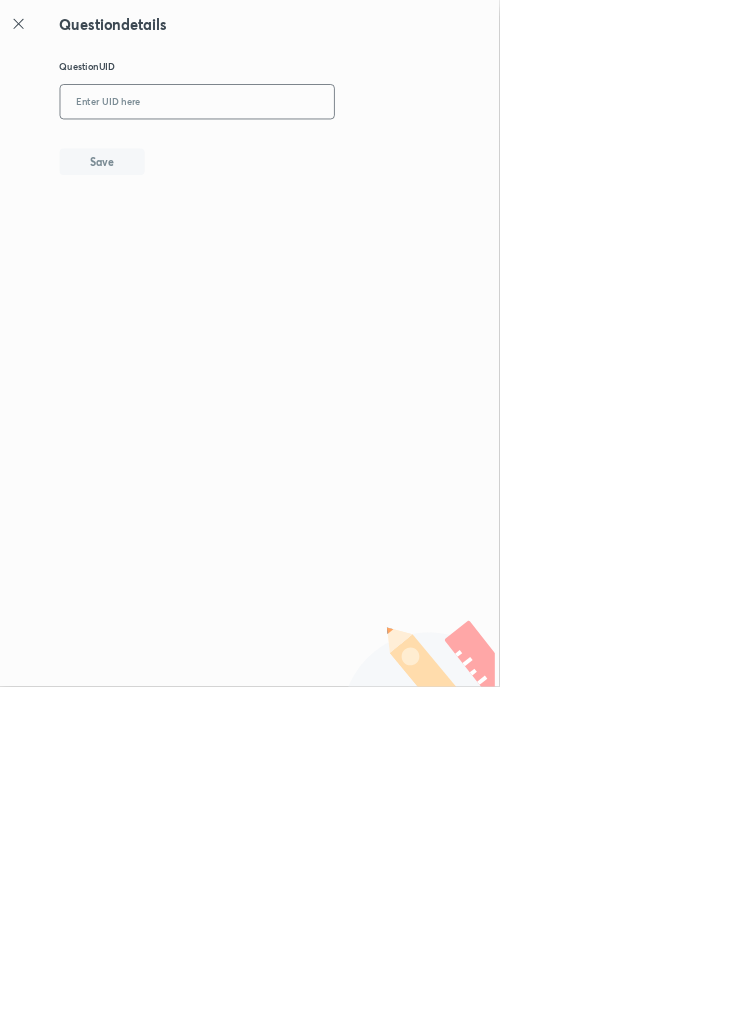 click at bounding box center (297, 154) 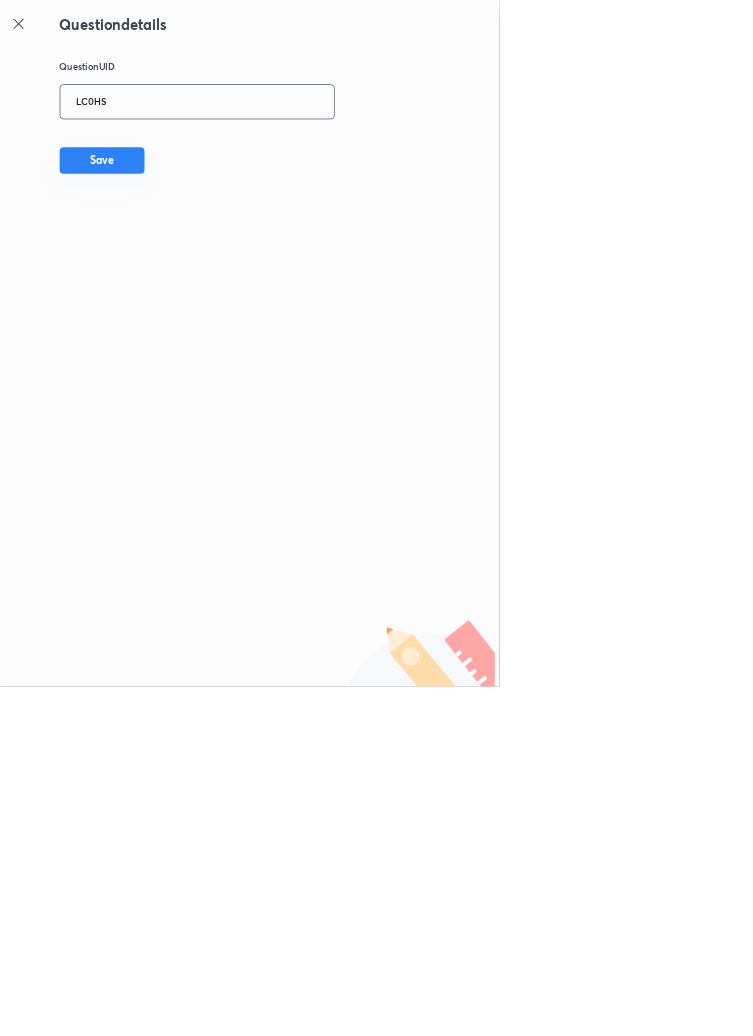 type on "LC0HS" 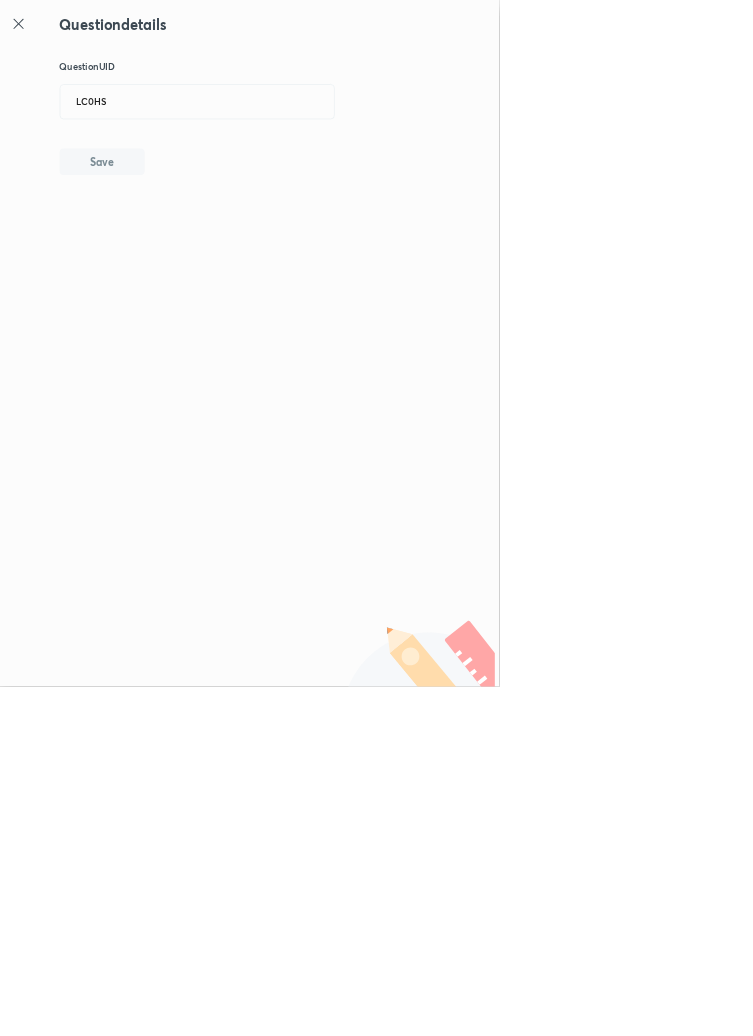 type 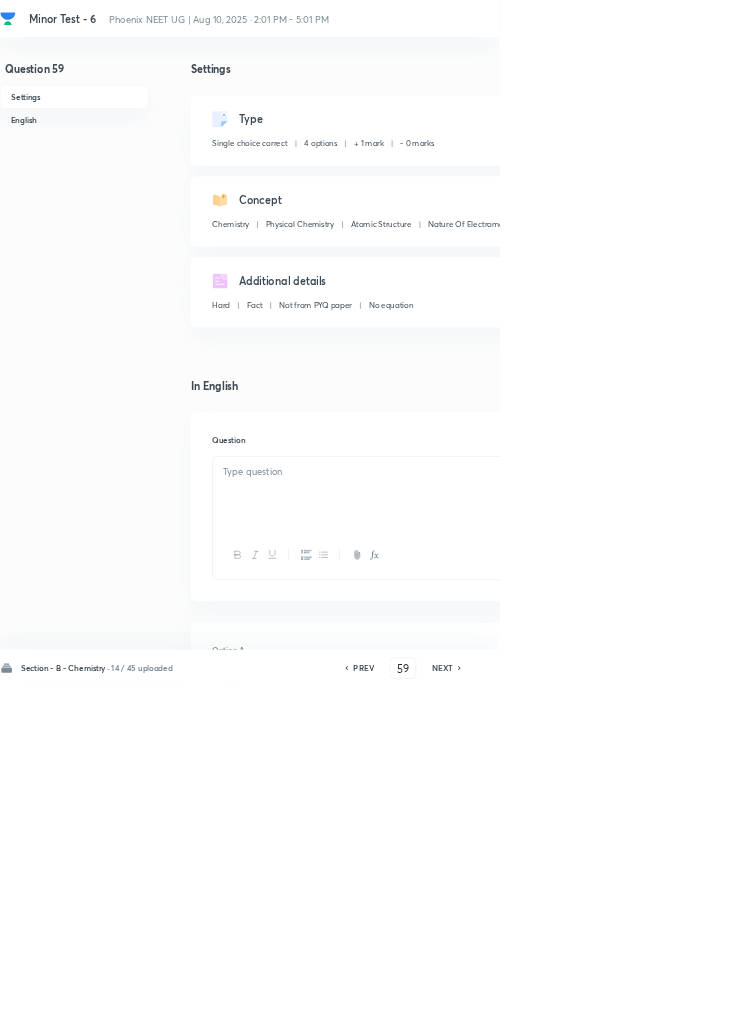checkbox on "true" 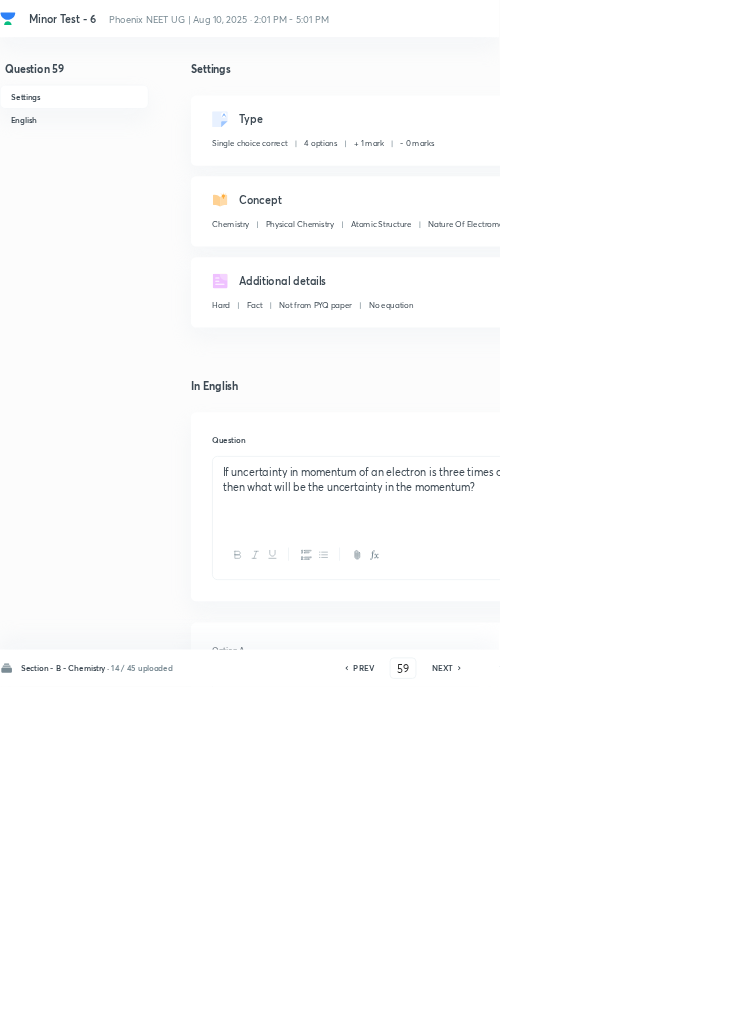click on "Edit" at bounding box center [920, 182] 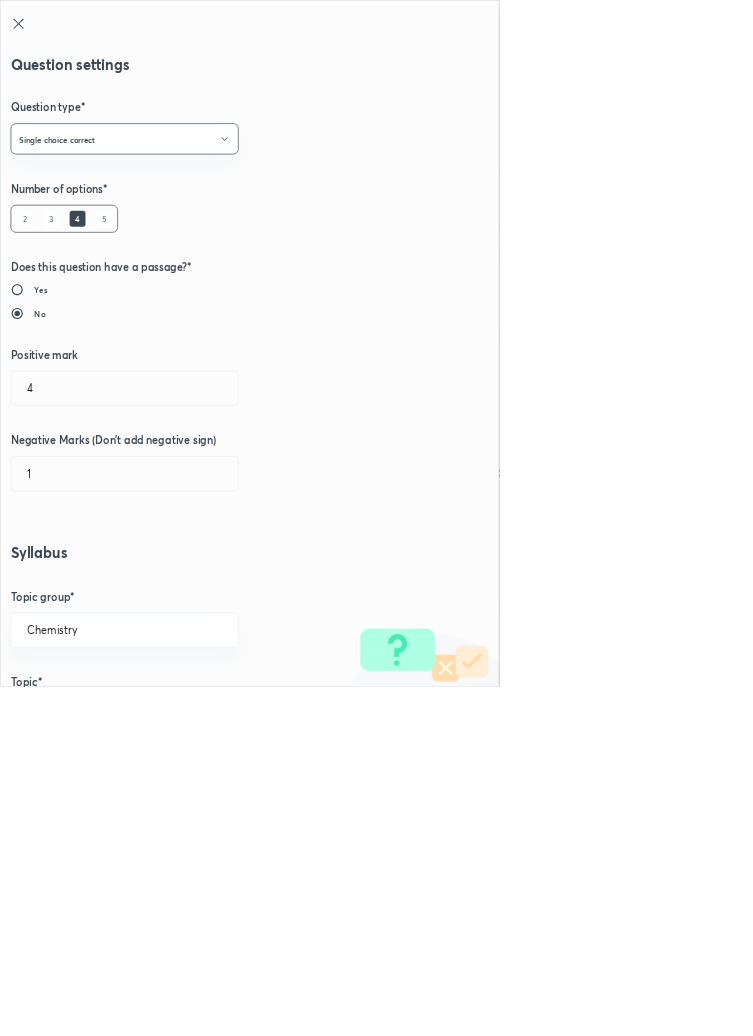 type on "1" 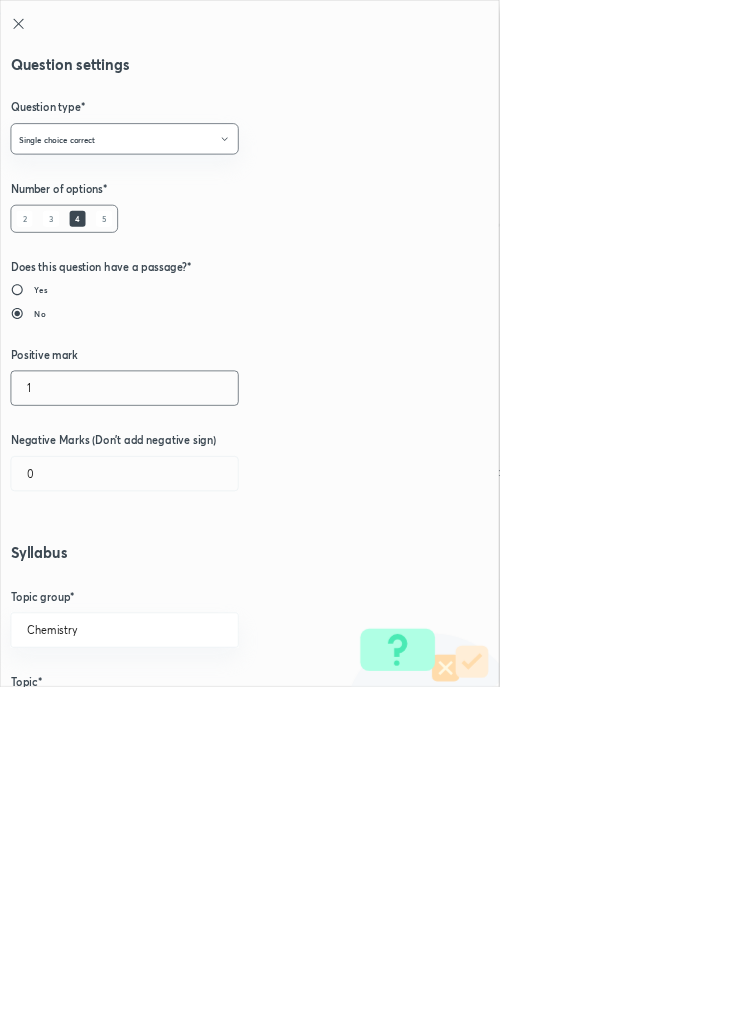 click on "1" at bounding box center [188, 585] 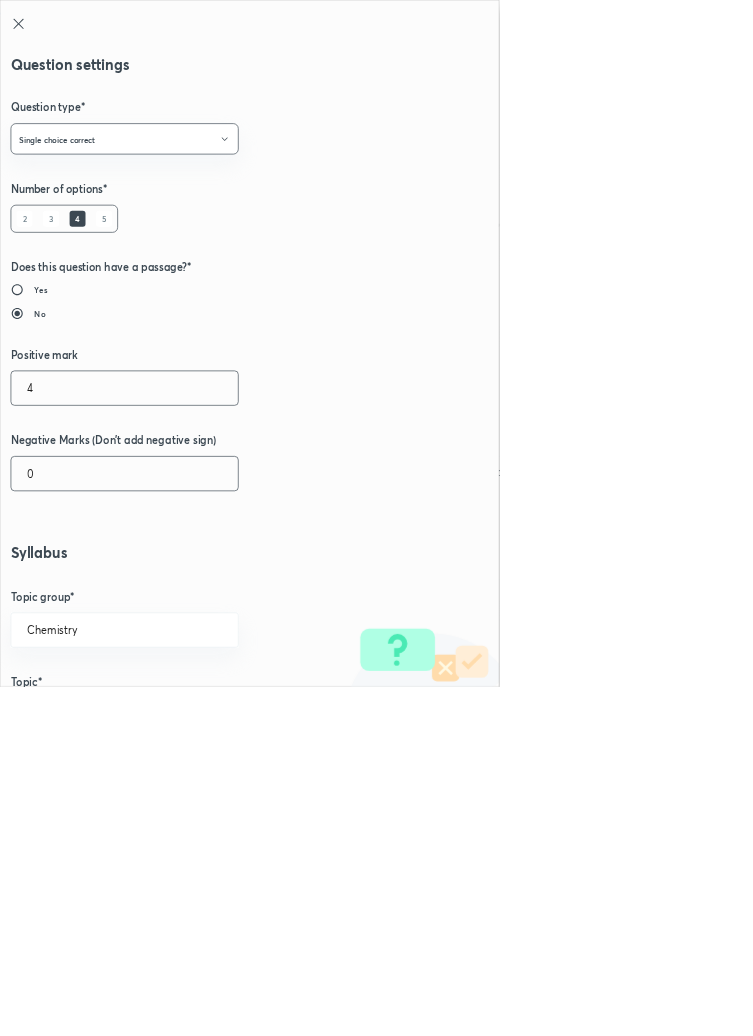 type on "4" 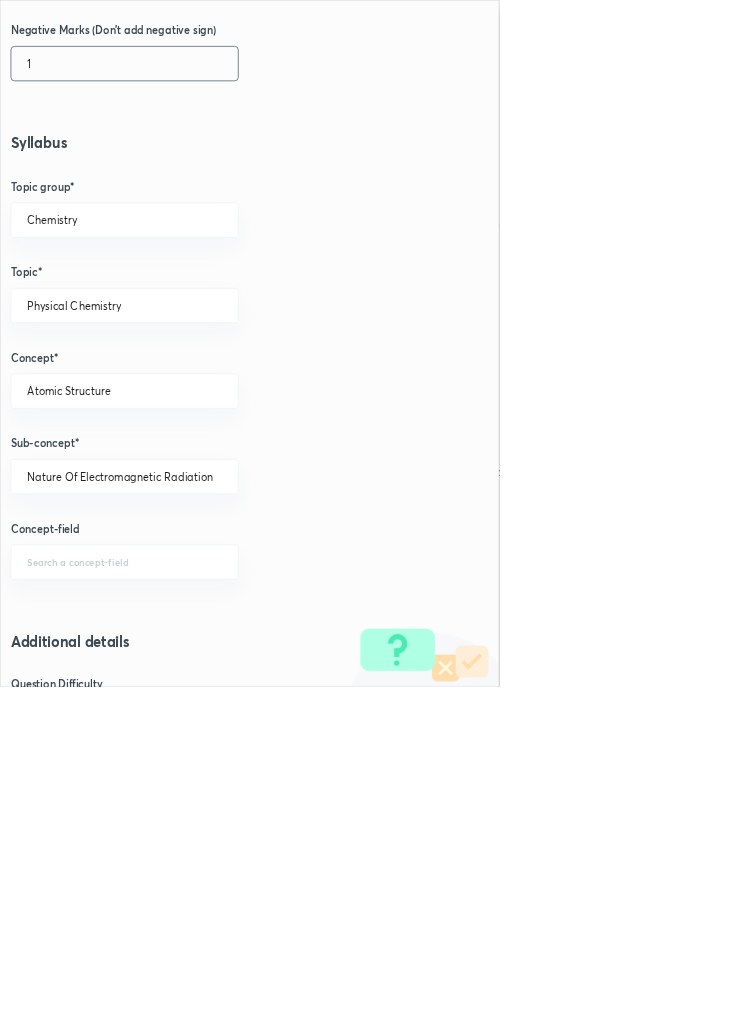 scroll, scrollTop: 1125, scrollLeft: 0, axis: vertical 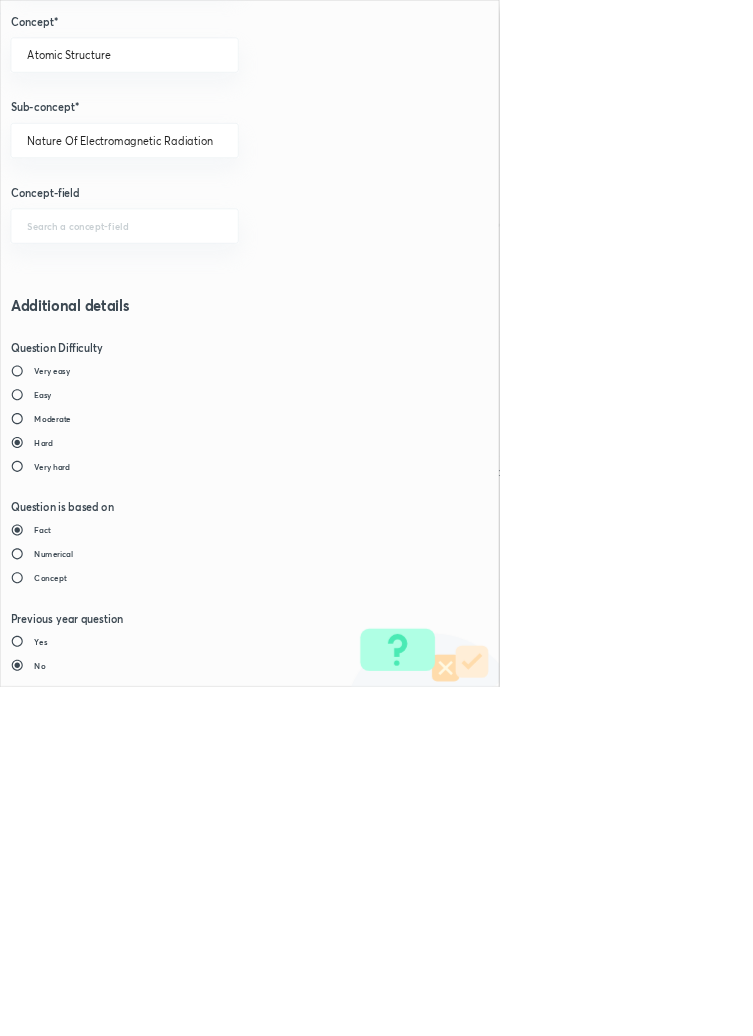 type on "1" 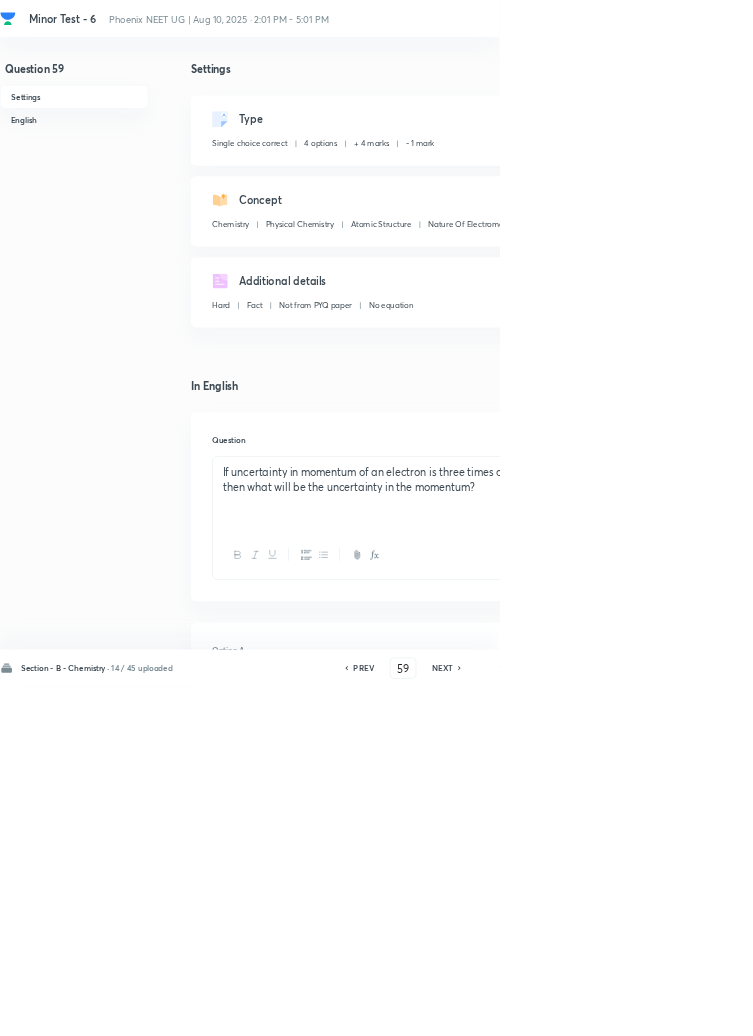 click on "Save" at bounding box center (1096, 1006) 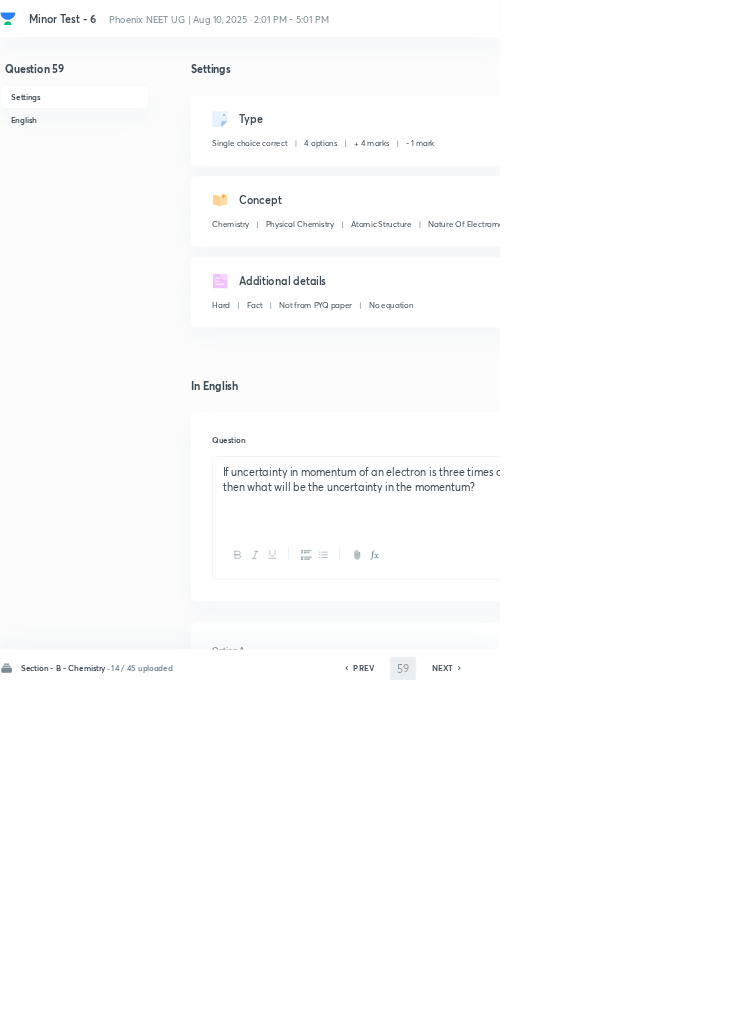 type on "60" 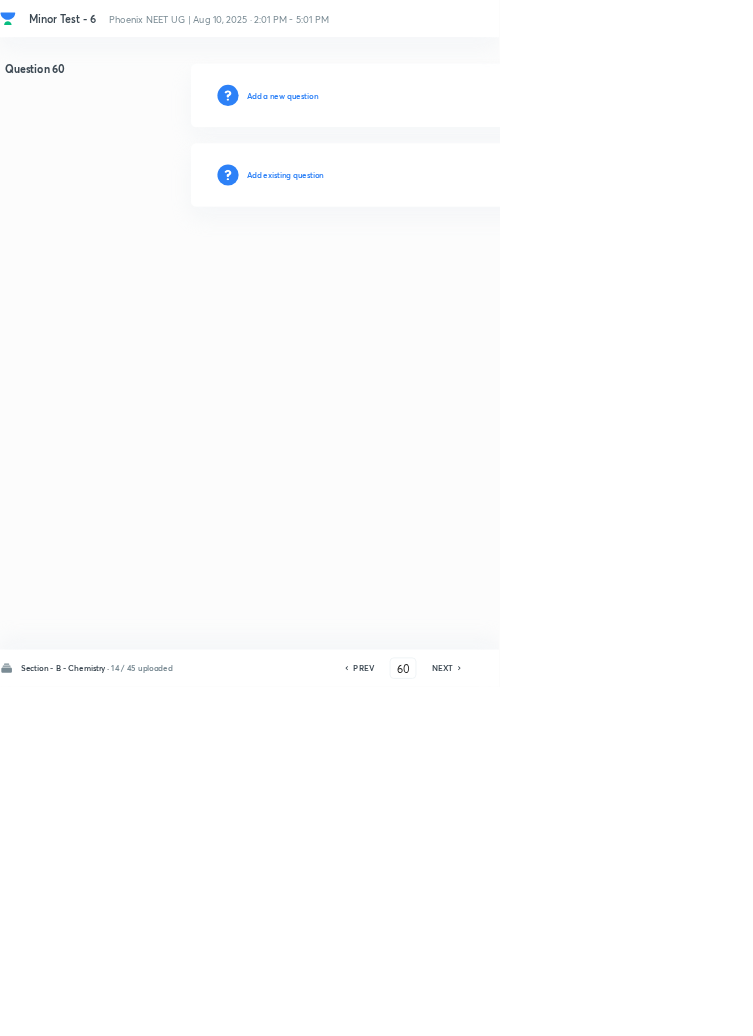 click on "Add existing question" at bounding box center (430, 264) 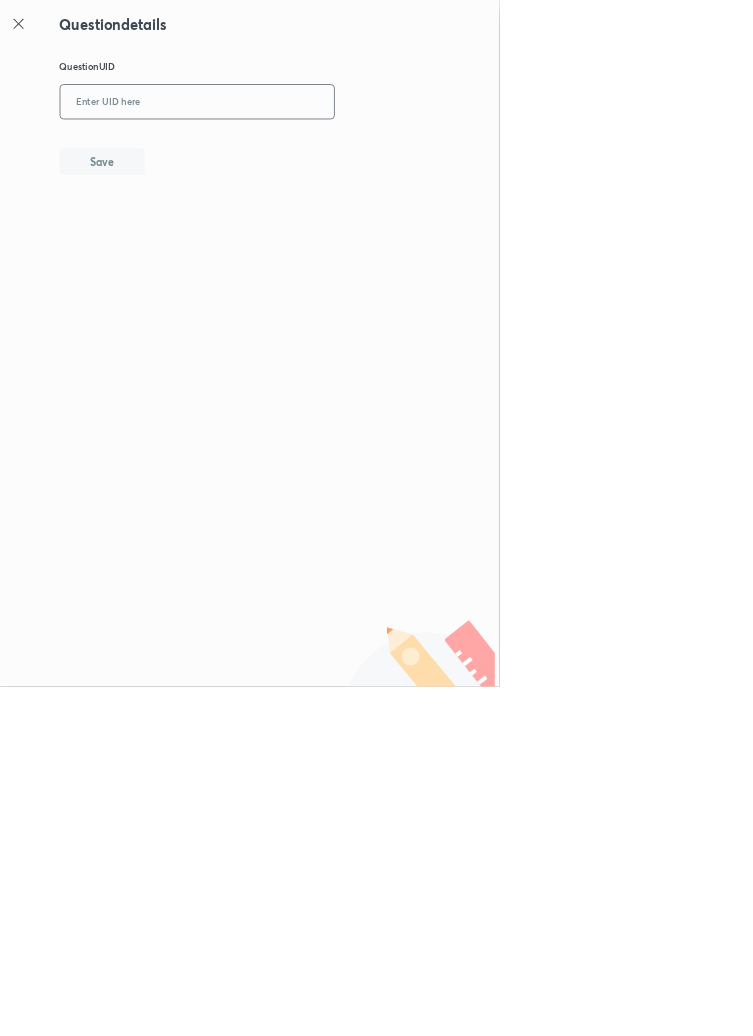 click at bounding box center [297, 154] 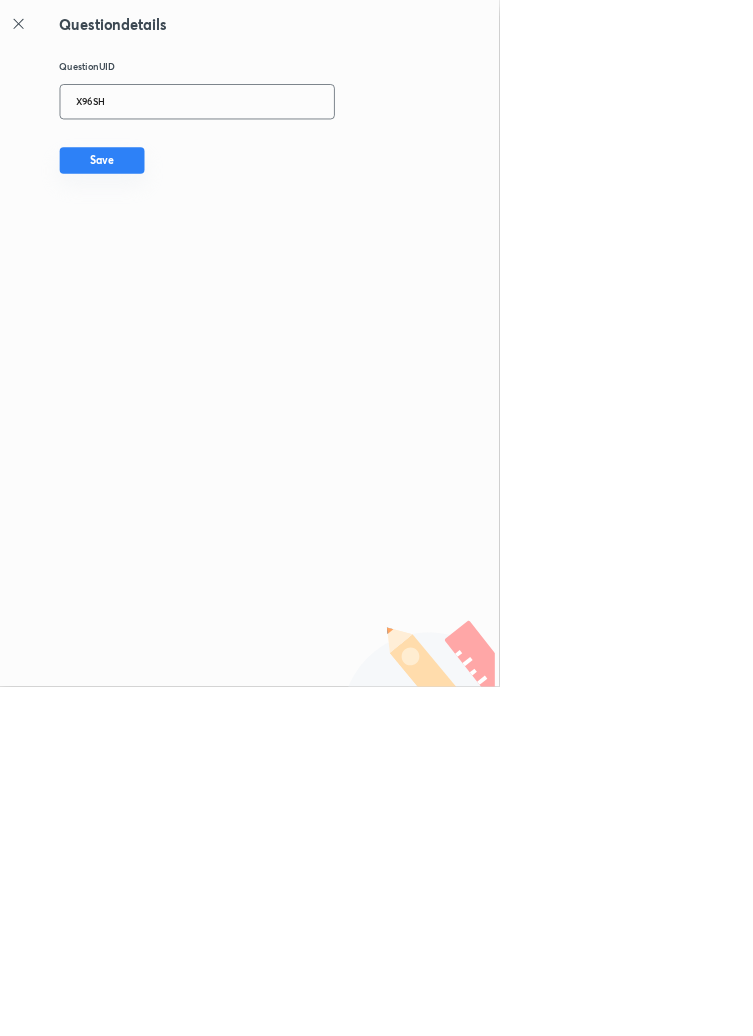 type on "X96SH" 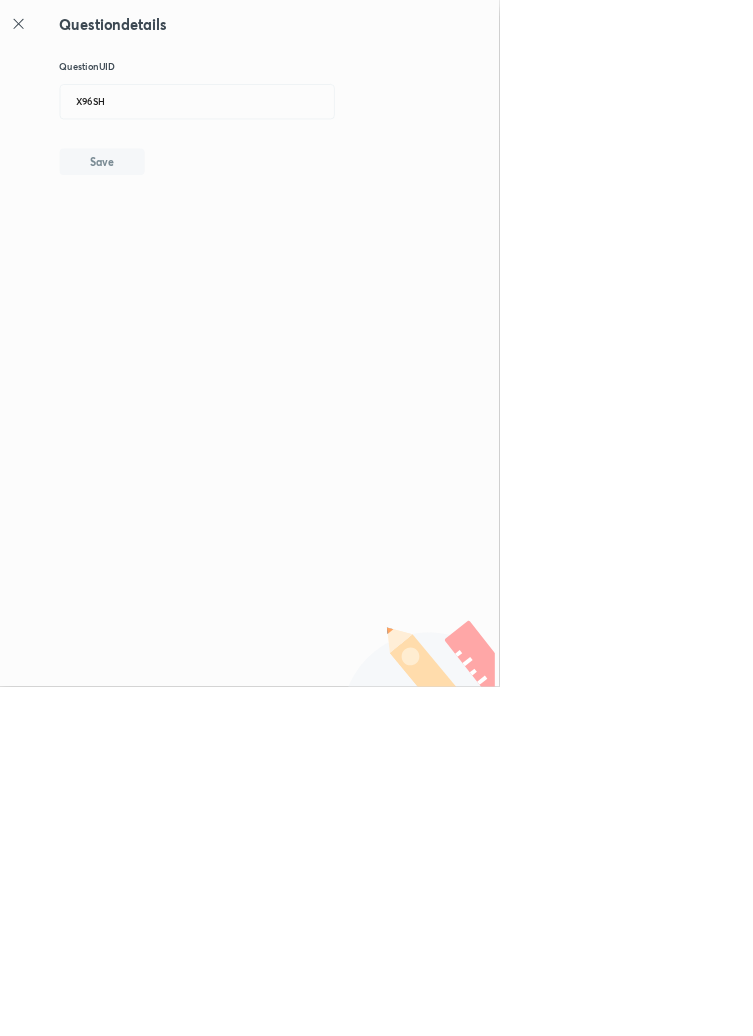 type 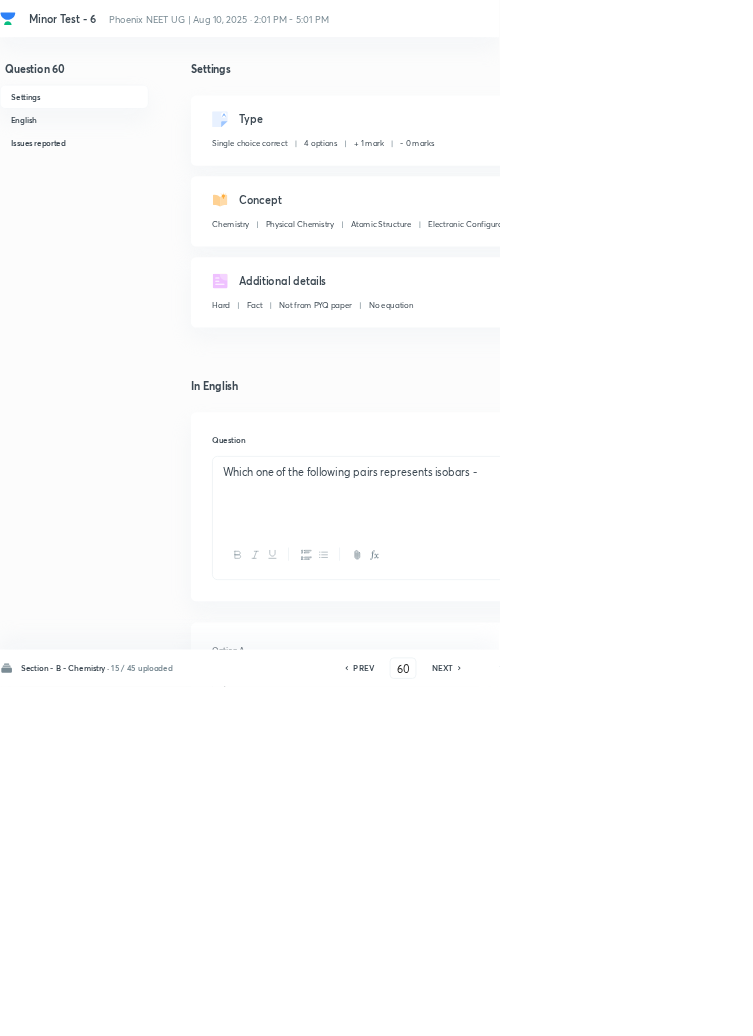 click on "Edit" at bounding box center [920, 182] 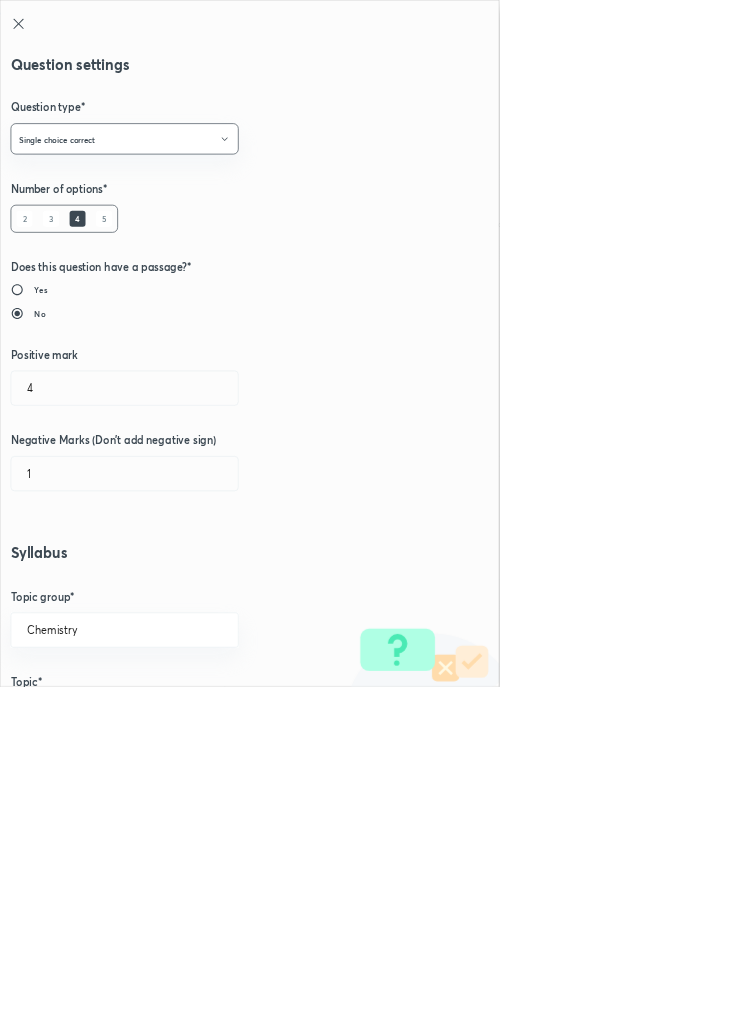 type on "1" 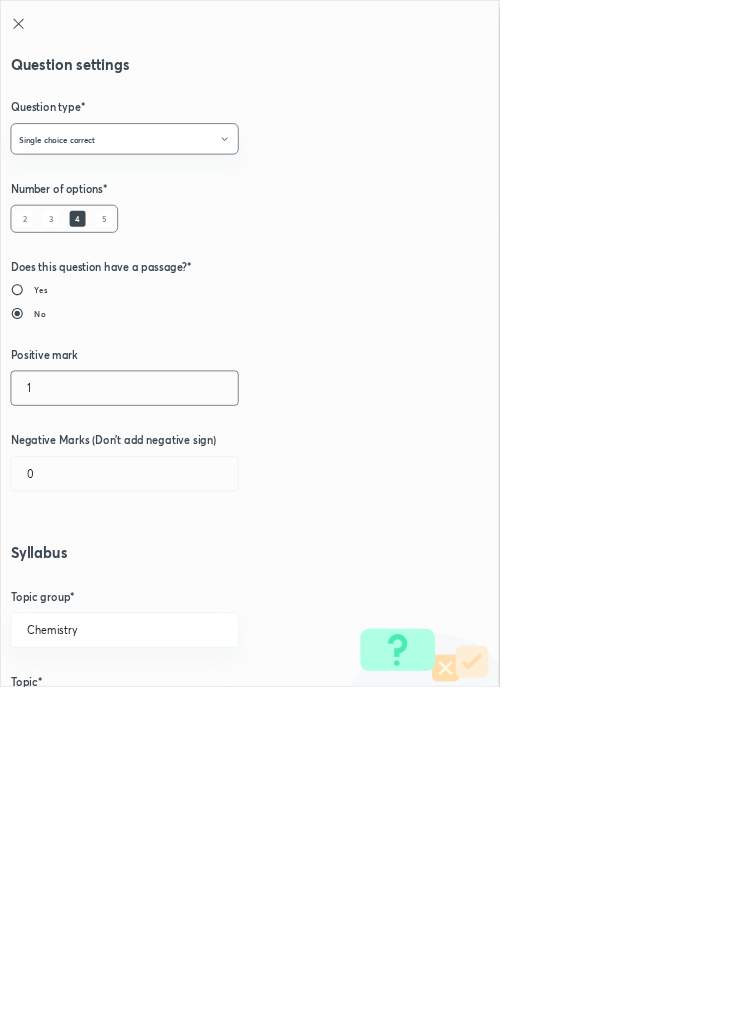 click on "1" at bounding box center (188, 585) 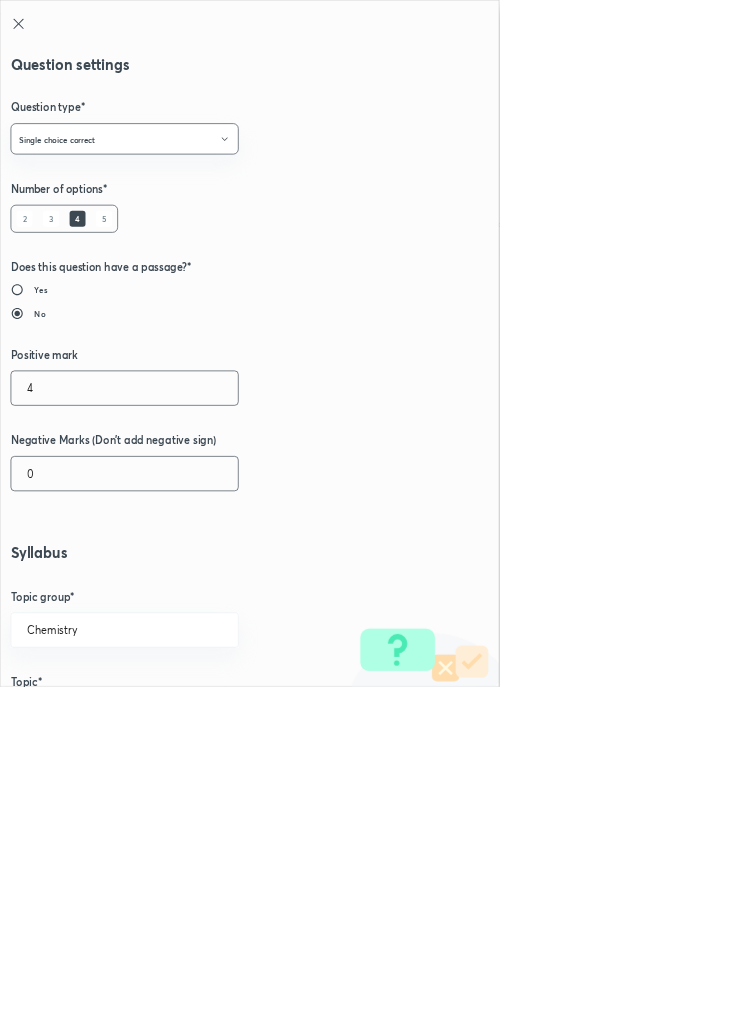 type on "4" 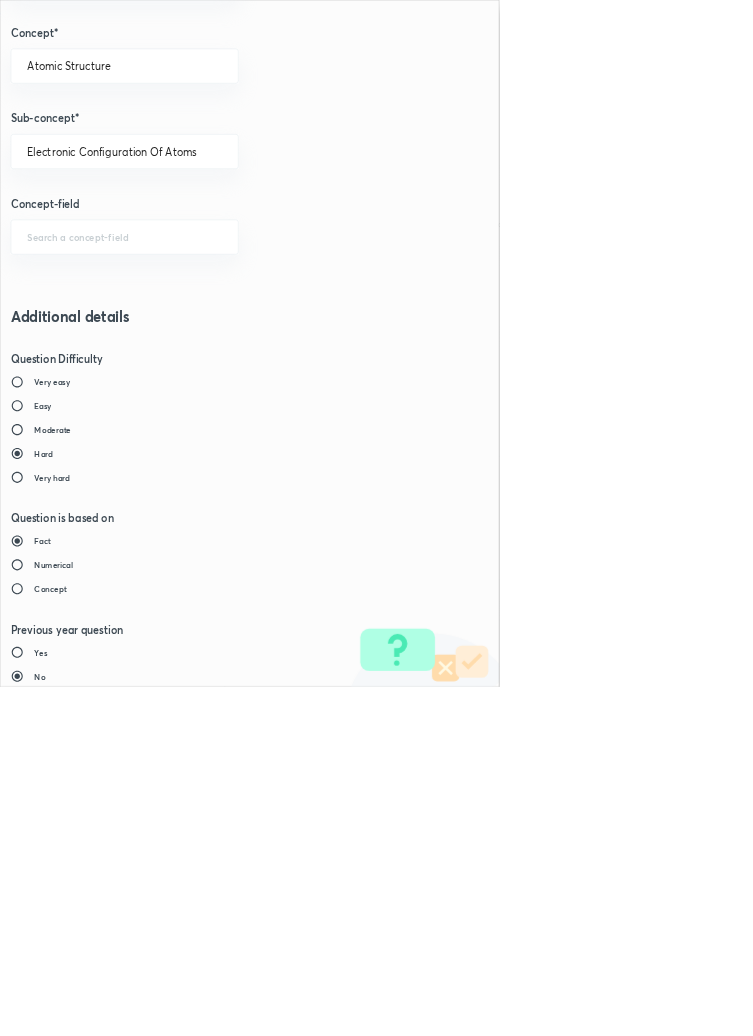 scroll, scrollTop: 1125, scrollLeft: 0, axis: vertical 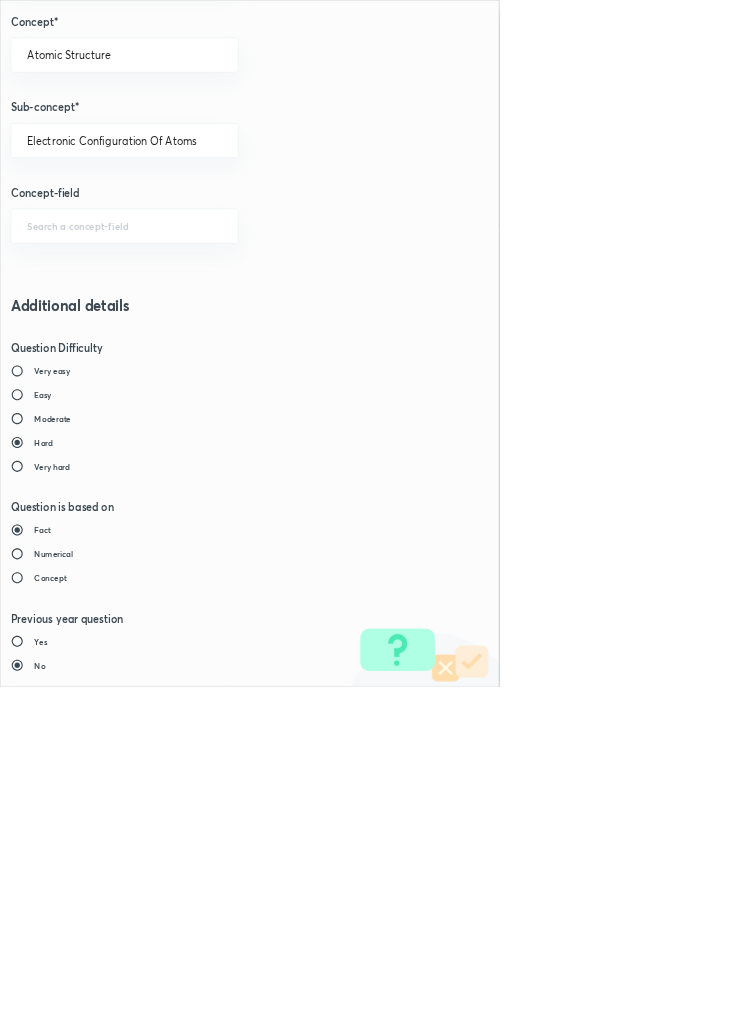 type on "1" 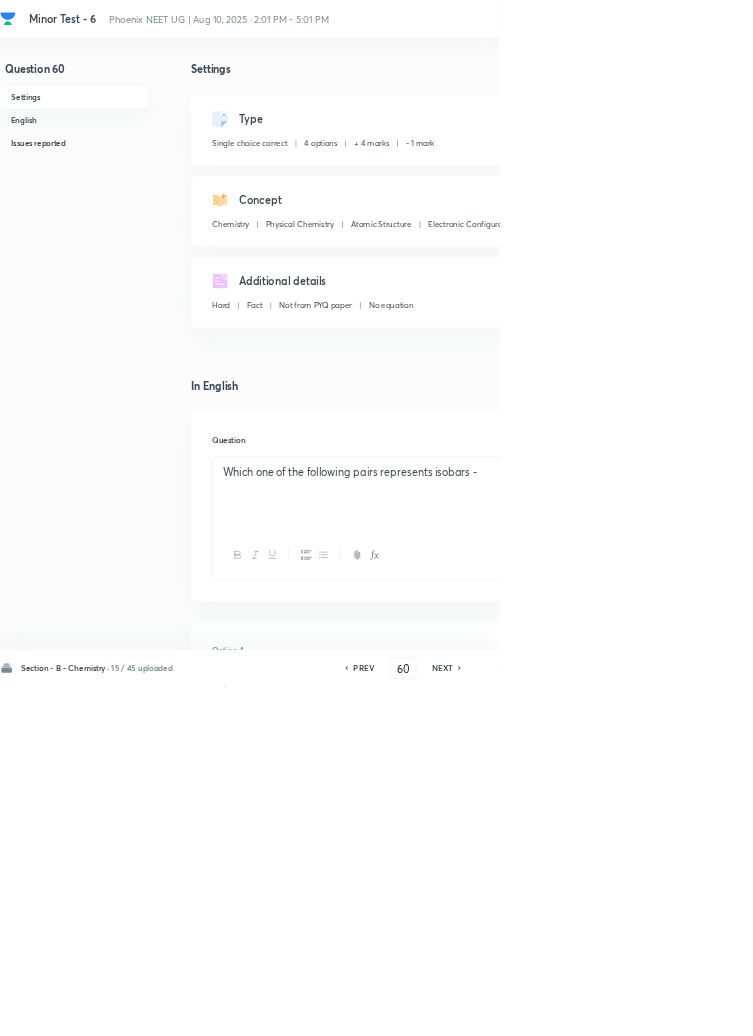 click on "Save" at bounding box center [1096, 1006] 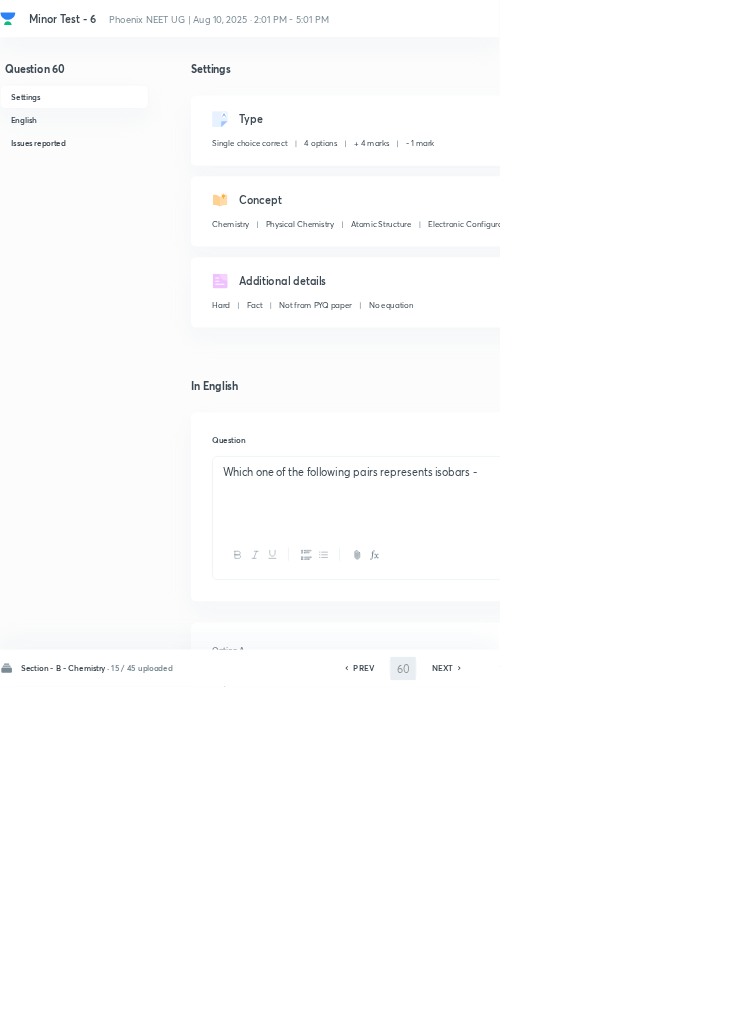 type on "61" 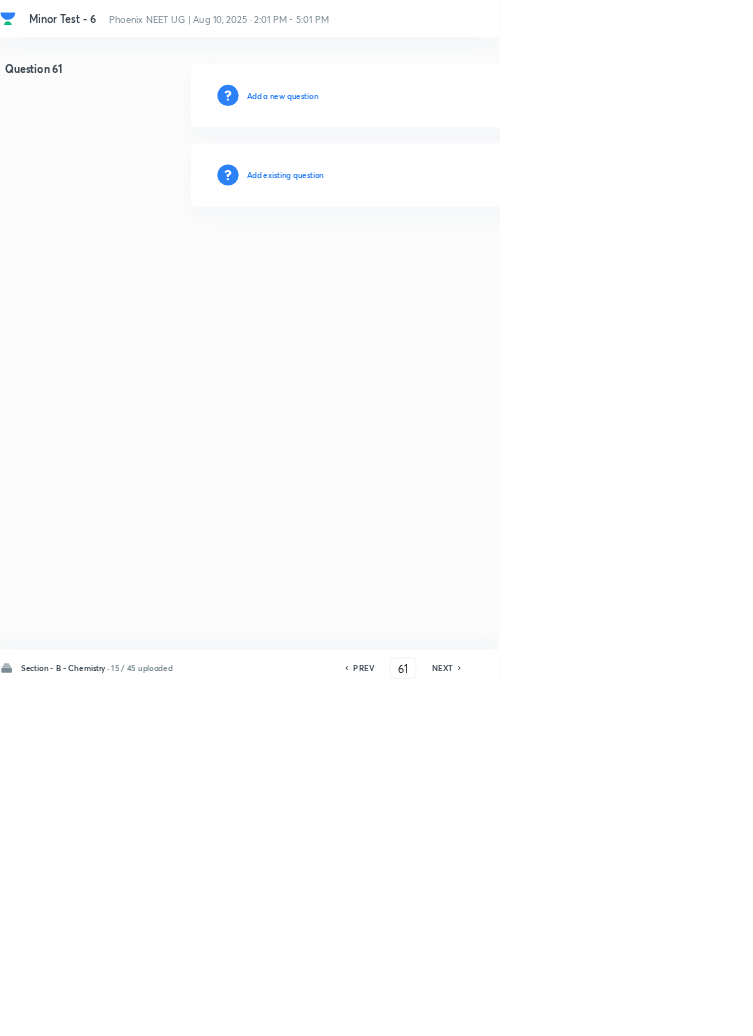click on "Add existing question" at bounding box center [430, 264] 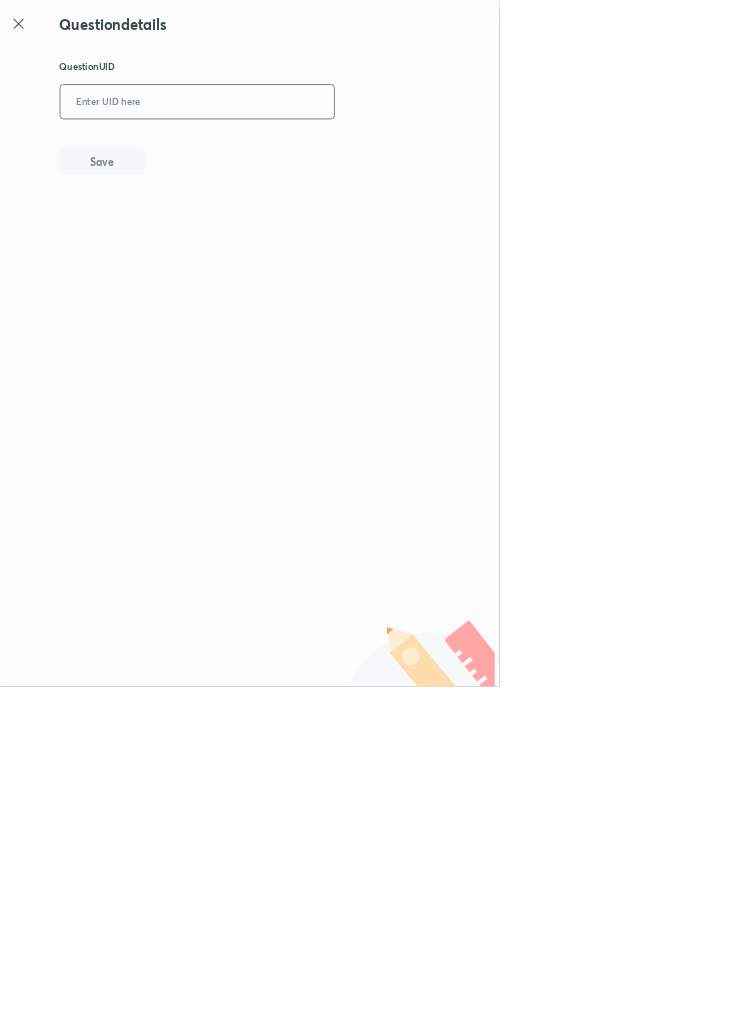 click at bounding box center [297, 154] 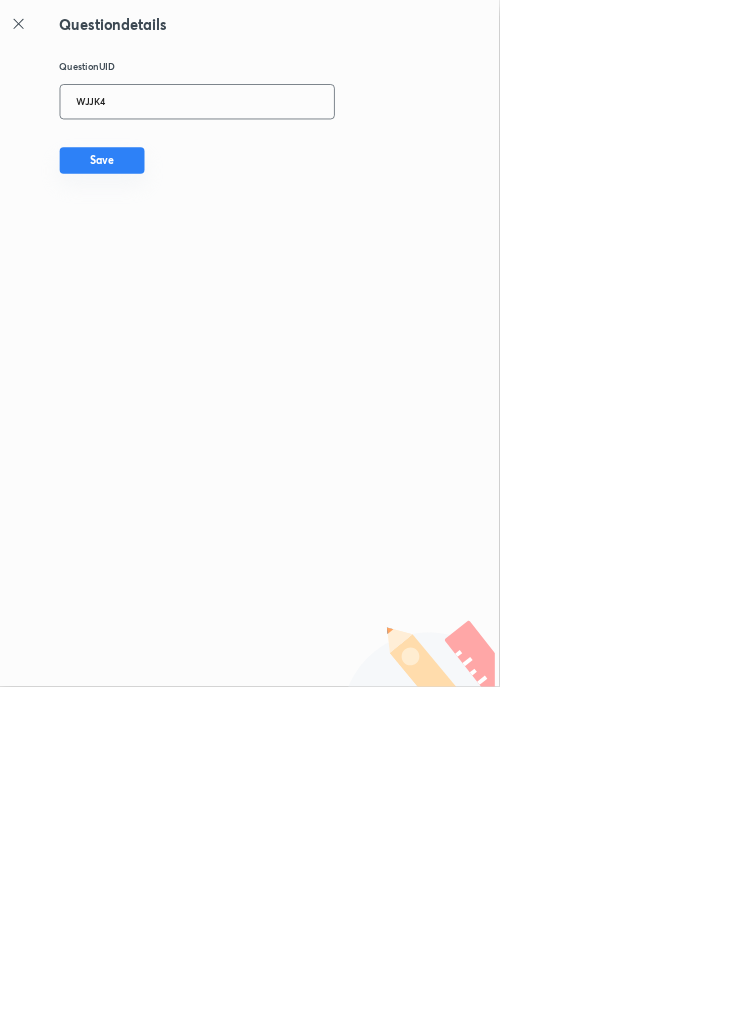 type on "WJJK4" 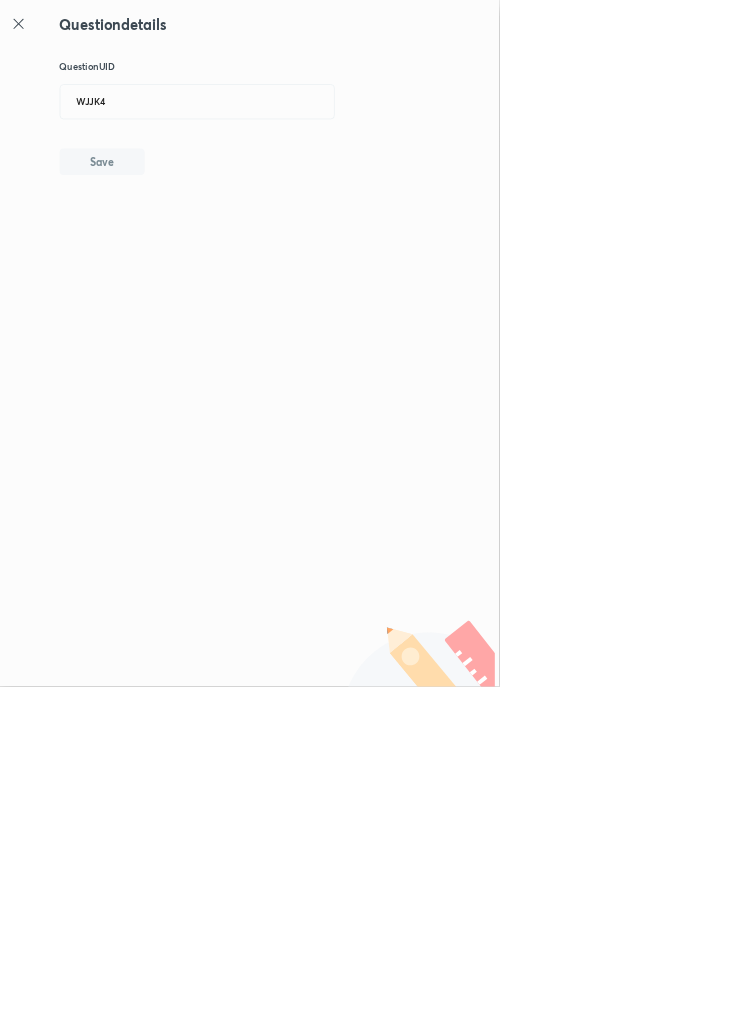 type 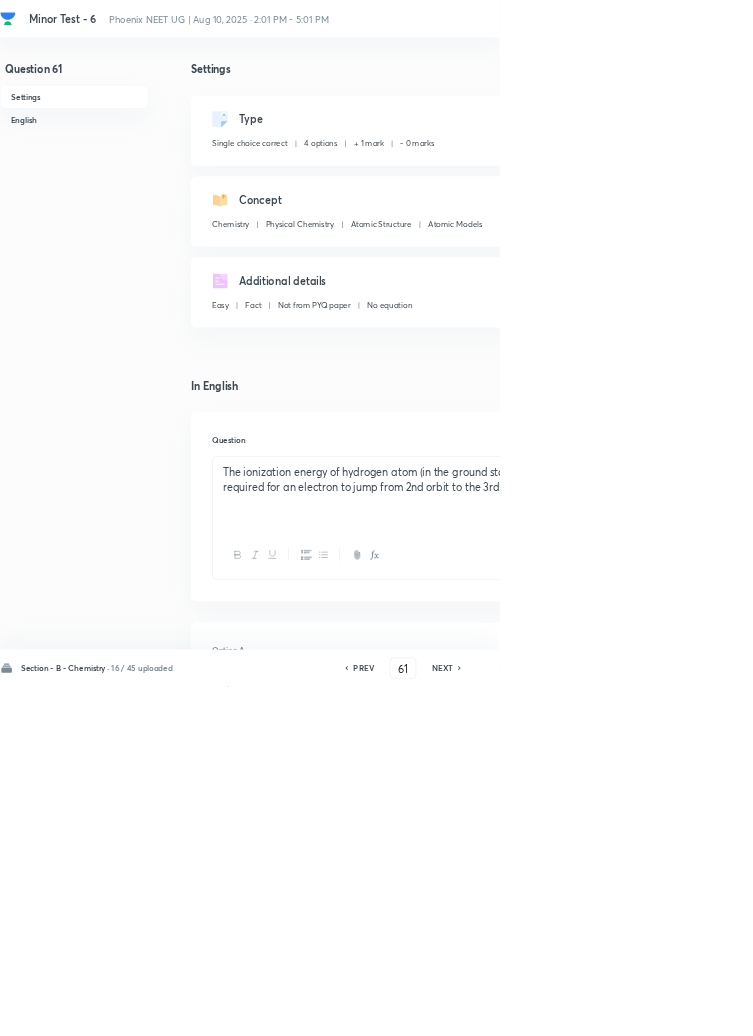 click on "Edit" at bounding box center (920, 182) 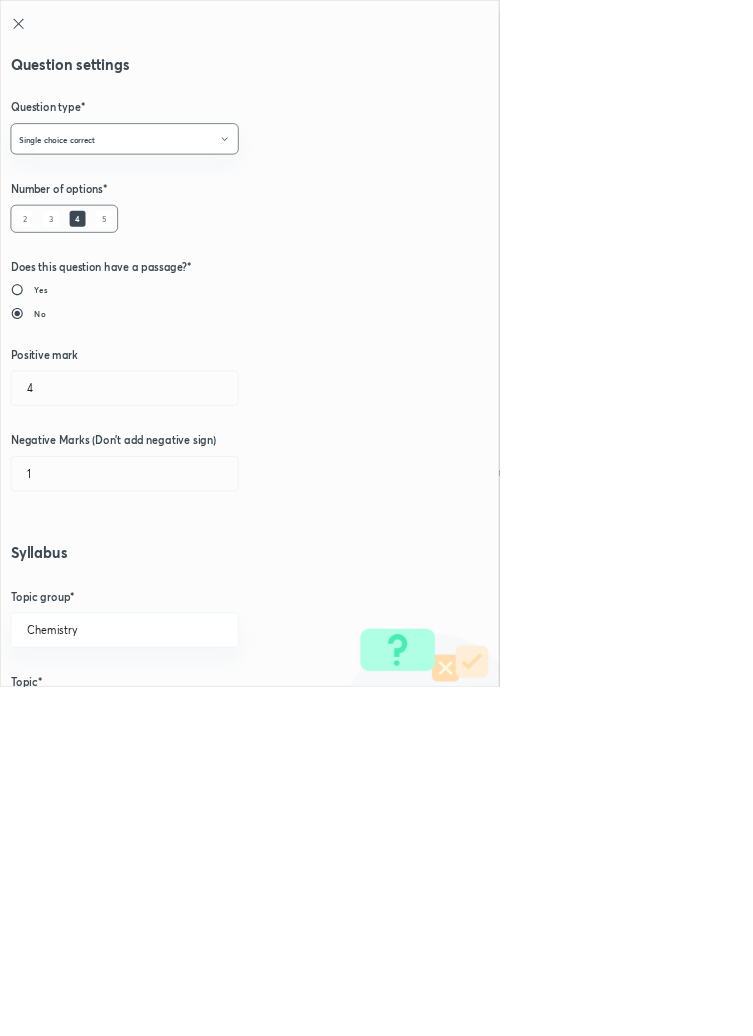 radio on "true" 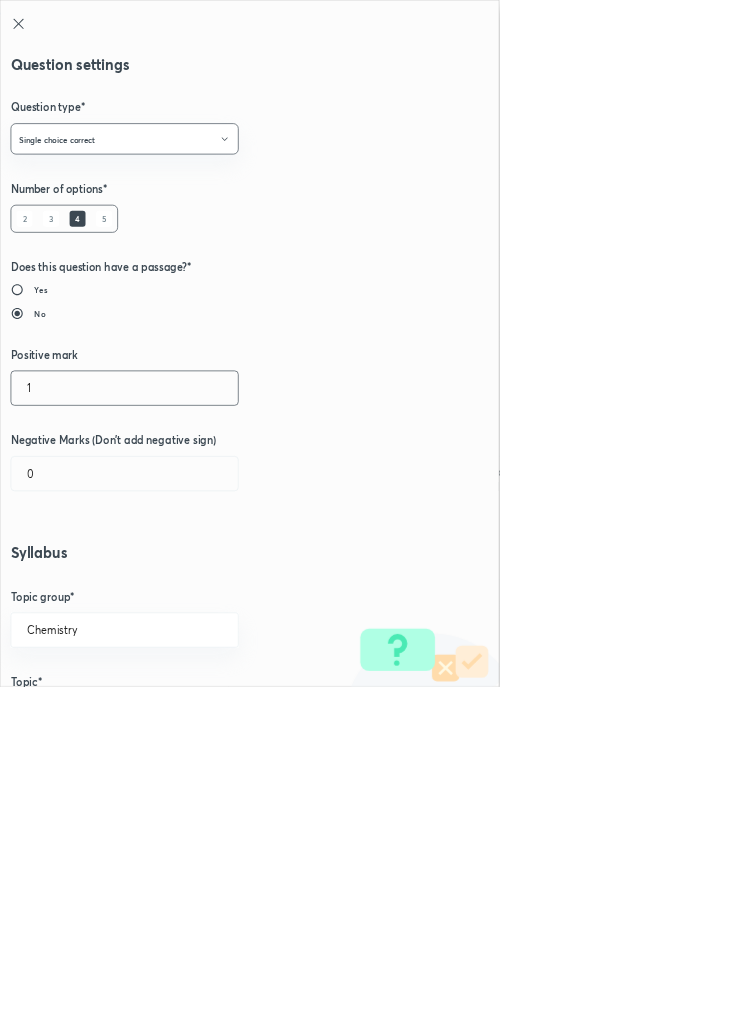 click on "1" at bounding box center [188, 585] 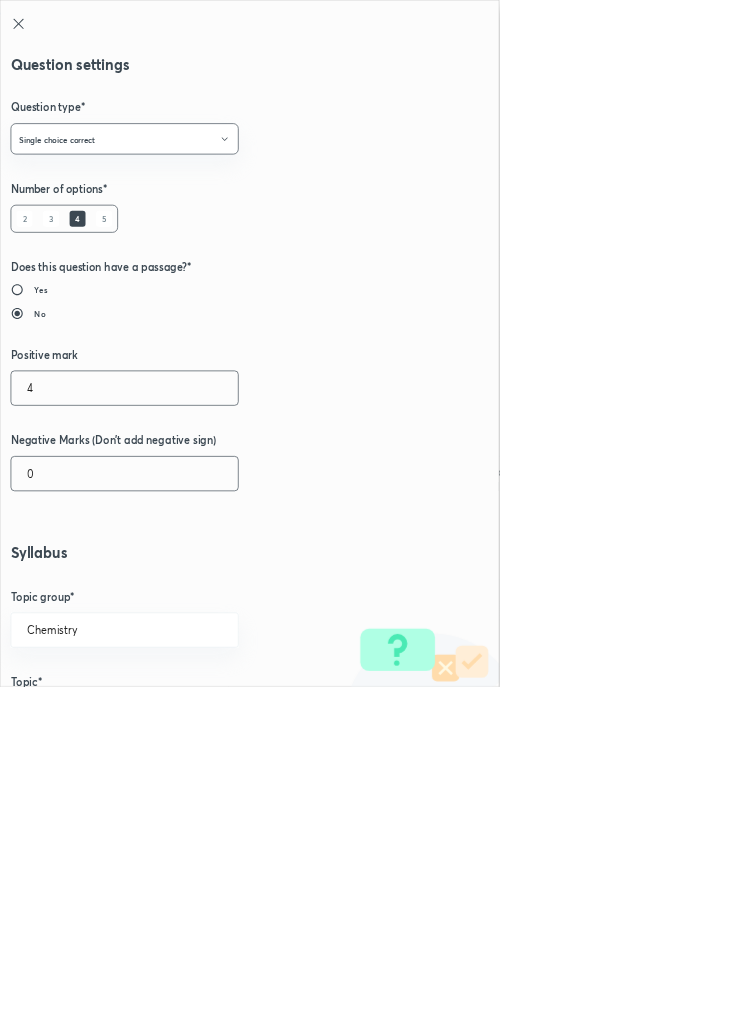 type on "4" 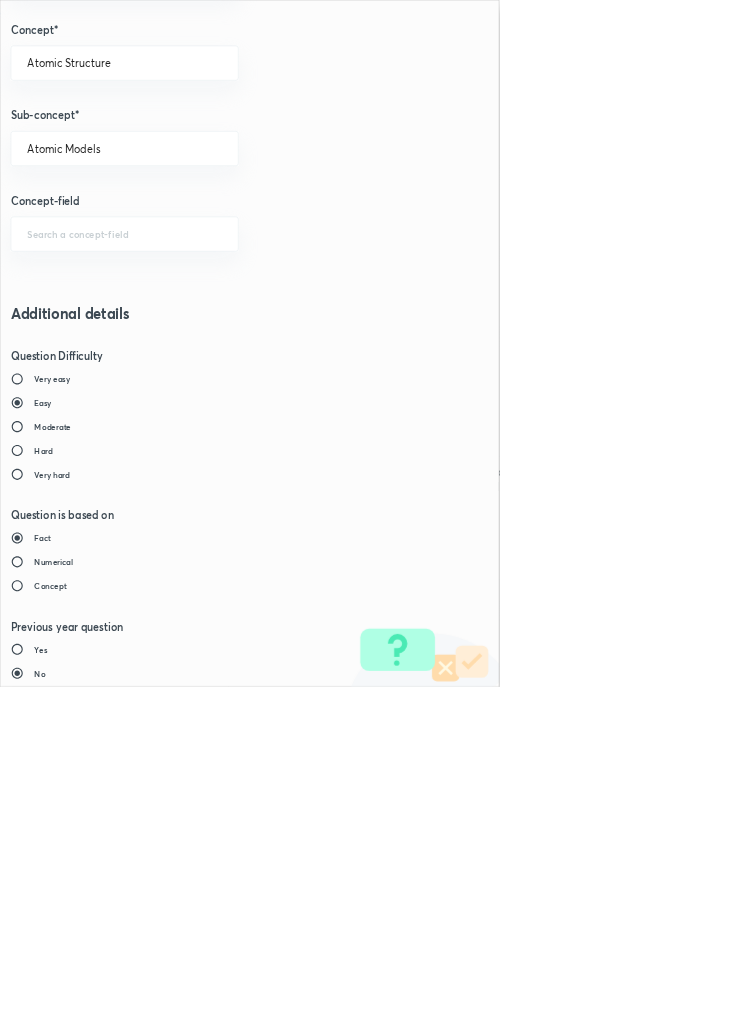 scroll, scrollTop: 1125, scrollLeft: 0, axis: vertical 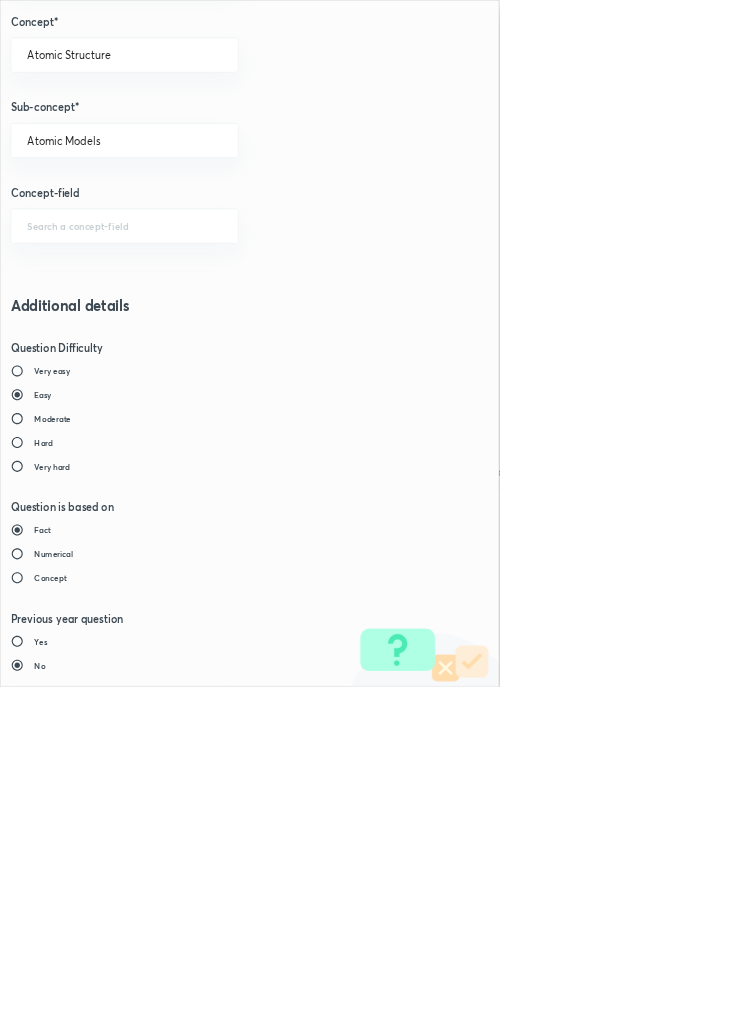 type on "1" 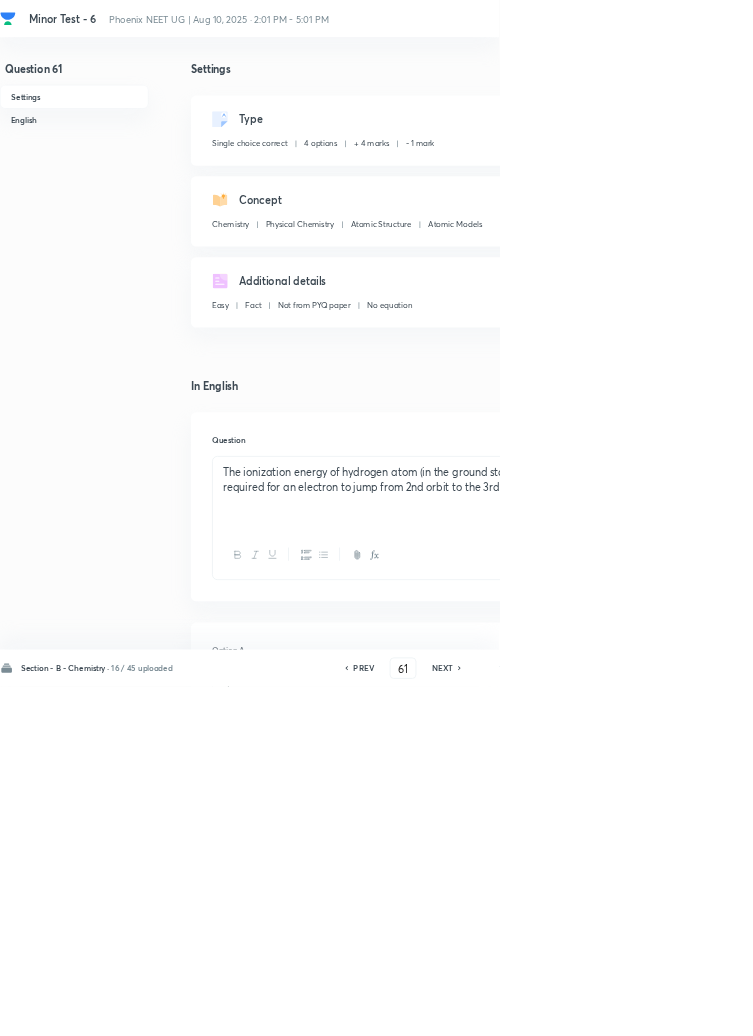 click on "Save" at bounding box center [1096, 1006] 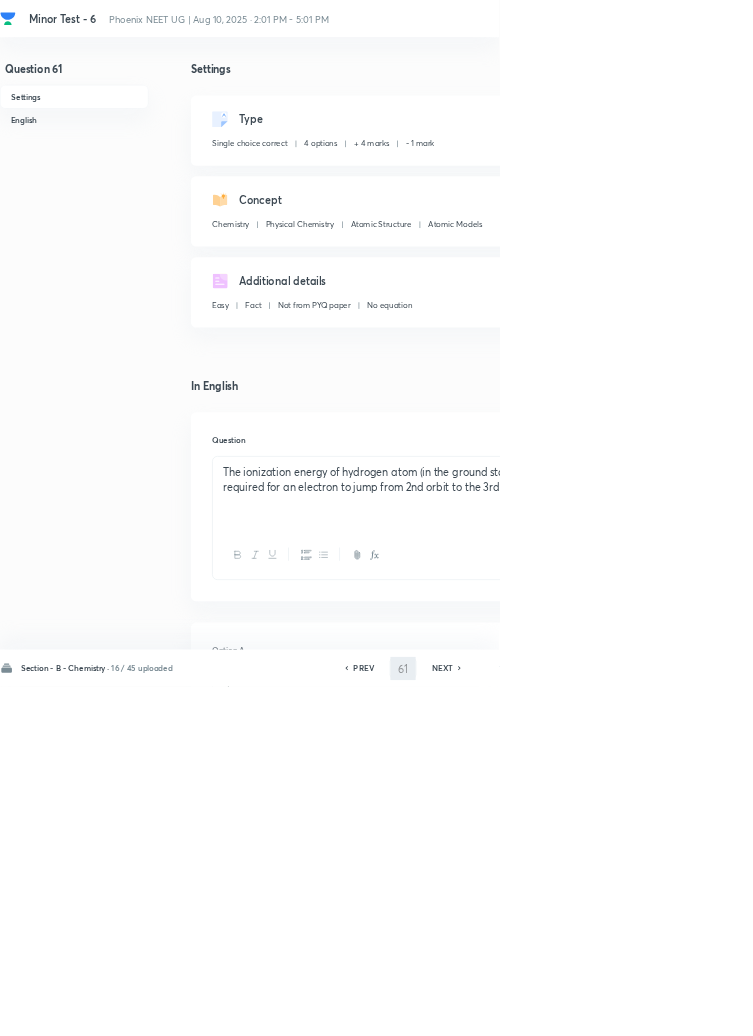 type on "62" 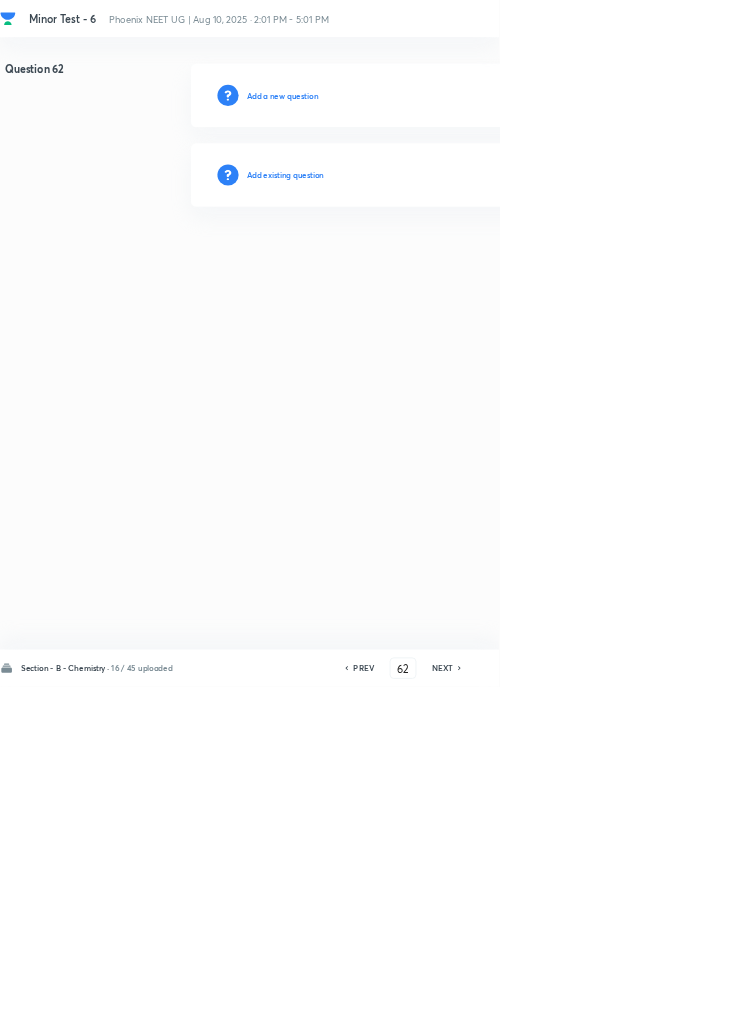 click on "Add existing question" at bounding box center [430, 264] 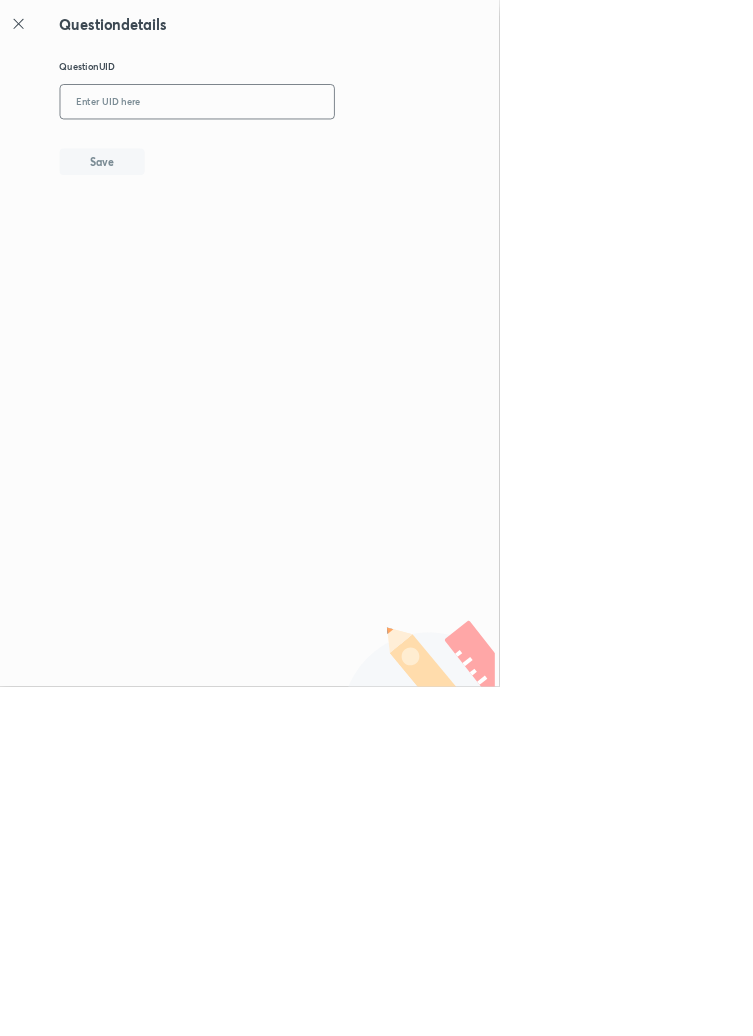 click at bounding box center (297, 154) 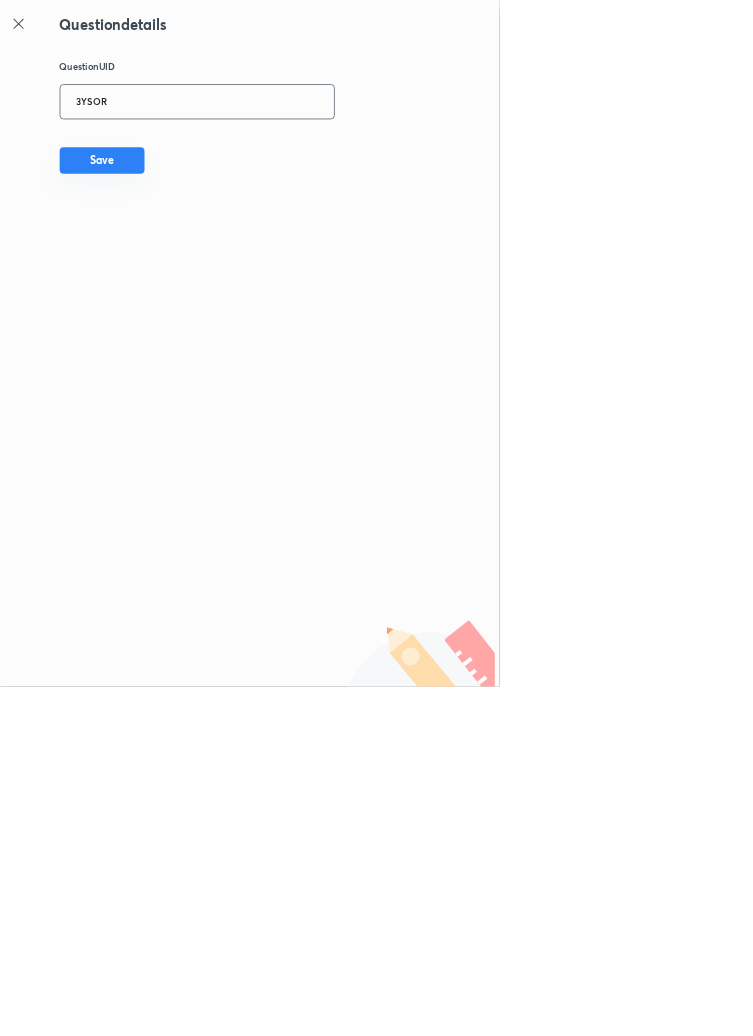 type on "3YSOR" 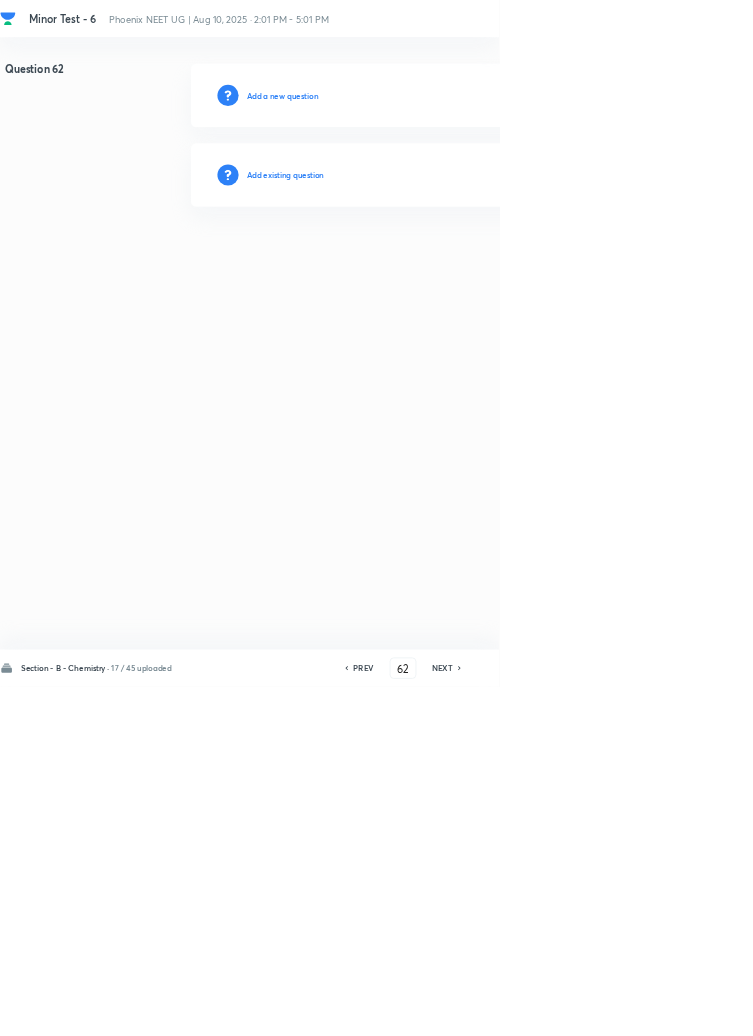 type 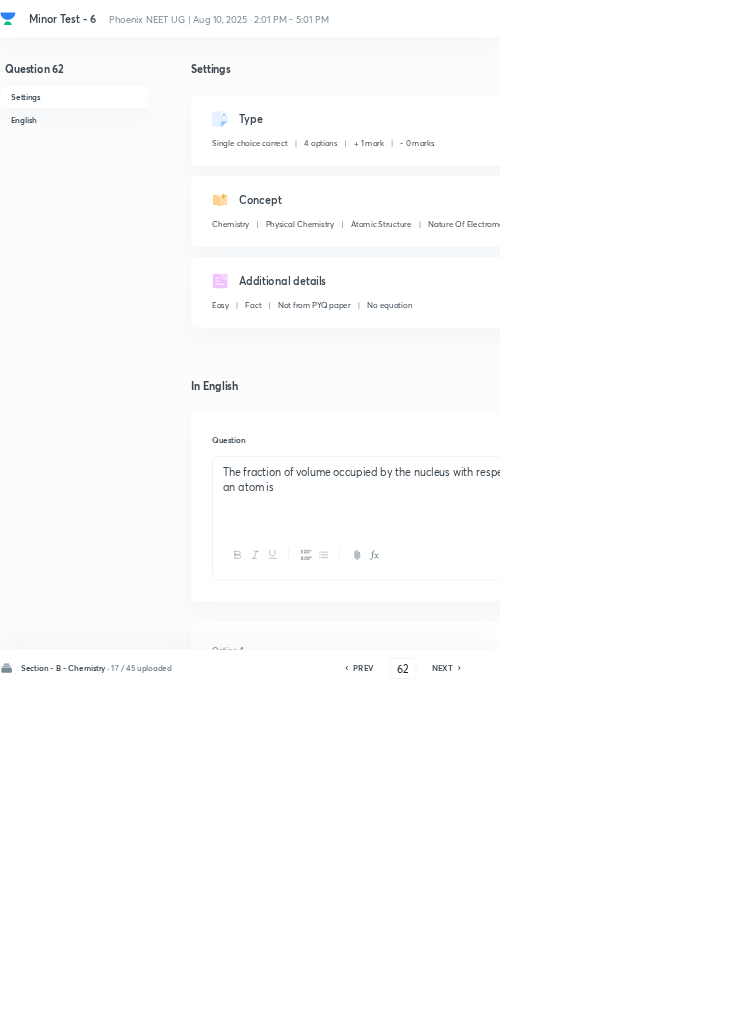 click on "Edit" at bounding box center (920, 182) 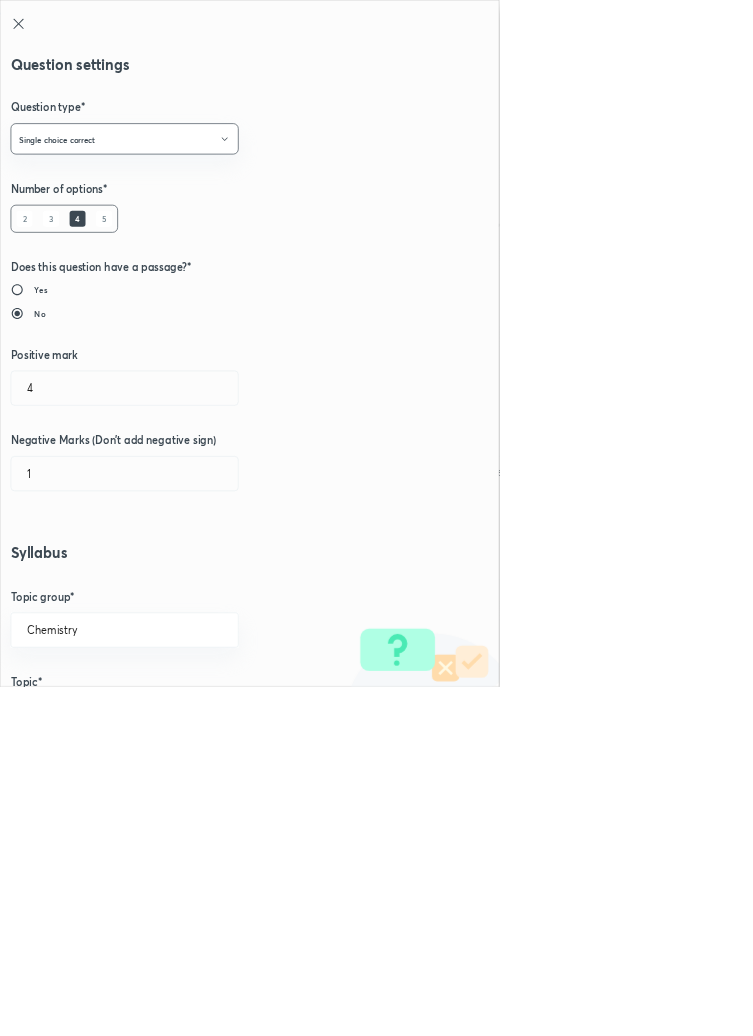type on "1" 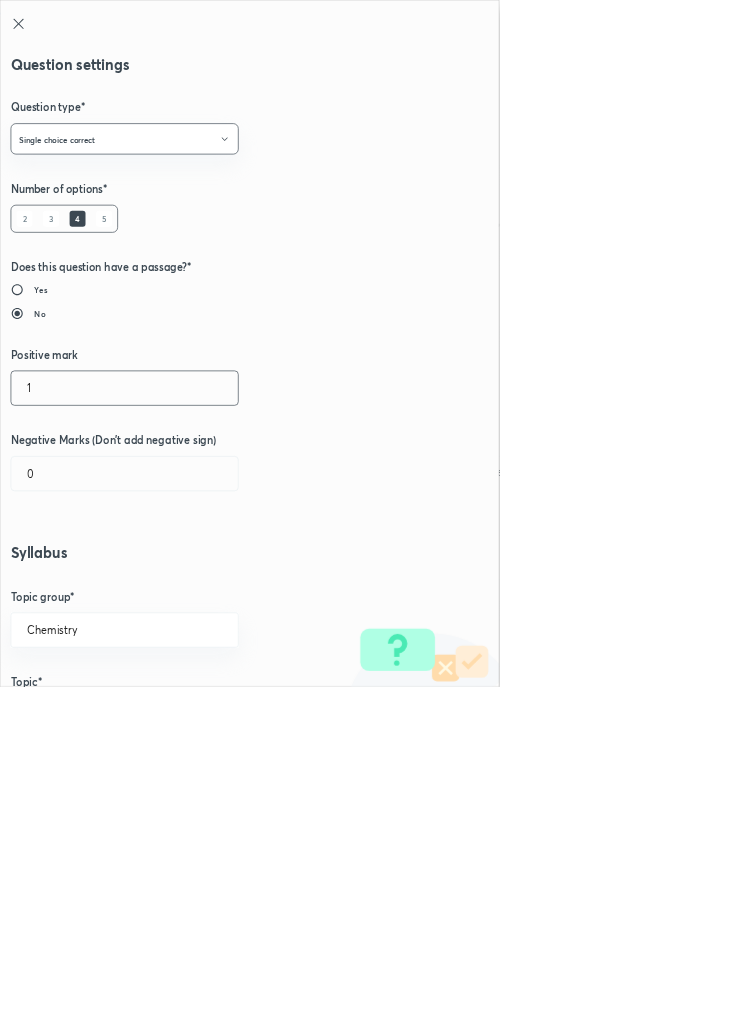 click on "1" at bounding box center [188, 585] 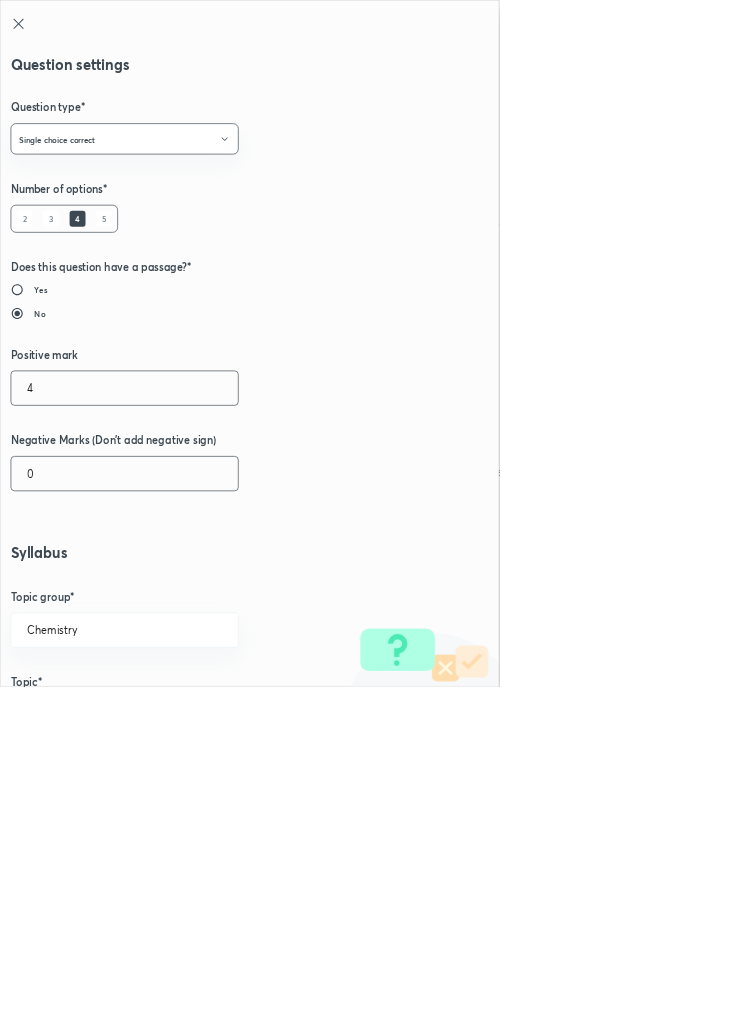 type on "4" 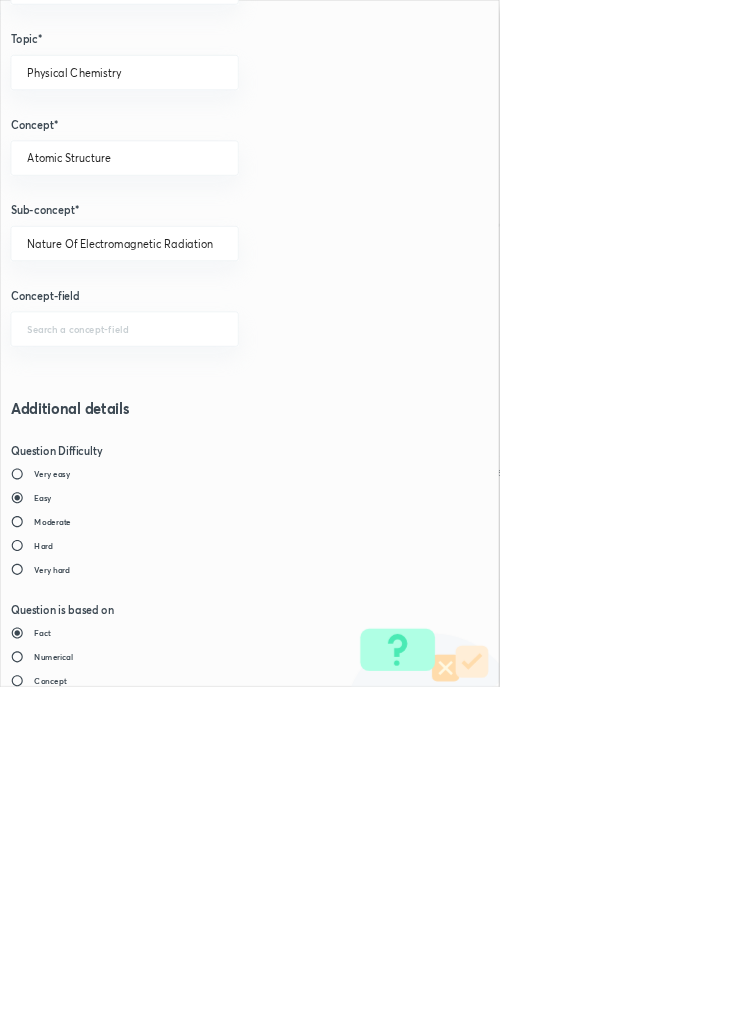 scroll, scrollTop: 1125, scrollLeft: 0, axis: vertical 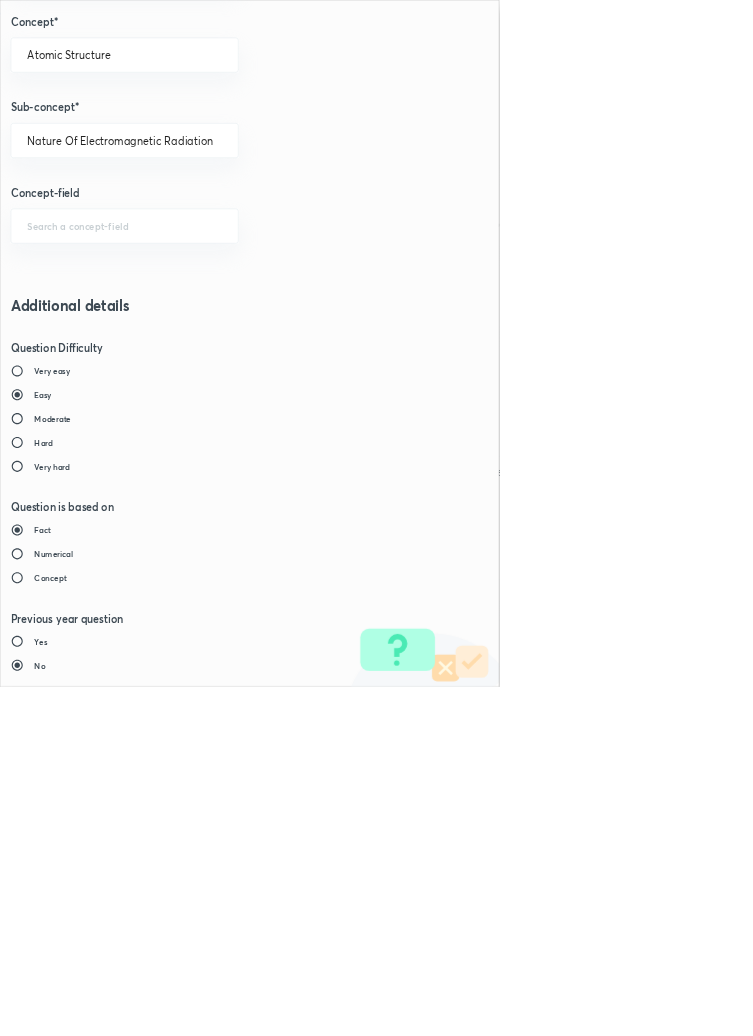 type on "1" 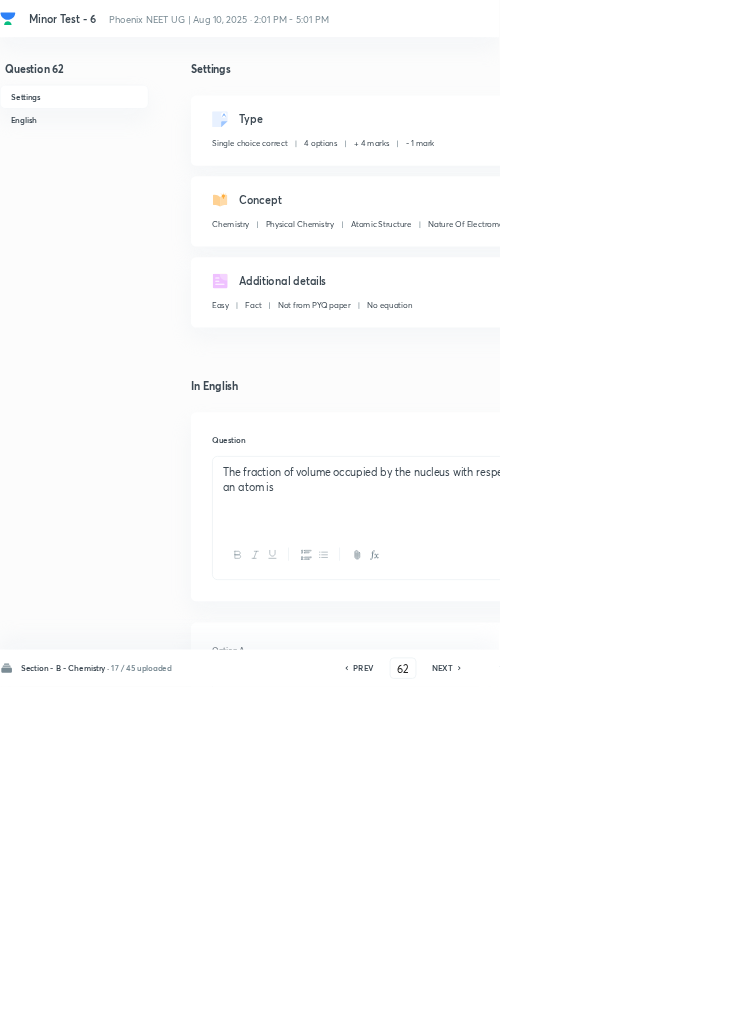 click on "Save" at bounding box center [1096, 1006] 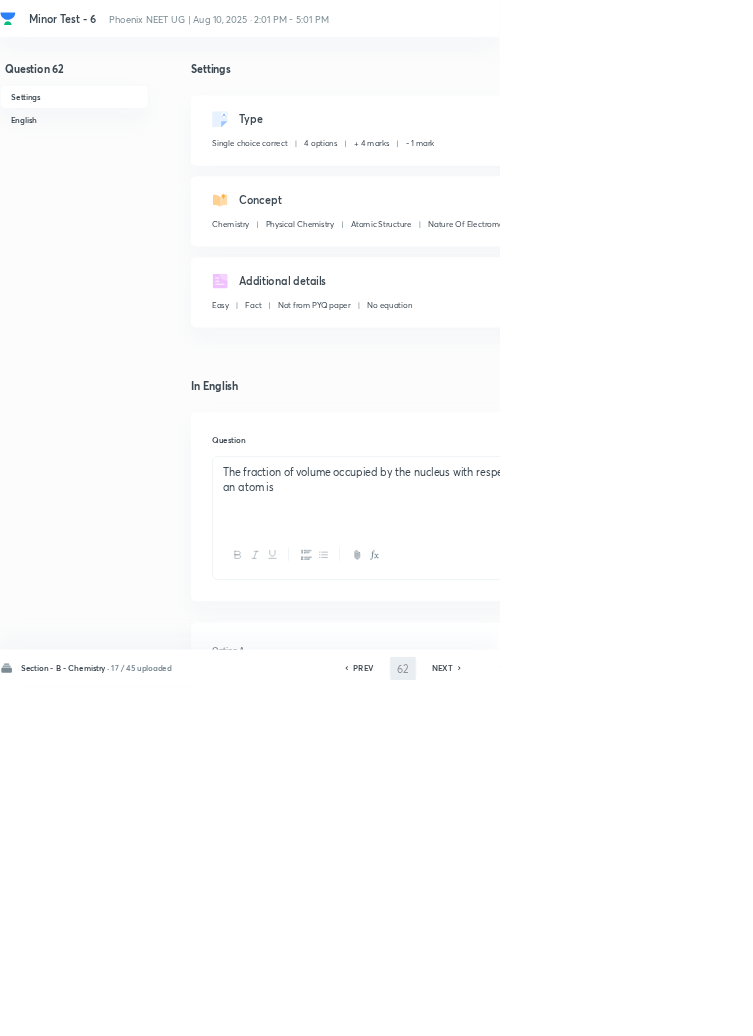 type on "63" 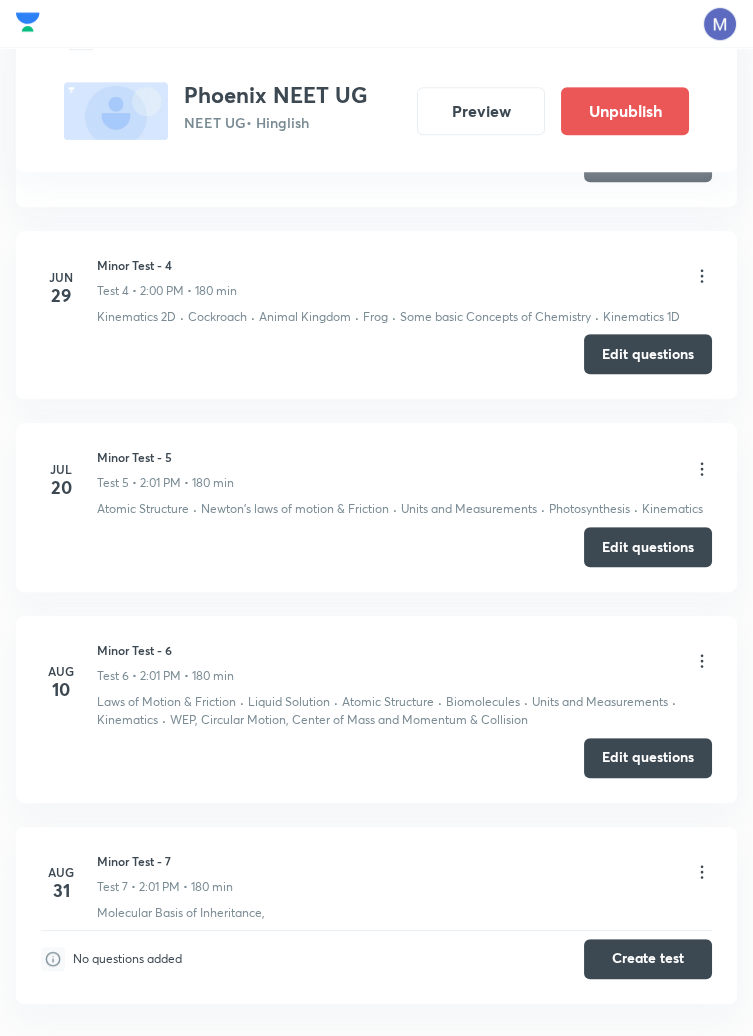 scroll, scrollTop: 1666, scrollLeft: 0, axis: vertical 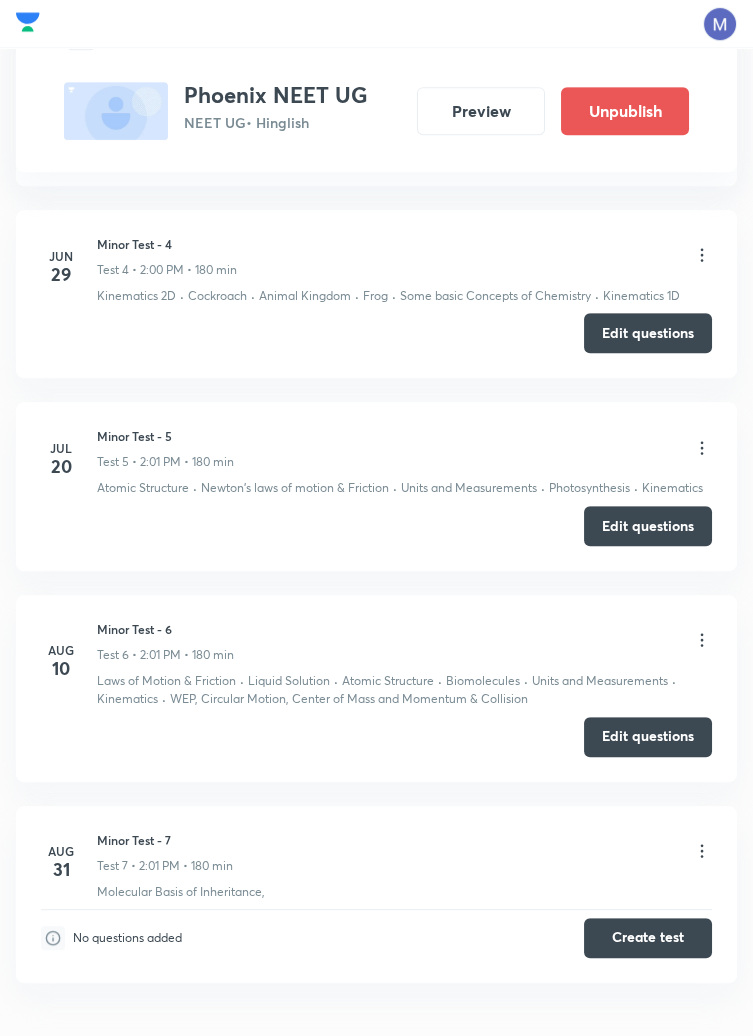 click on "Test Series Phoenix NEET UG NEET UG  • Hinglish Preview Unpublish 1 Test series details 2 Specifications 3 Schedule Schedule •  7  tests Session  8 Live class Test Session title 0/99 ​ Schedule for [DATE], [TIME] ​ Duration (in minutes) ​ Sub-concepts ​ Add Cancel [DATE] Minor Test 1 Test 1 • [TIME] • 180 min Basic Mathematics · Introduction Flower - A Fascinating Organ Of Angiosperms · General Organic Chemistry · Animal Kingdom · Some basic Concepts of Chemistry Edit questions [DATE] Minor Test 2 Test 2 • [TIME] • 180 min Errors in measurement · Error · Absolute error , Relative Error and Percentage Error · Animal Kingdom · Some basic Concepts of Chemistry Edit questions [DATE] Minor Test - 3 Test 3 • [TIME] • 180 min Measuring instruments · Differential Calculus  · Absolute error , Relative Error and Percentage Error · Animal Kingdom · Frog · Some basic Concepts of Chemistry · Integral Calculus · Vectors Edit questions [DATE] Minor Test - 4 Kinematics 2D · ·" at bounding box center (376, -242) 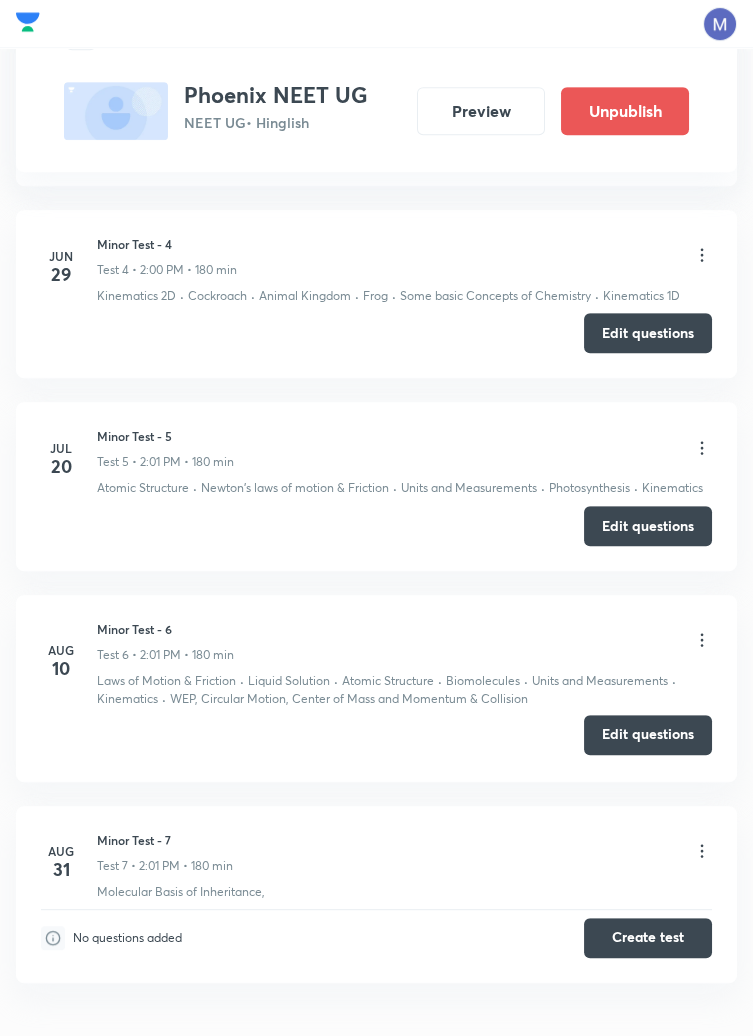 click on "Edit questions" at bounding box center (648, 735) 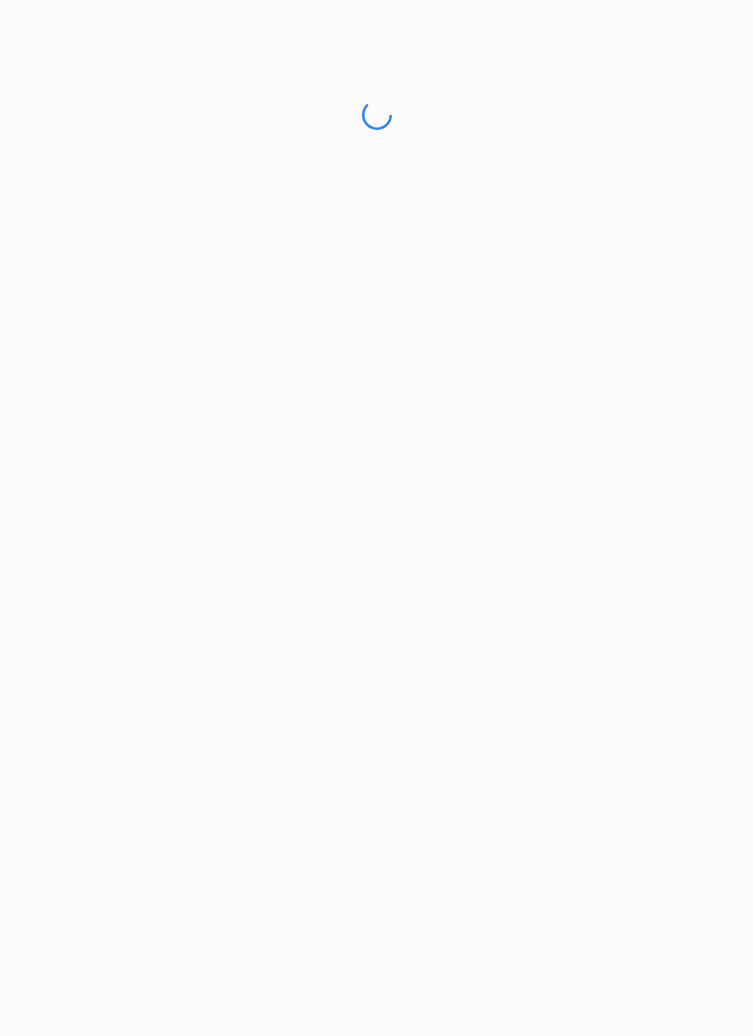 scroll, scrollTop: 0, scrollLeft: 0, axis: both 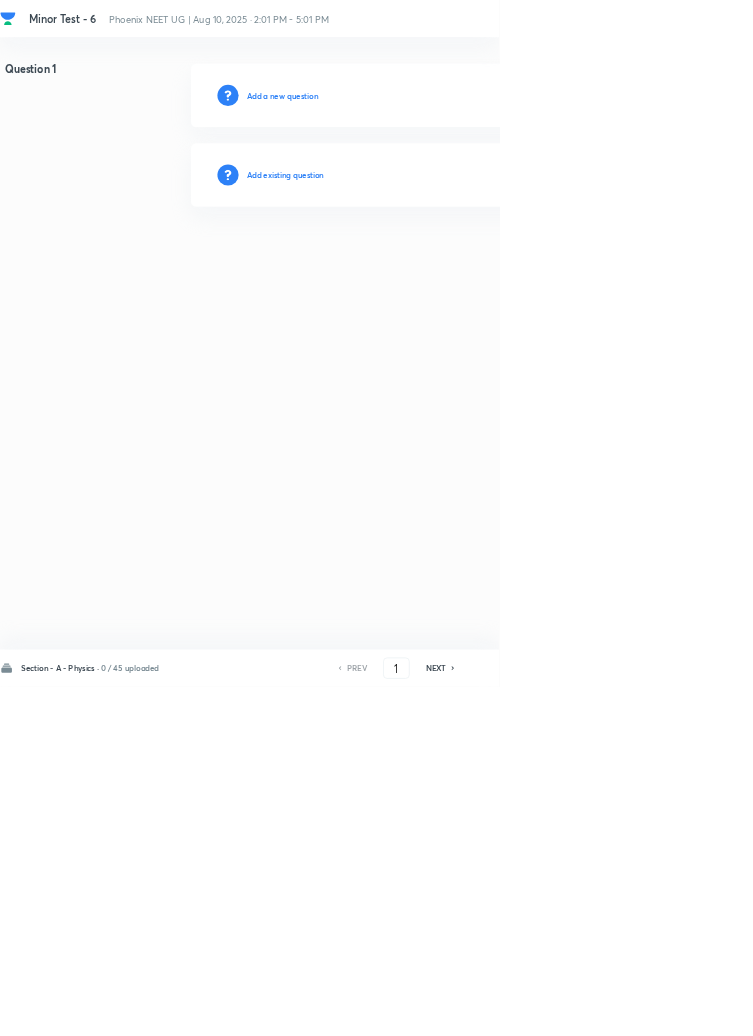 click on "NEXT" at bounding box center [657, 1008] 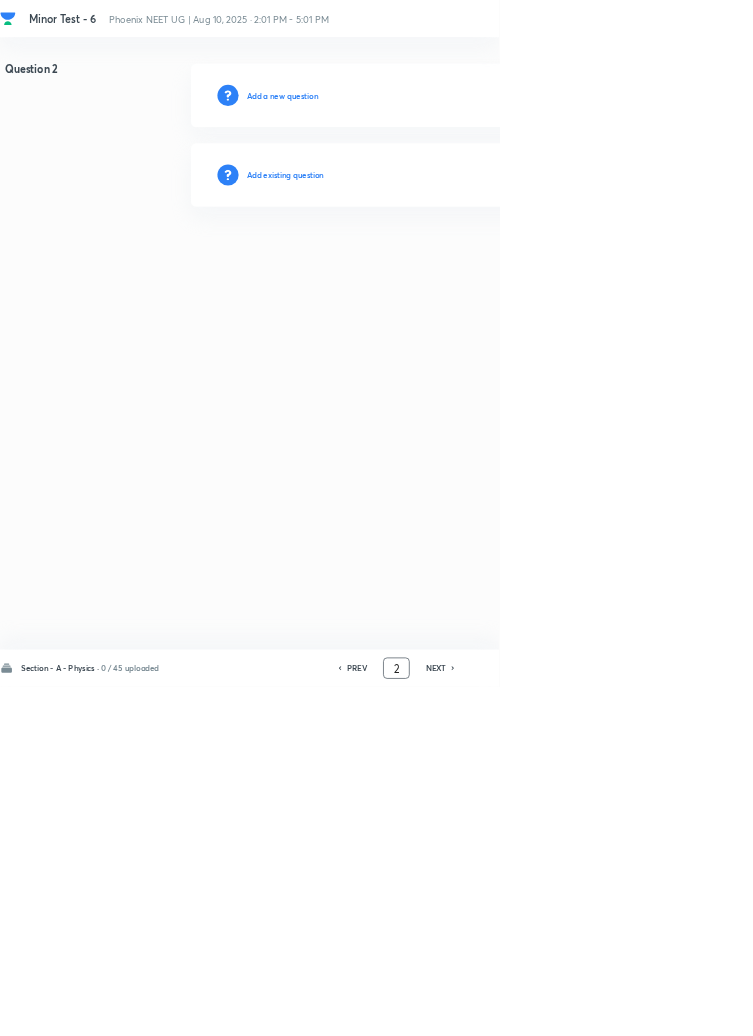 click on "2" at bounding box center [598, 1008] 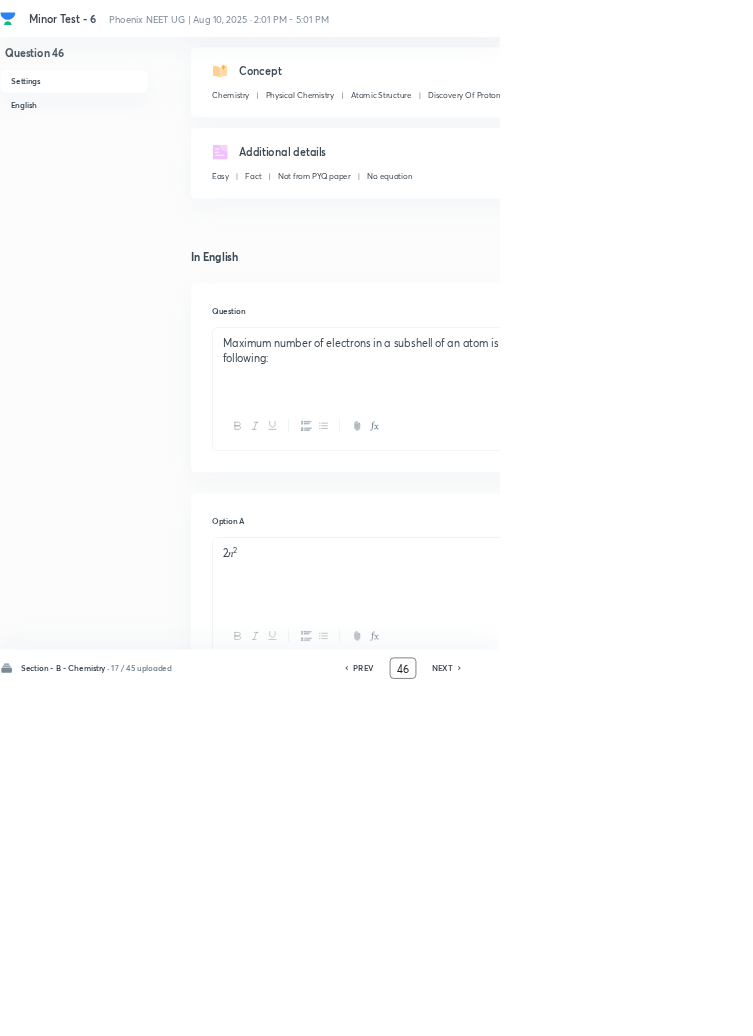 scroll, scrollTop: 192, scrollLeft: 0, axis: vertical 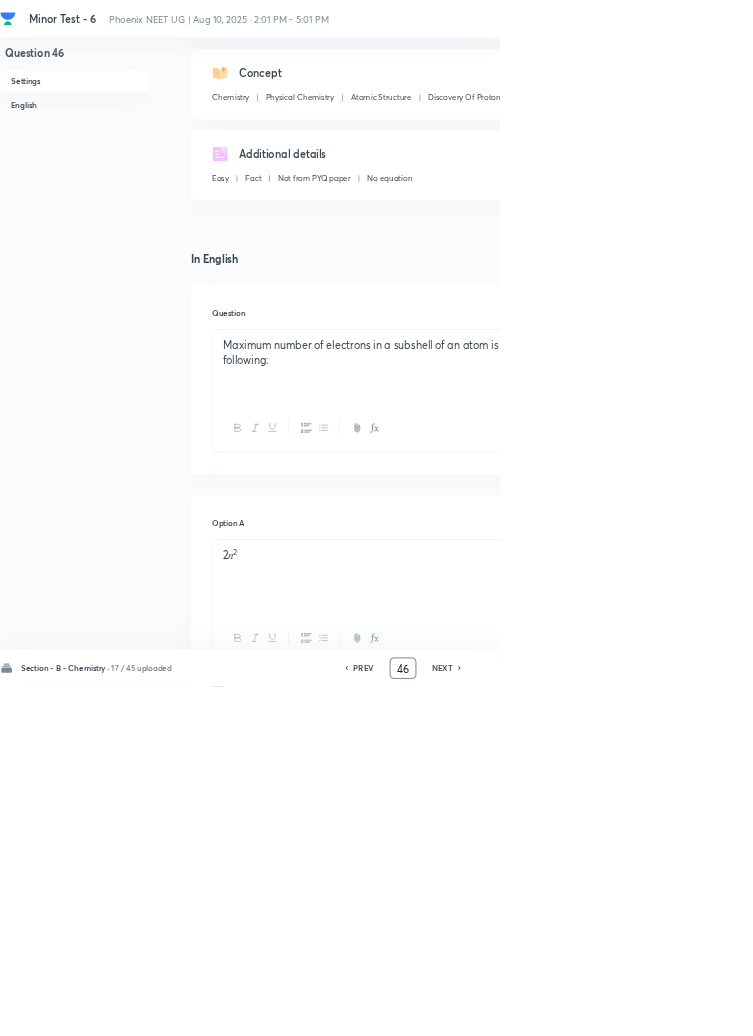 click 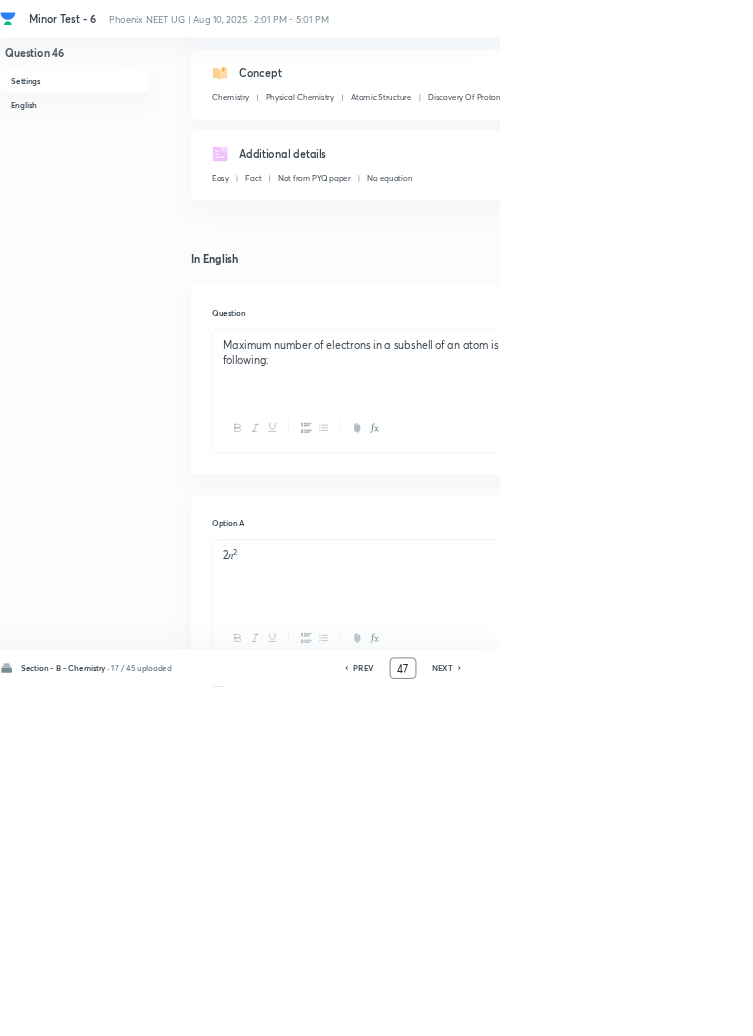 checkbox on "false" 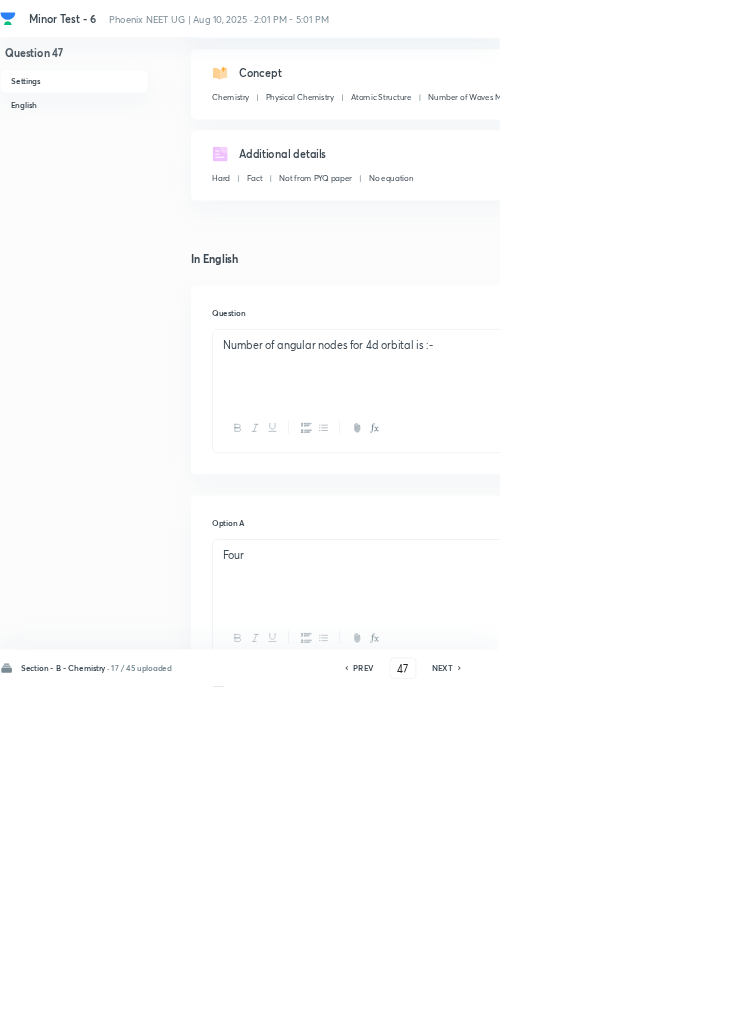 checkbox on "true" 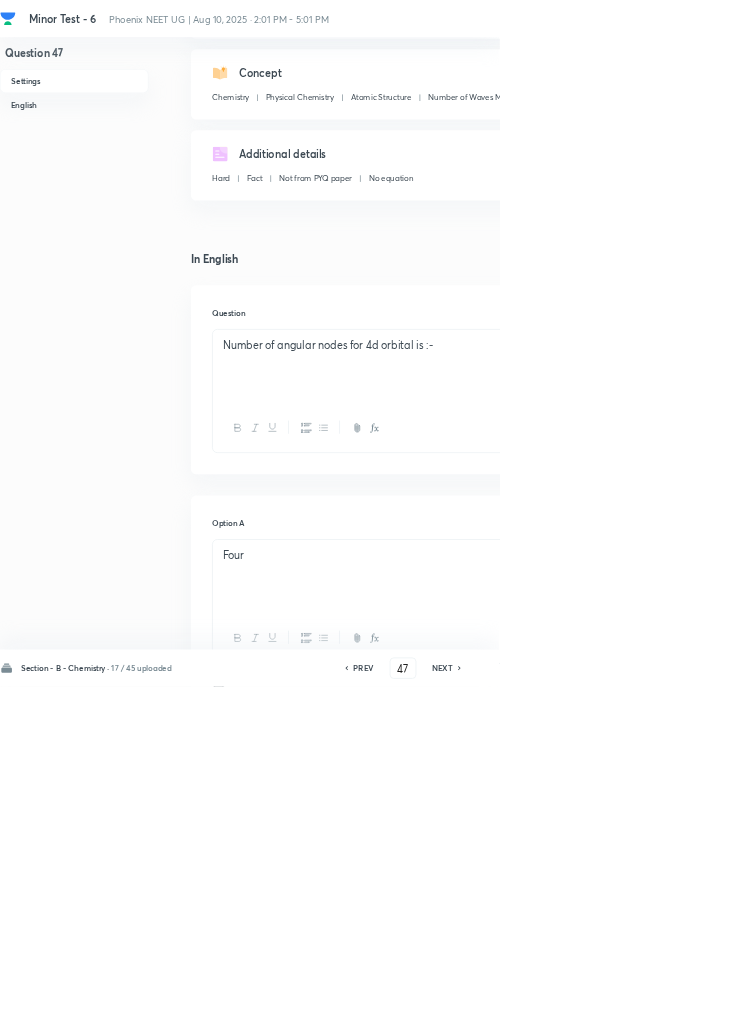 click 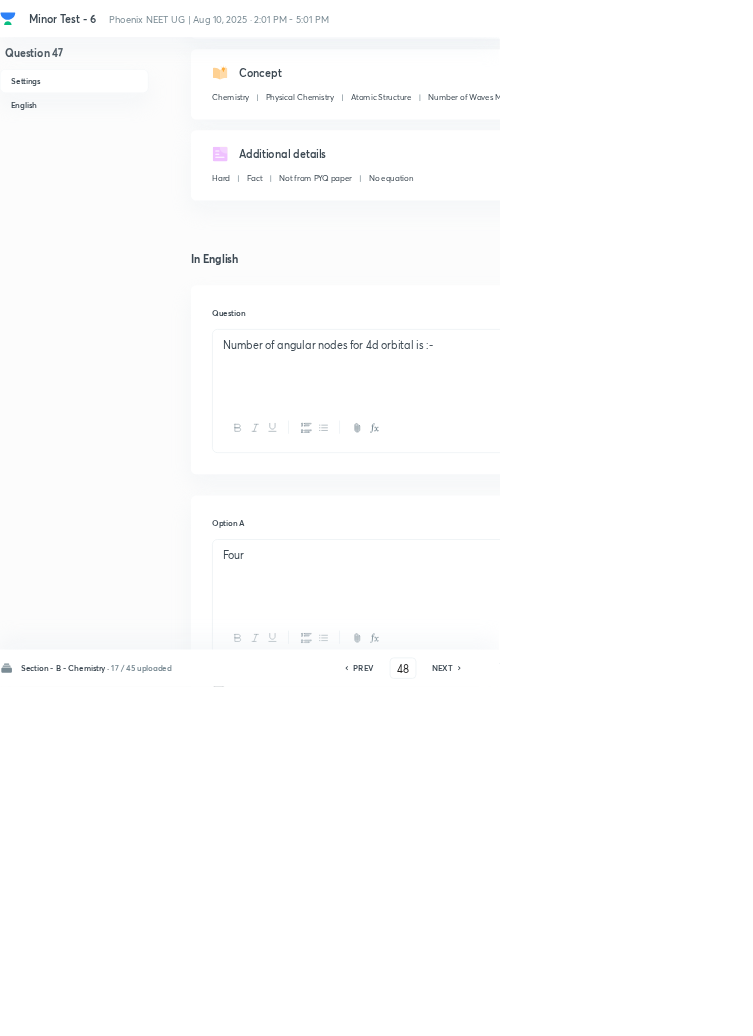 checkbox on "false" 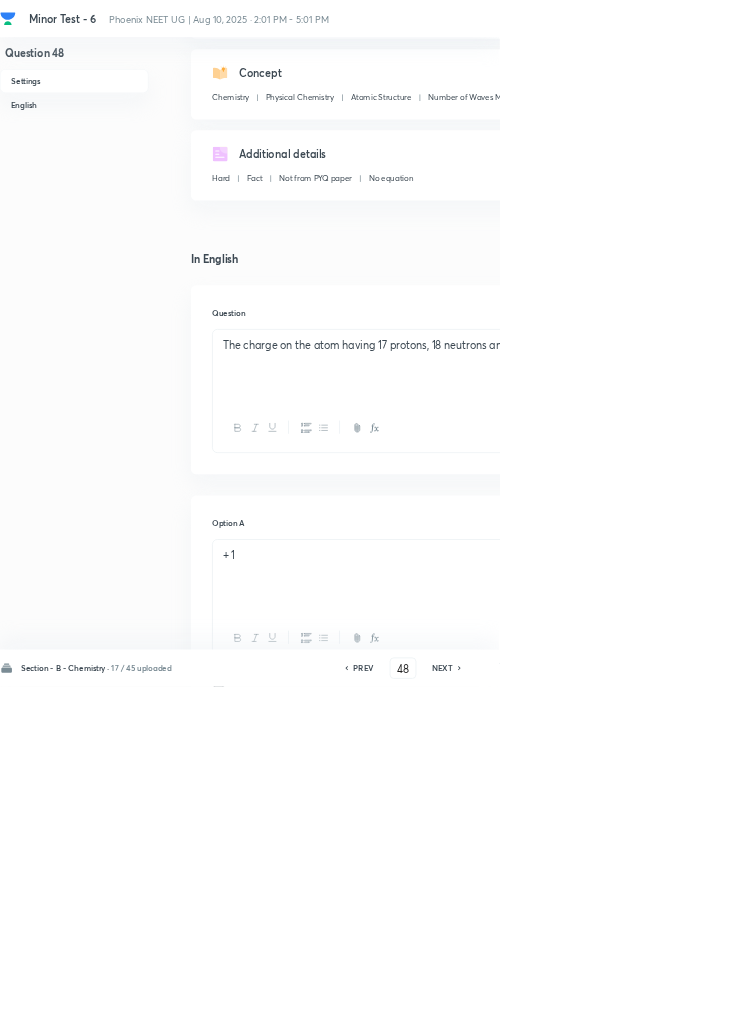 click 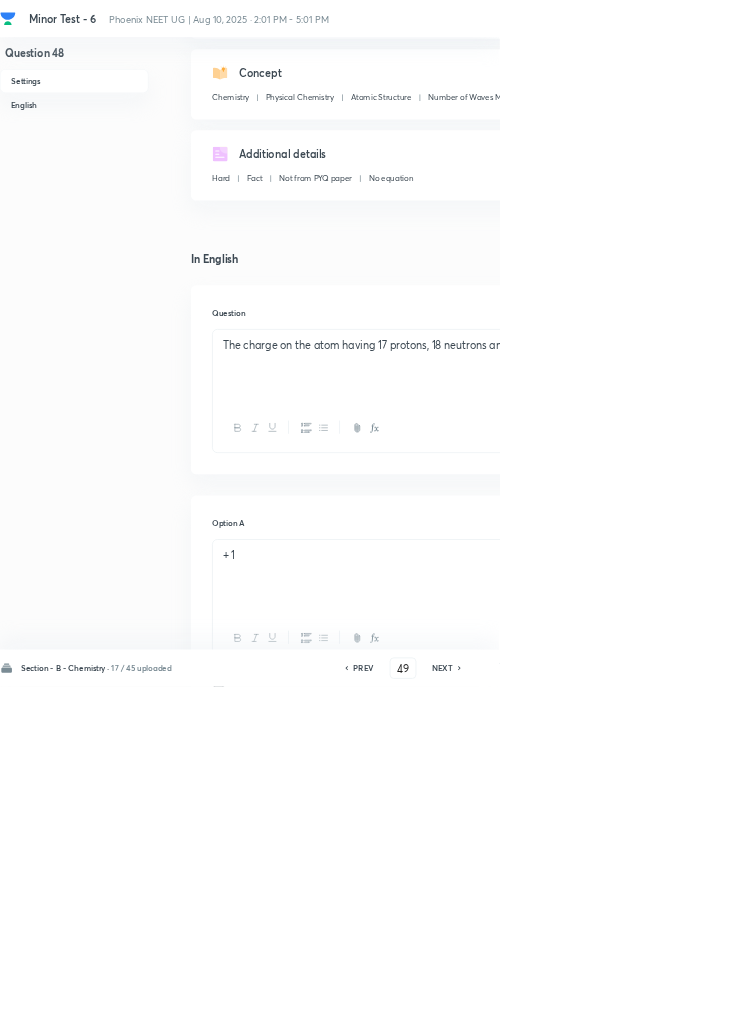 checkbox on "false" 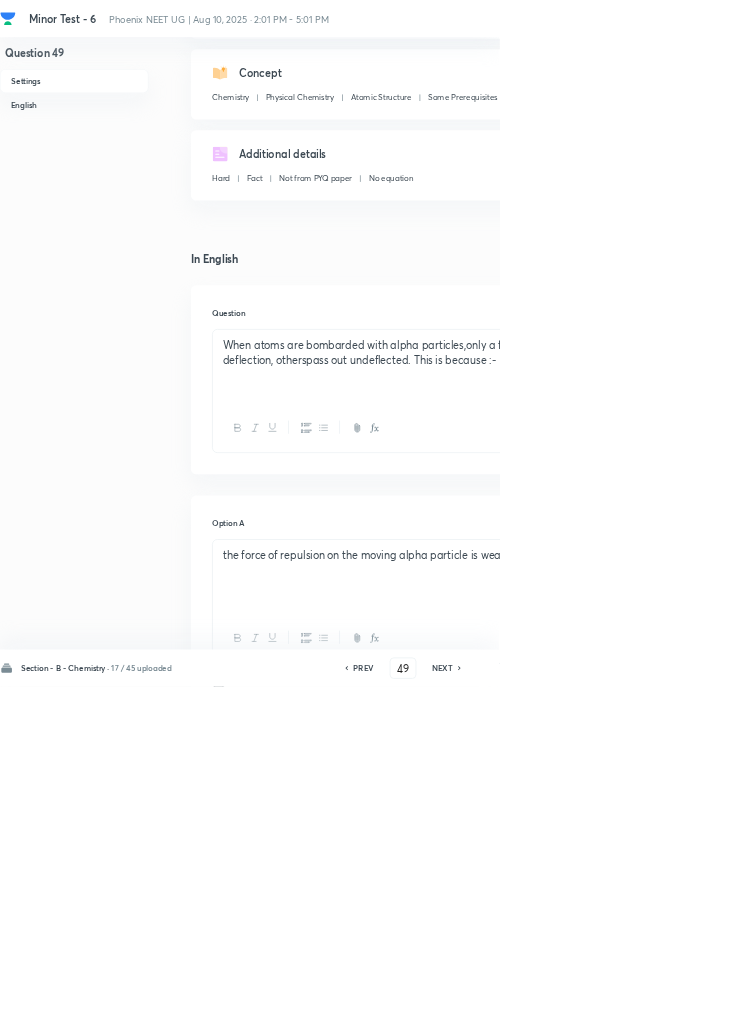 click 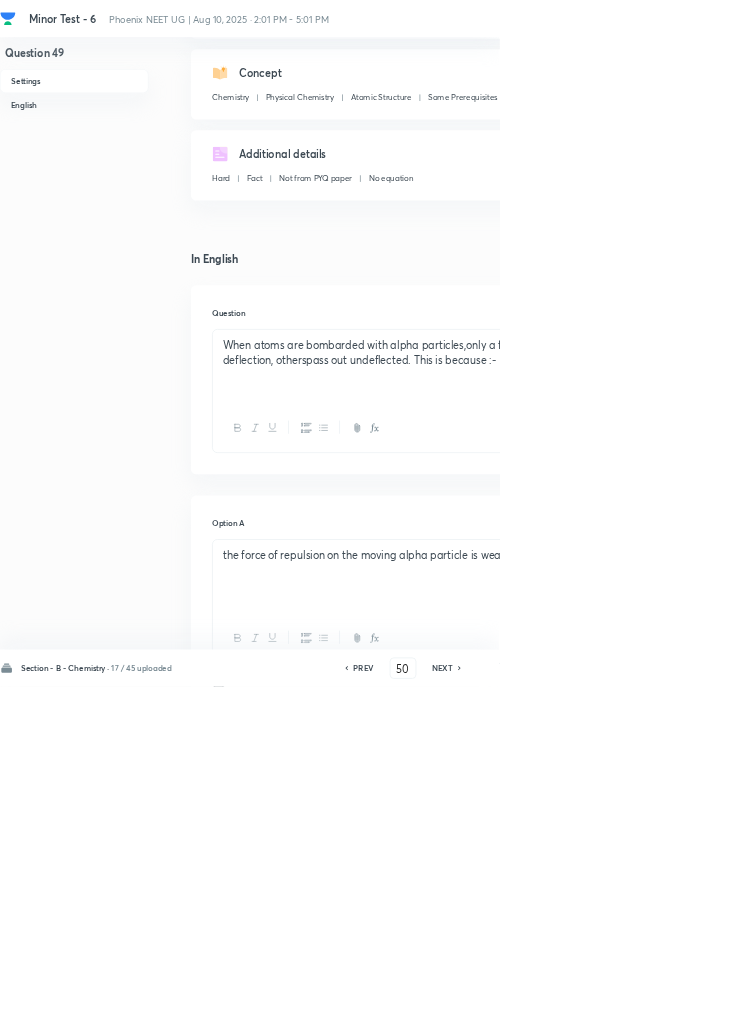 checkbox on "false" 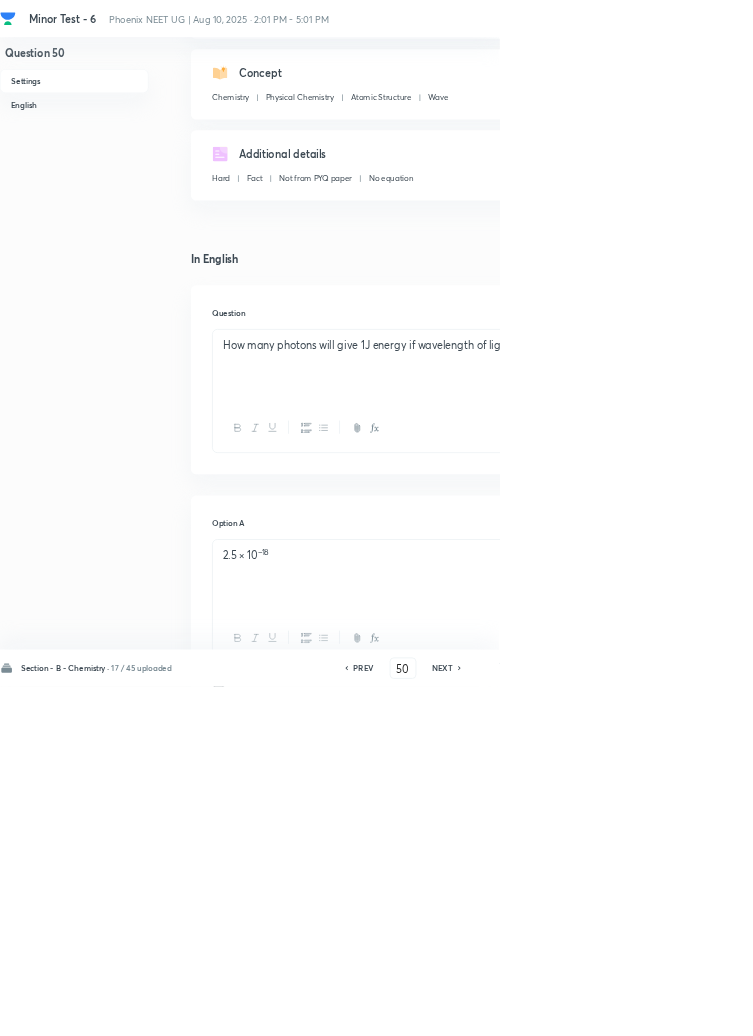 click 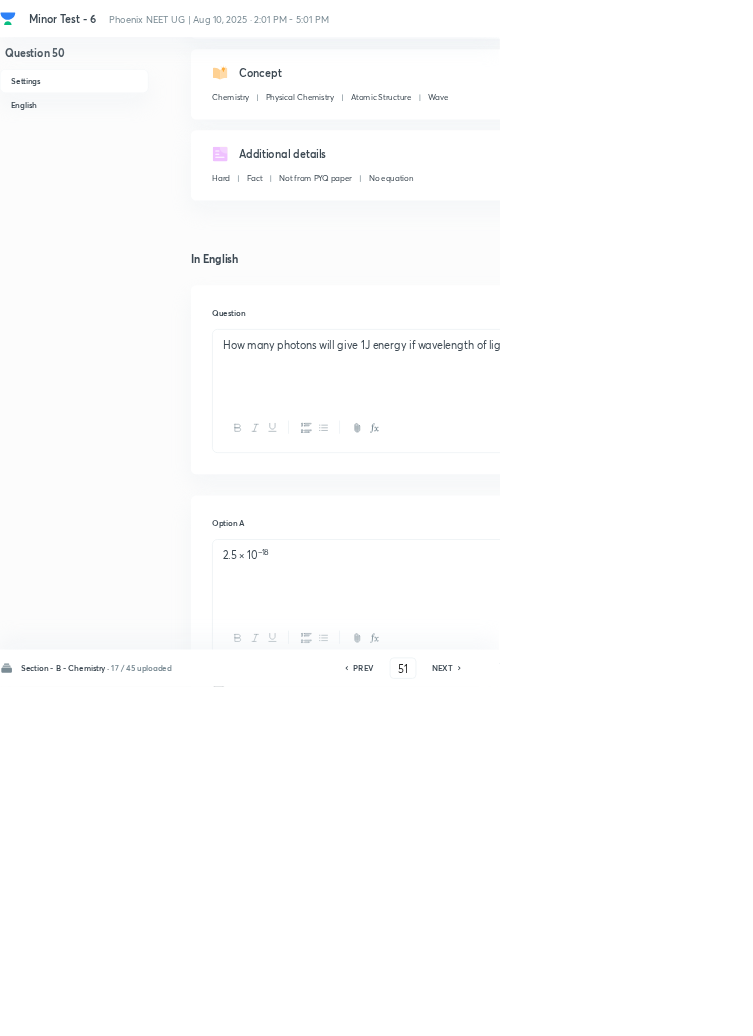 checkbox on "false" 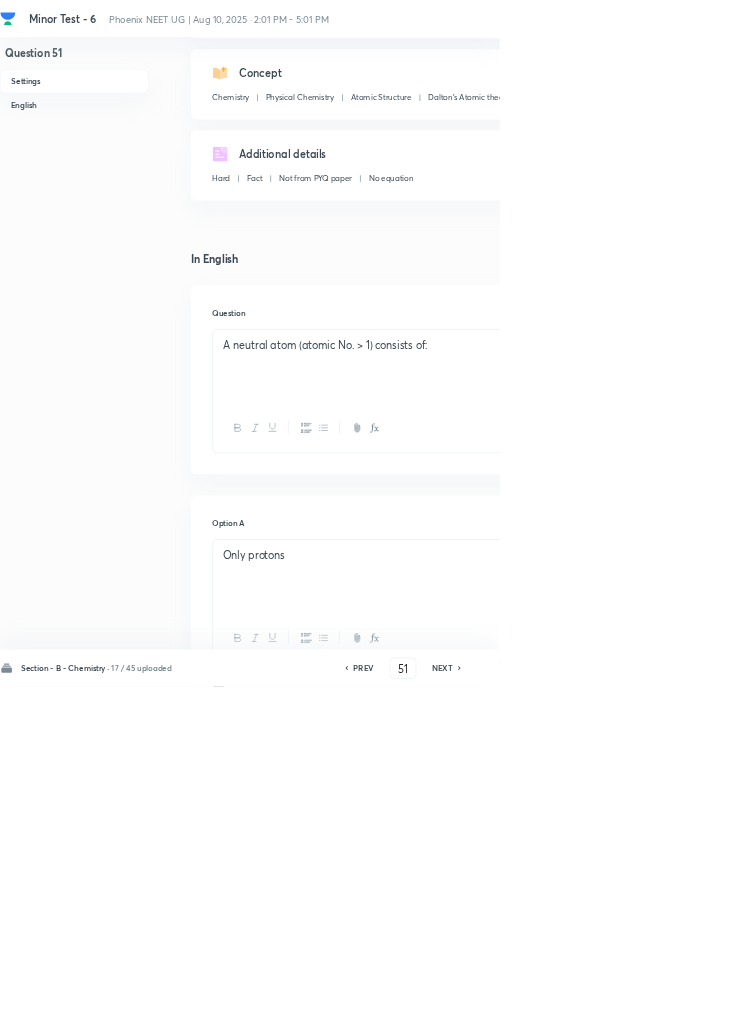 click 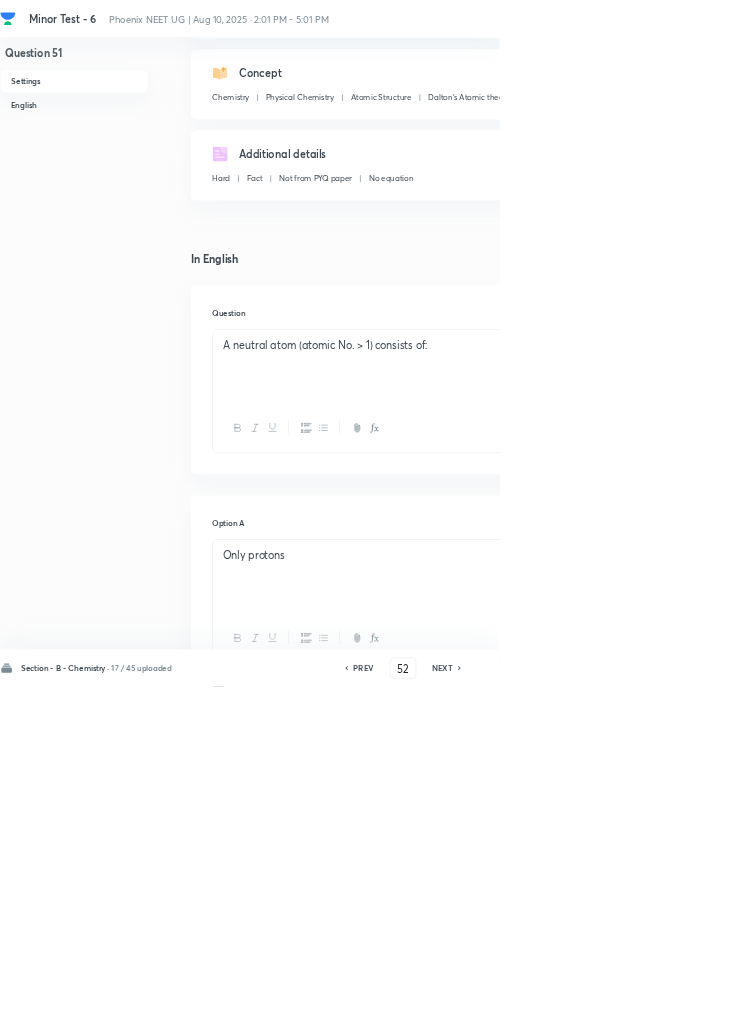 checkbox on "false" 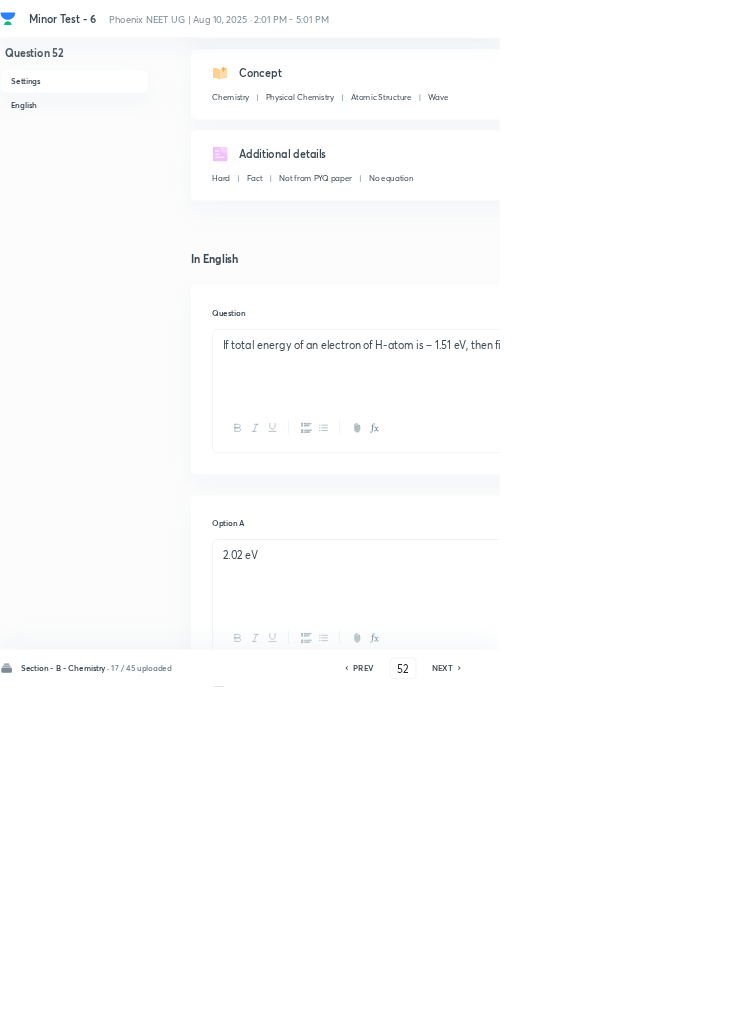 click on "NEXT" at bounding box center (667, 1008) 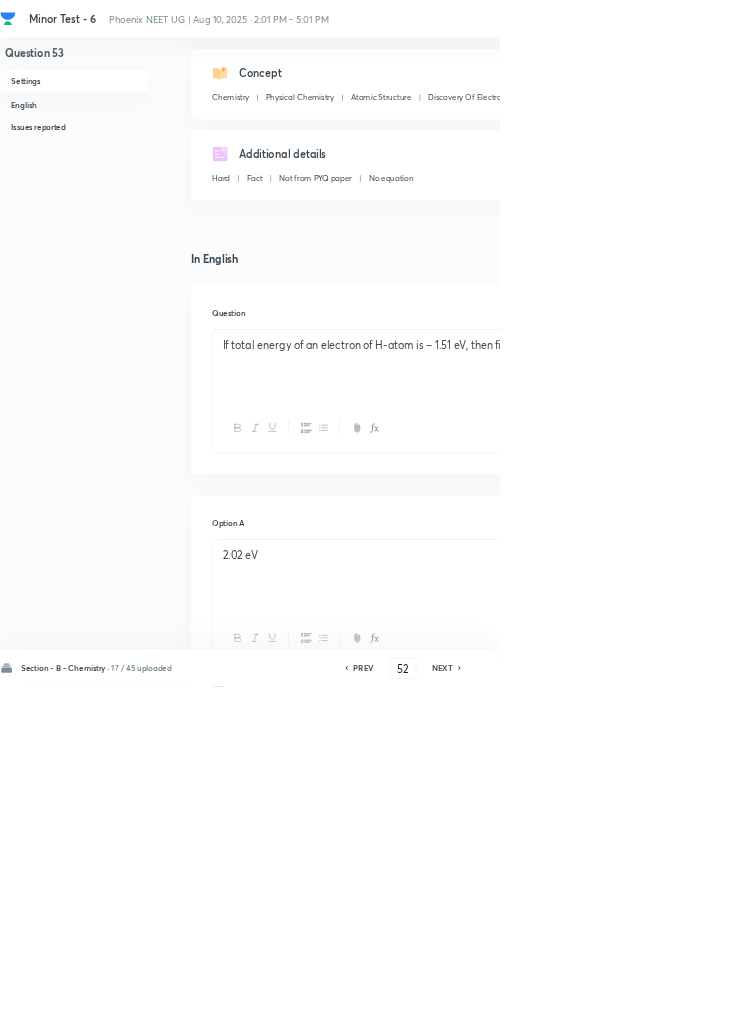 type on "53" 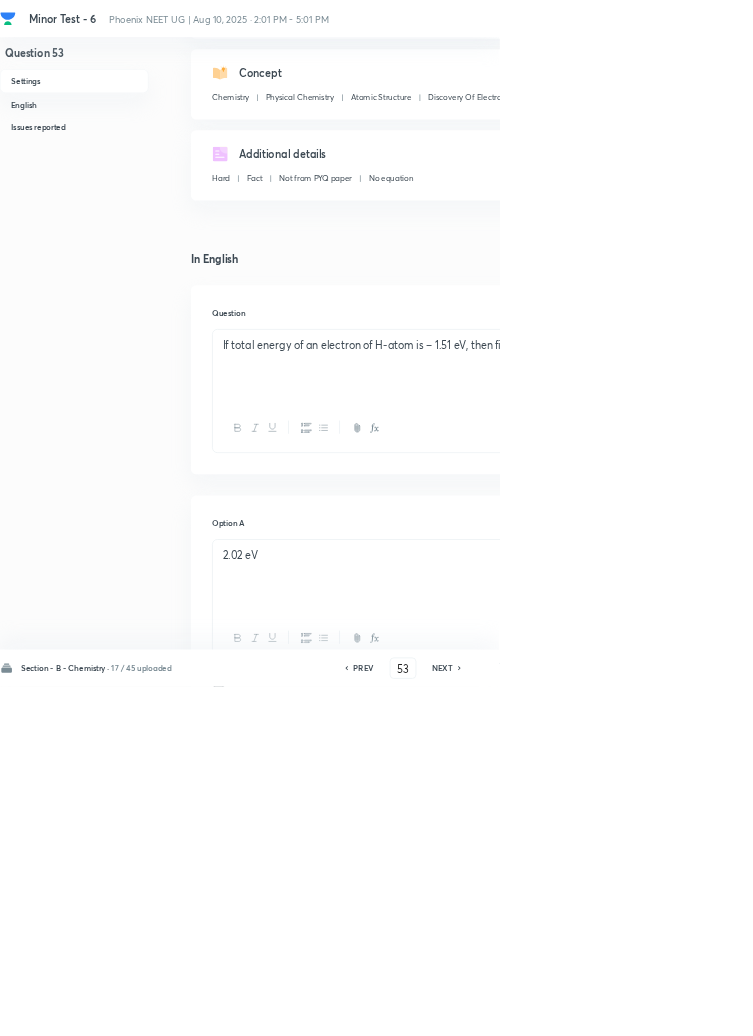checkbox on "false" 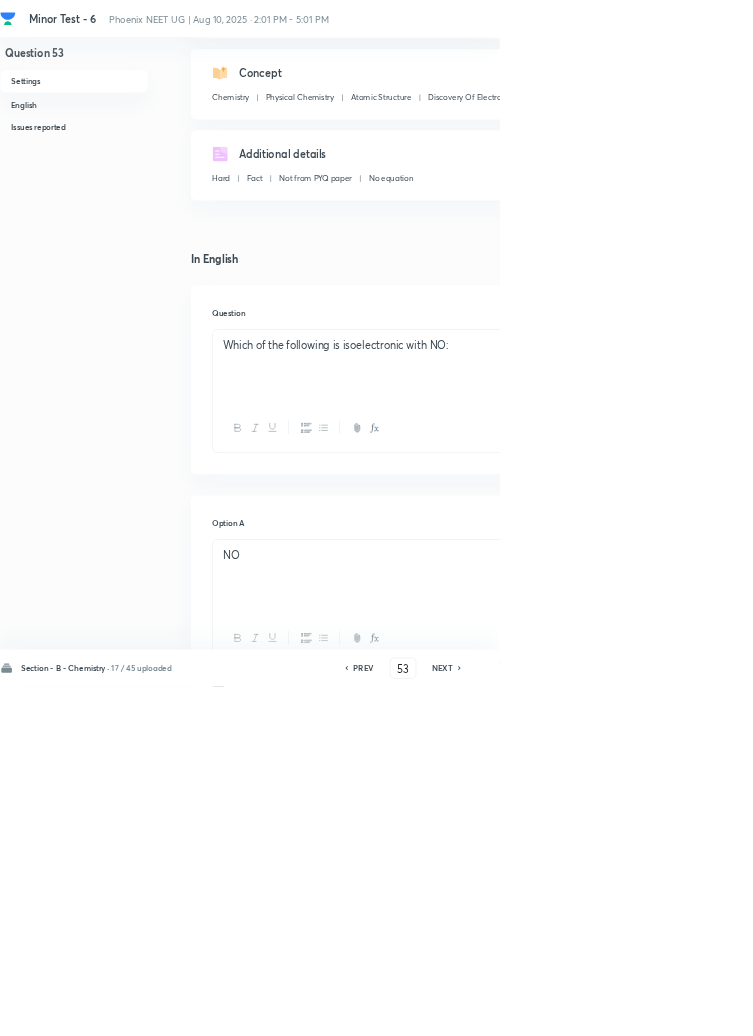 click on "NEXT" at bounding box center [667, 1008] 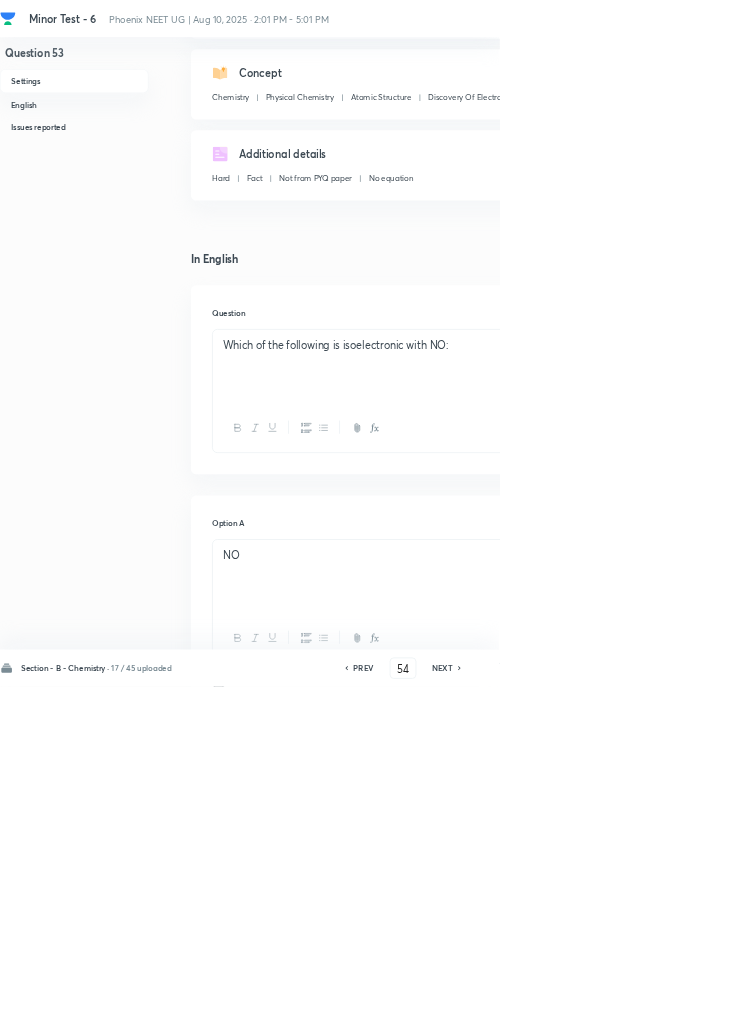 checkbox on "true" 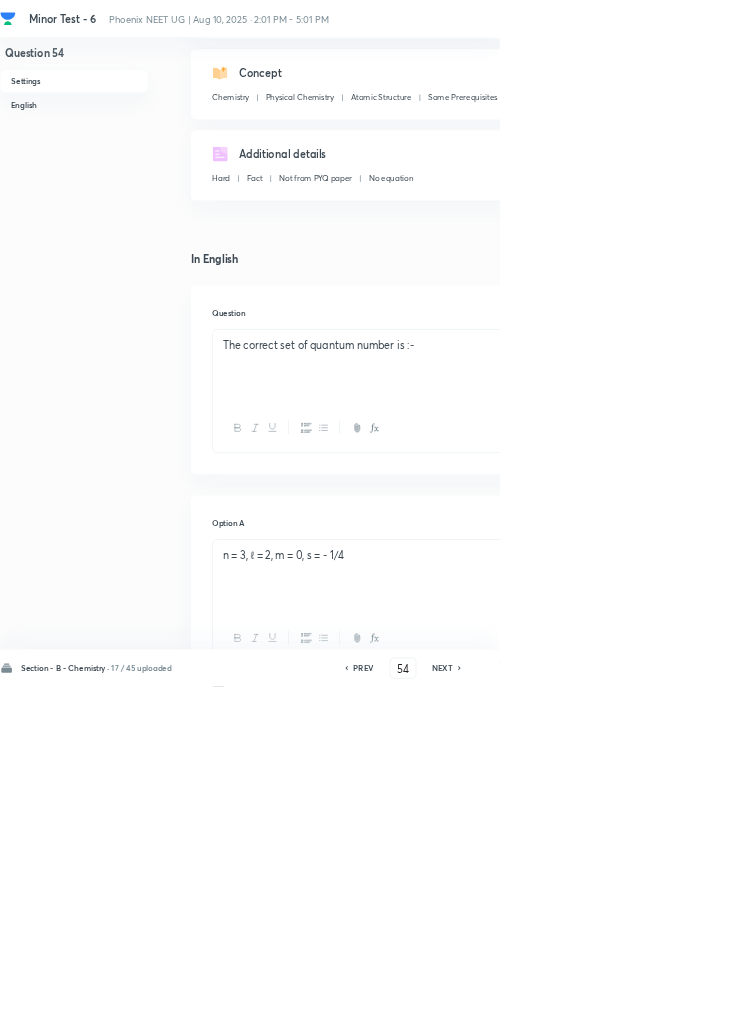 click 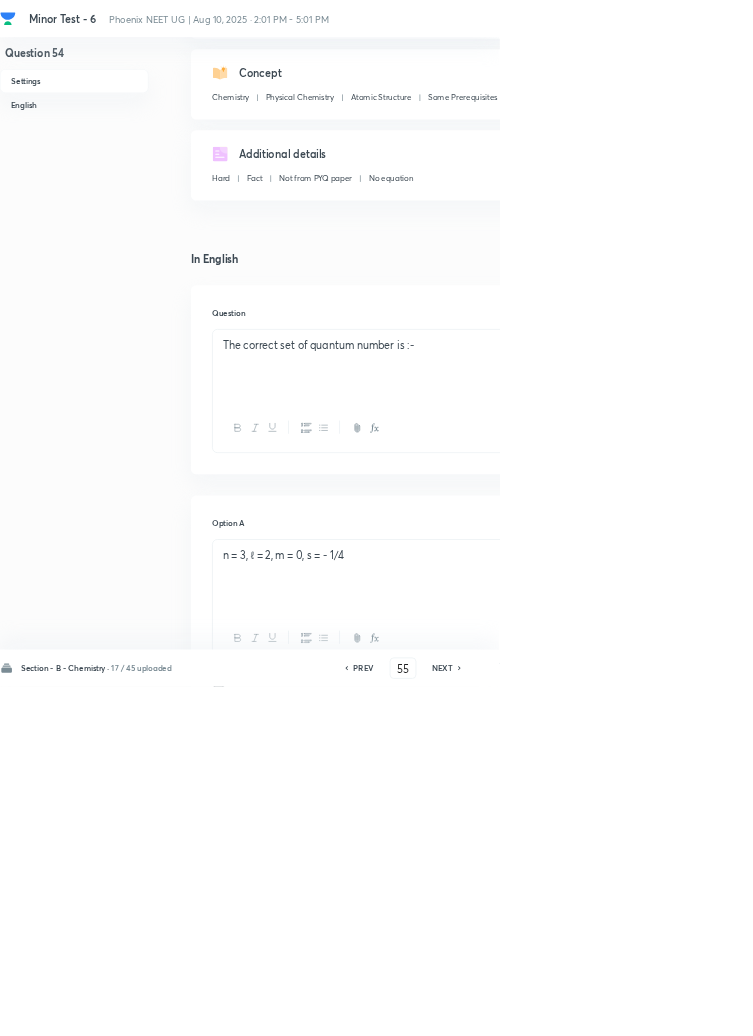 checkbox on "true" 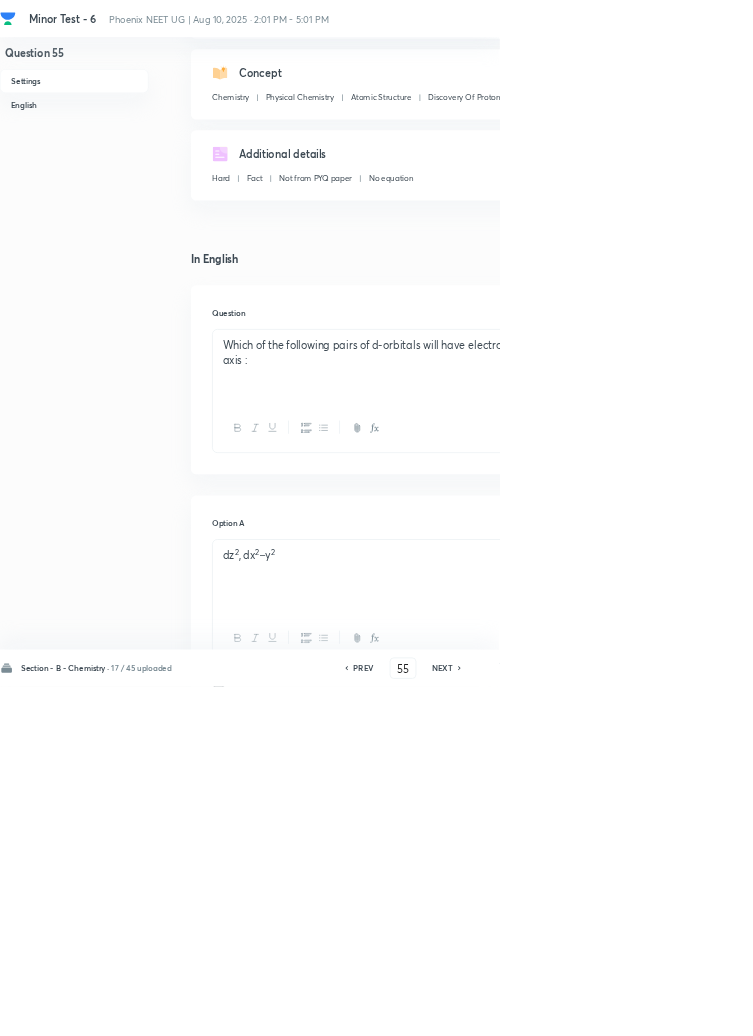 click on "NEXT" at bounding box center (667, 1008) 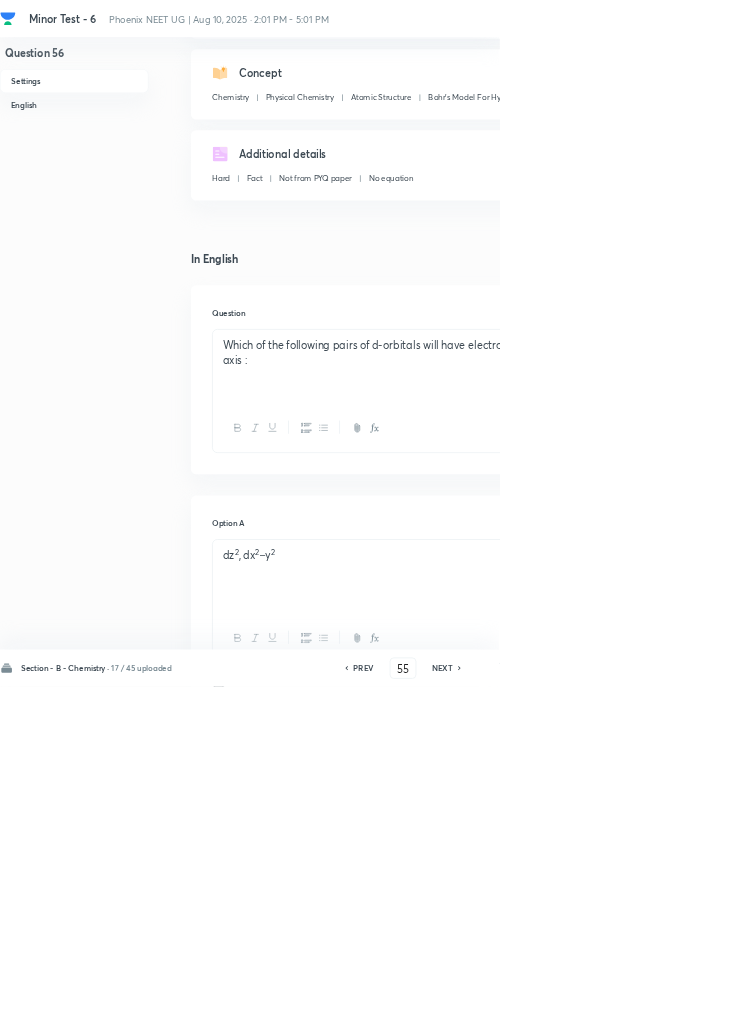 type on "56" 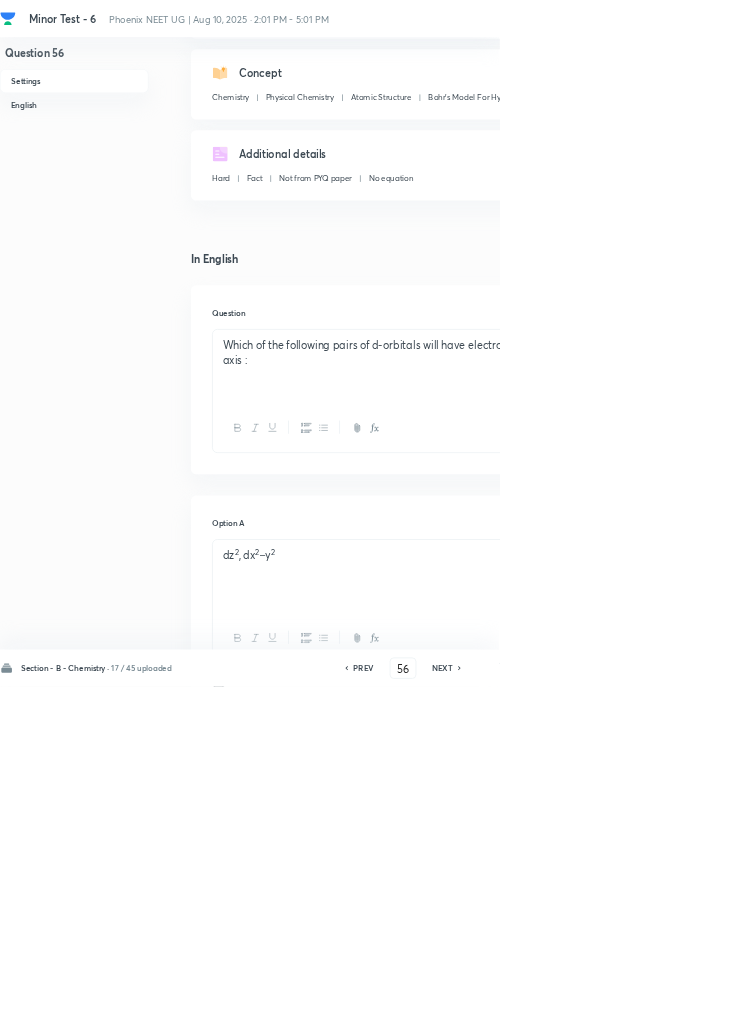 checkbox on "false" 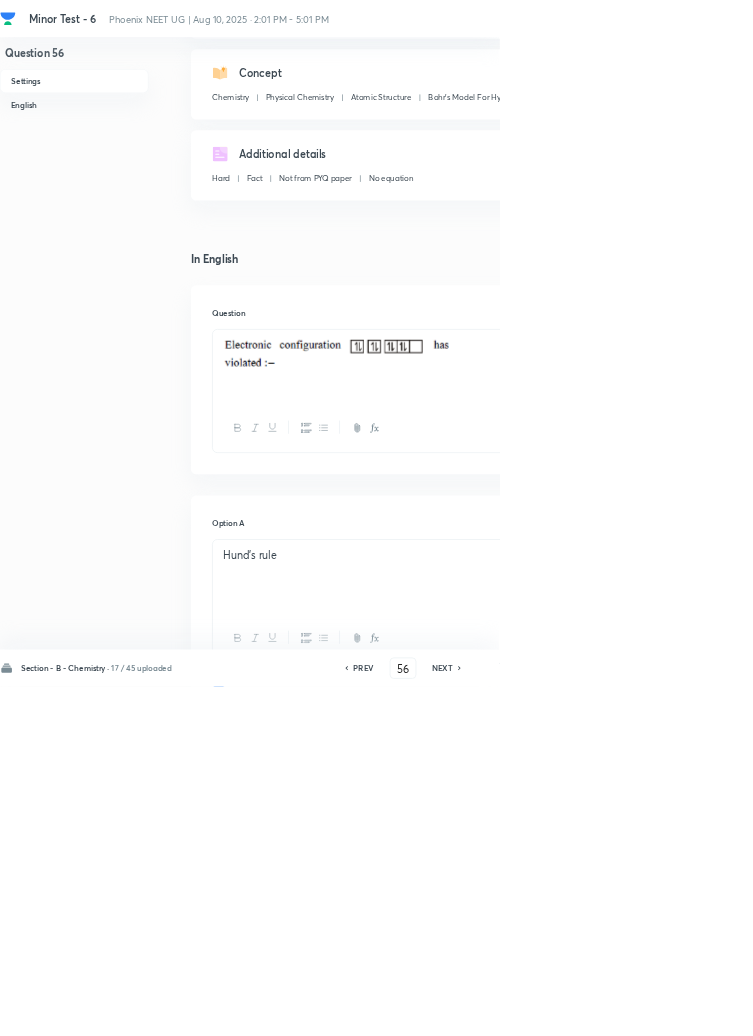 click 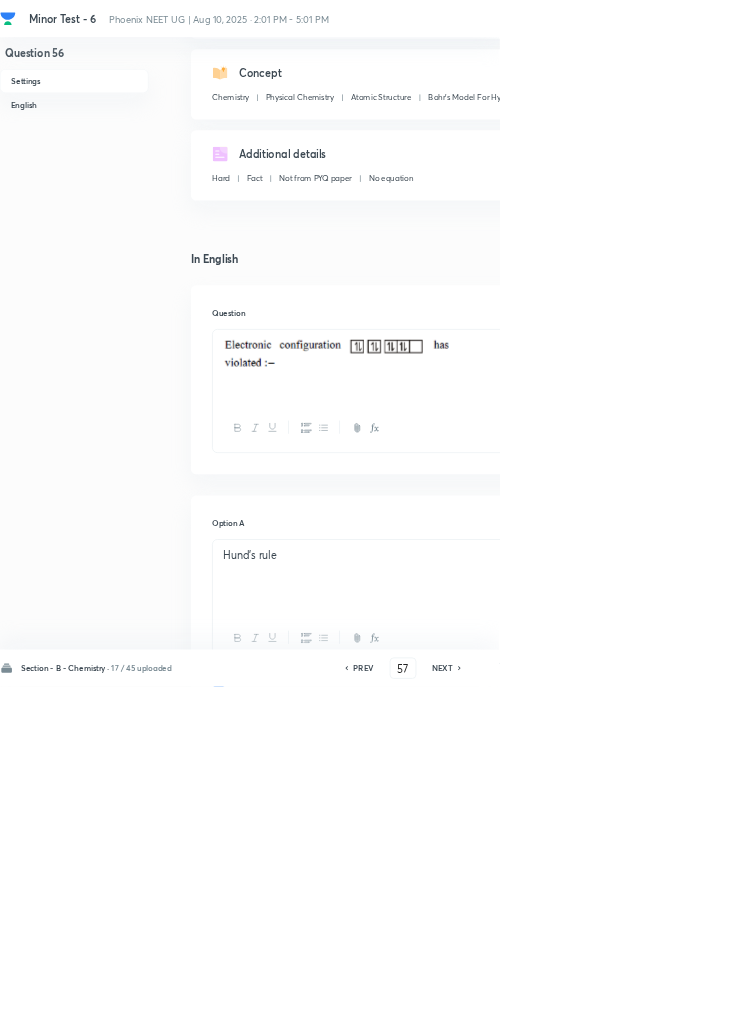 checkbox on "false" 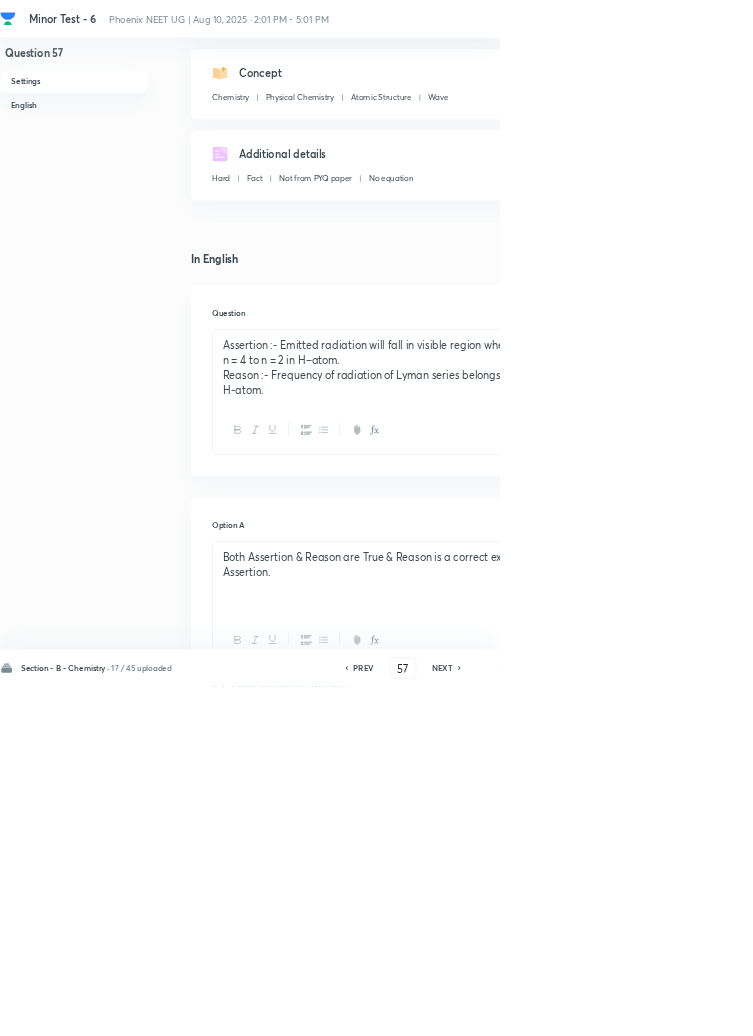 click 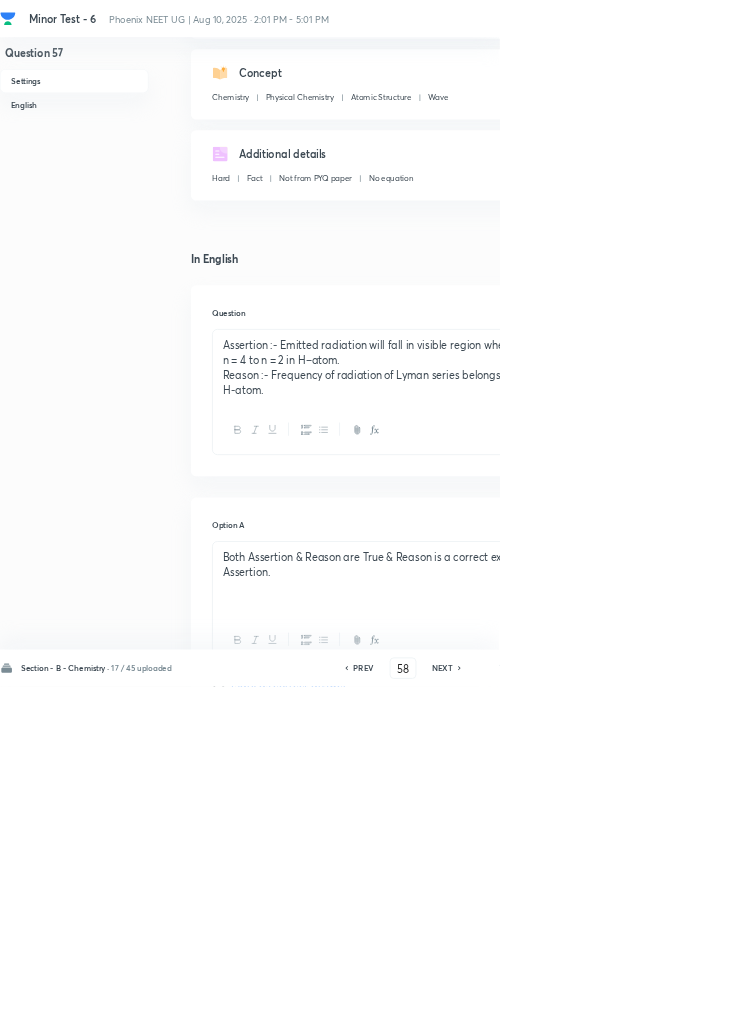 checkbox on "false" 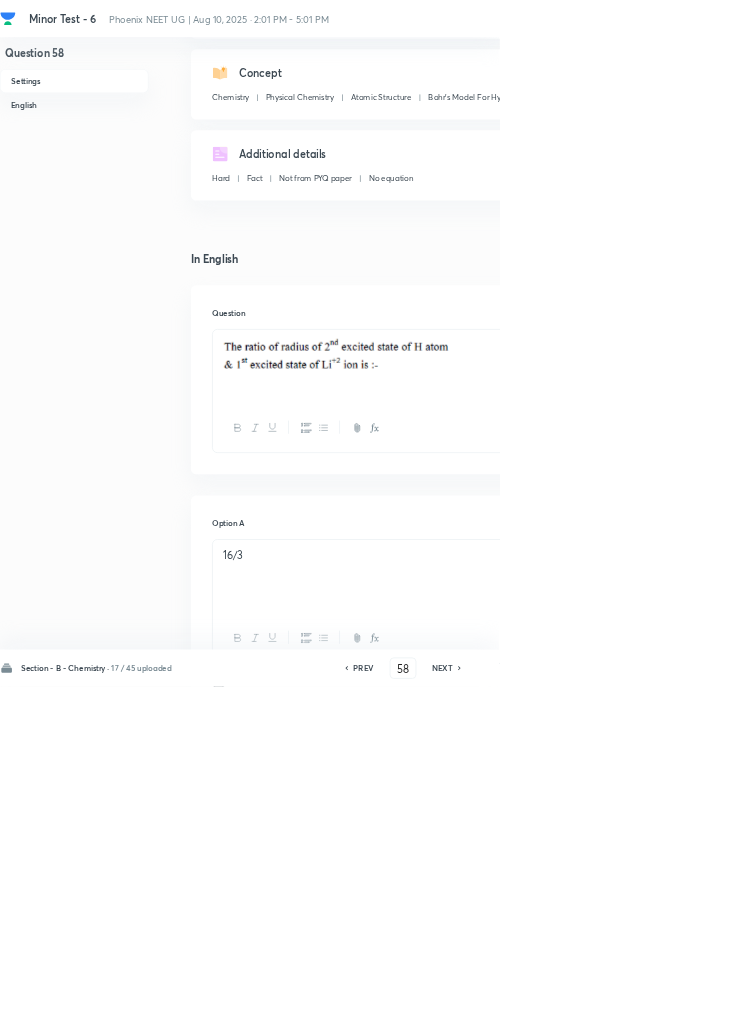 checkbox on "true" 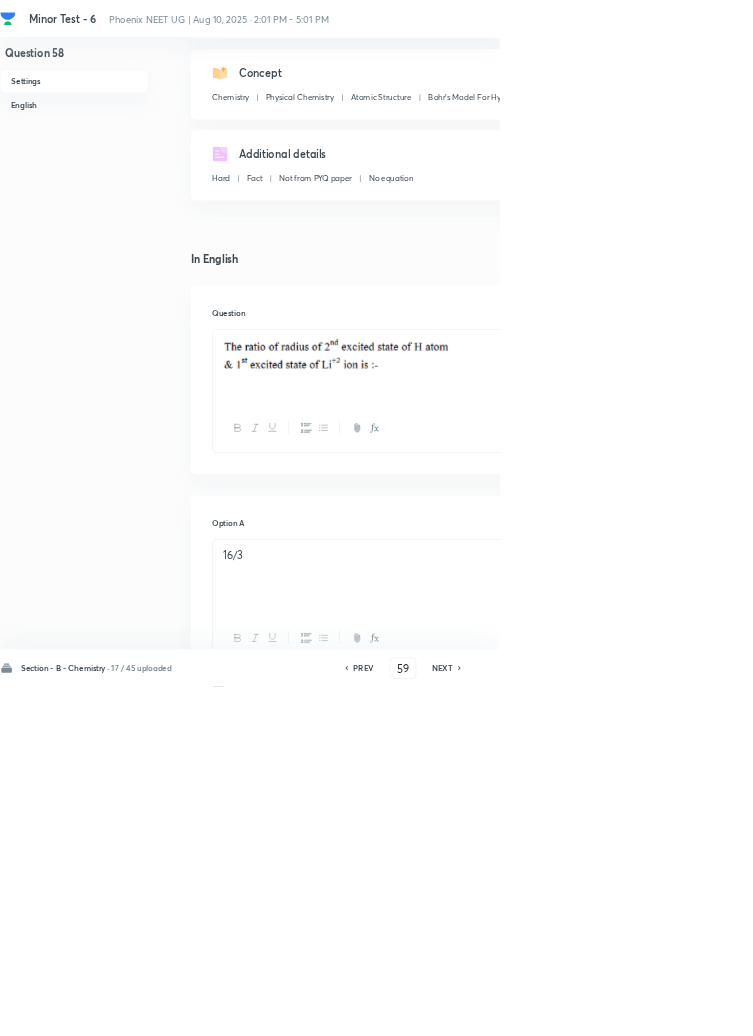 checkbox on "false" 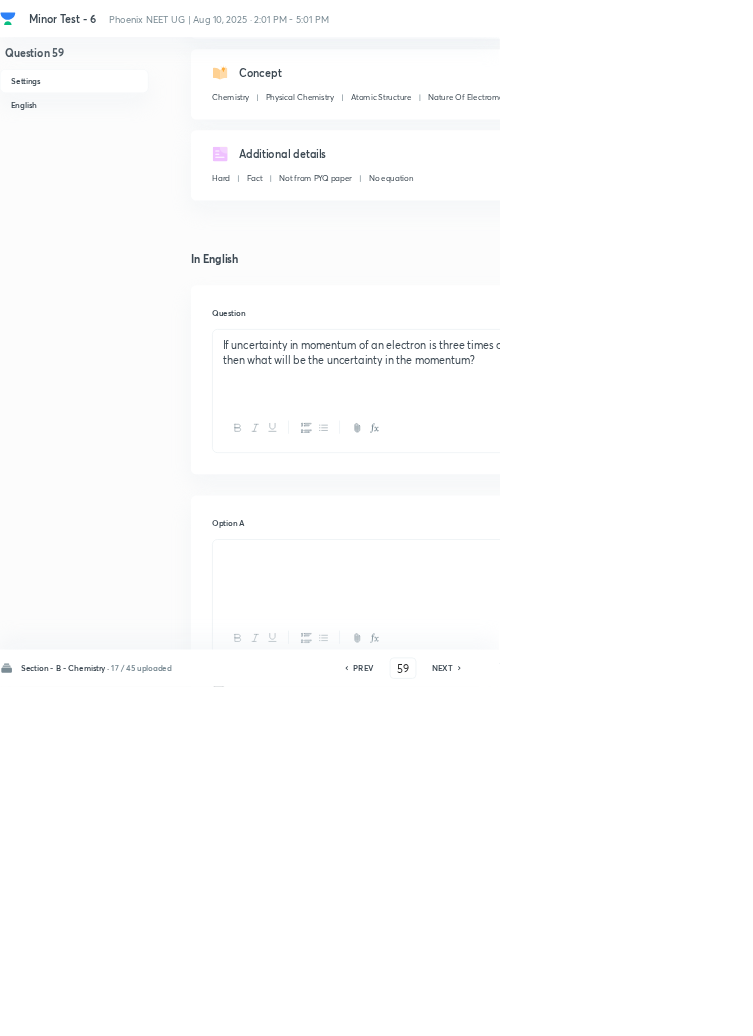 click 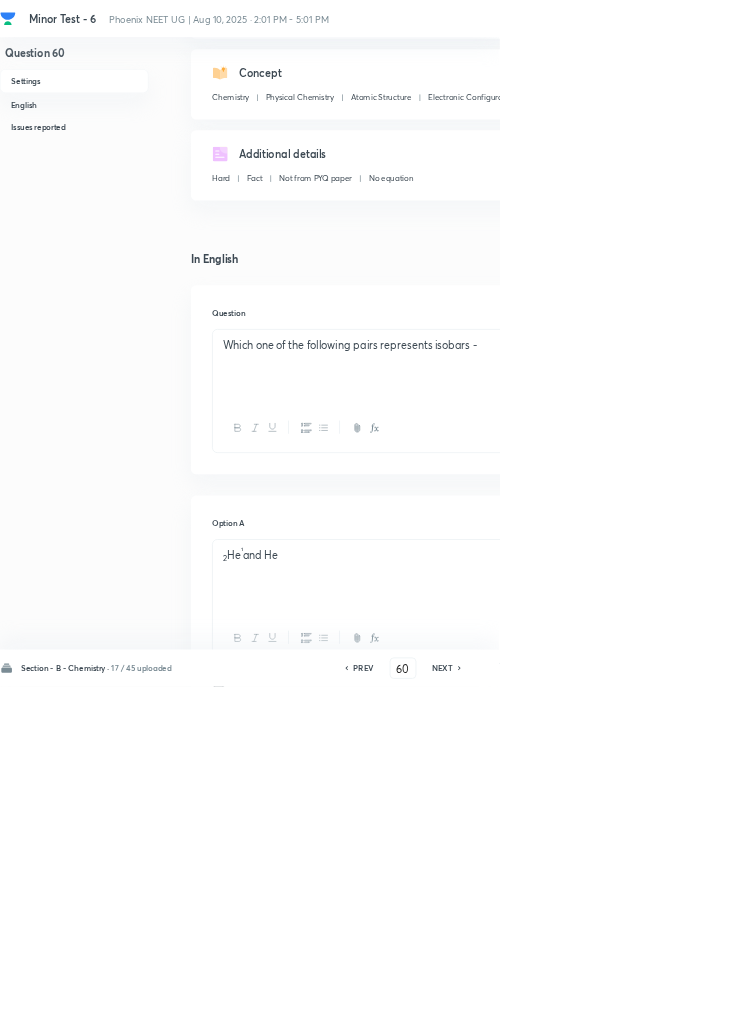 checkbox on "true" 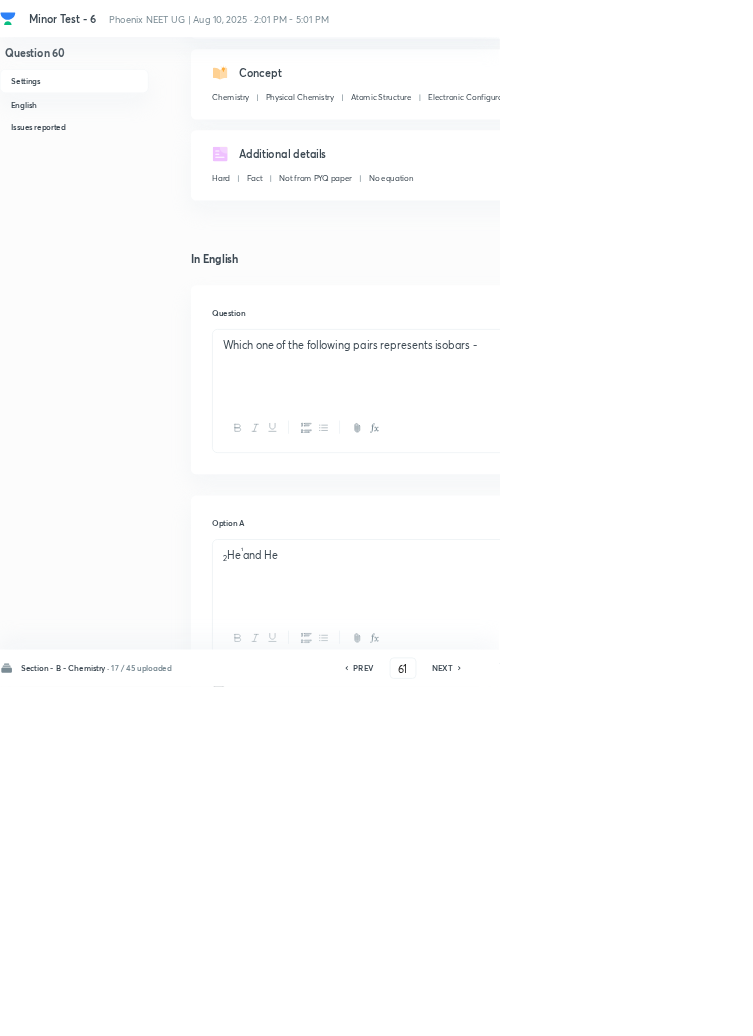 checkbox on "true" 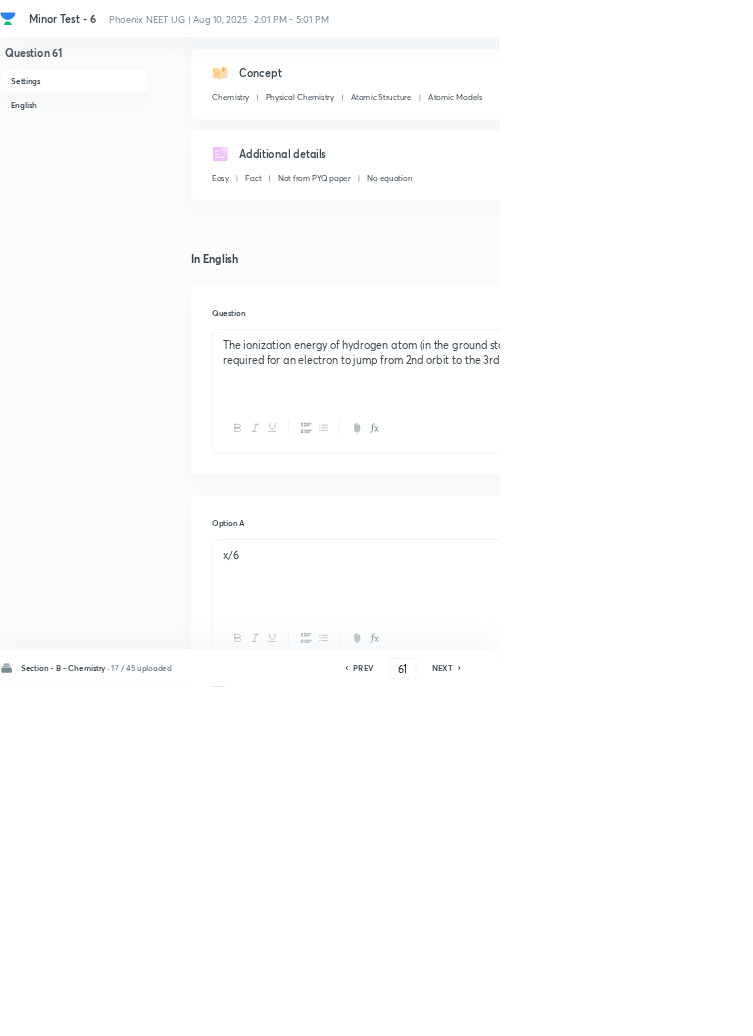 click 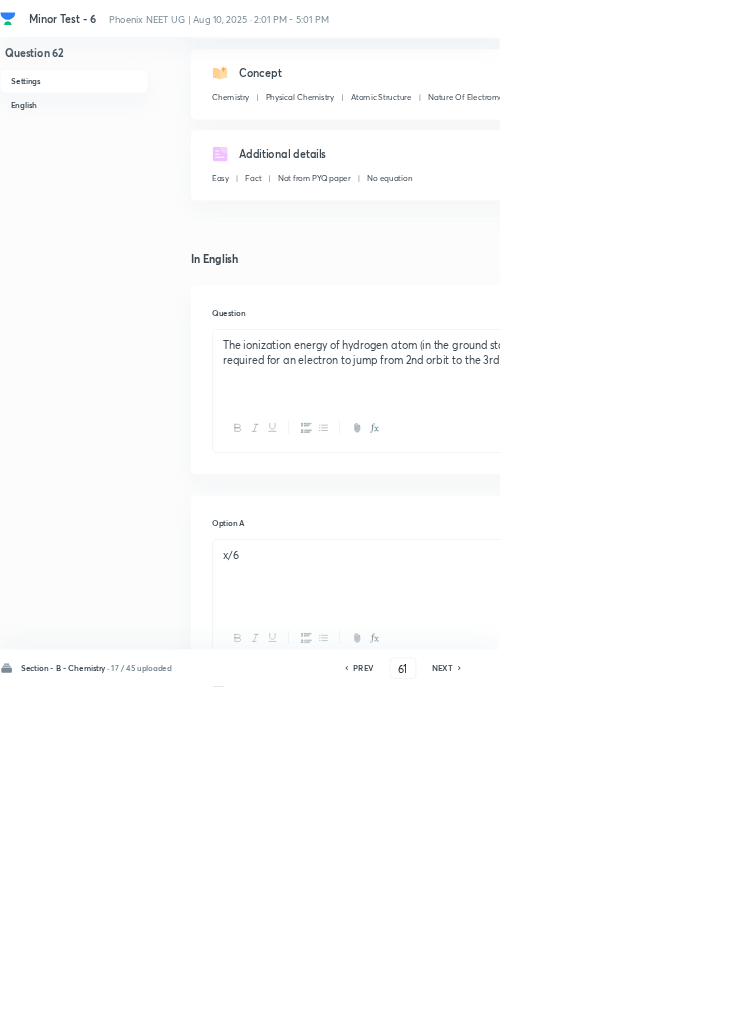 type on "62" 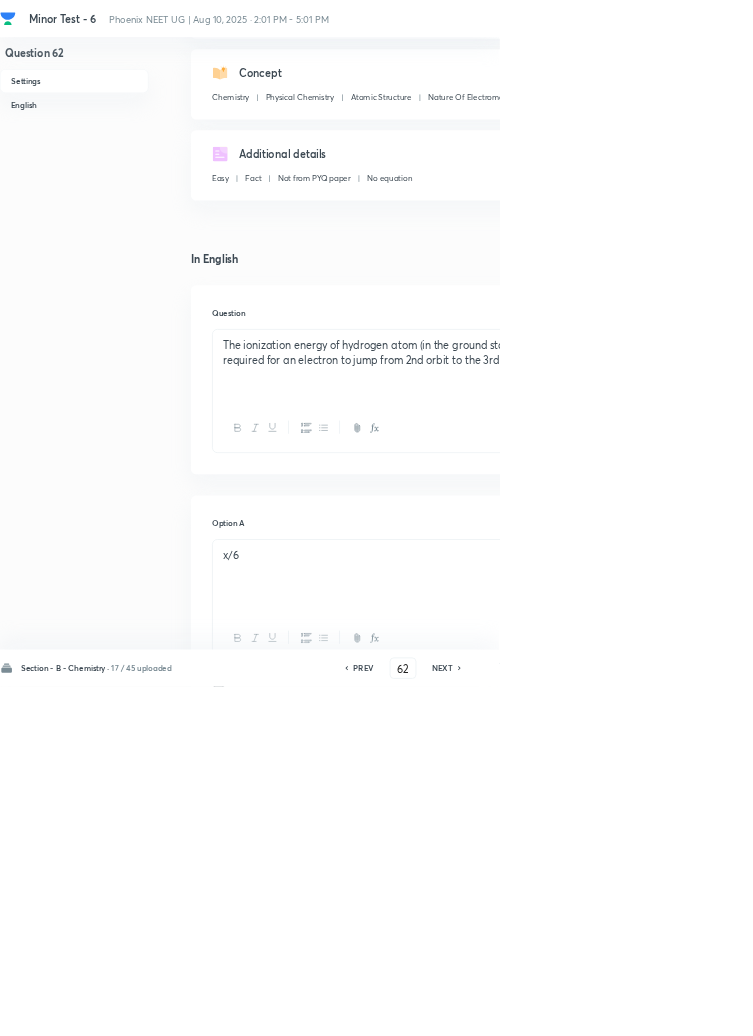 checkbox on "false" 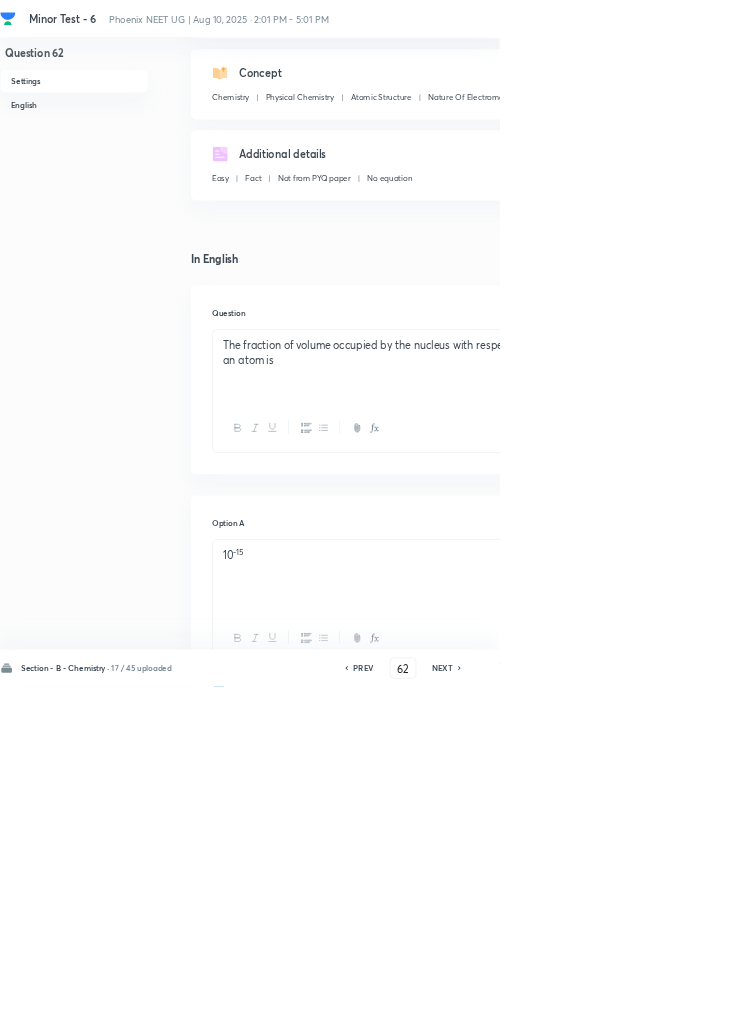 click on "NEXT" at bounding box center [667, 1008] 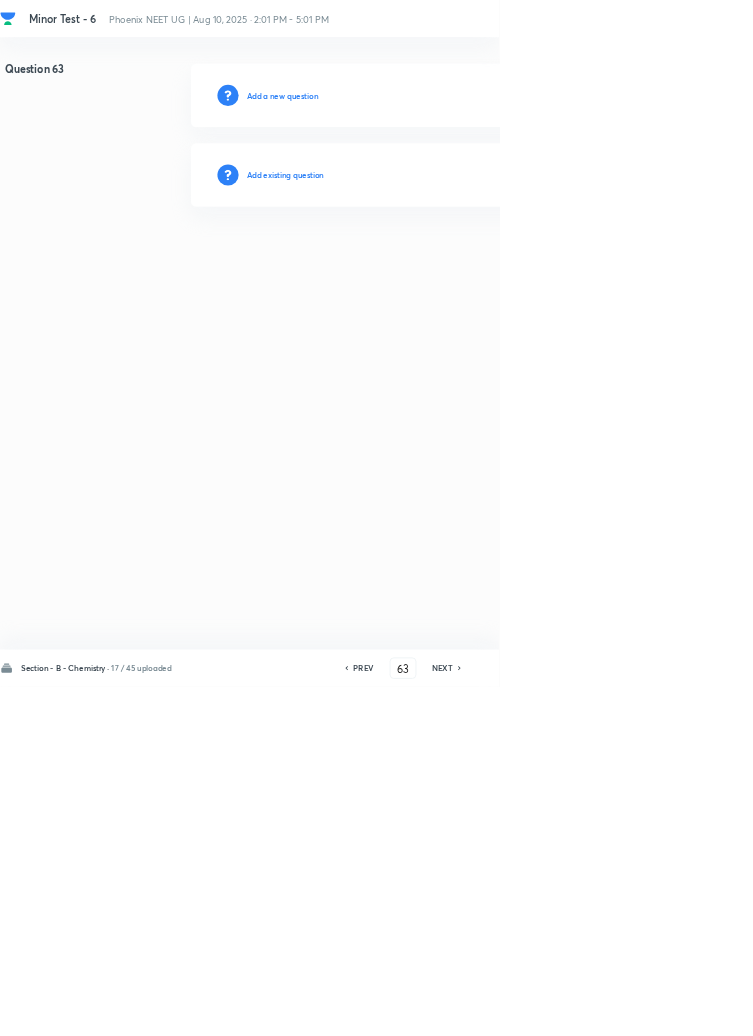 scroll, scrollTop: 0, scrollLeft: 0, axis: both 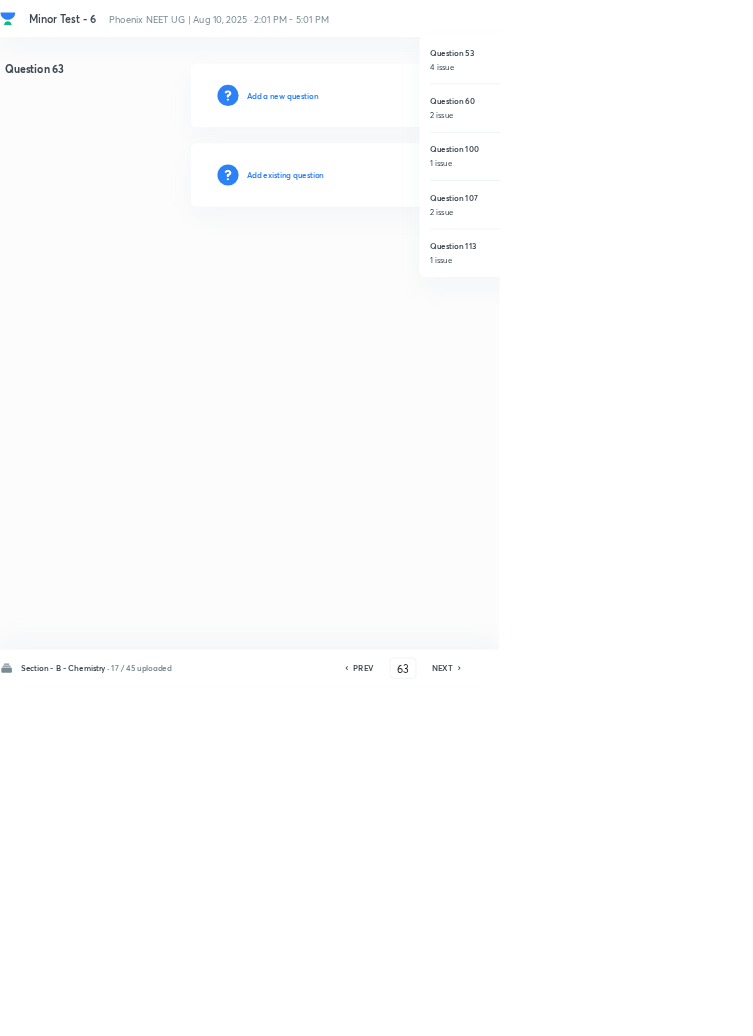 click at bounding box center [376, 518] 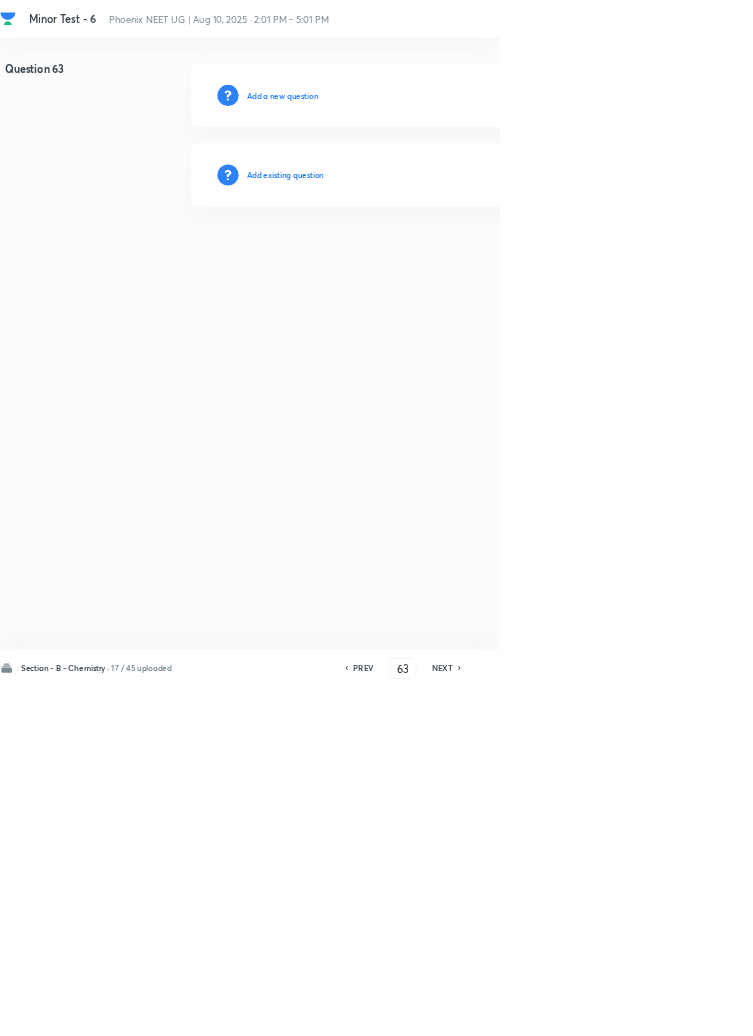 click on "Add existing question" at bounding box center [430, 264] 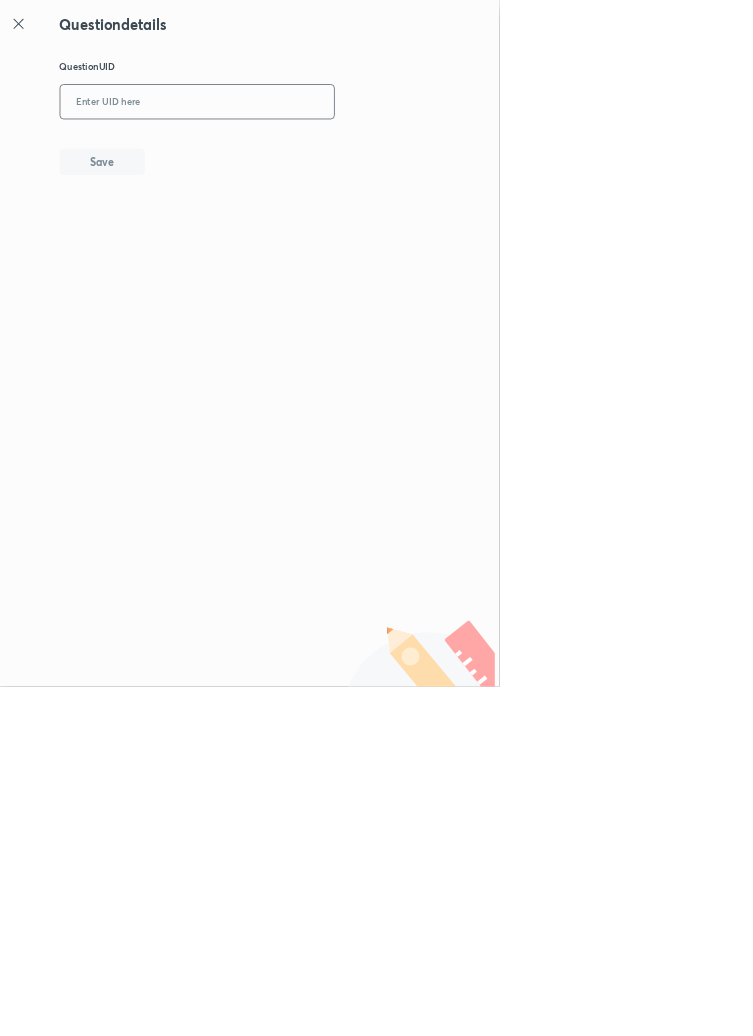 click at bounding box center (297, 154) 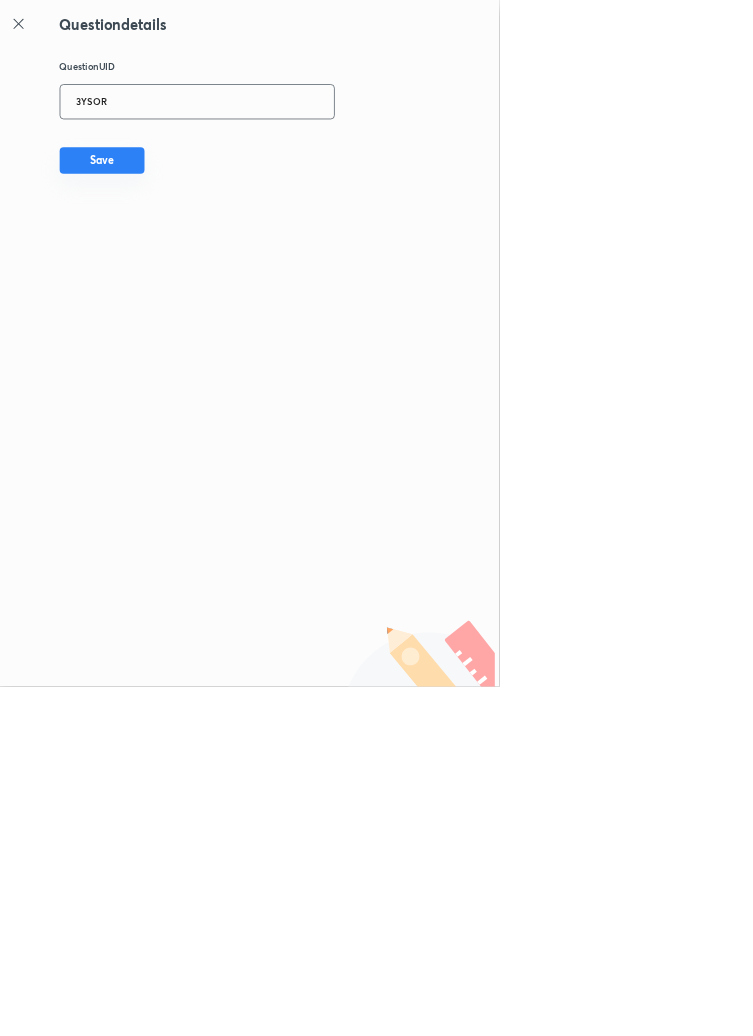 click on "Save" at bounding box center [154, 242] 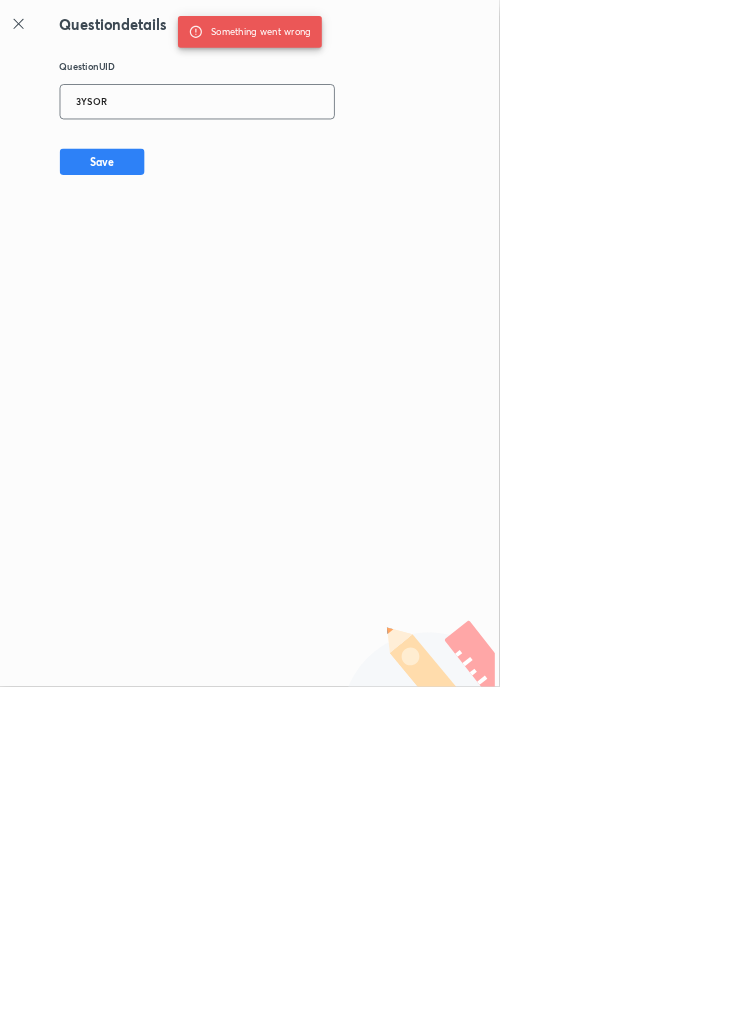click on "3YSOR" at bounding box center [297, 154] 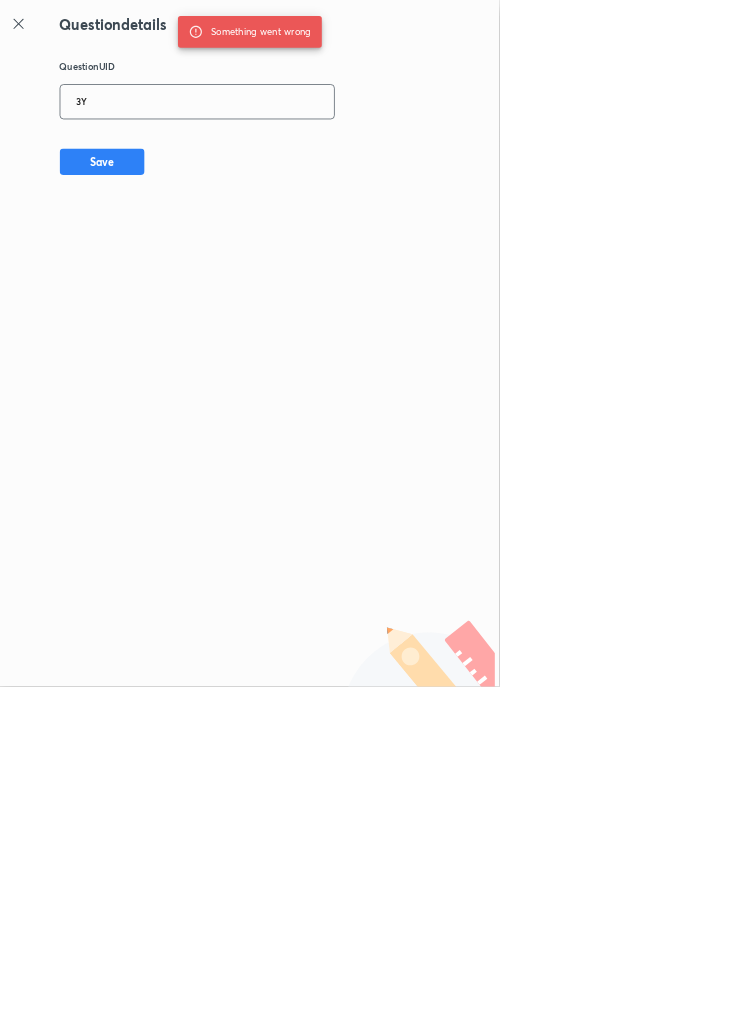 type on "3" 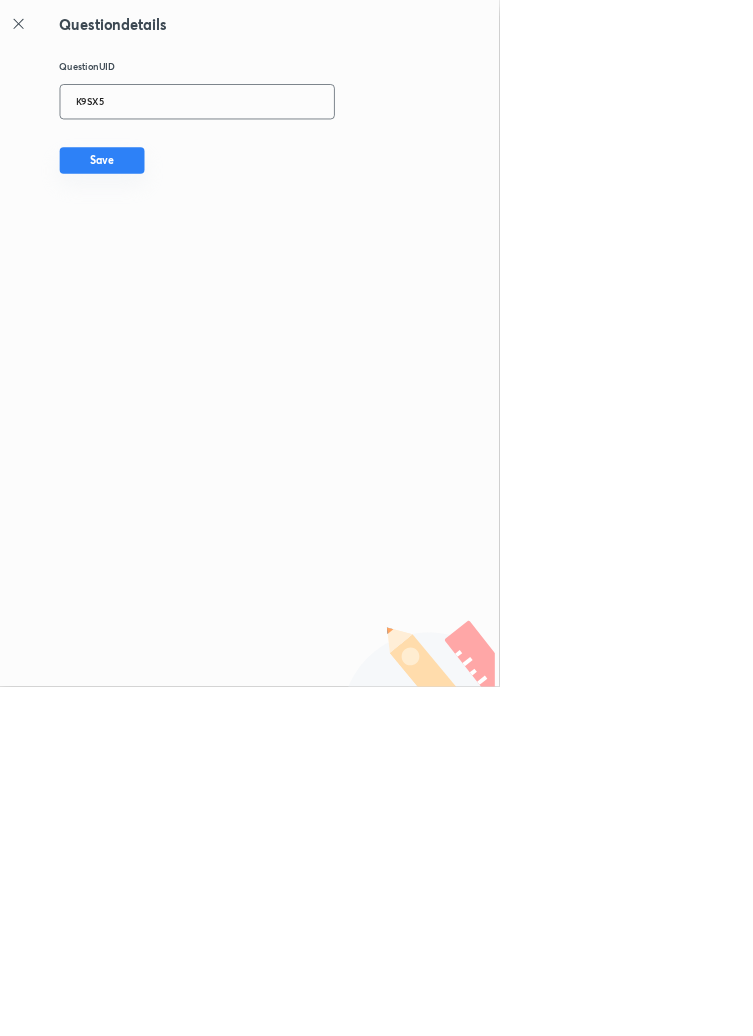 type on "K9SX5" 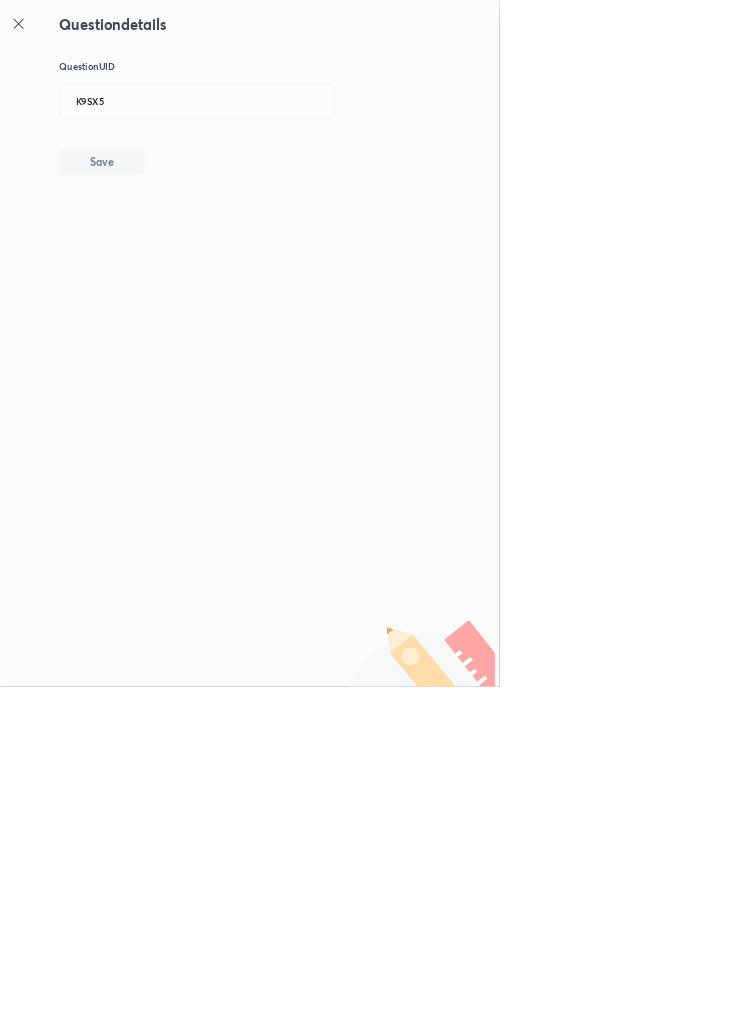 type 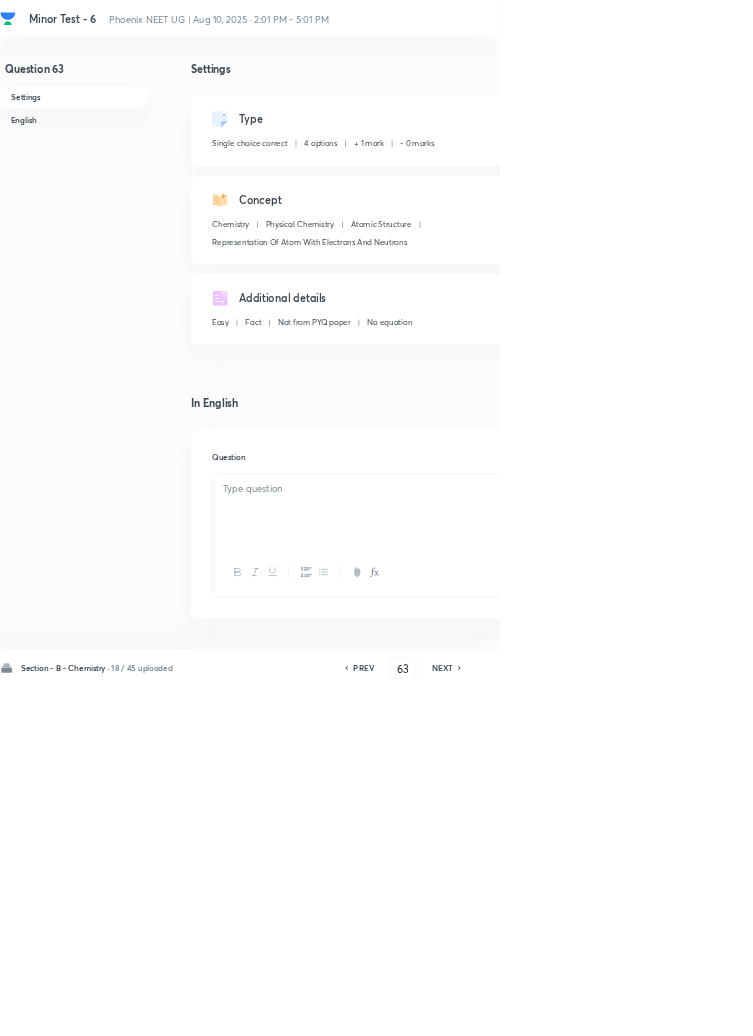 checkbox on "true" 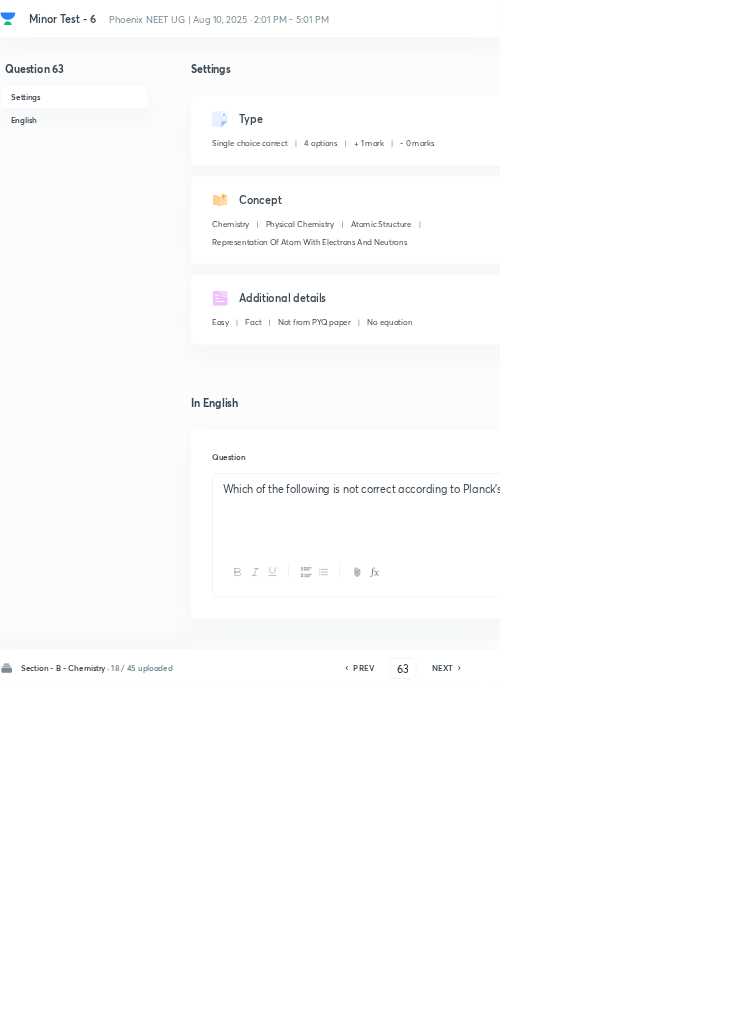 click on "Edit" at bounding box center [920, 182] 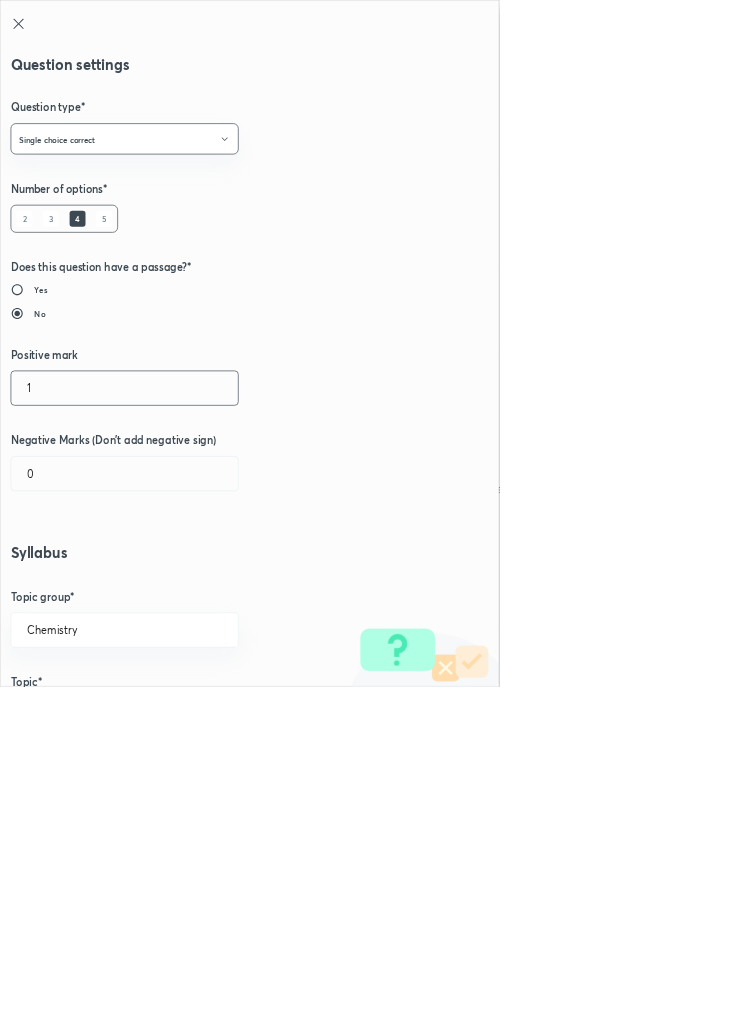 click on "1" at bounding box center [188, 585] 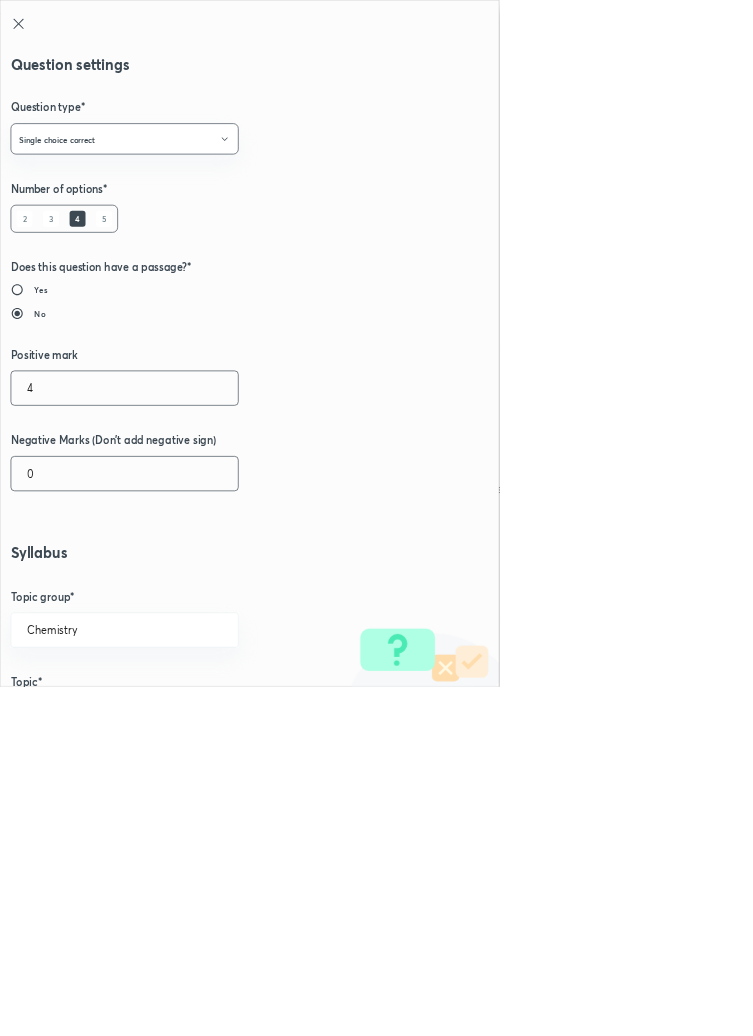 type on "4" 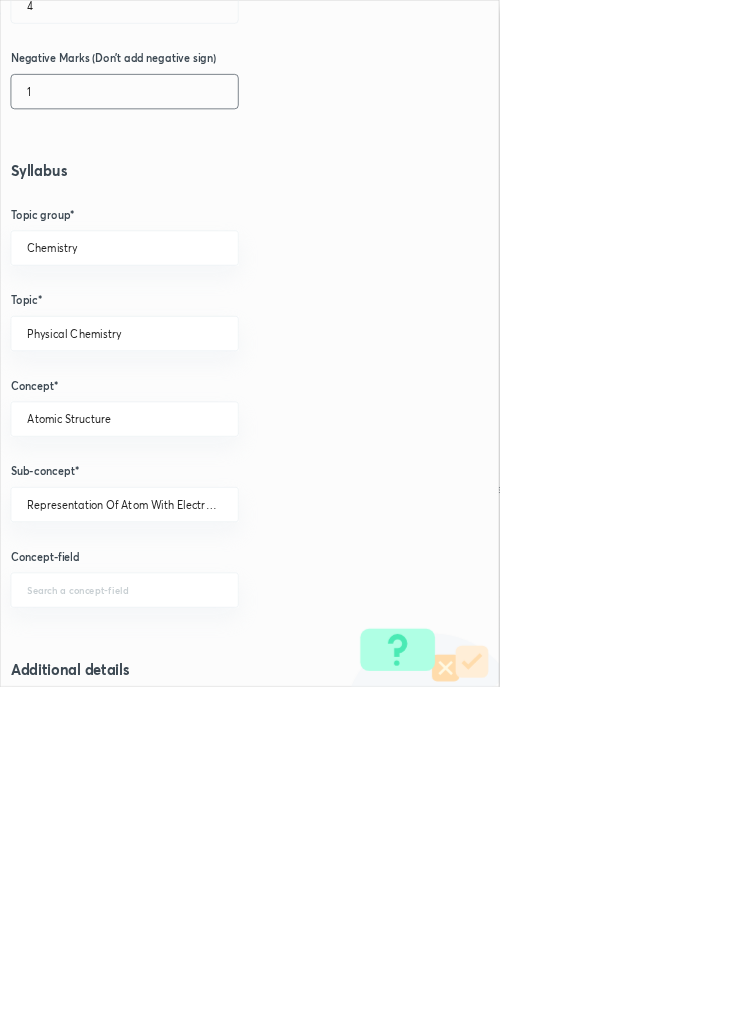 scroll, scrollTop: 1125, scrollLeft: 0, axis: vertical 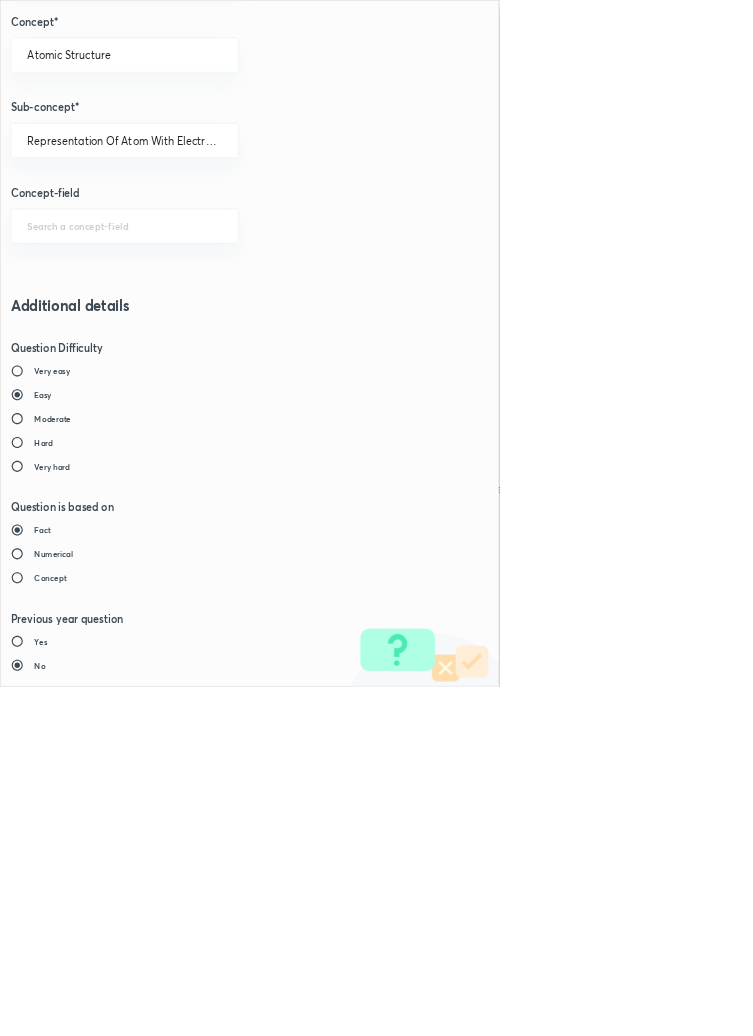 type on "1" 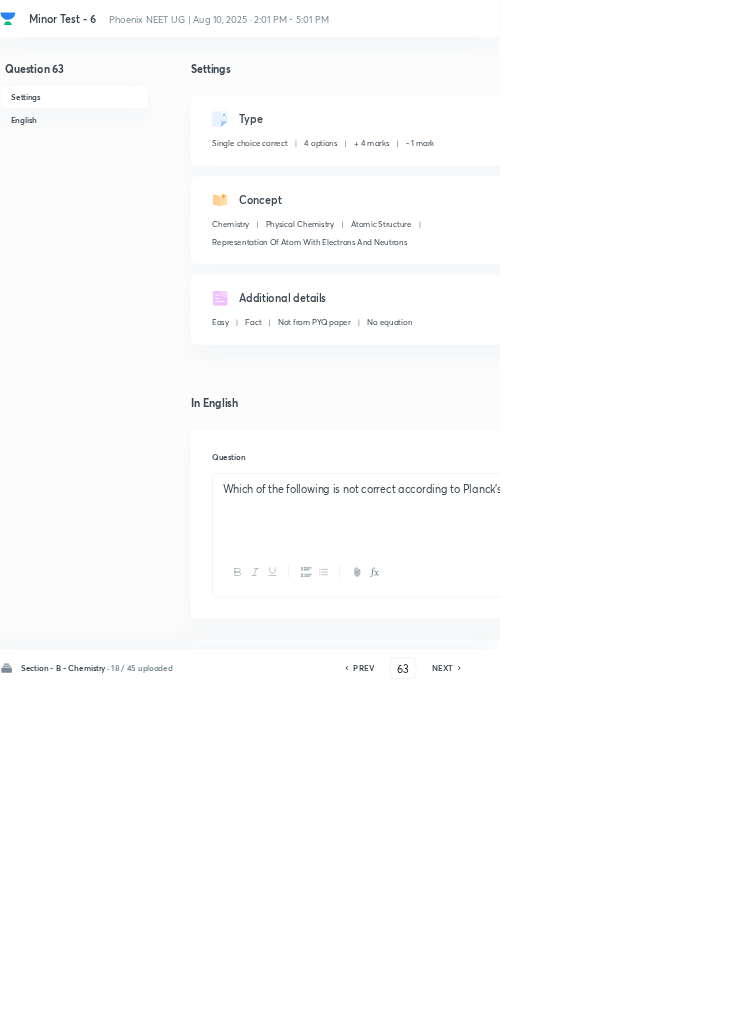 click on "Save" at bounding box center (1096, 1006) 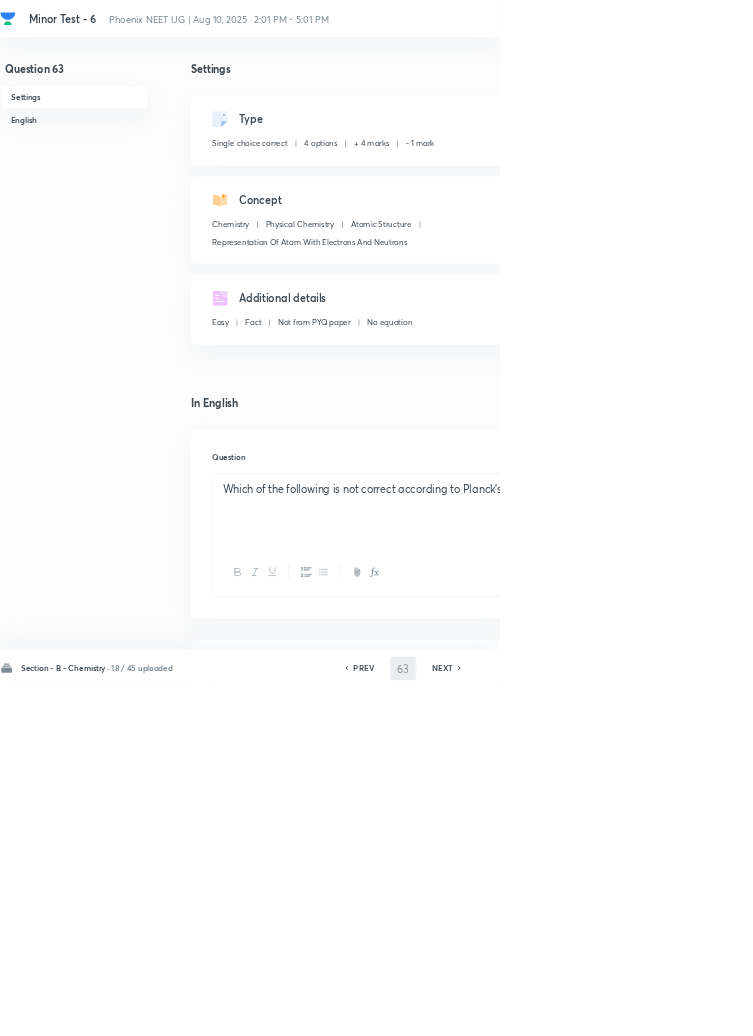 type on "64" 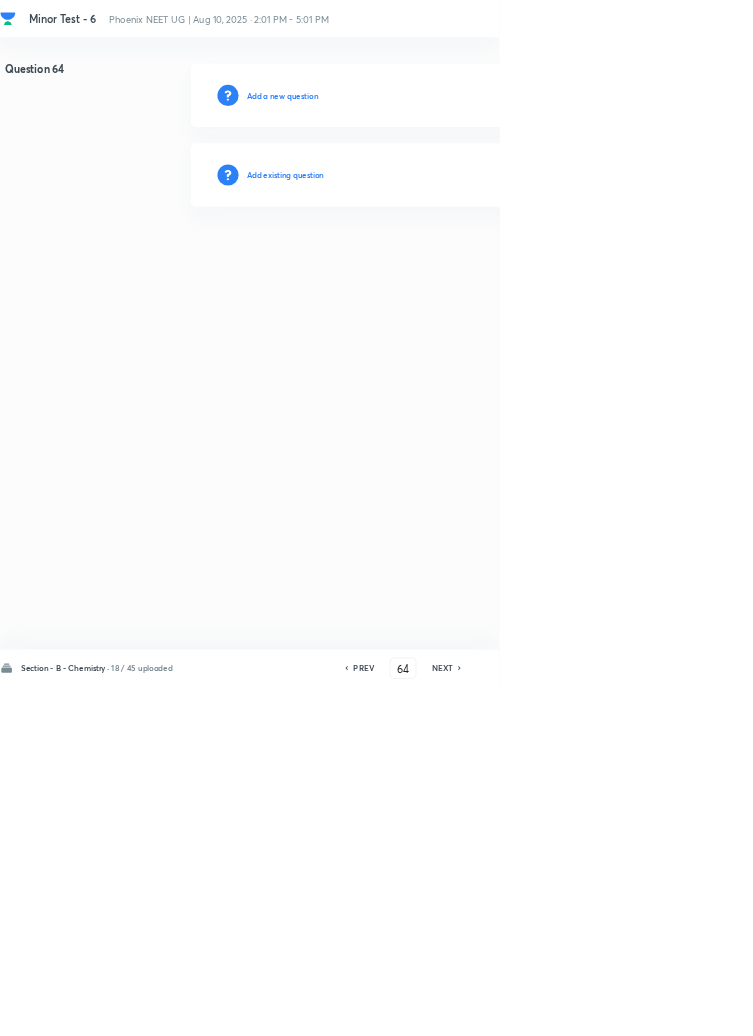click on "Add existing question" at bounding box center (430, 264) 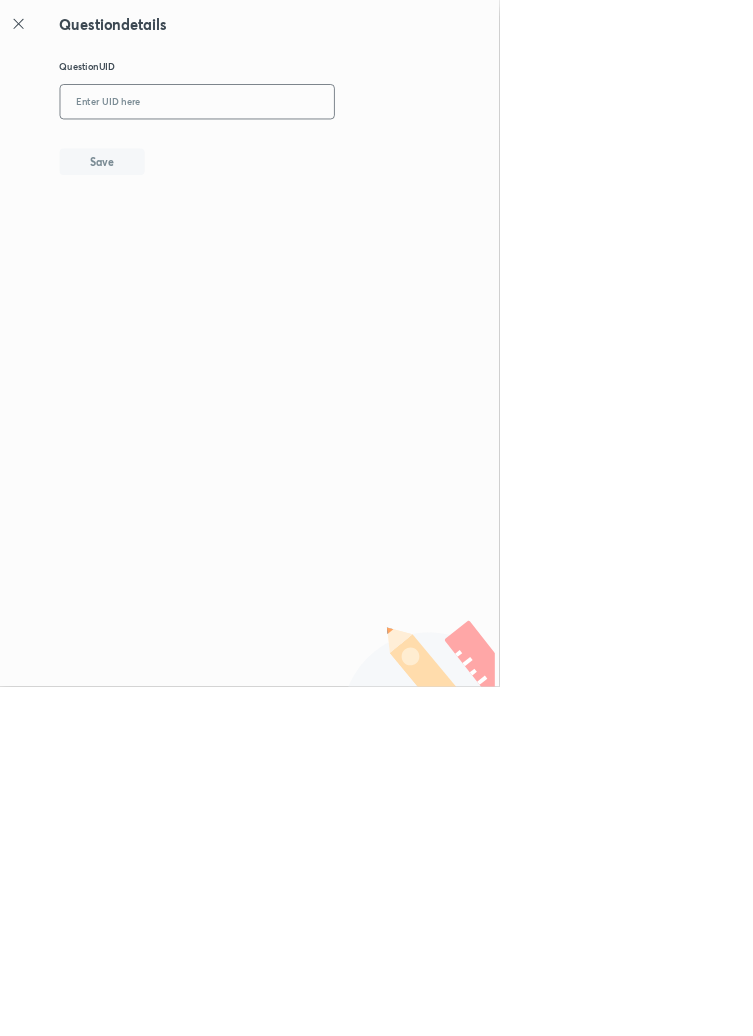 click at bounding box center [297, 154] 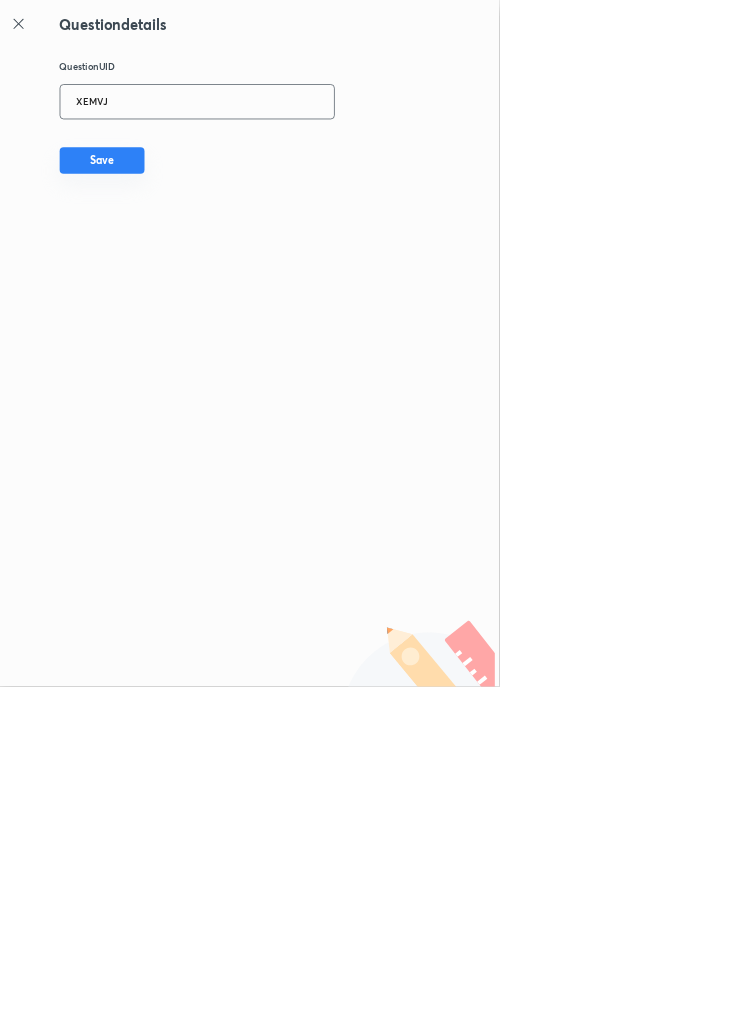 type on "XEMVJ" 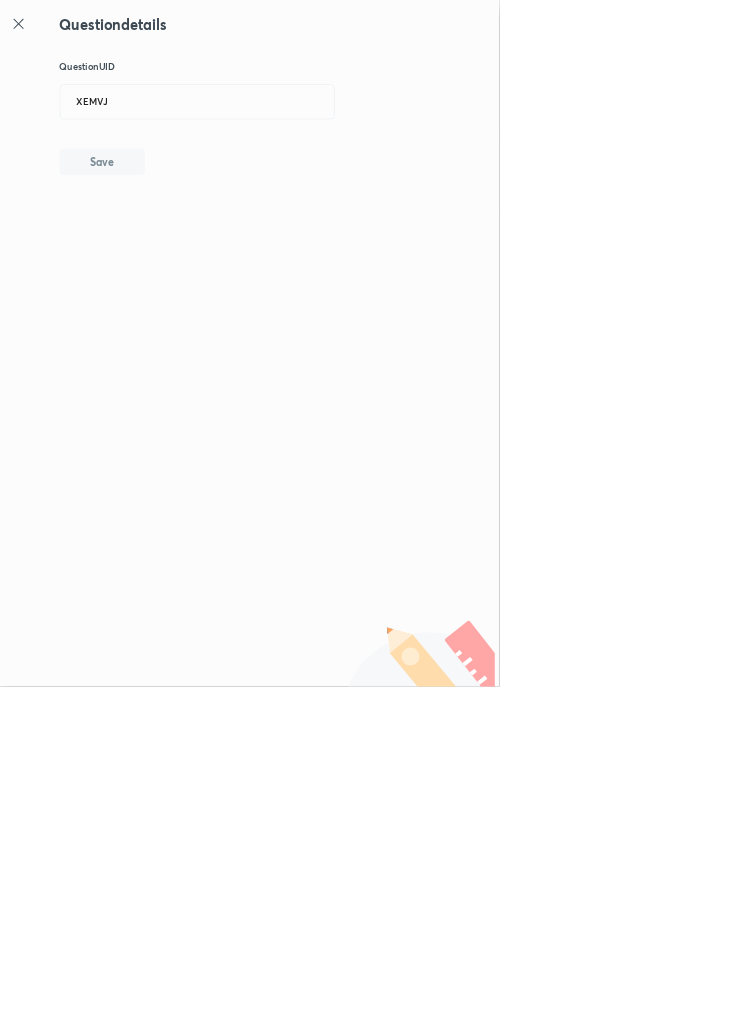 type 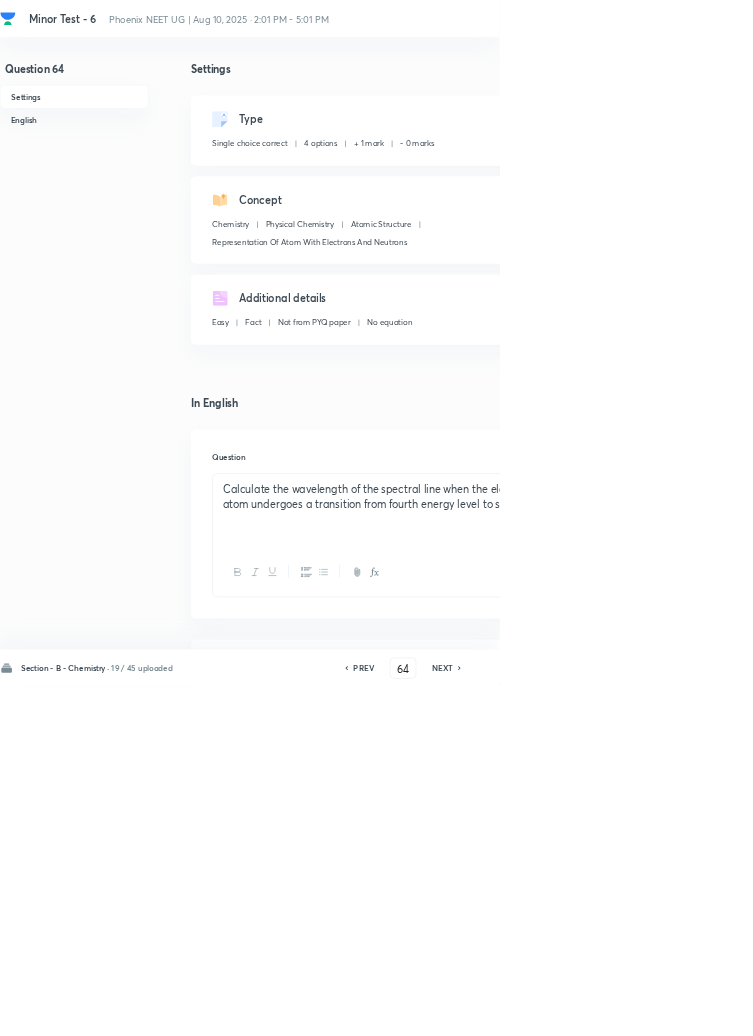 click on "Edit" at bounding box center (920, 182) 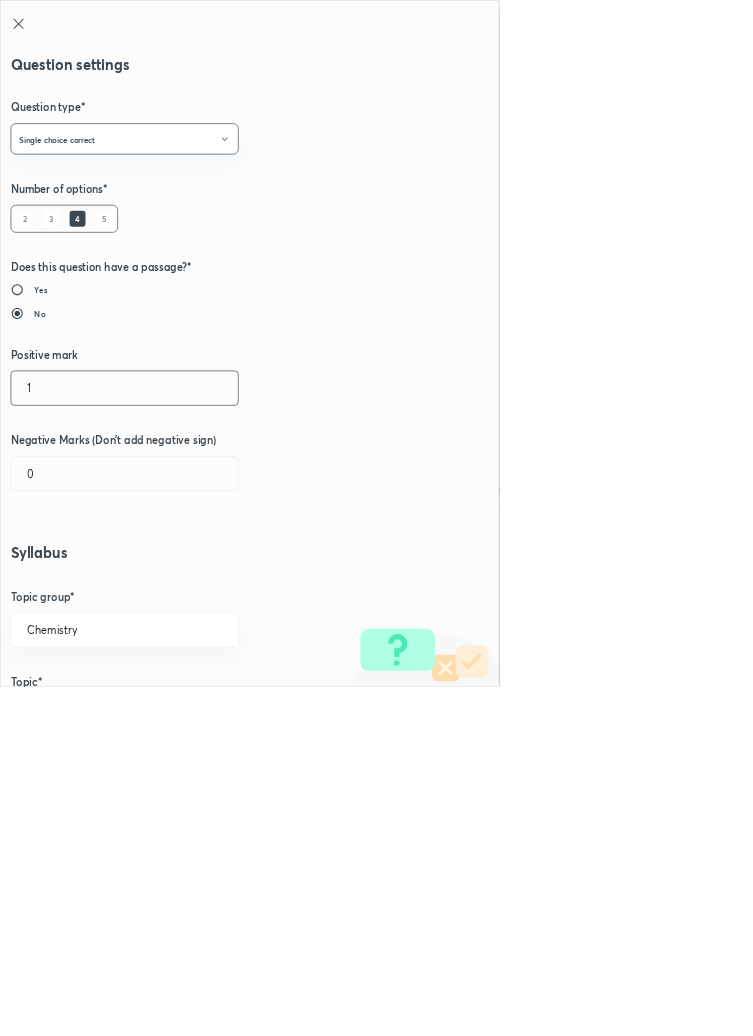 click on "1" at bounding box center (188, 585) 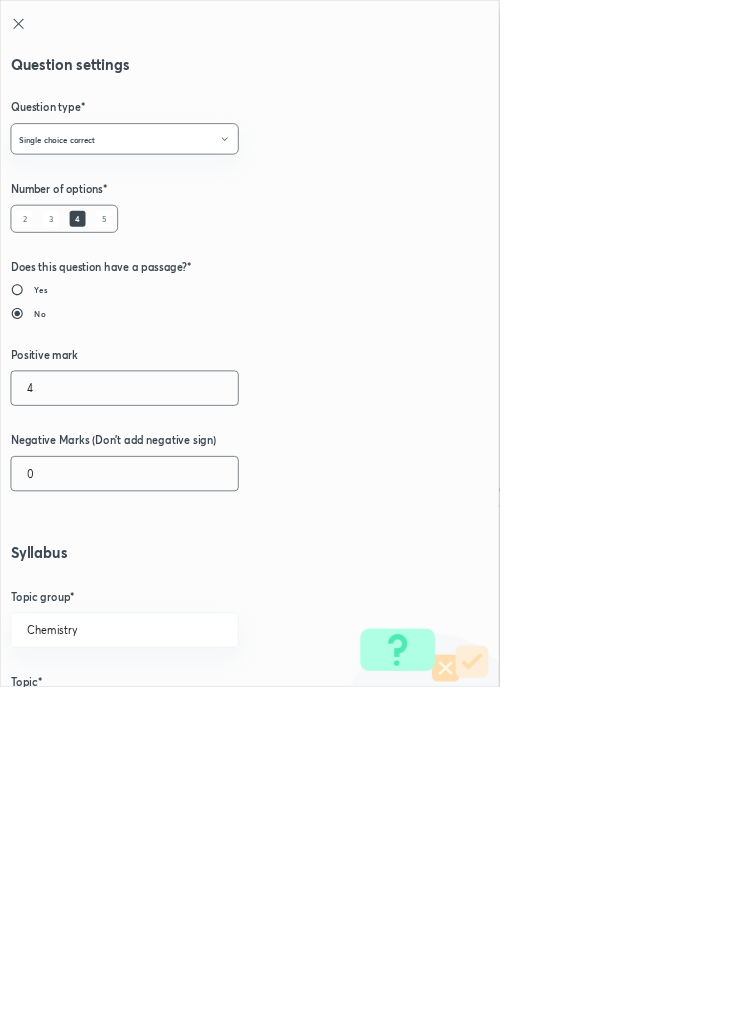 type on "4" 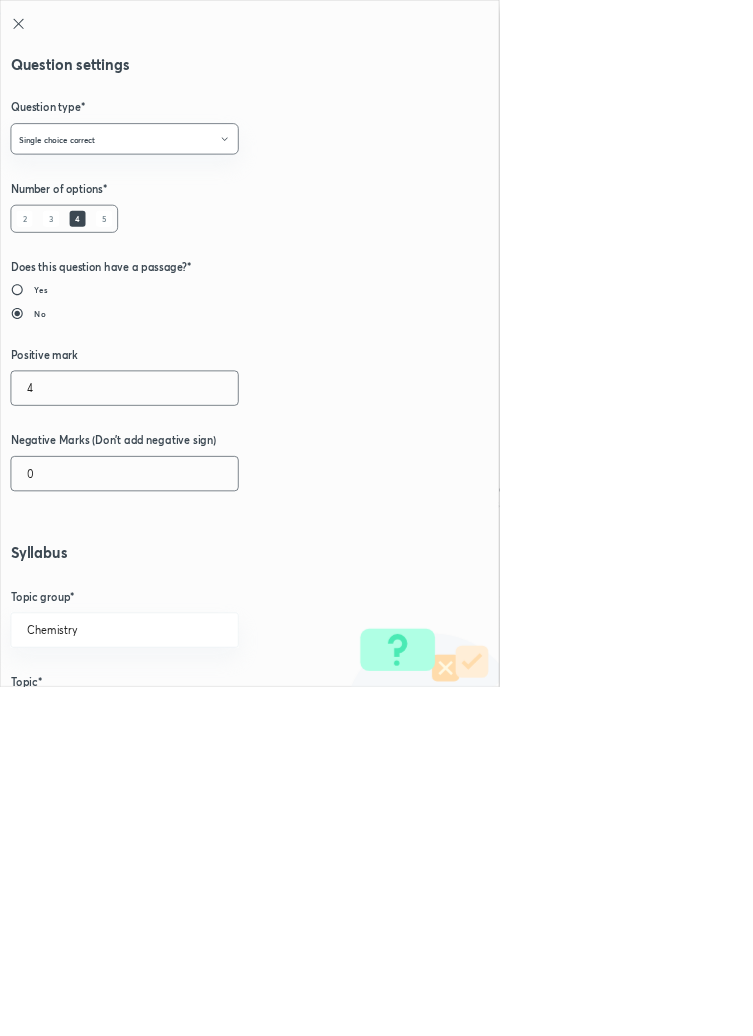 click on "0" at bounding box center (188, 714) 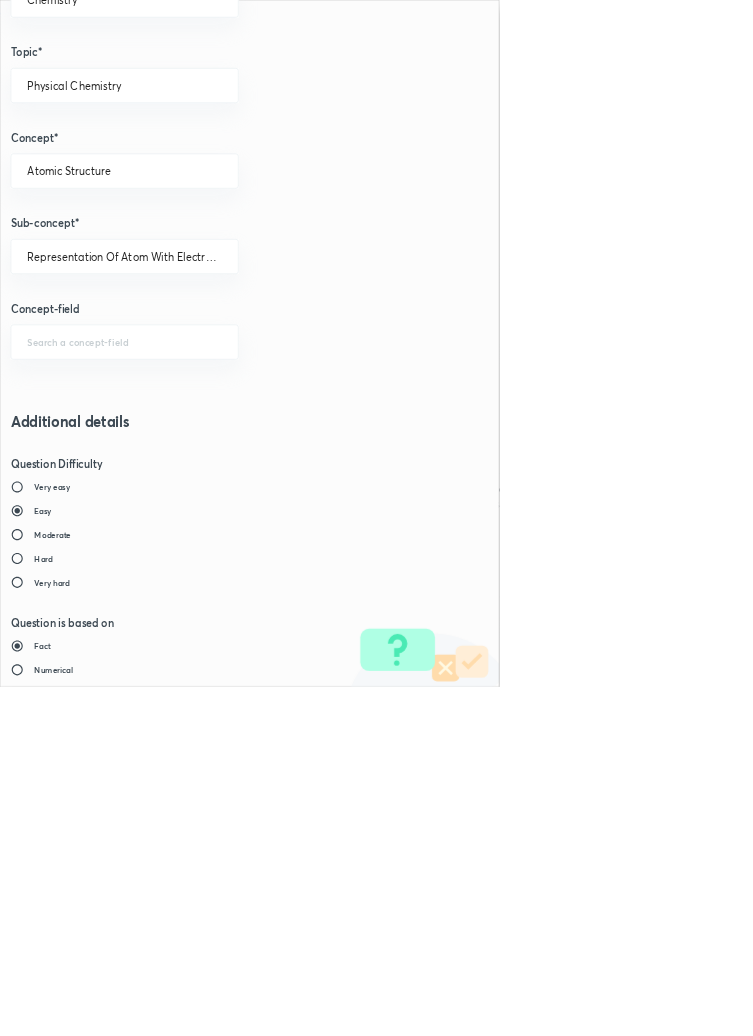 scroll, scrollTop: 1125, scrollLeft: 0, axis: vertical 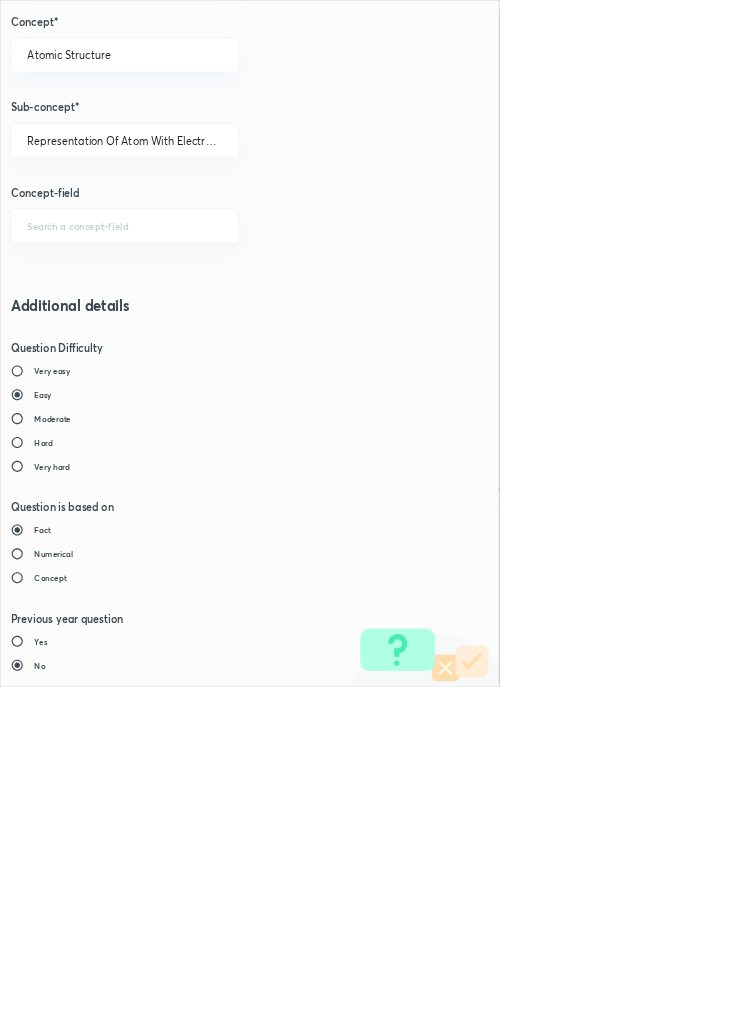 type on "1" 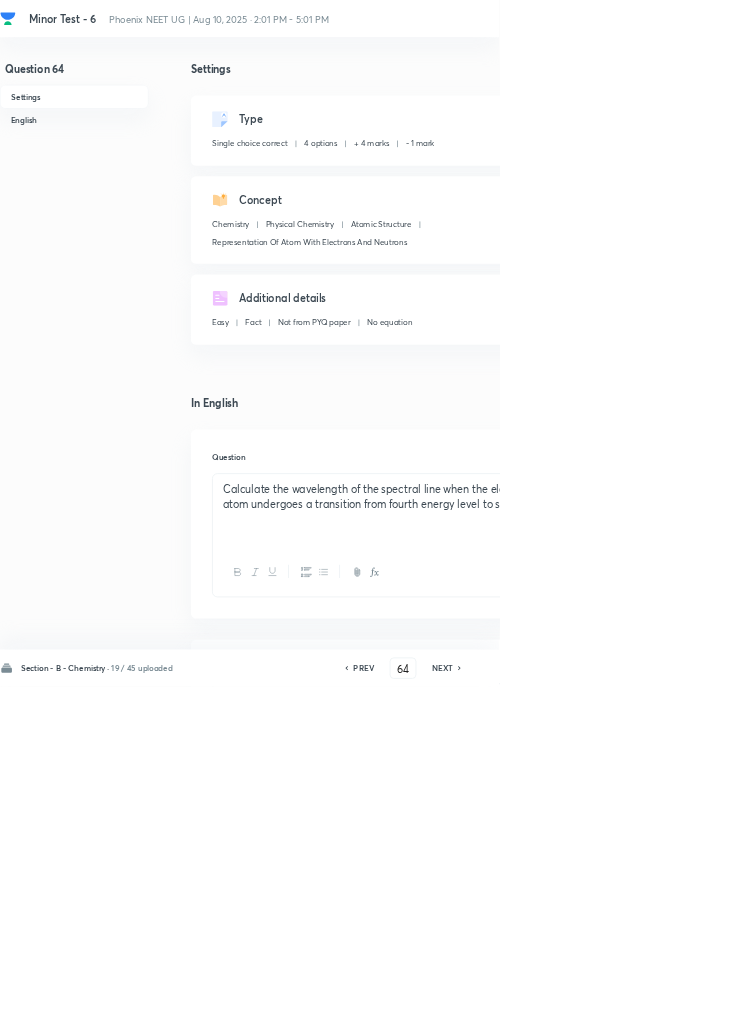 click on "Save" at bounding box center [1096, 1006] 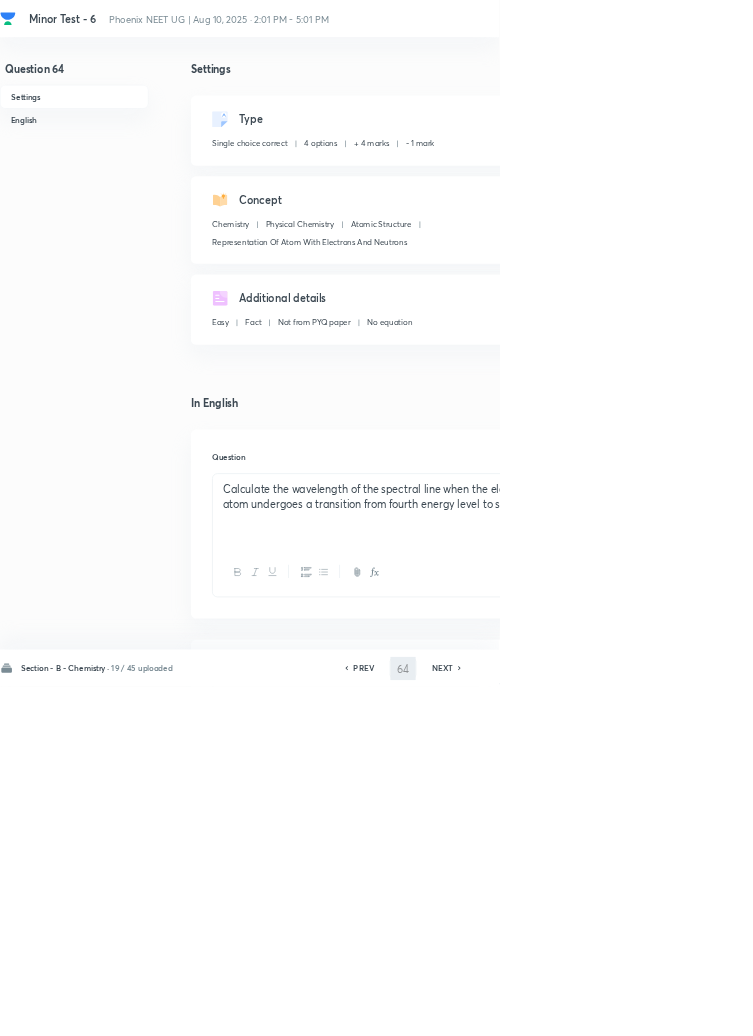 type on "65" 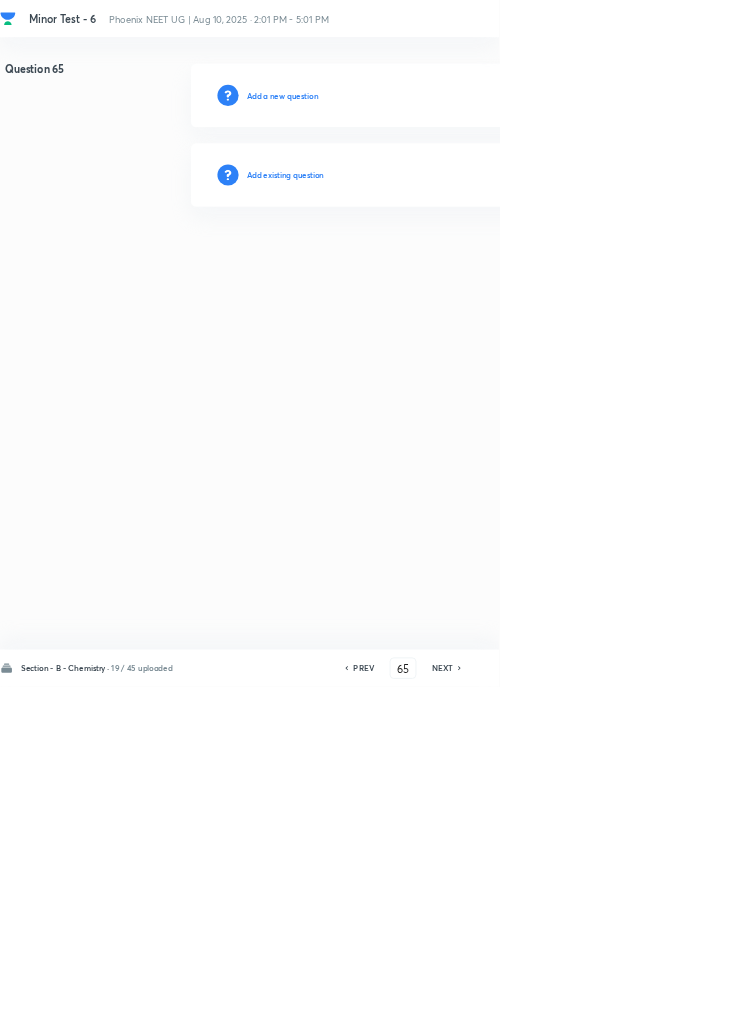 click on "Add existing question" at bounding box center [430, 264] 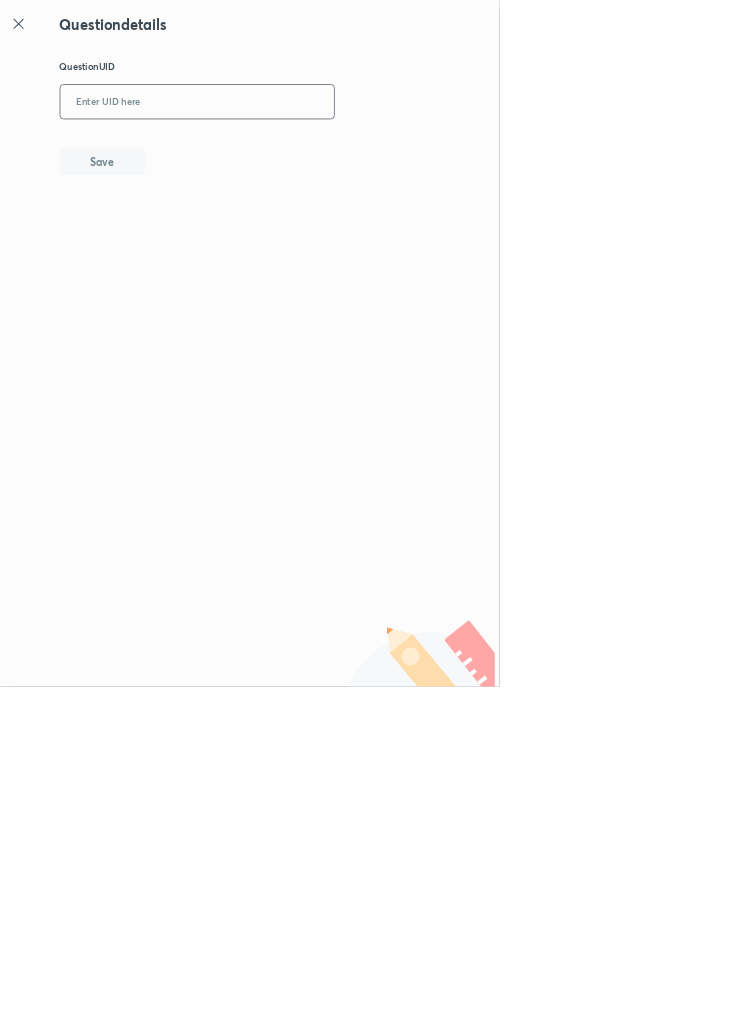 click at bounding box center (297, 154) 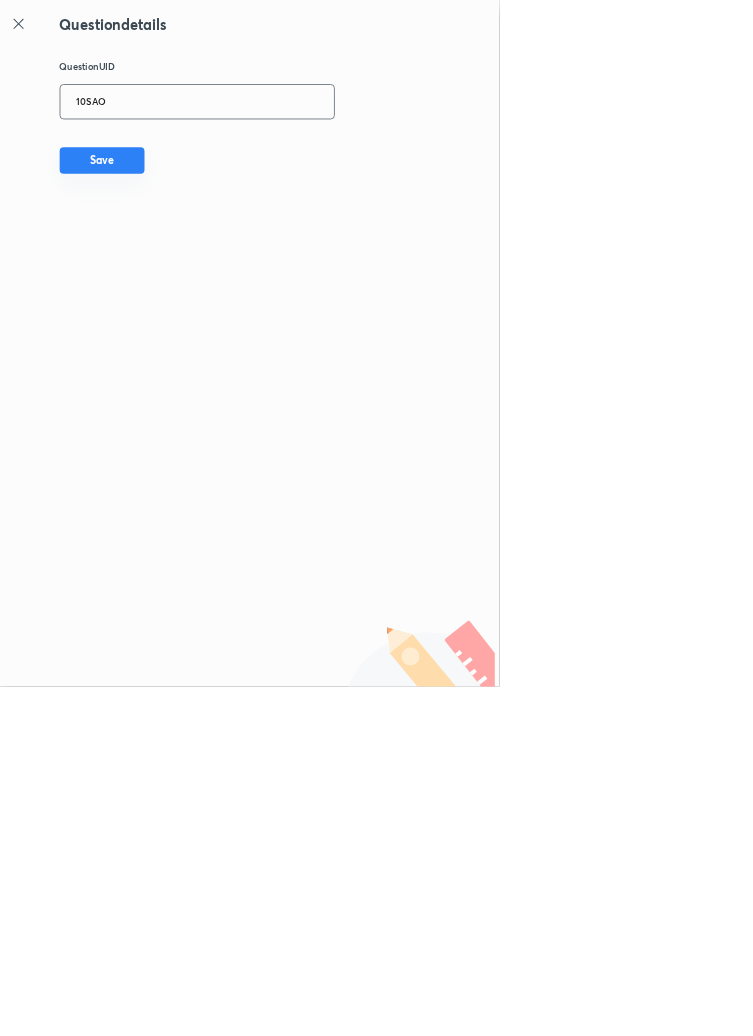 type on "10SAO" 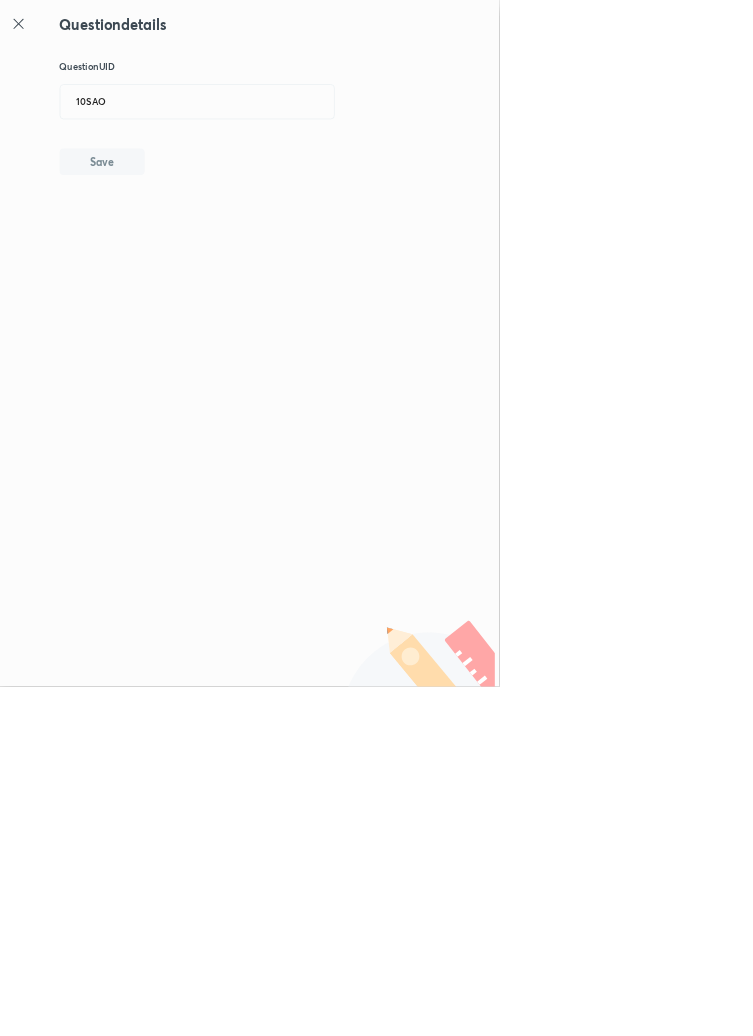 type 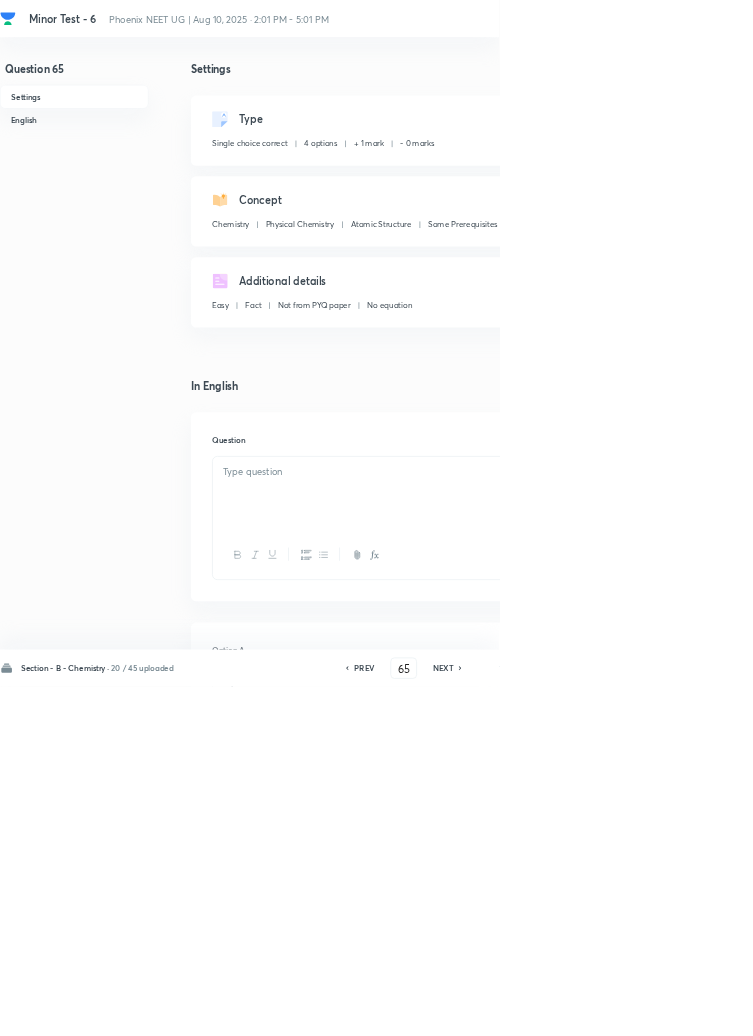 checkbox on "true" 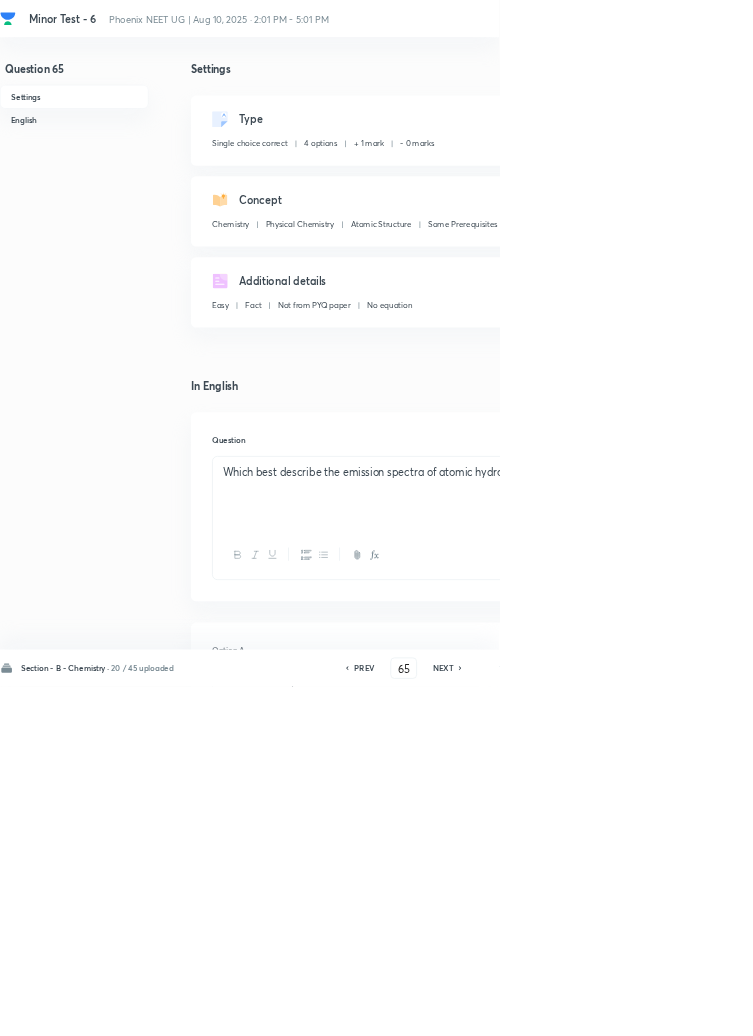 click on "Edit" at bounding box center [920, 182] 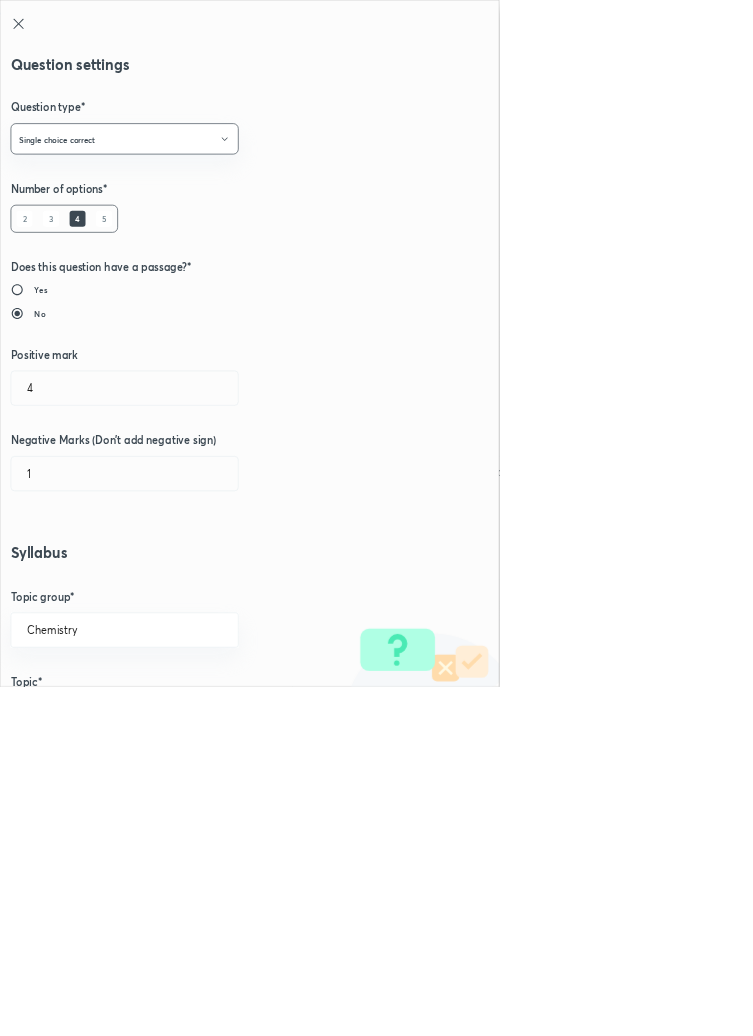 type on "1" 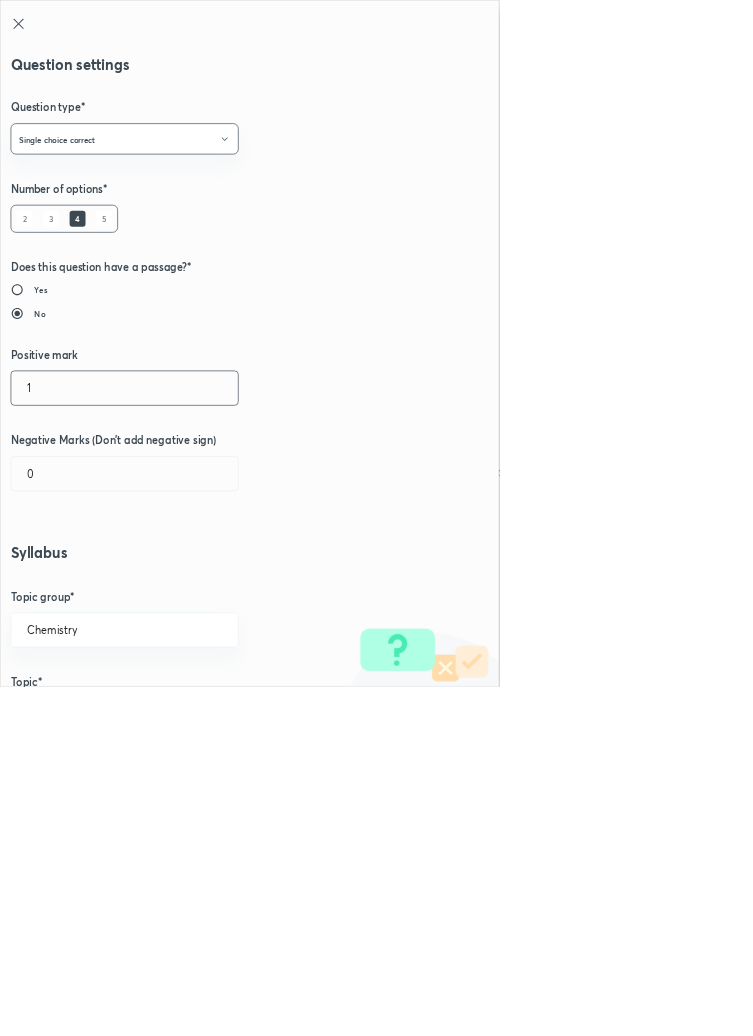 click on "1" at bounding box center (188, 585) 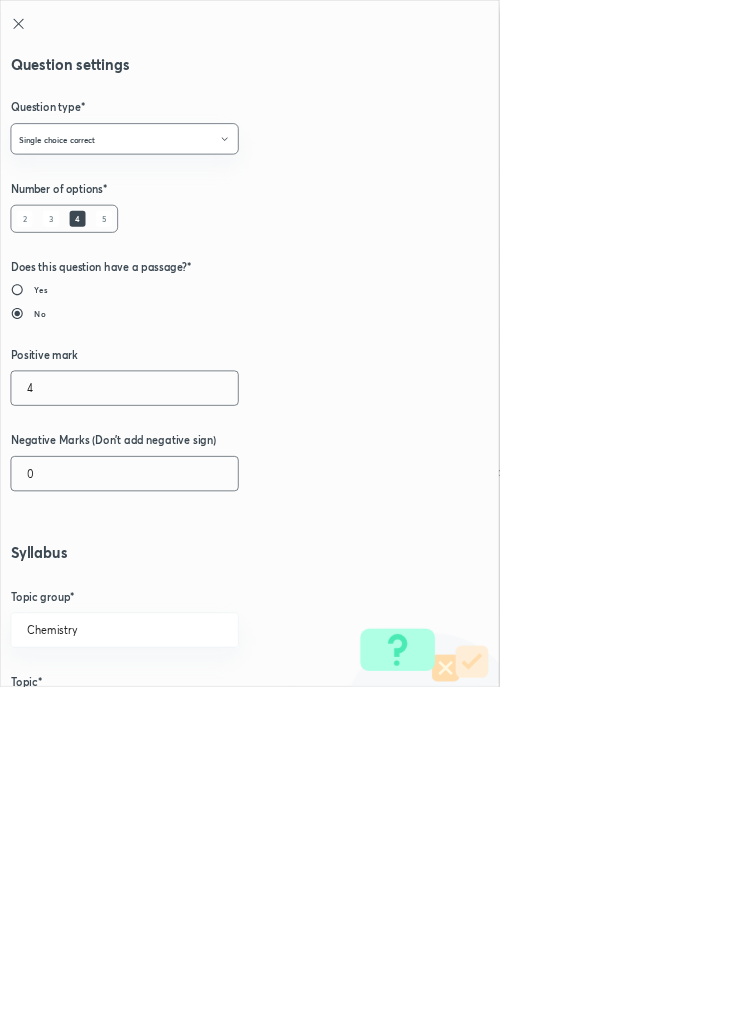 type on "4" 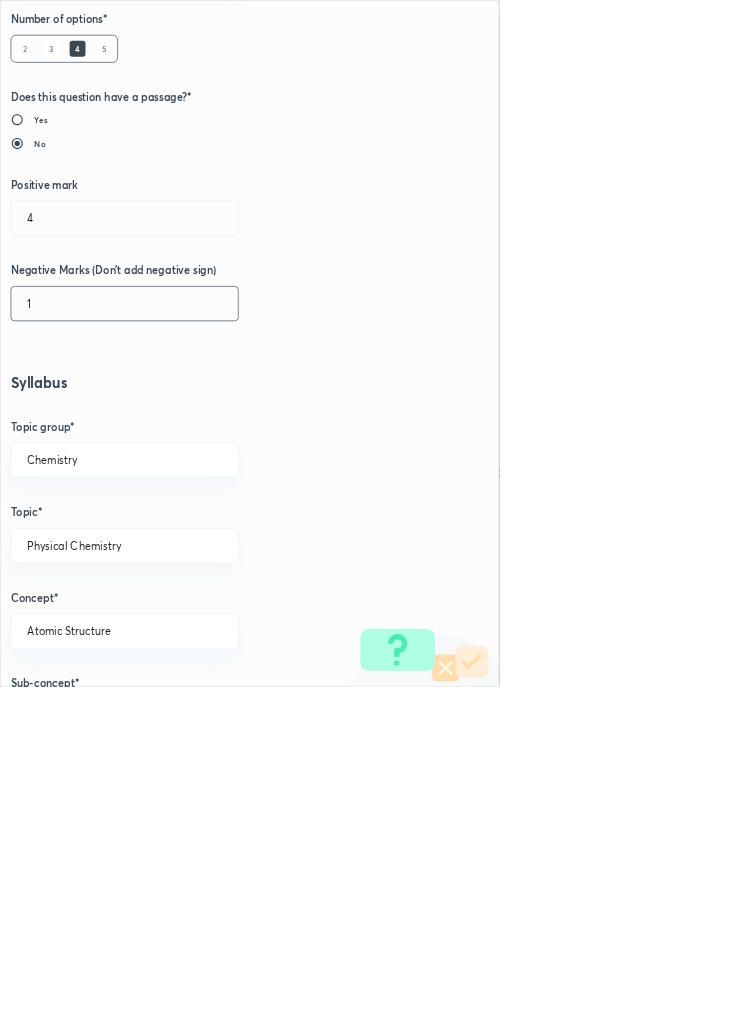 scroll, scrollTop: 1125, scrollLeft: 0, axis: vertical 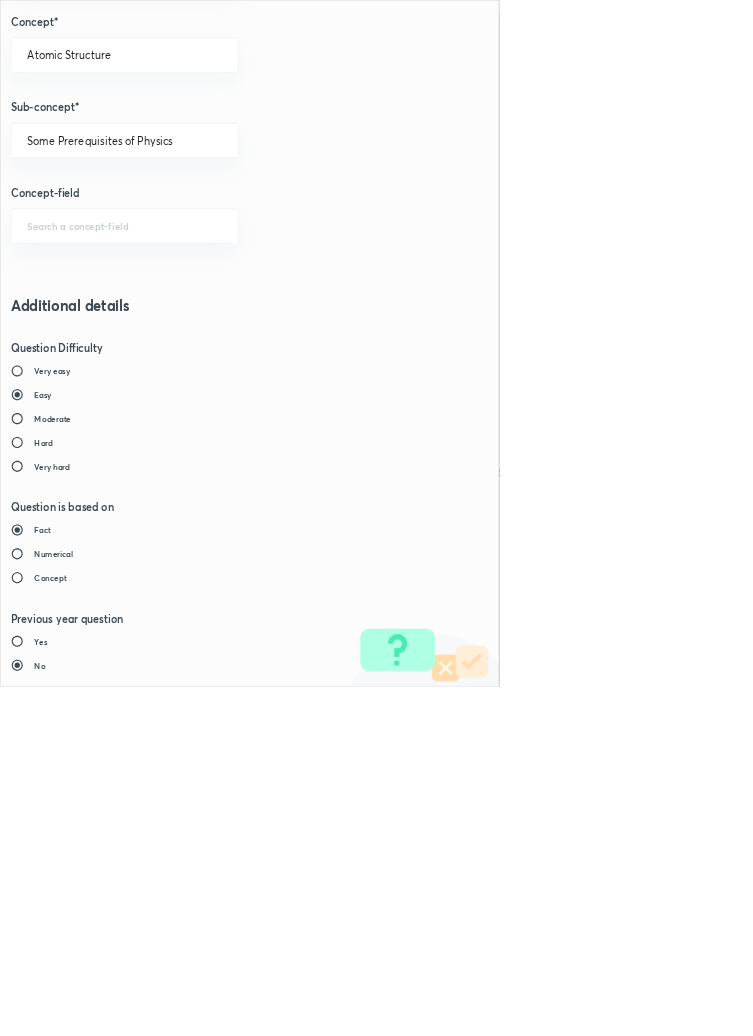 type on "1" 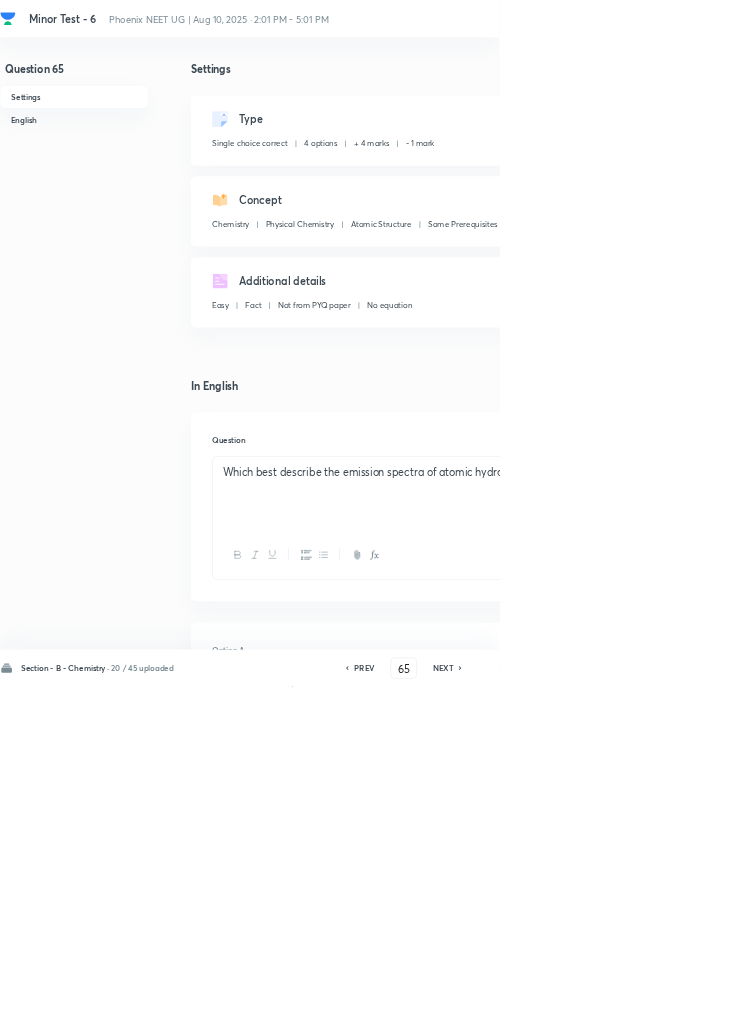 click on "Save" at bounding box center (1096, 1006) 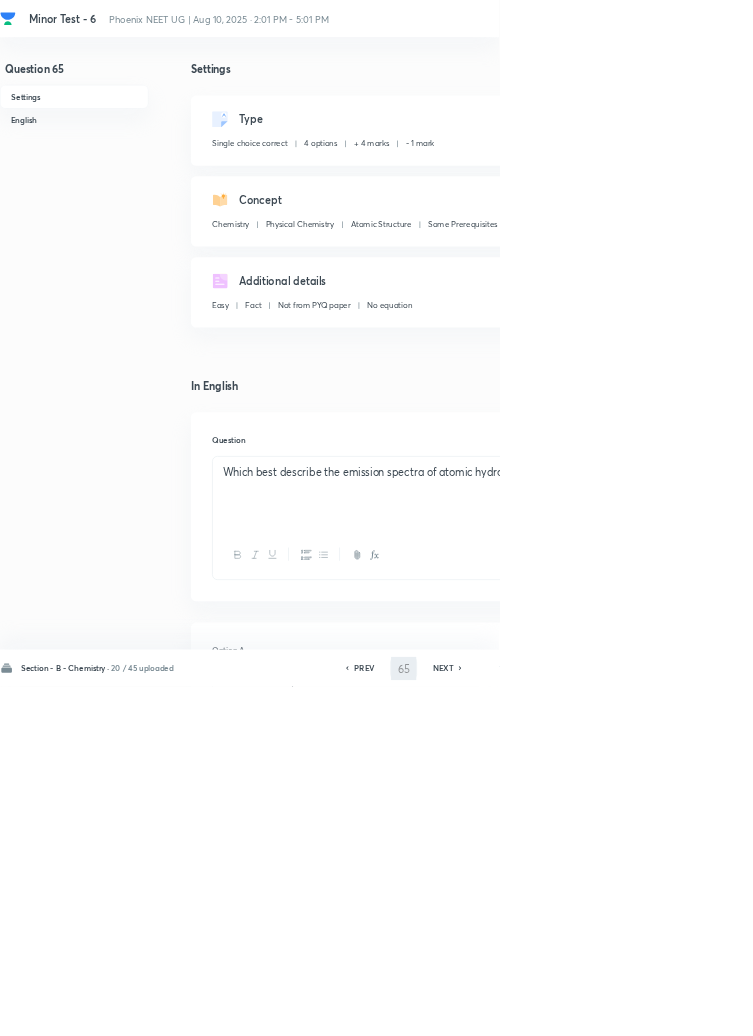 type on "66" 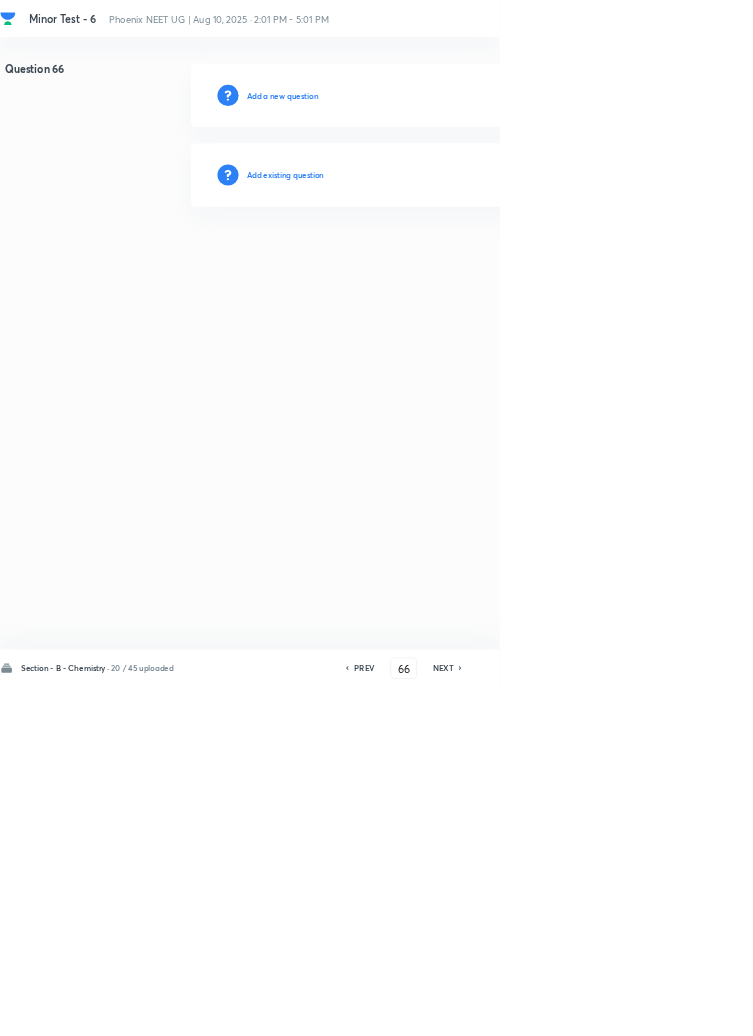 click on "Add existing question" at bounding box center [430, 264] 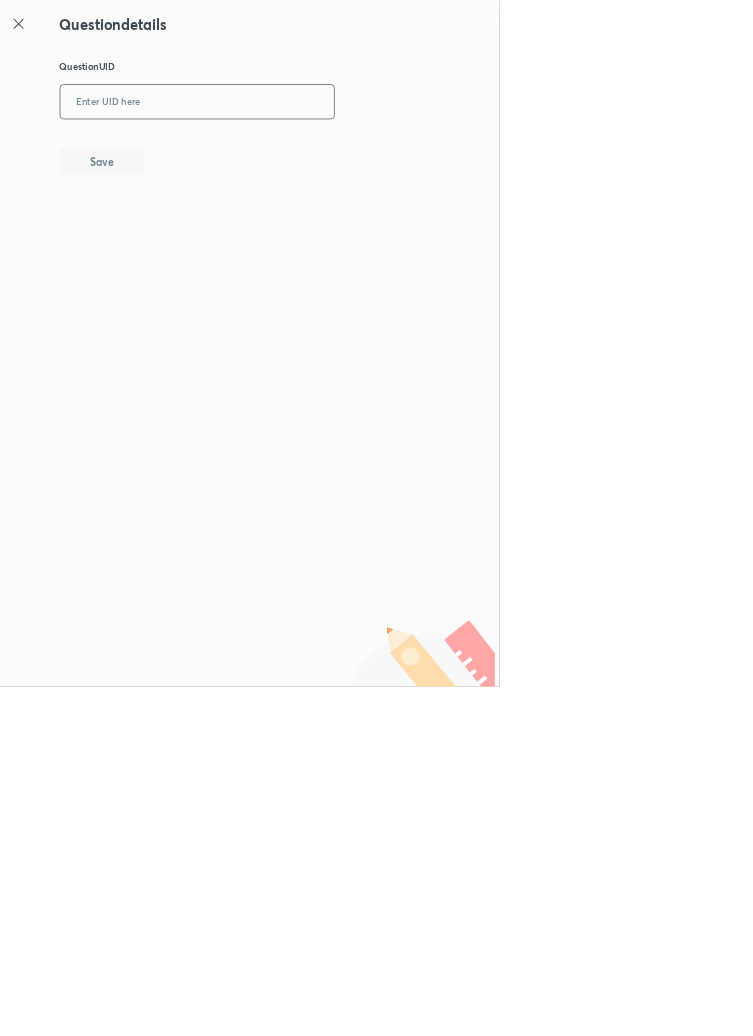 click at bounding box center (297, 154) 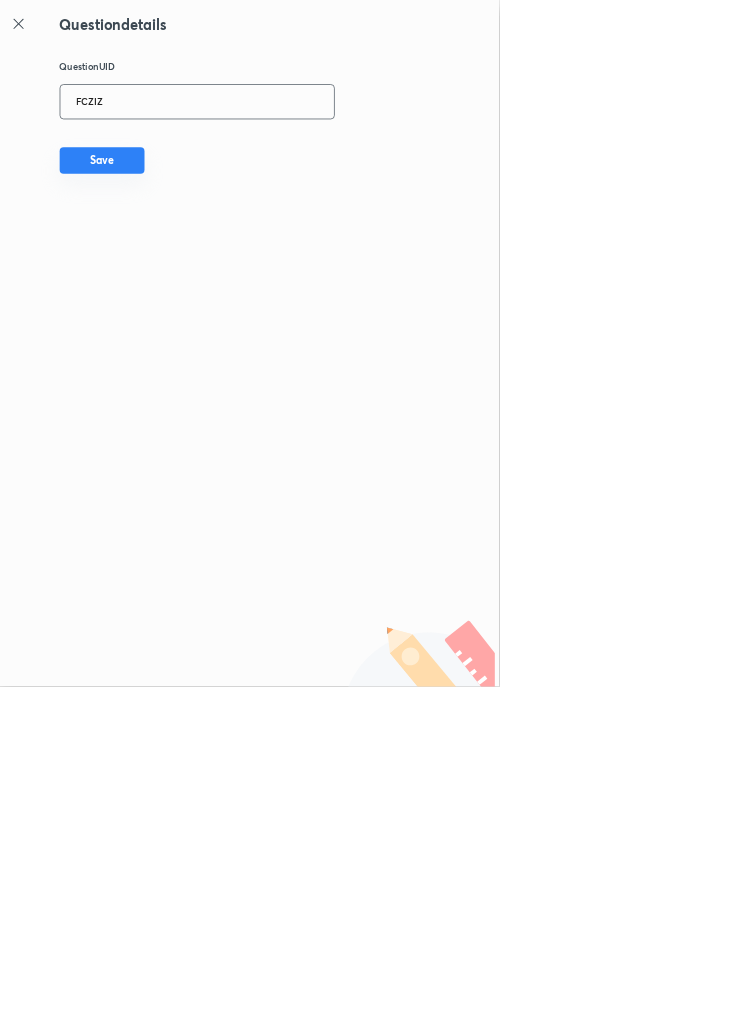 type on "FCZIZ" 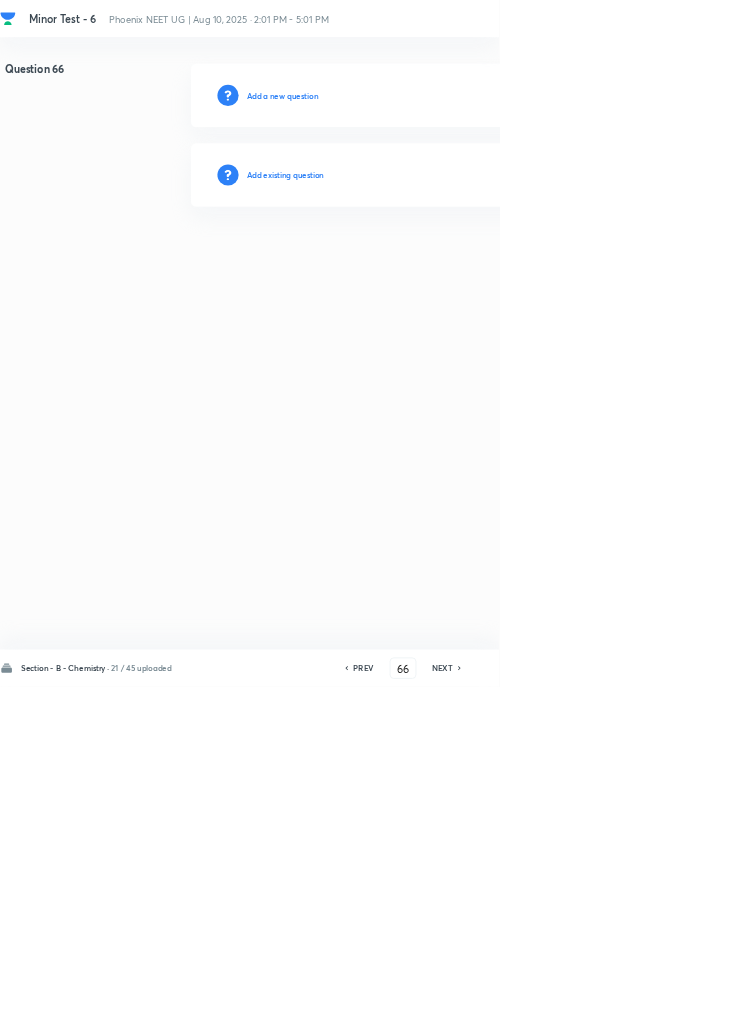 type 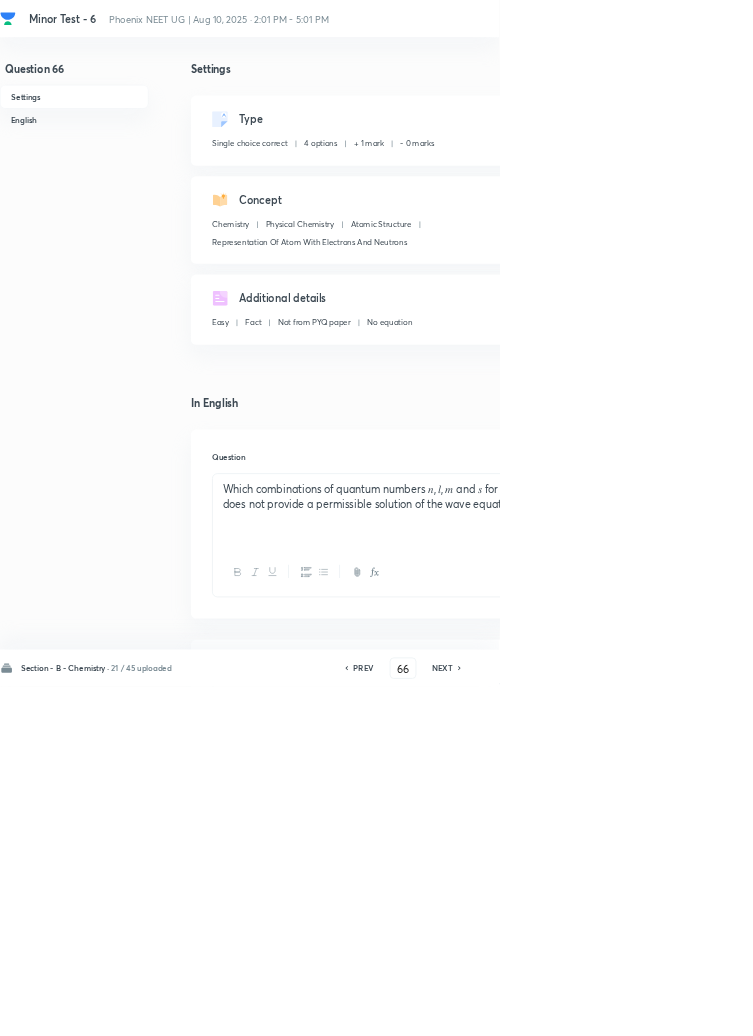 click on "Edit" at bounding box center [920, 182] 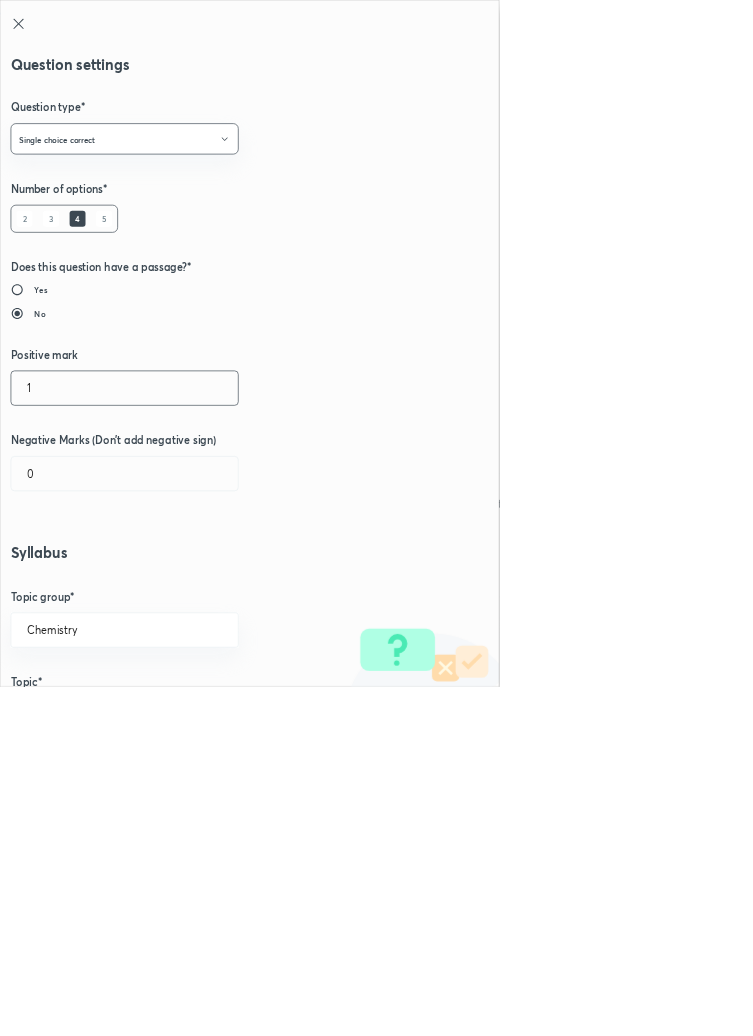 click on "1" at bounding box center (188, 585) 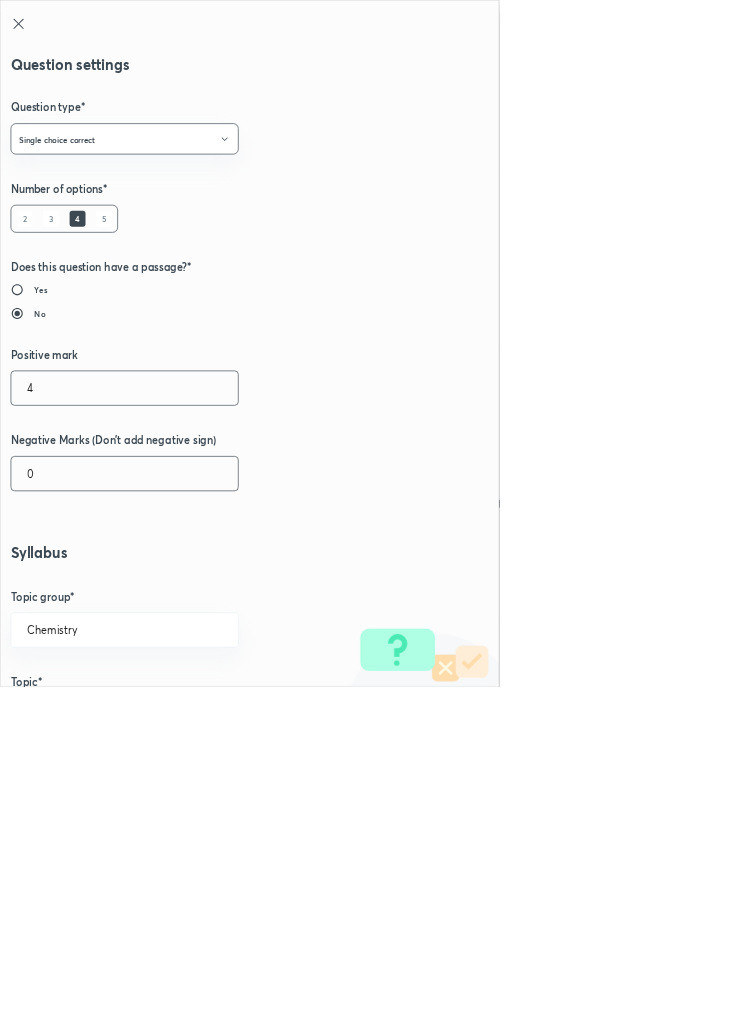 type on "4" 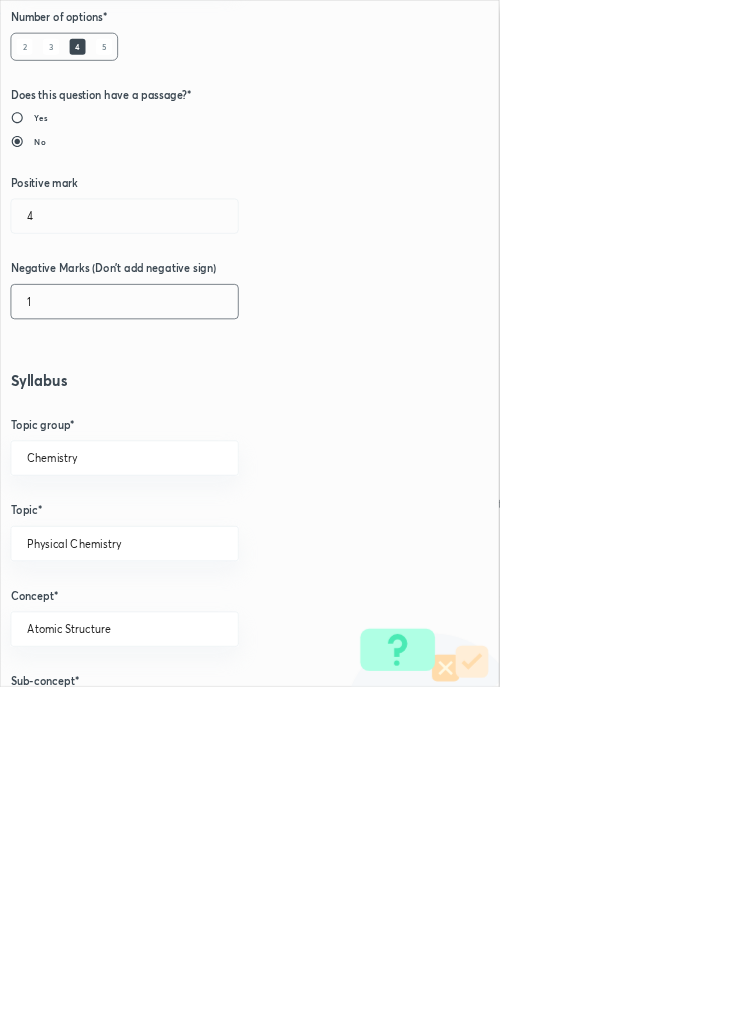scroll, scrollTop: 1125, scrollLeft: 0, axis: vertical 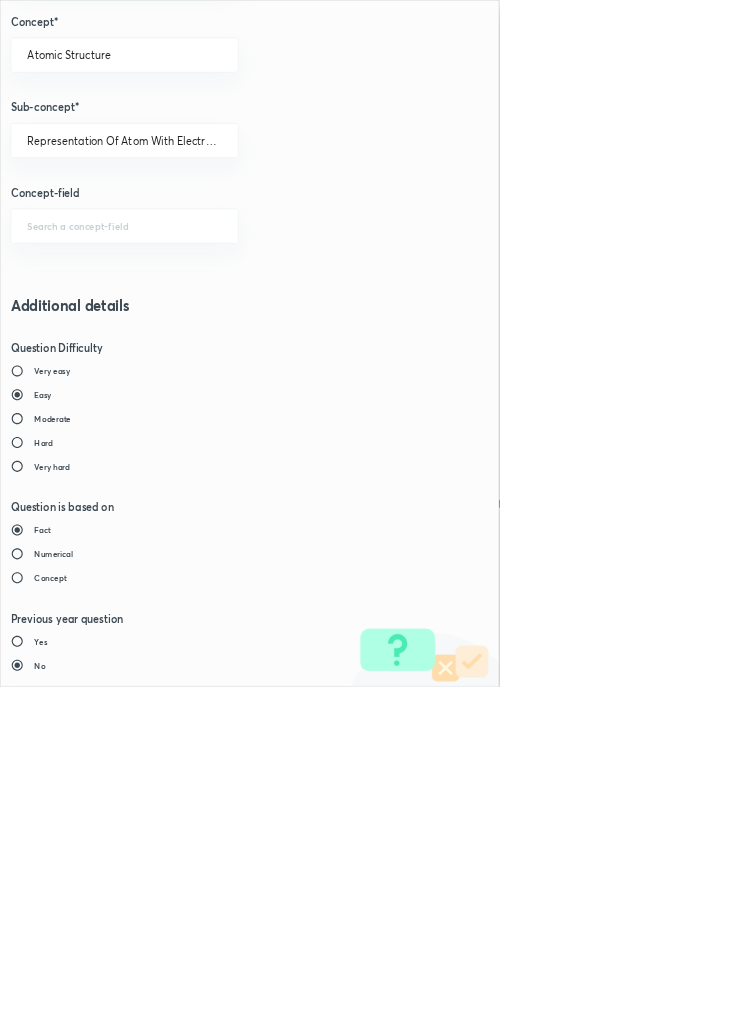 type on "1" 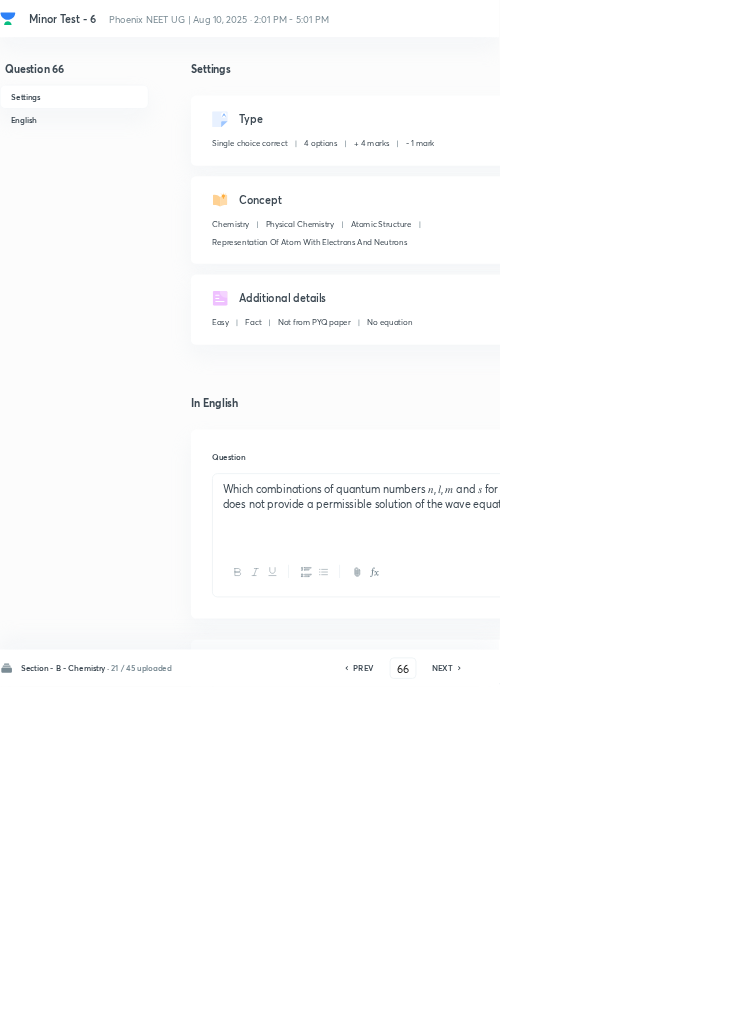 click on "Save" at bounding box center [1096, 1006] 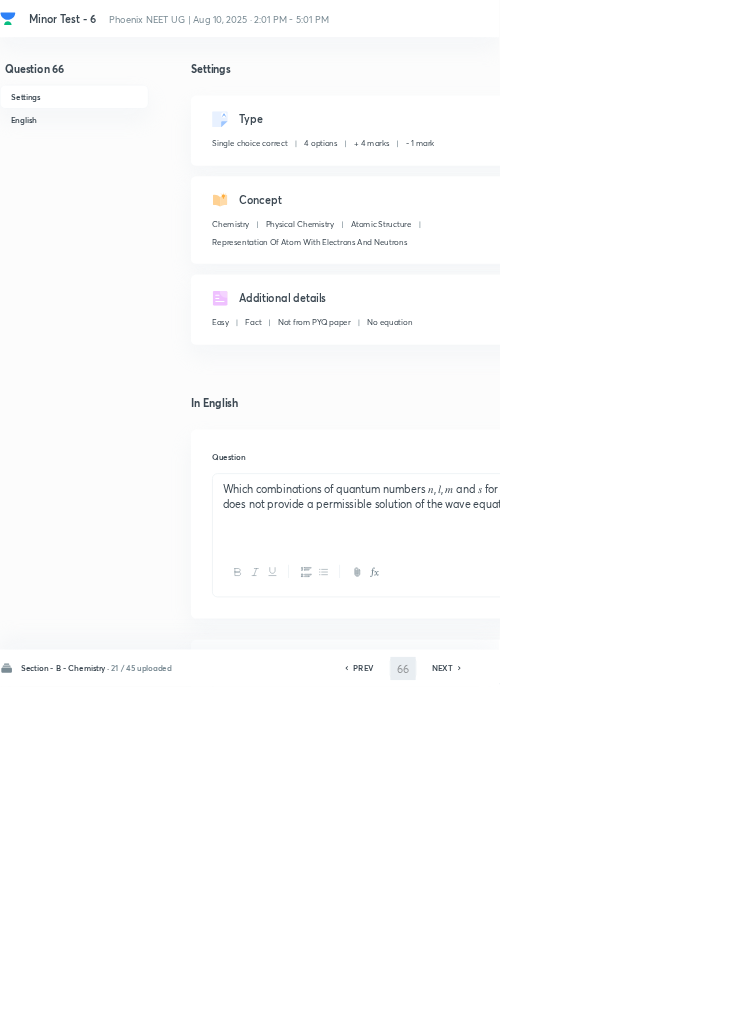 type on "67" 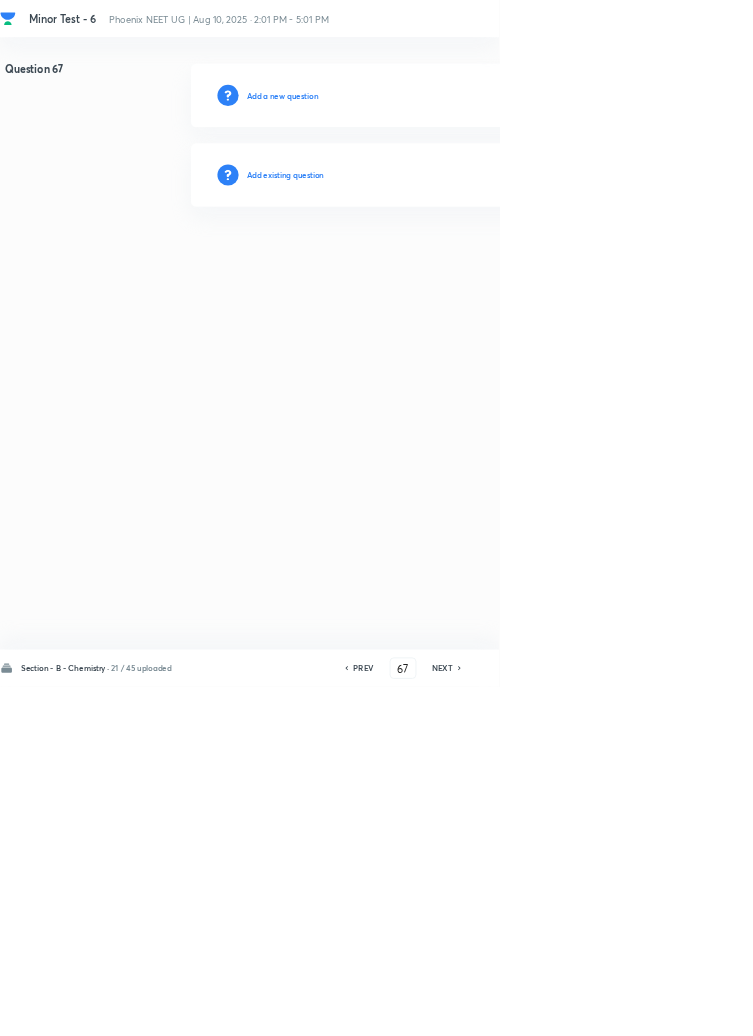 click on "Add existing question" at bounding box center (712, 264) 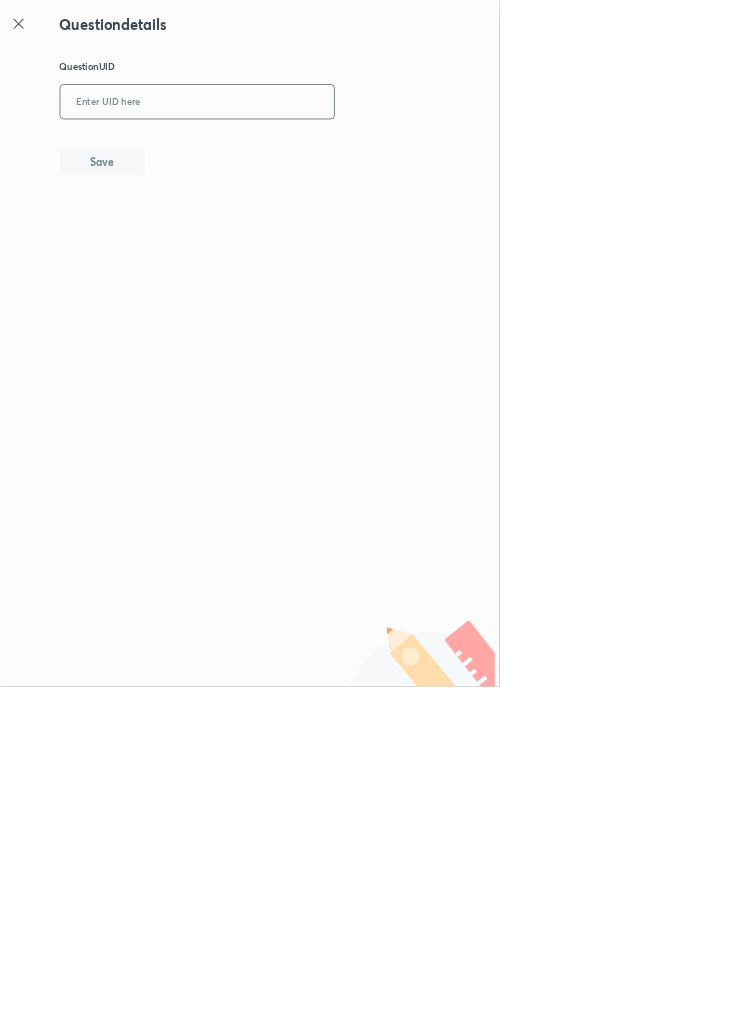 click at bounding box center [297, 154] 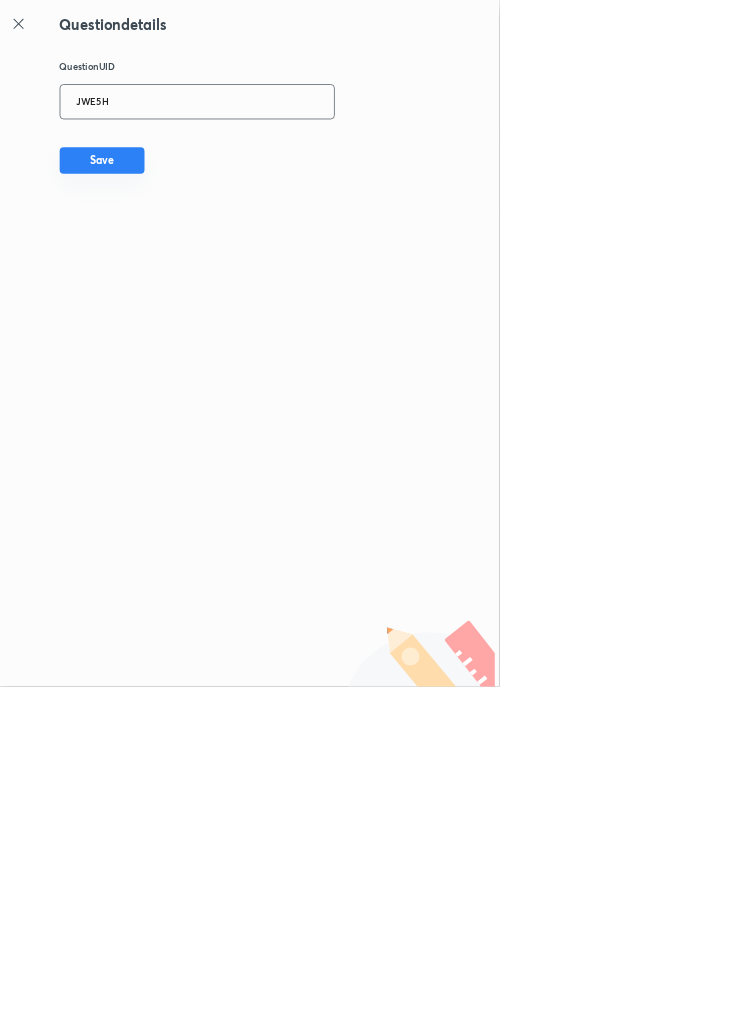 type on "JWE5H" 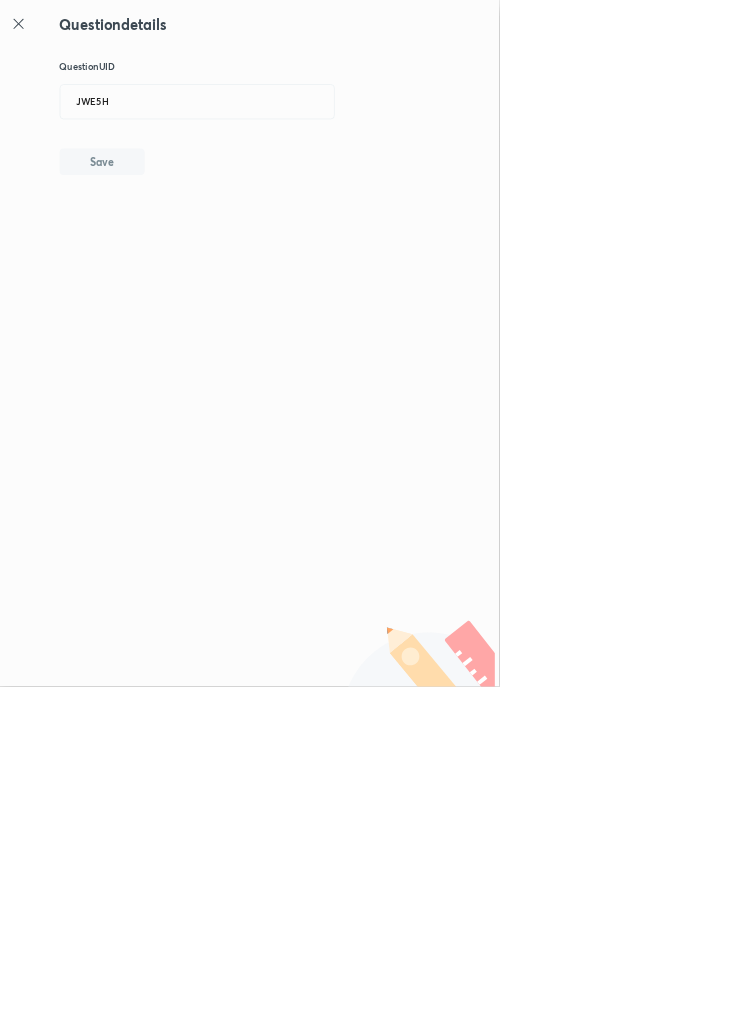 type 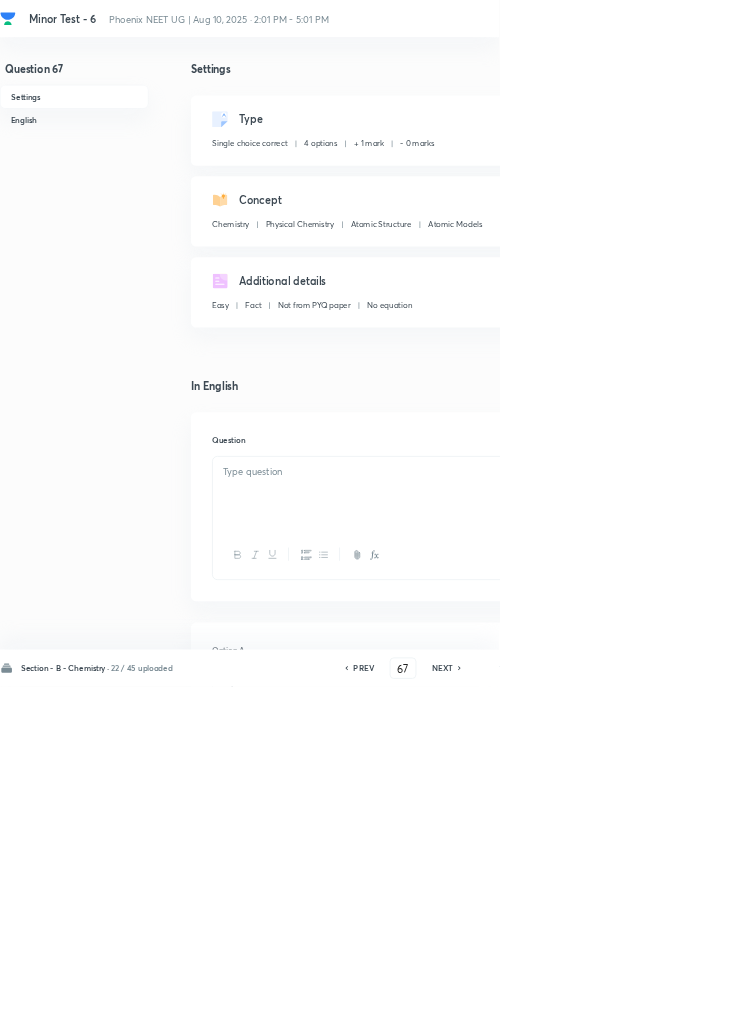 checkbox on "true" 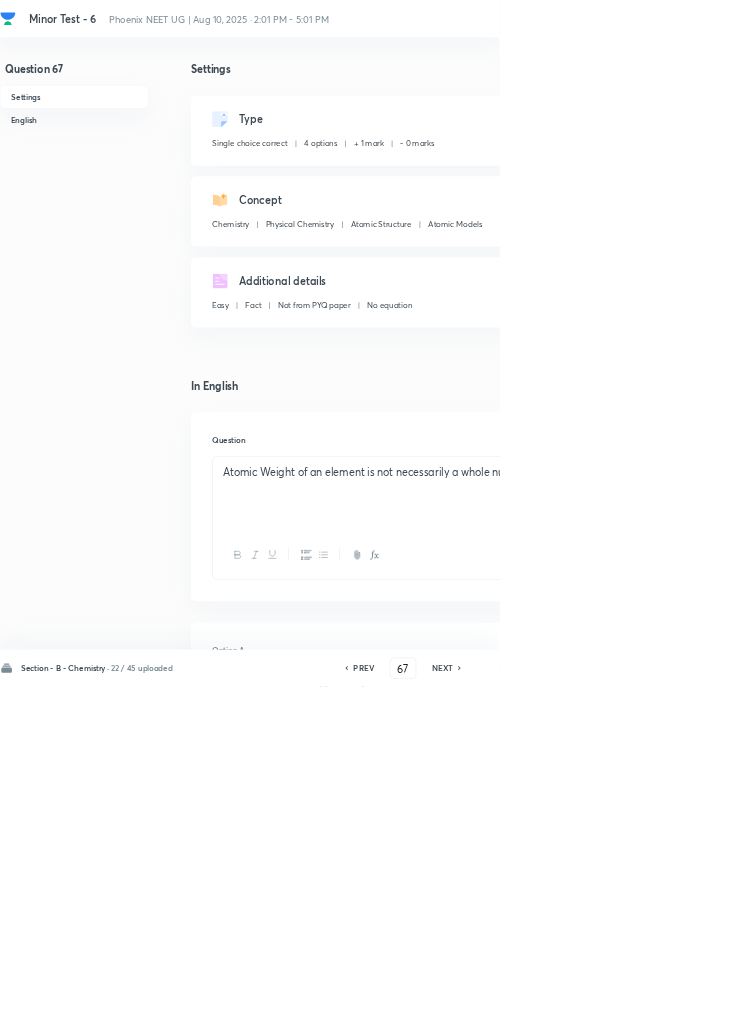 click on "Edit" at bounding box center [920, 182] 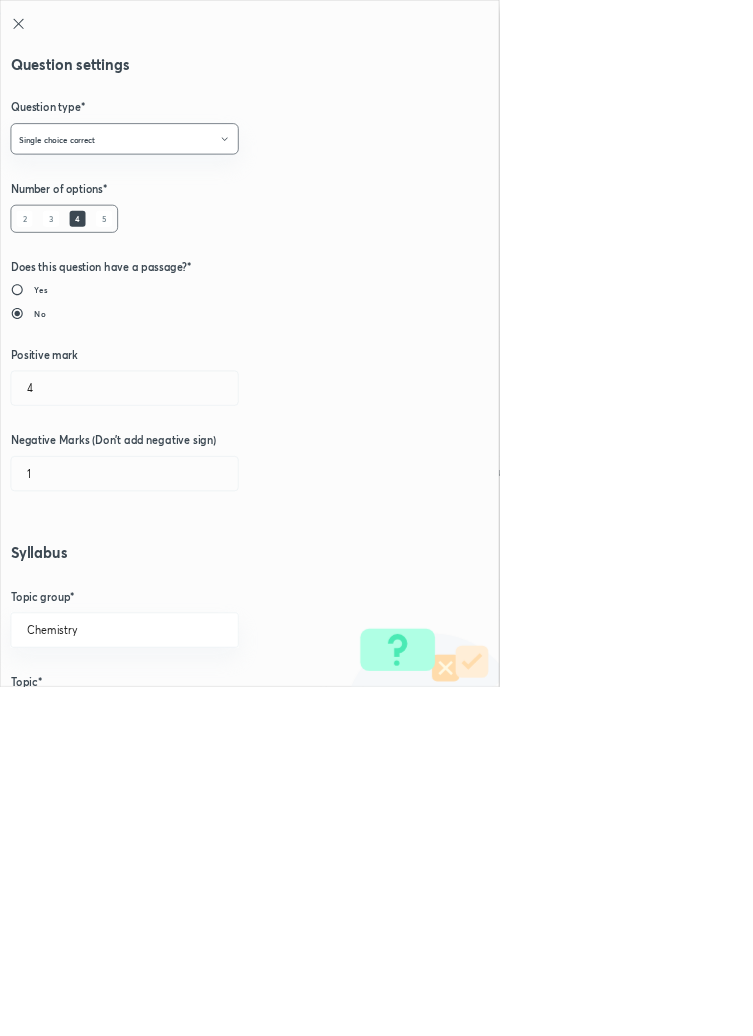 type on "1" 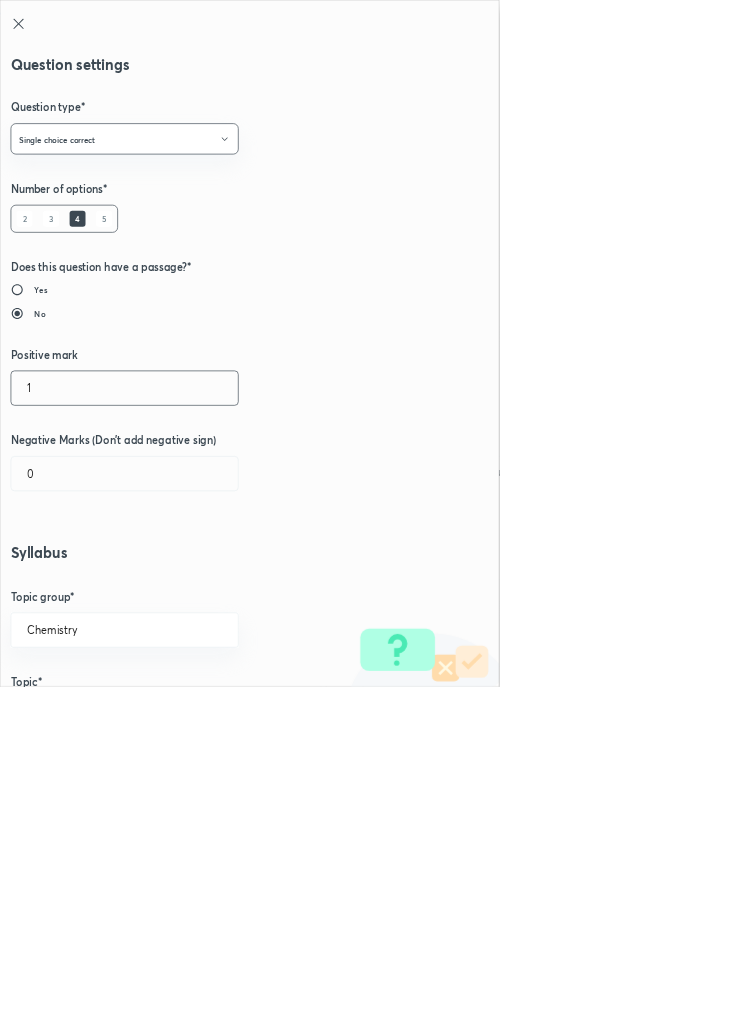 click on "1" at bounding box center (188, 585) 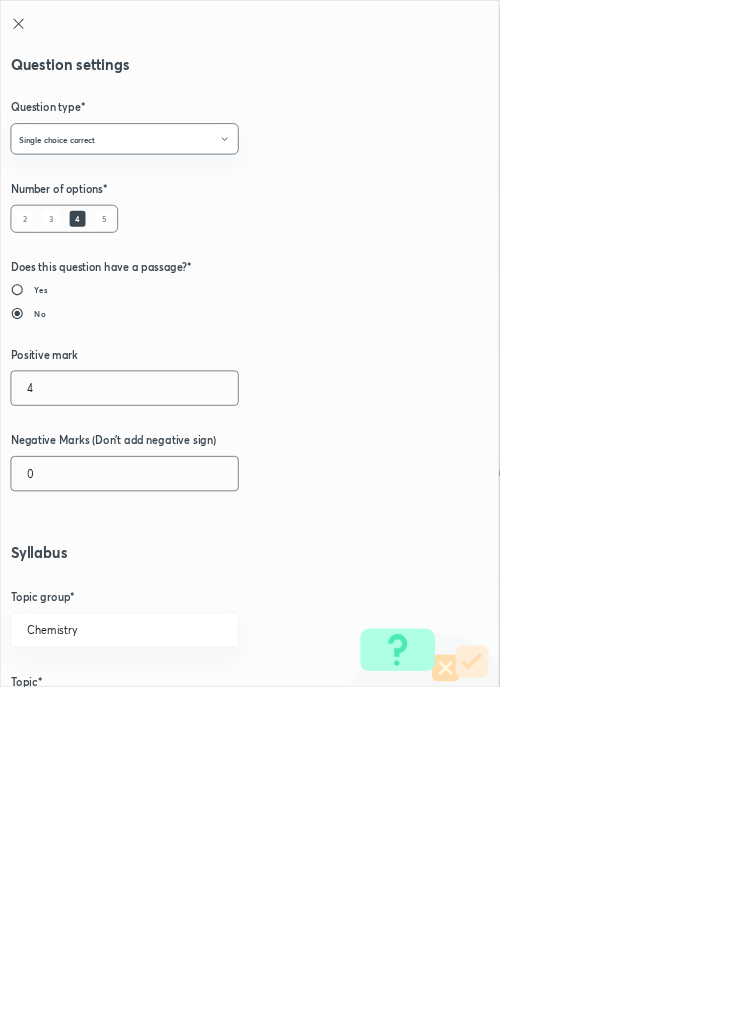 type on "4" 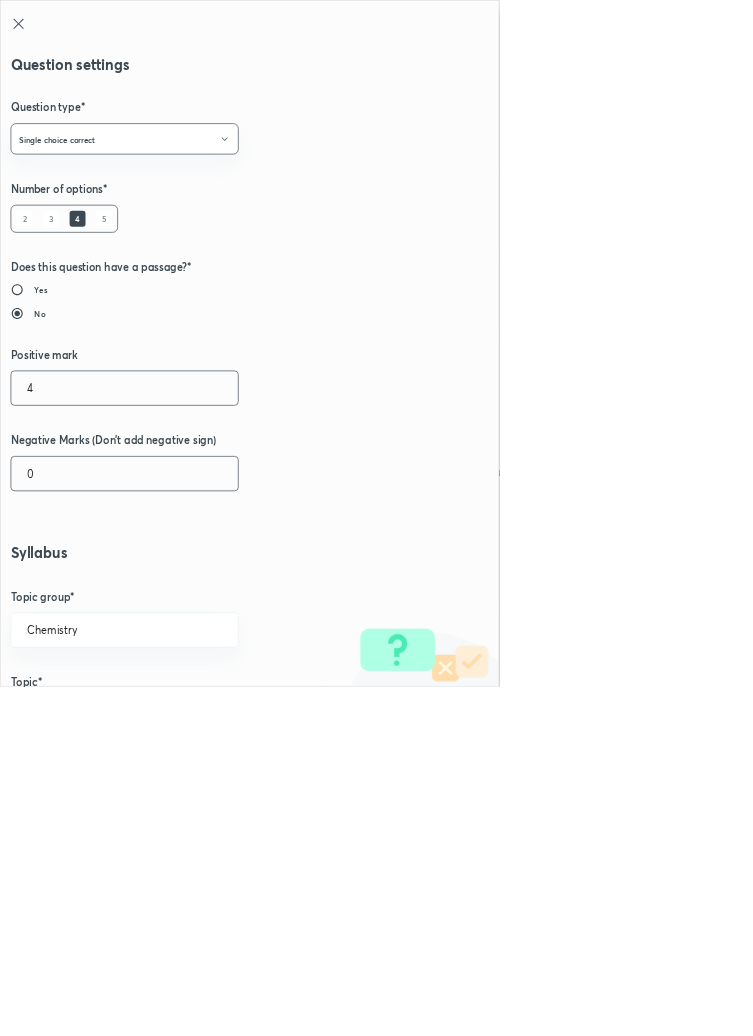 click on "0" at bounding box center (188, 714) 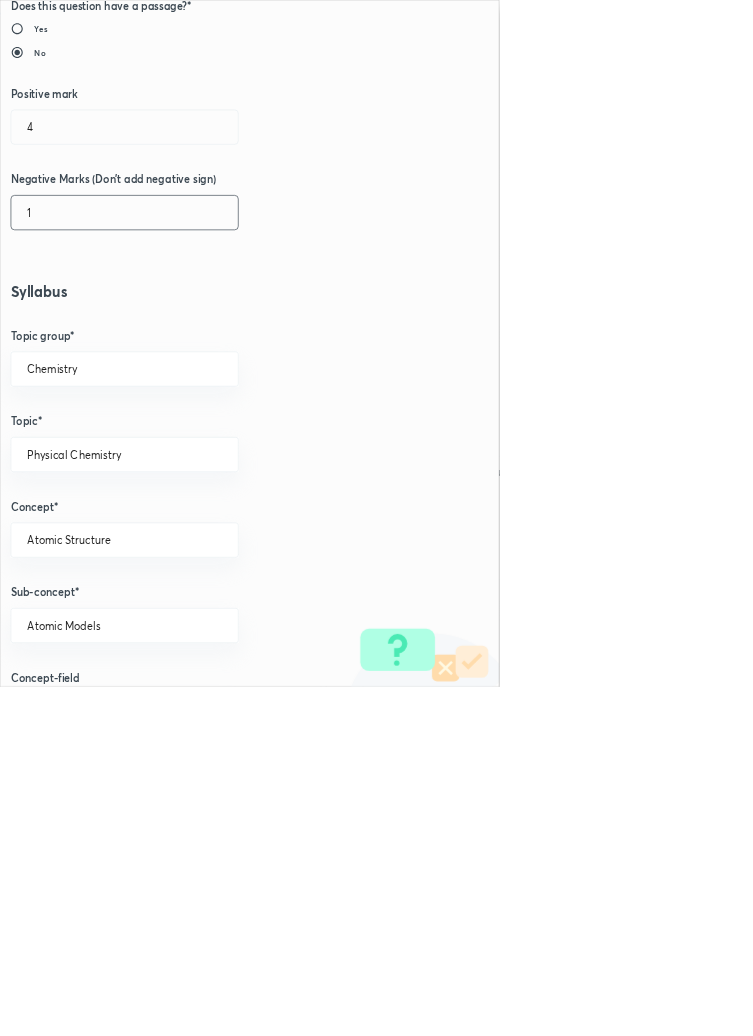 scroll, scrollTop: 1125, scrollLeft: 0, axis: vertical 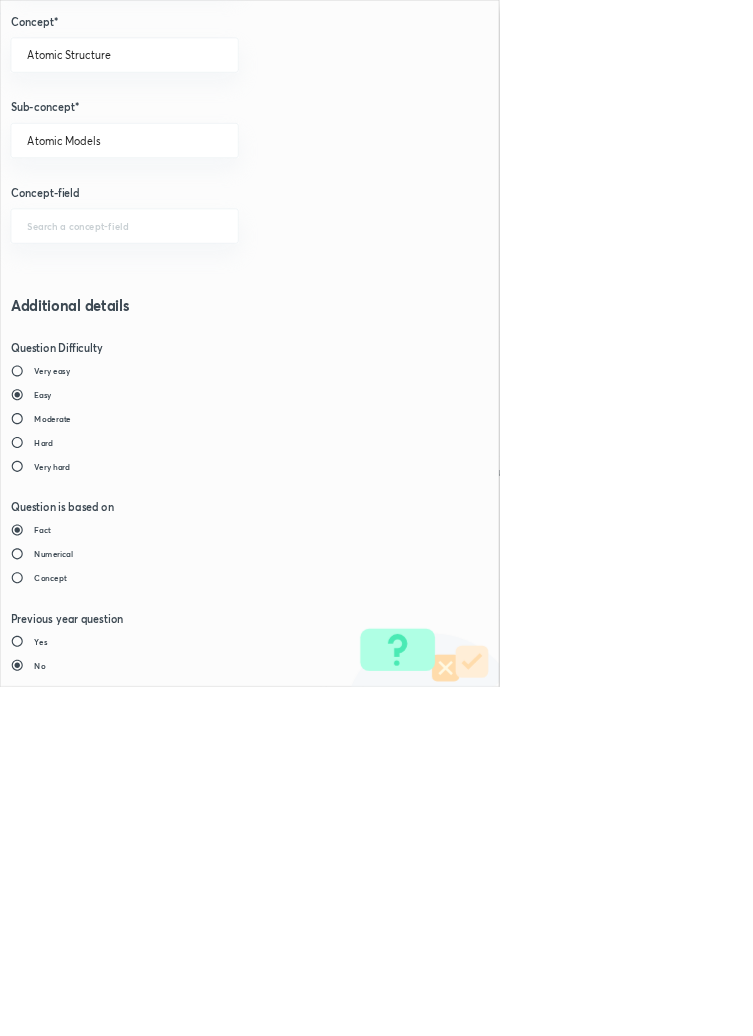 type on "1" 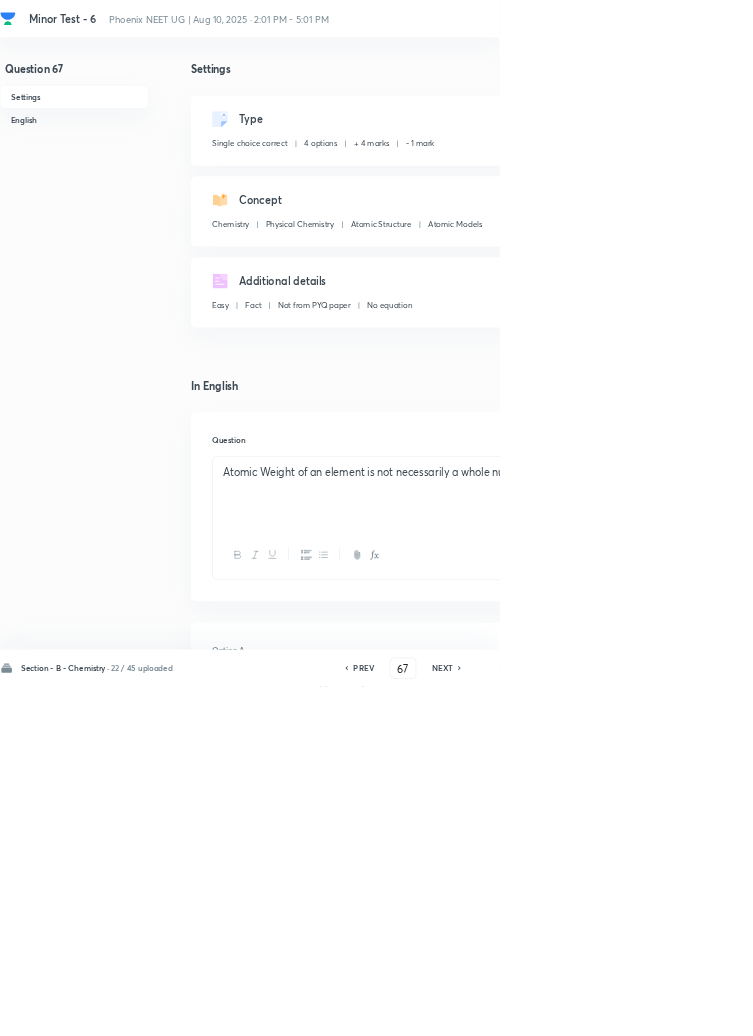 click on "Save" at bounding box center [1096, 1006] 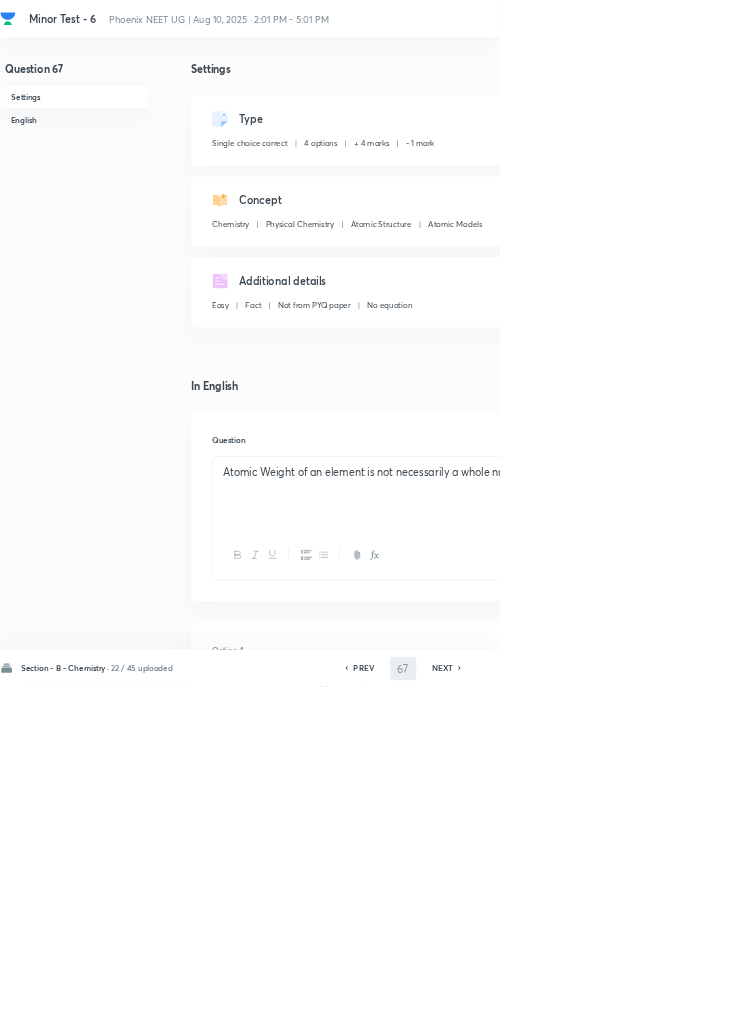 type on "68" 